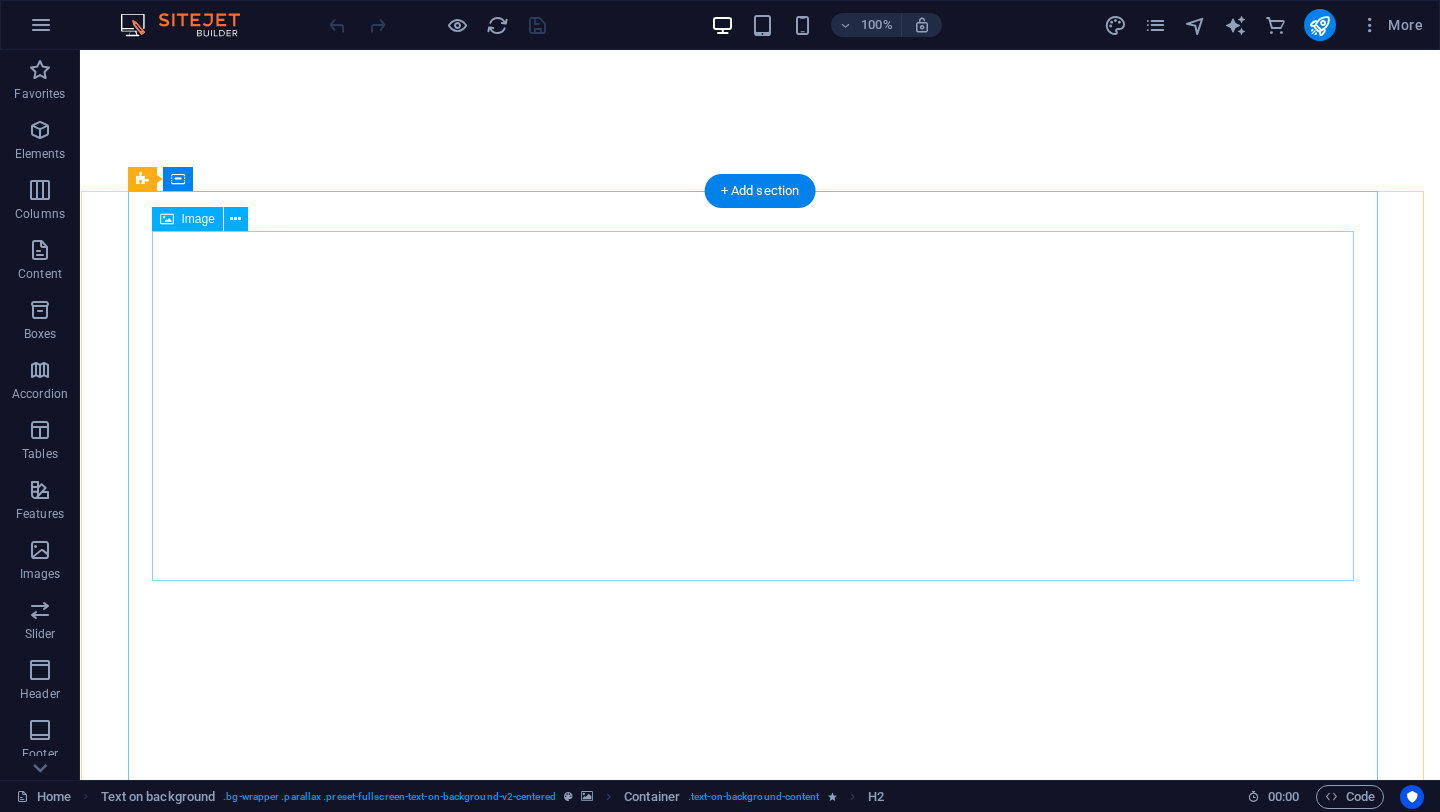 scroll, scrollTop: 0, scrollLeft: 0, axis: both 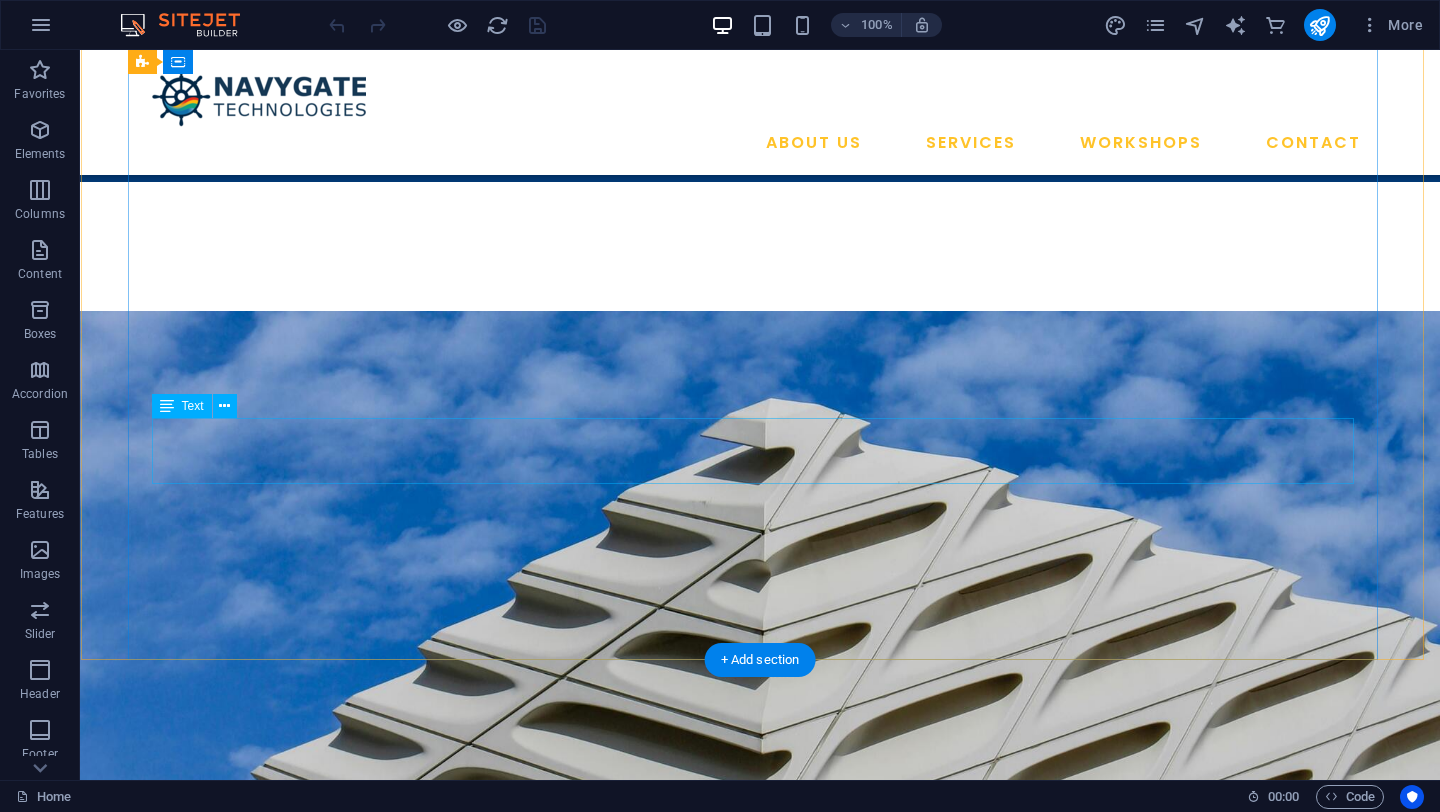 click on "Hands-On CFD Analysis Using Open-Source Tools" at bounding box center (706, 1396) 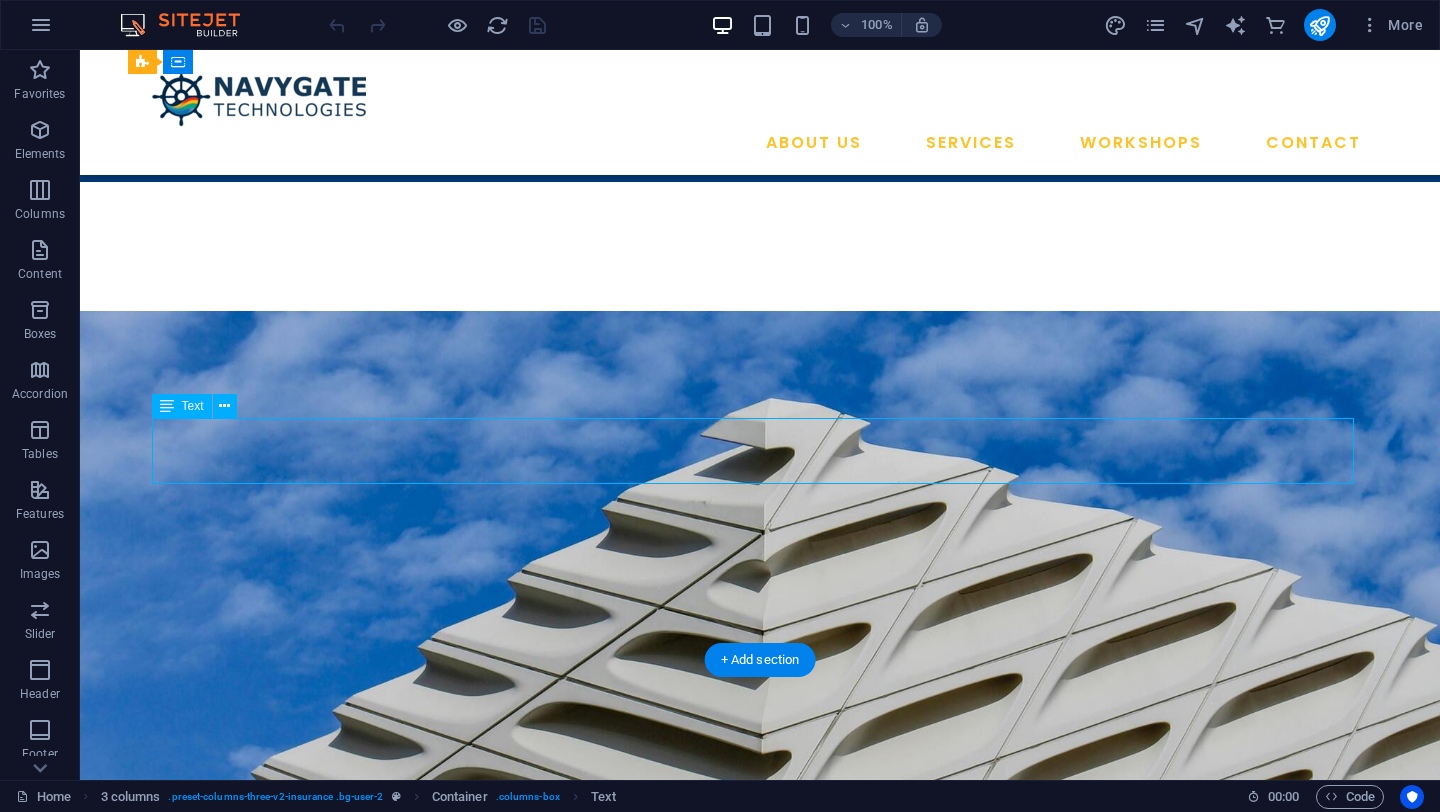 drag, startPoint x: 529, startPoint y: 451, endPoint x: 175, endPoint y: 455, distance: 354.02258 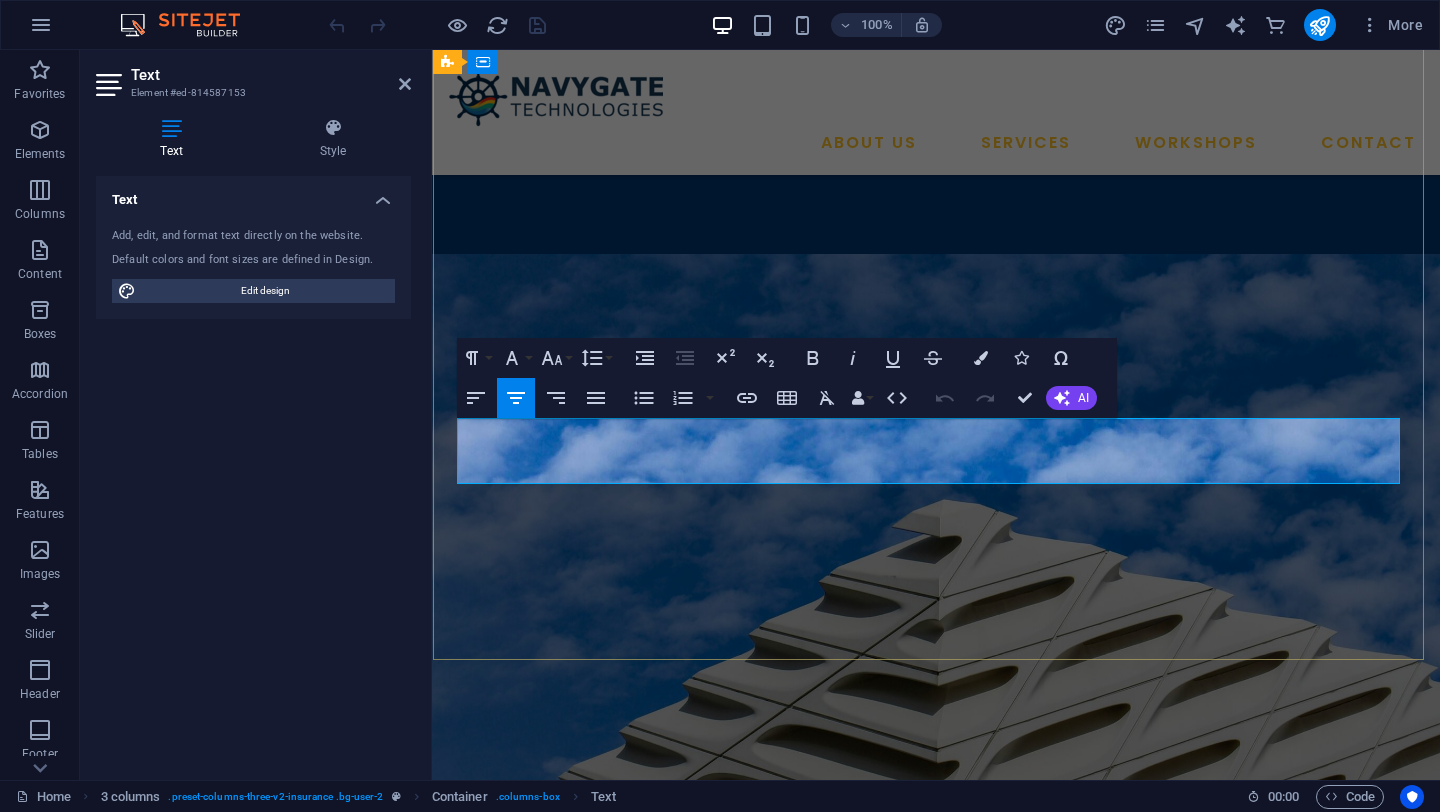 scroll, scrollTop: 1200, scrollLeft: 0, axis: vertical 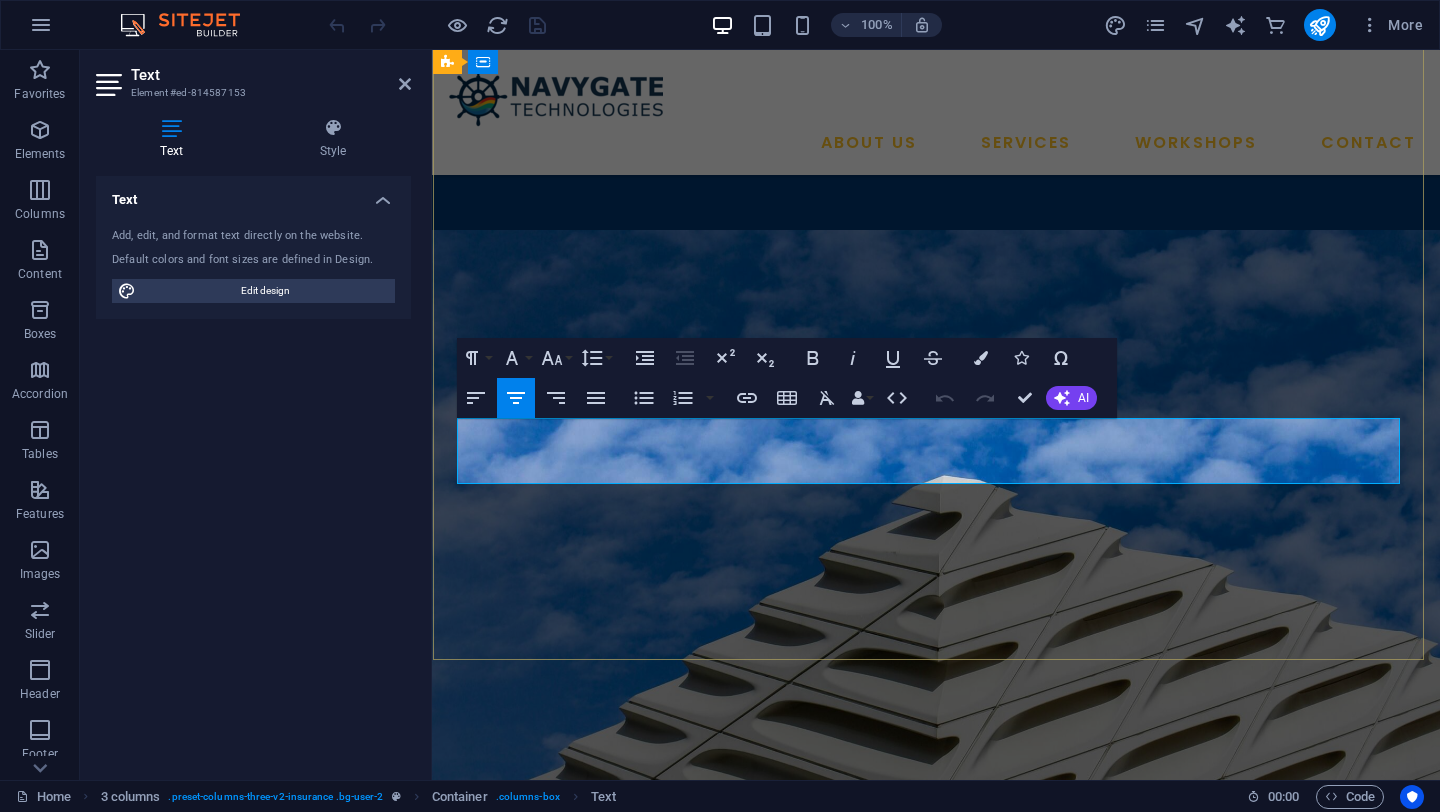 drag, startPoint x: 561, startPoint y: 445, endPoint x: 1390, endPoint y: 471, distance: 829.4076 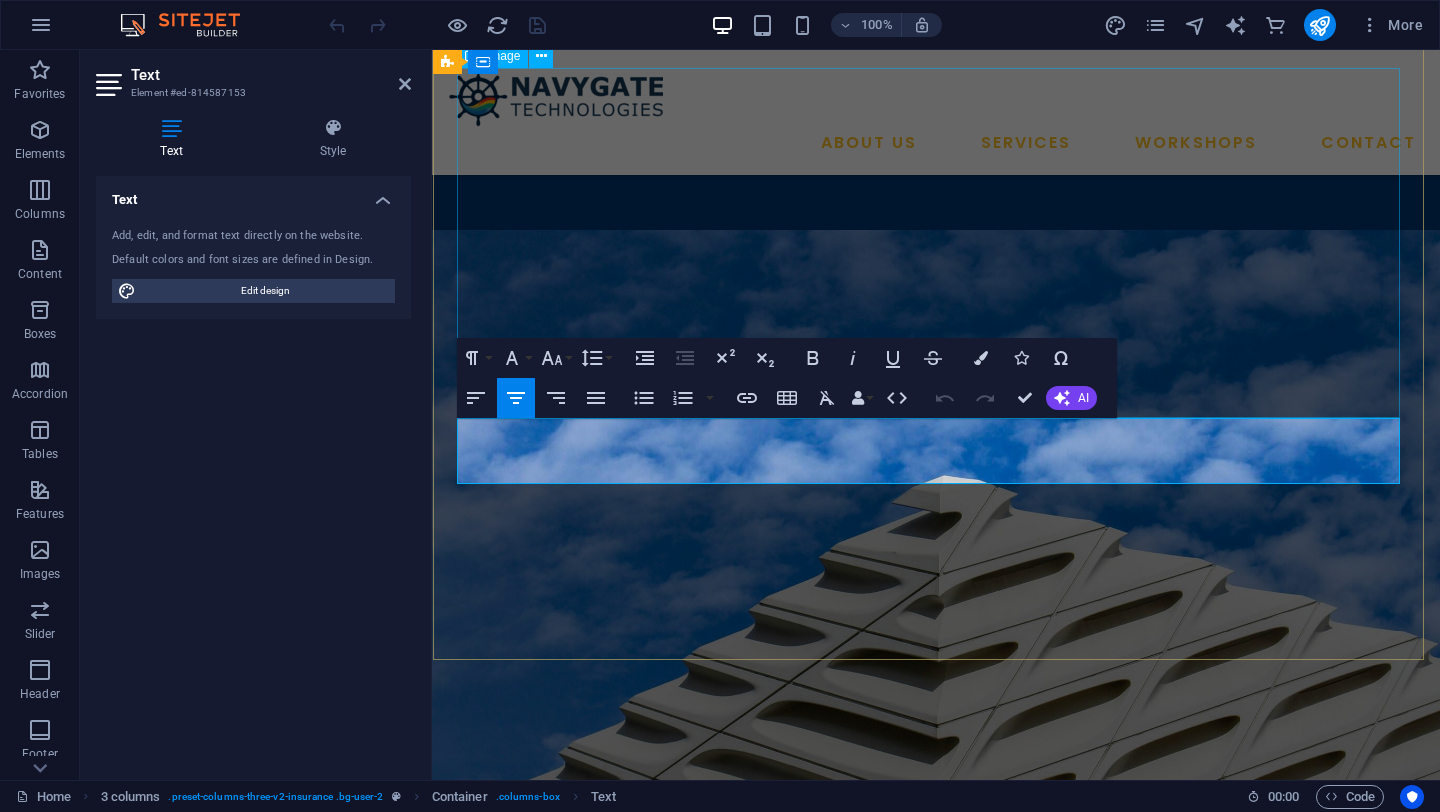 click at bounding box center [936, 1248] 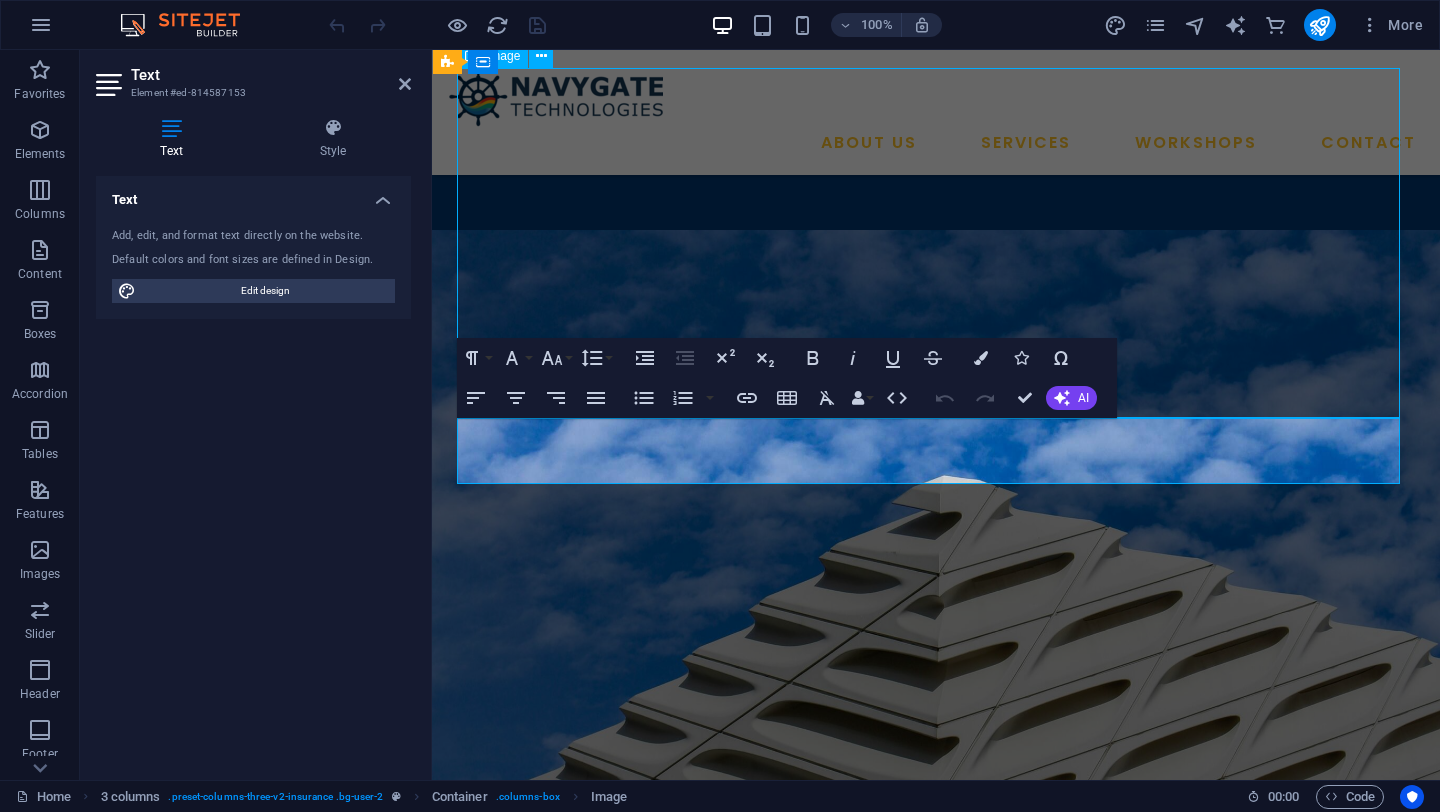 scroll, scrollTop: 1176, scrollLeft: 0, axis: vertical 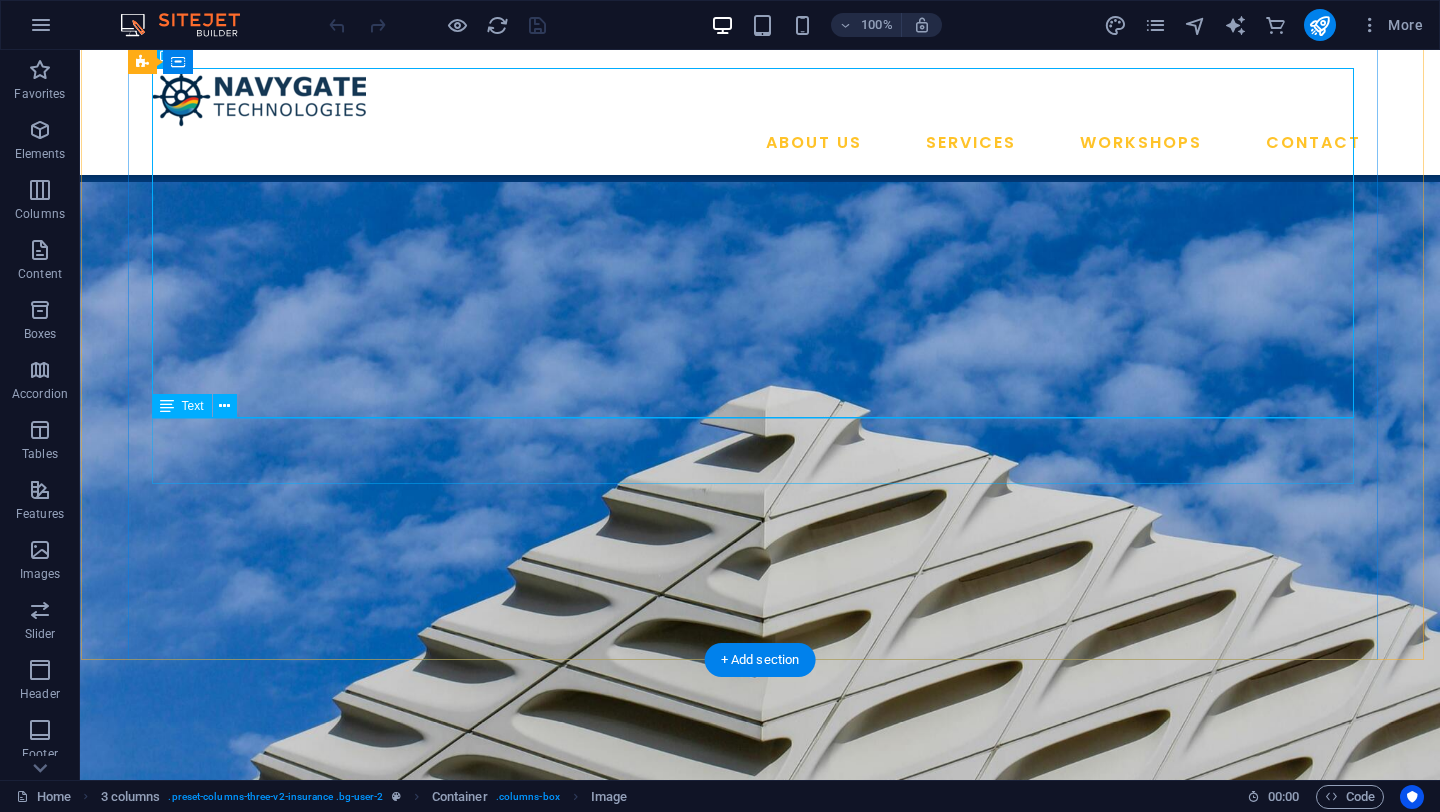 click on "Hands-On CFD Analysis Using Open-Source Tools" at bounding box center (706, 1396) 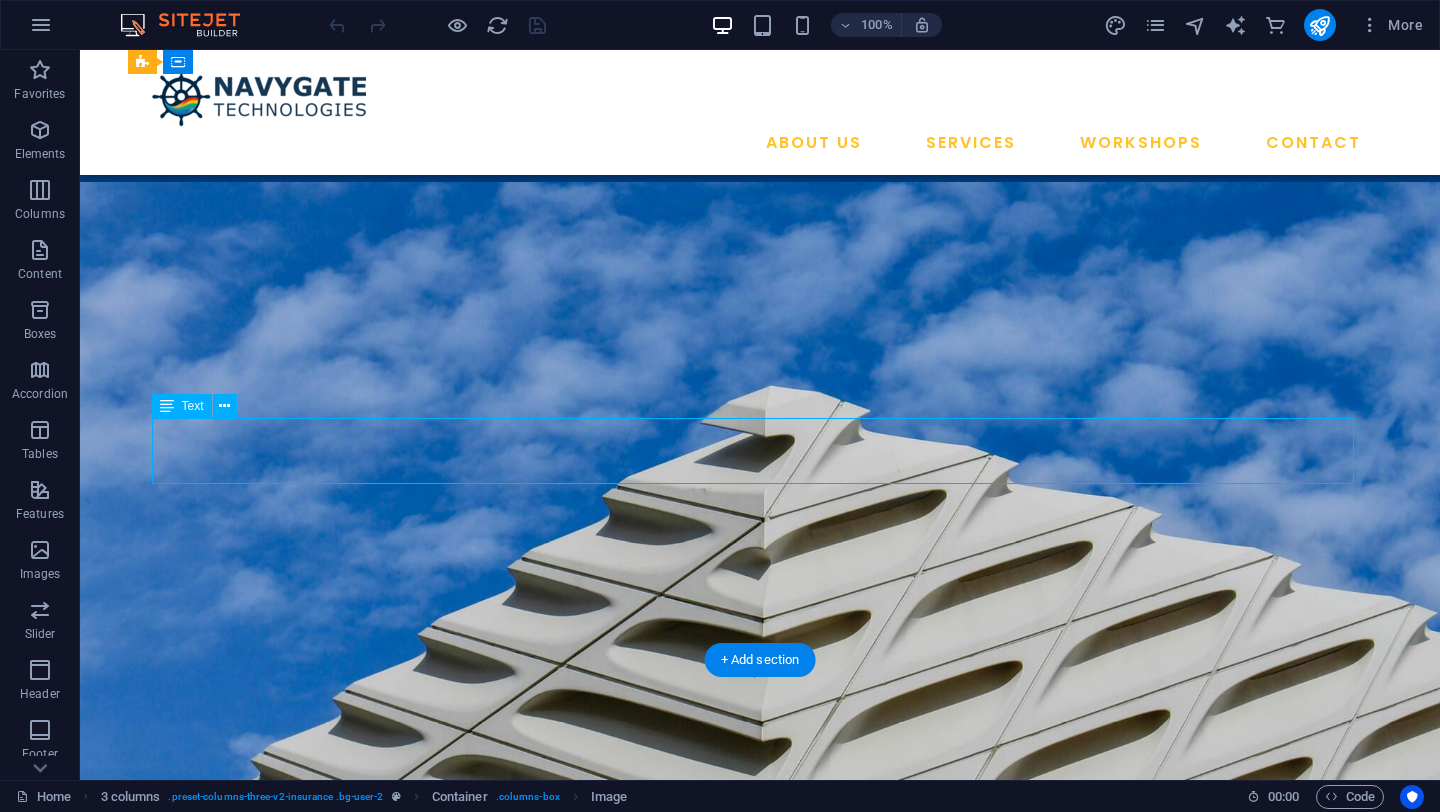 click on "Hands-On CFD Analysis Using Open-Source Tools" at bounding box center (706, 1396) 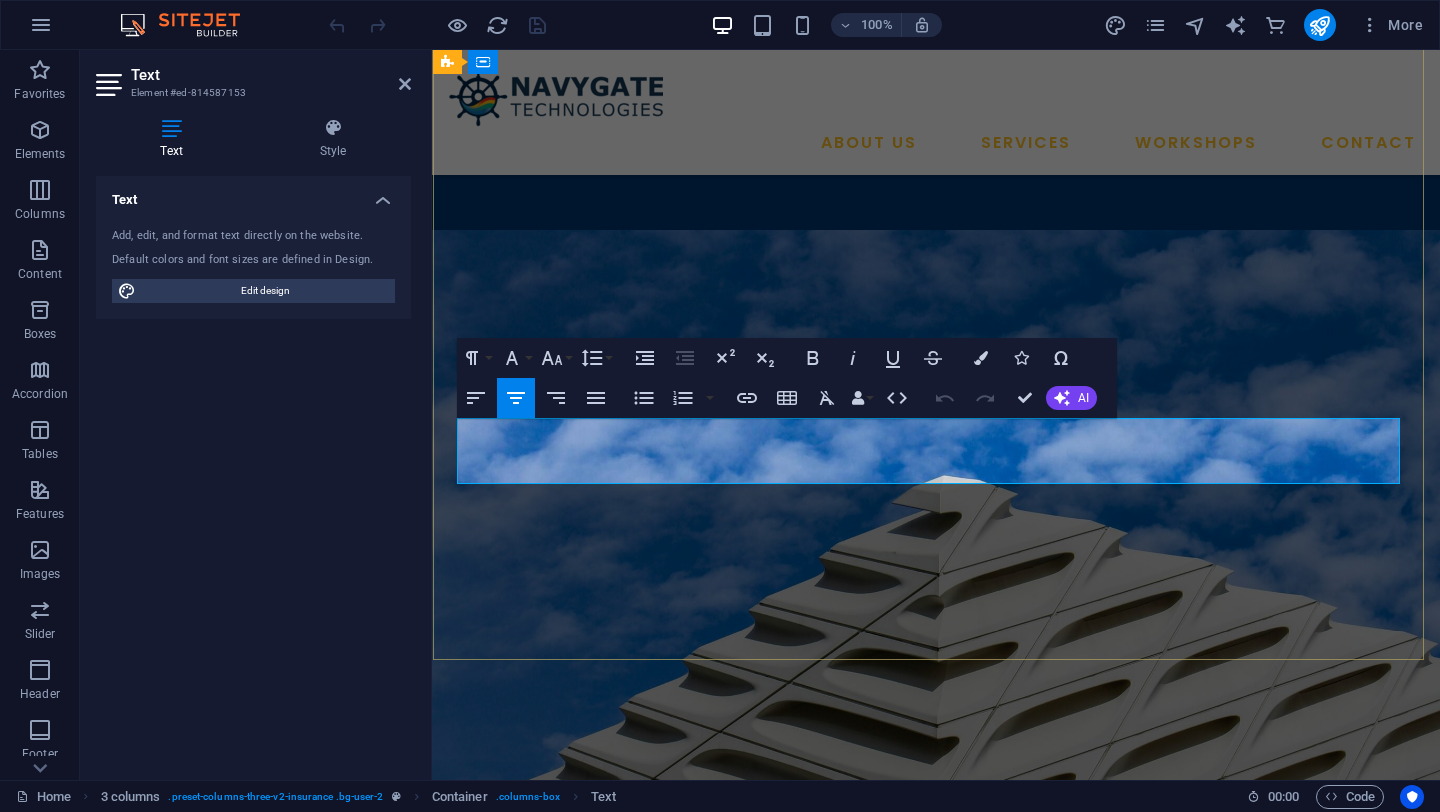 drag, startPoint x: 593, startPoint y: 433, endPoint x: 1397, endPoint y: 453, distance: 804.2487 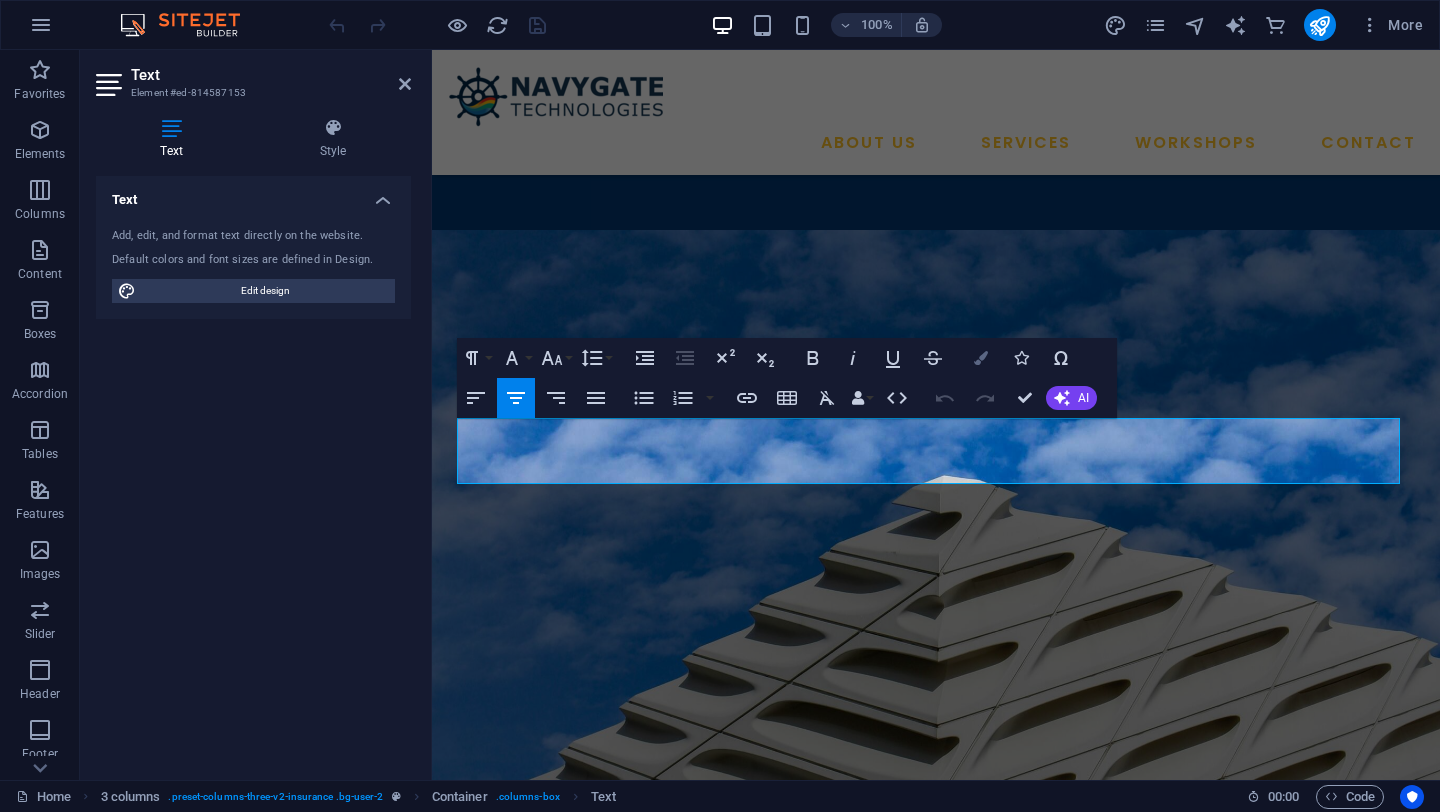 click on "Colors" at bounding box center [981, 358] 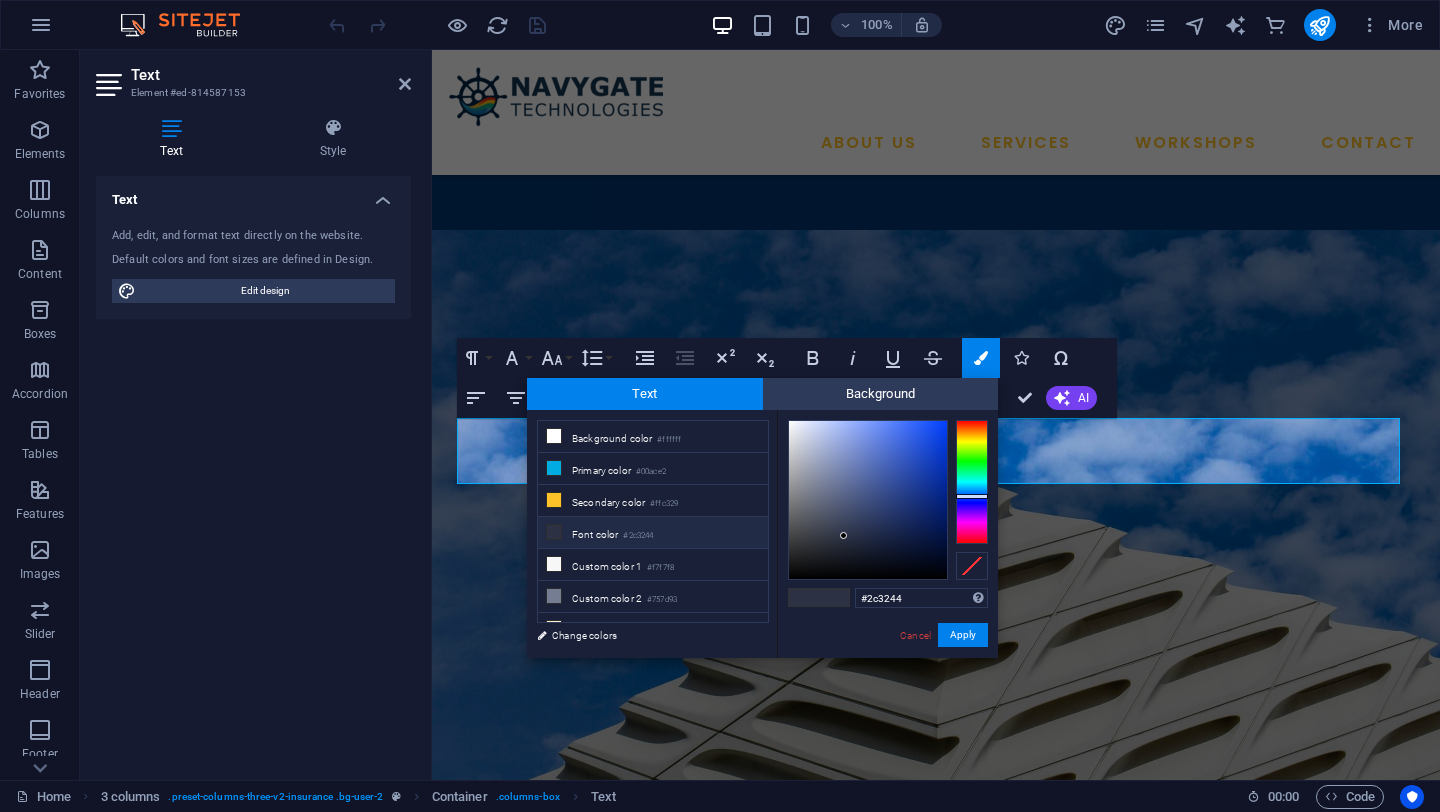 scroll, scrollTop: 55, scrollLeft: 0, axis: vertical 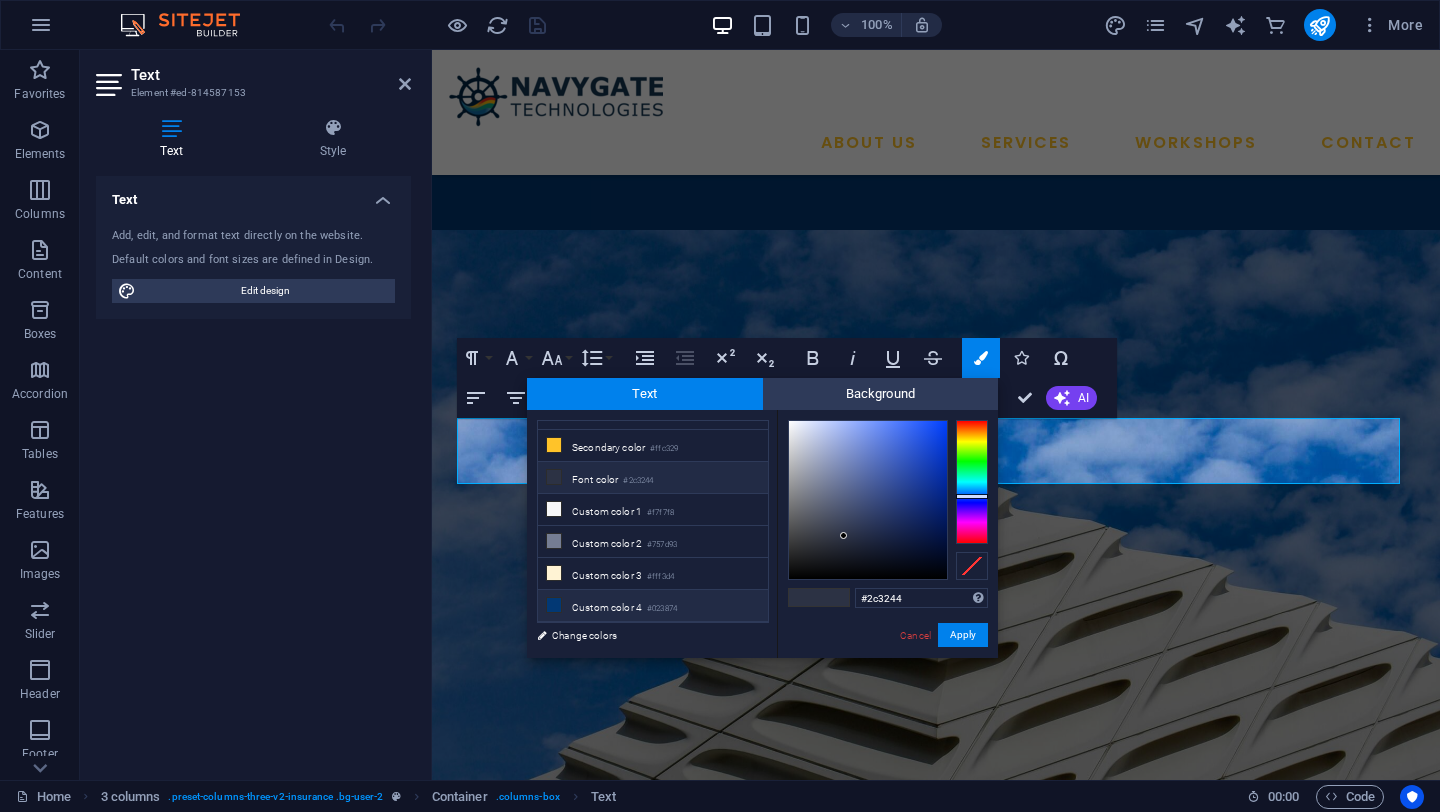 click on "Custom color 4
#023874" at bounding box center [653, 606] 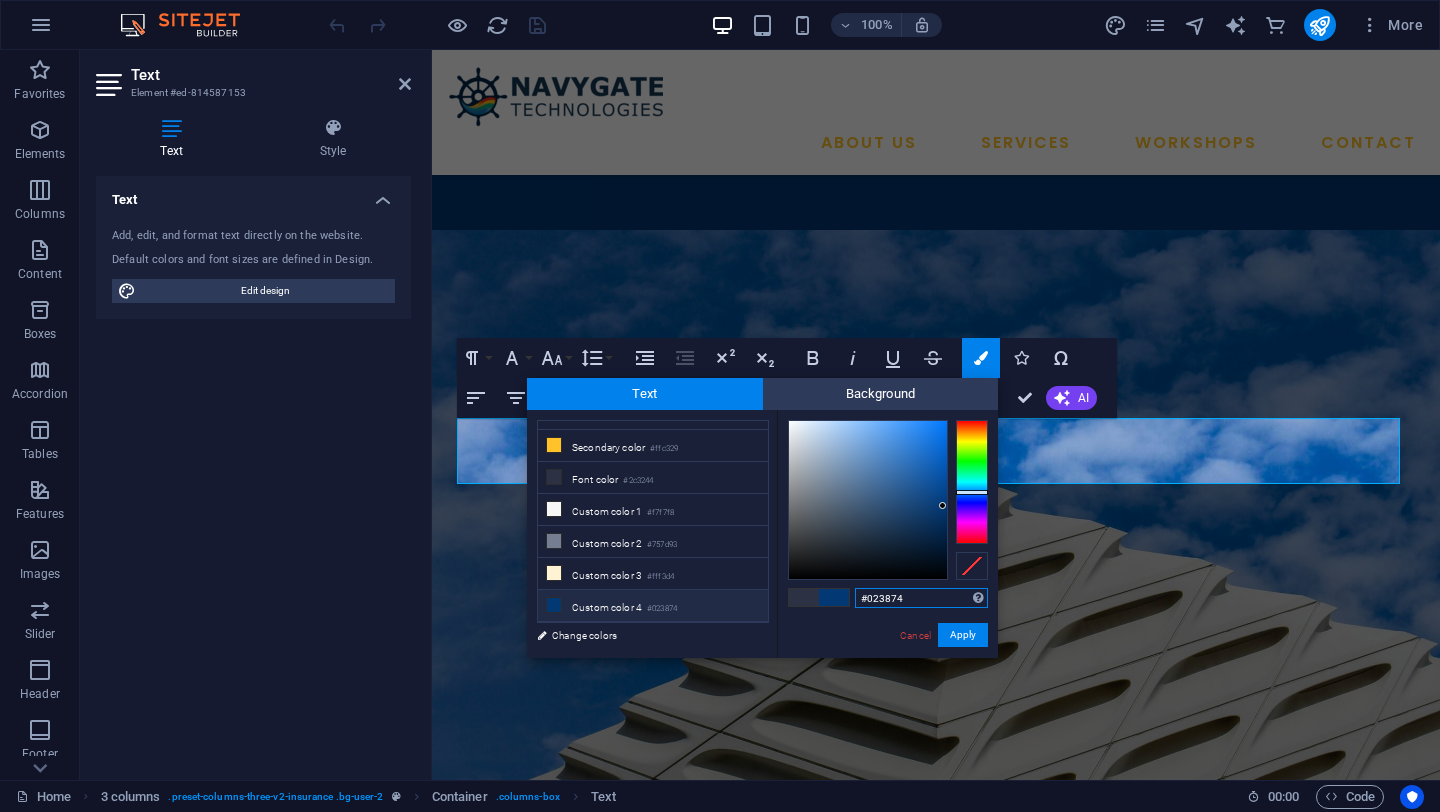 drag, startPoint x: 912, startPoint y: 599, endPoint x: 841, endPoint y: 601, distance: 71.02816 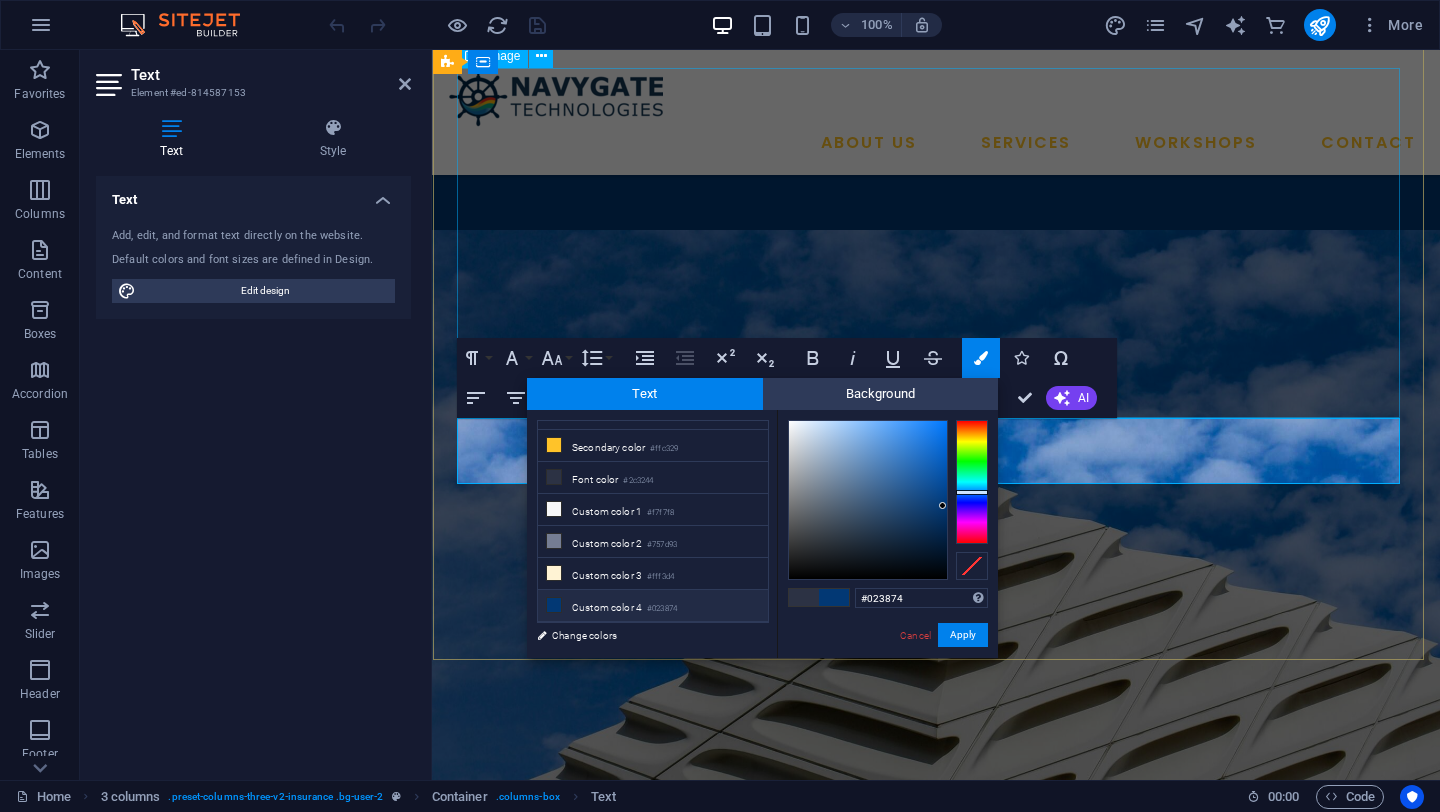 click at bounding box center [936, 1248] 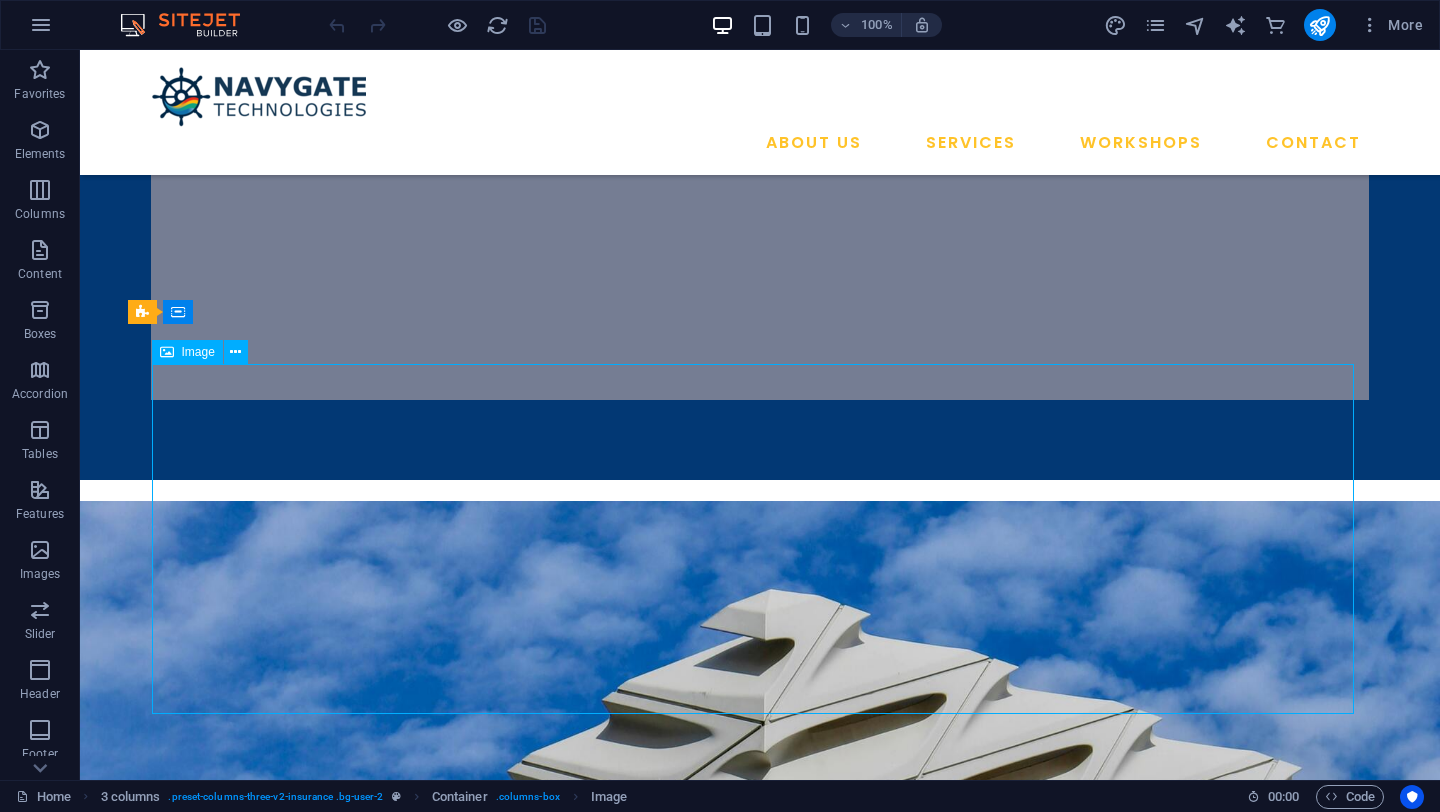 scroll, scrollTop: 876, scrollLeft: 0, axis: vertical 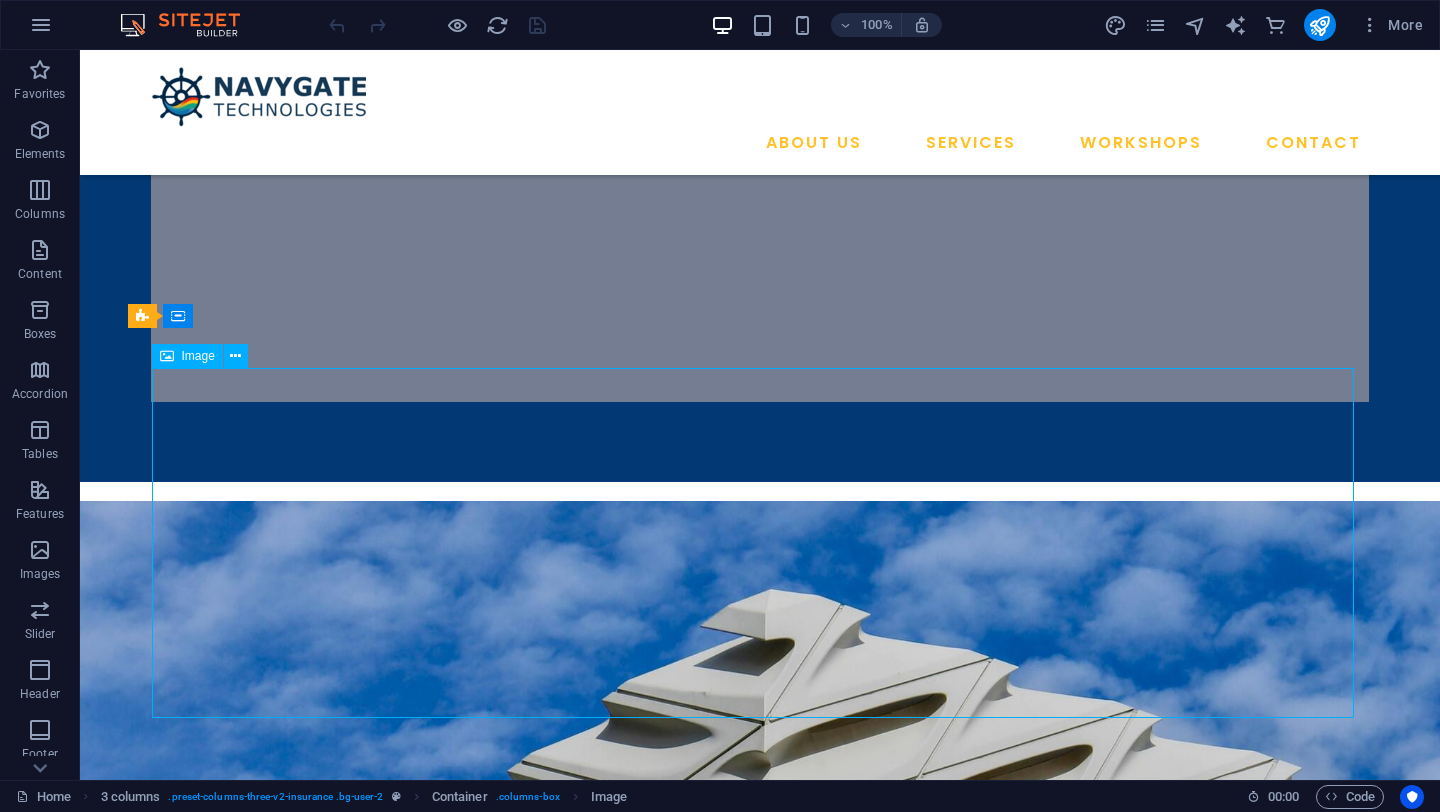 click at bounding box center (706, 1488) 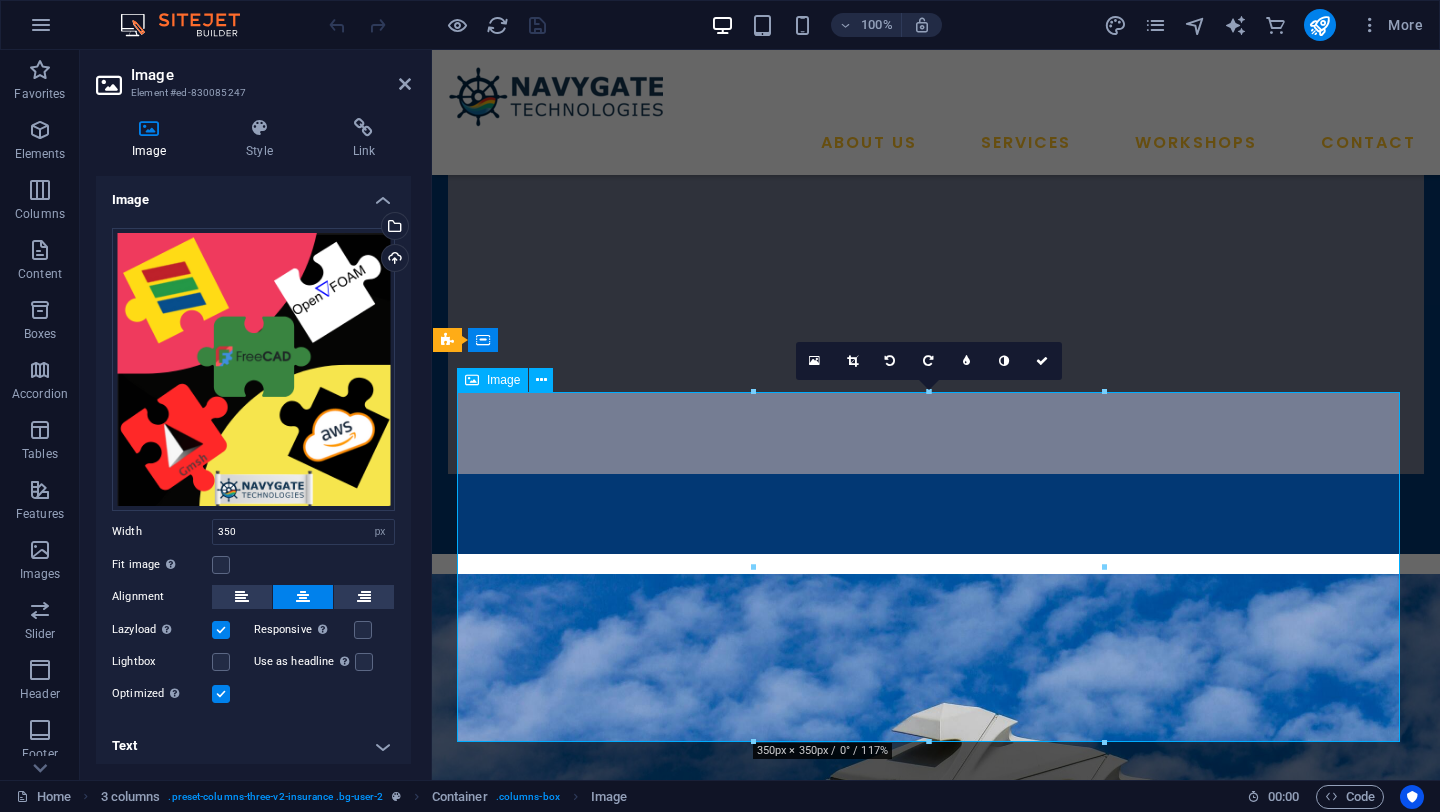 click at bounding box center (936, 1560) 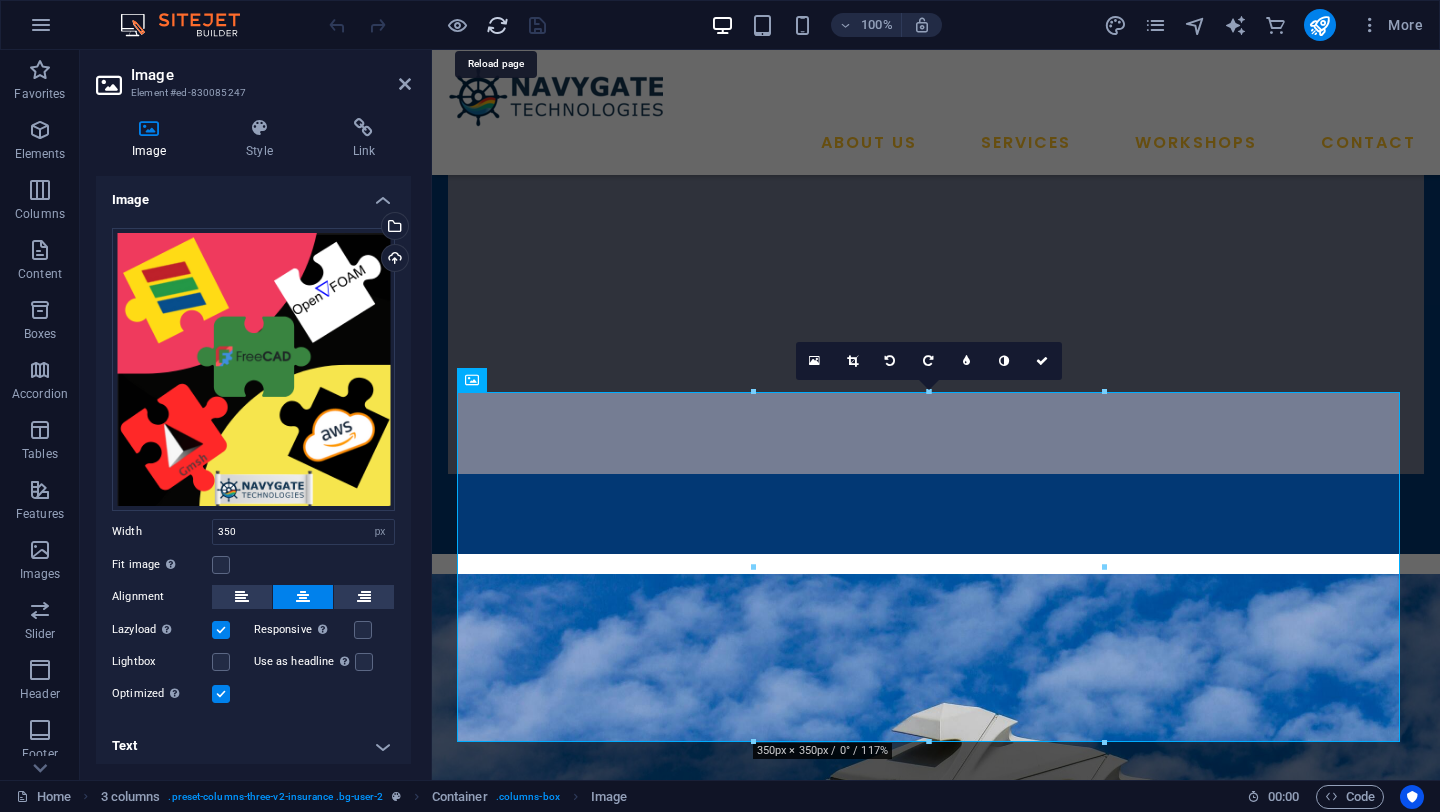 click at bounding box center [497, 25] 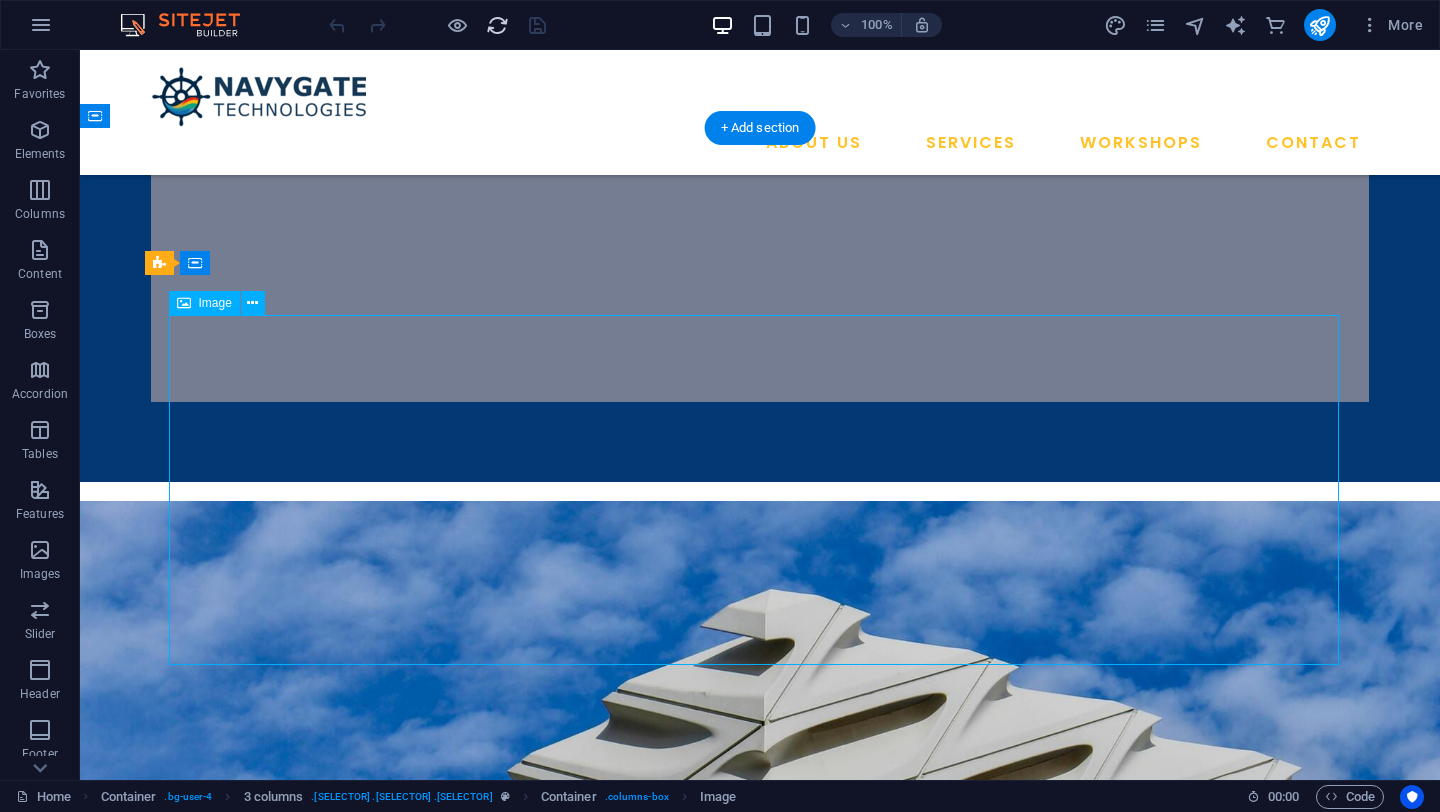 select on "px" 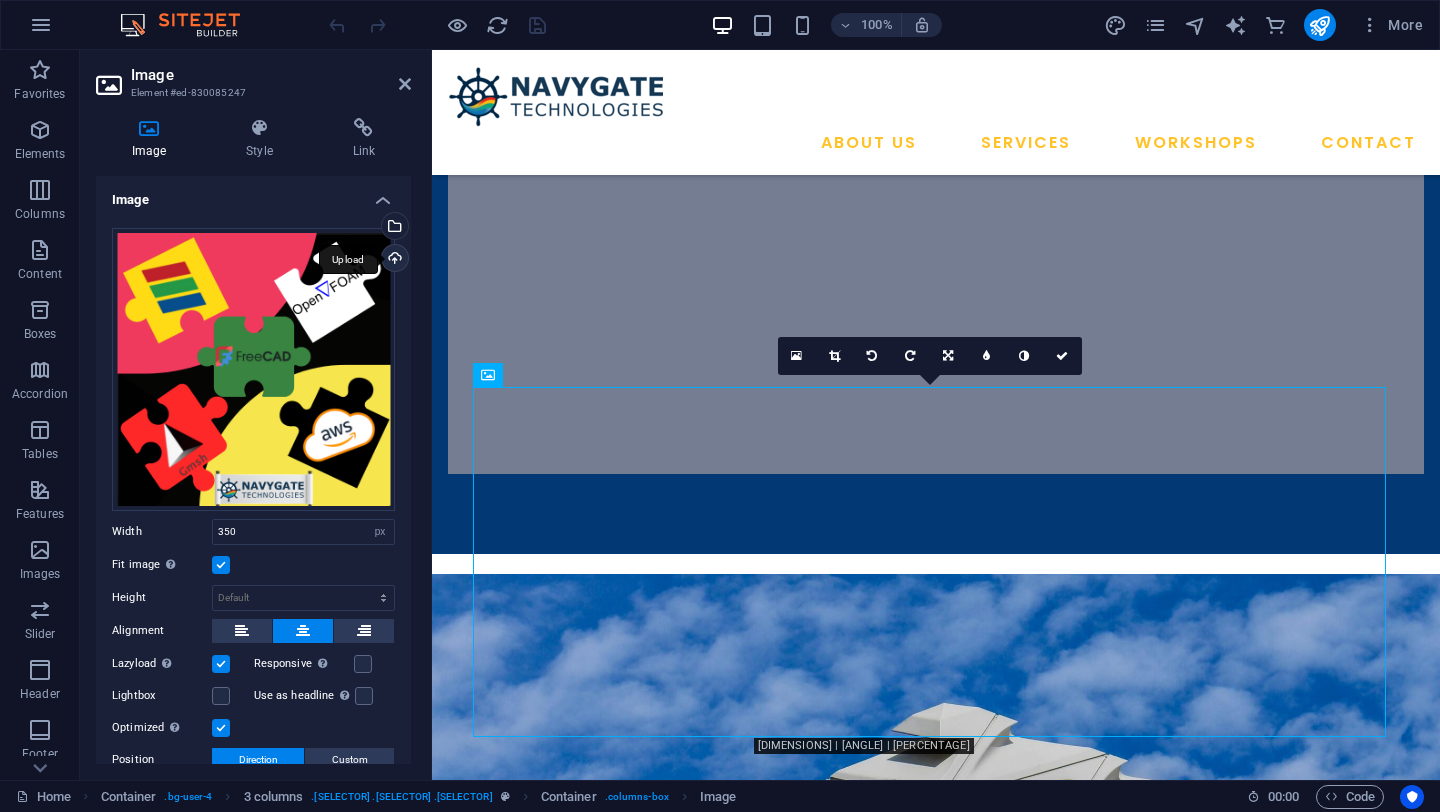 click on "Upload" at bounding box center [393, 260] 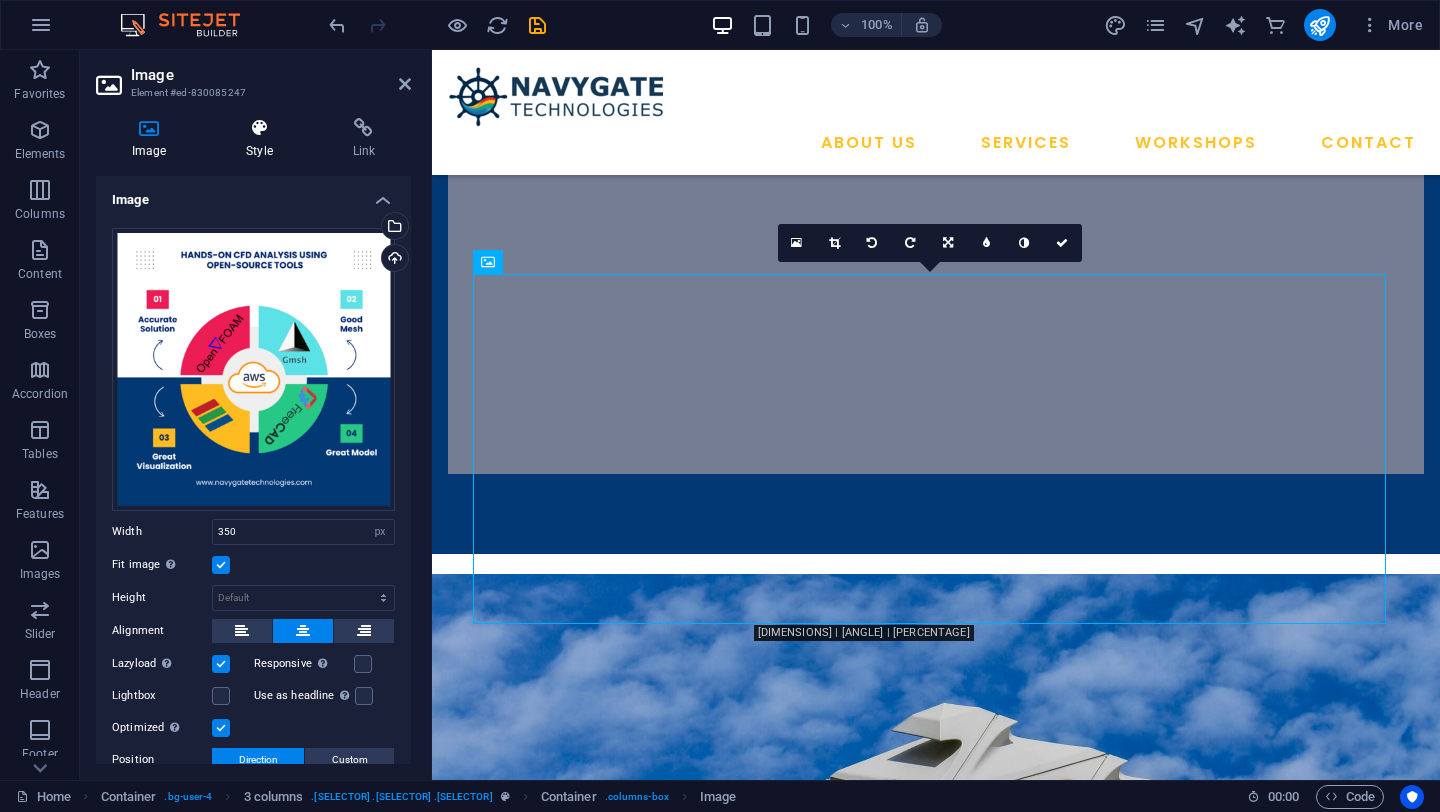 click at bounding box center [259, 128] 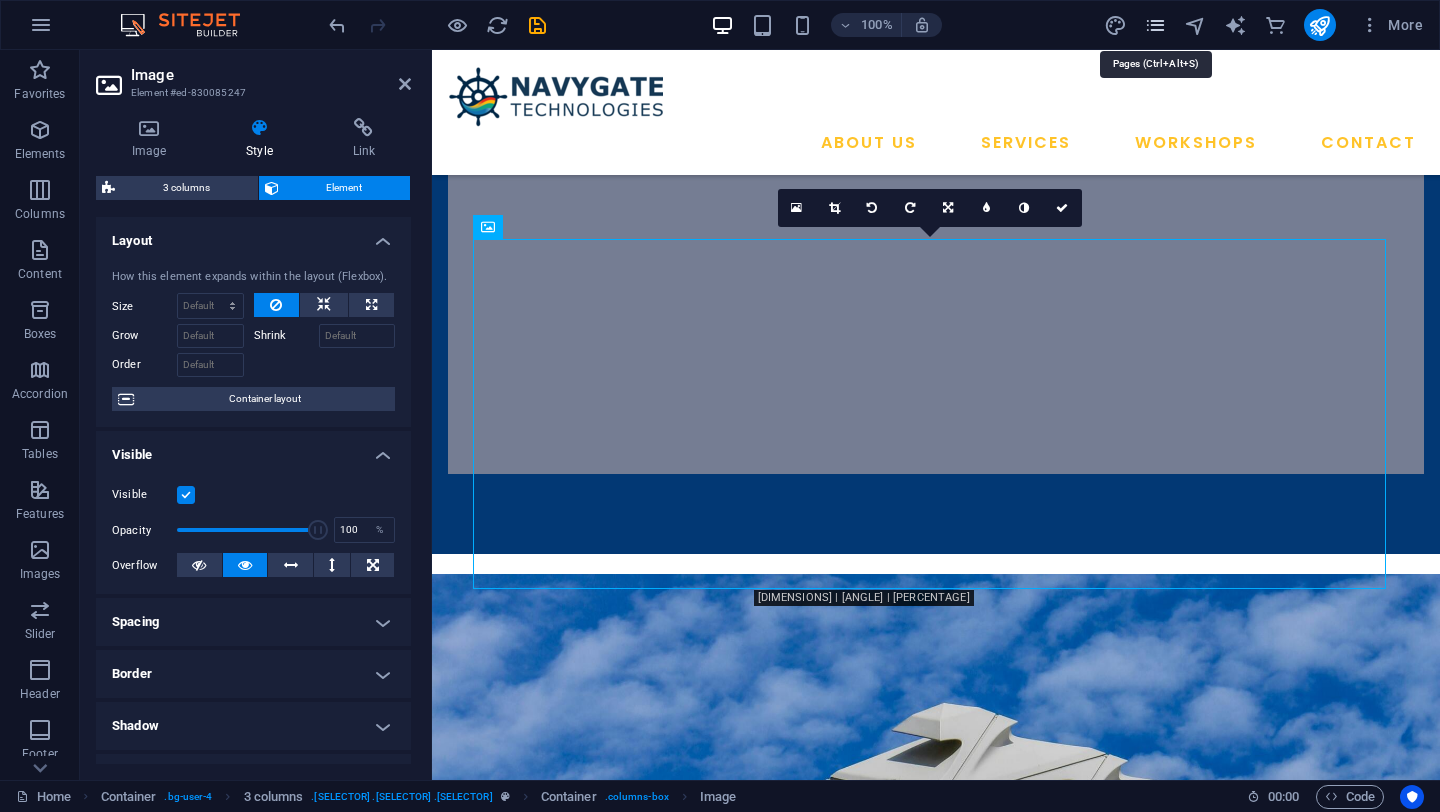 click at bounding box center [1155, 25] 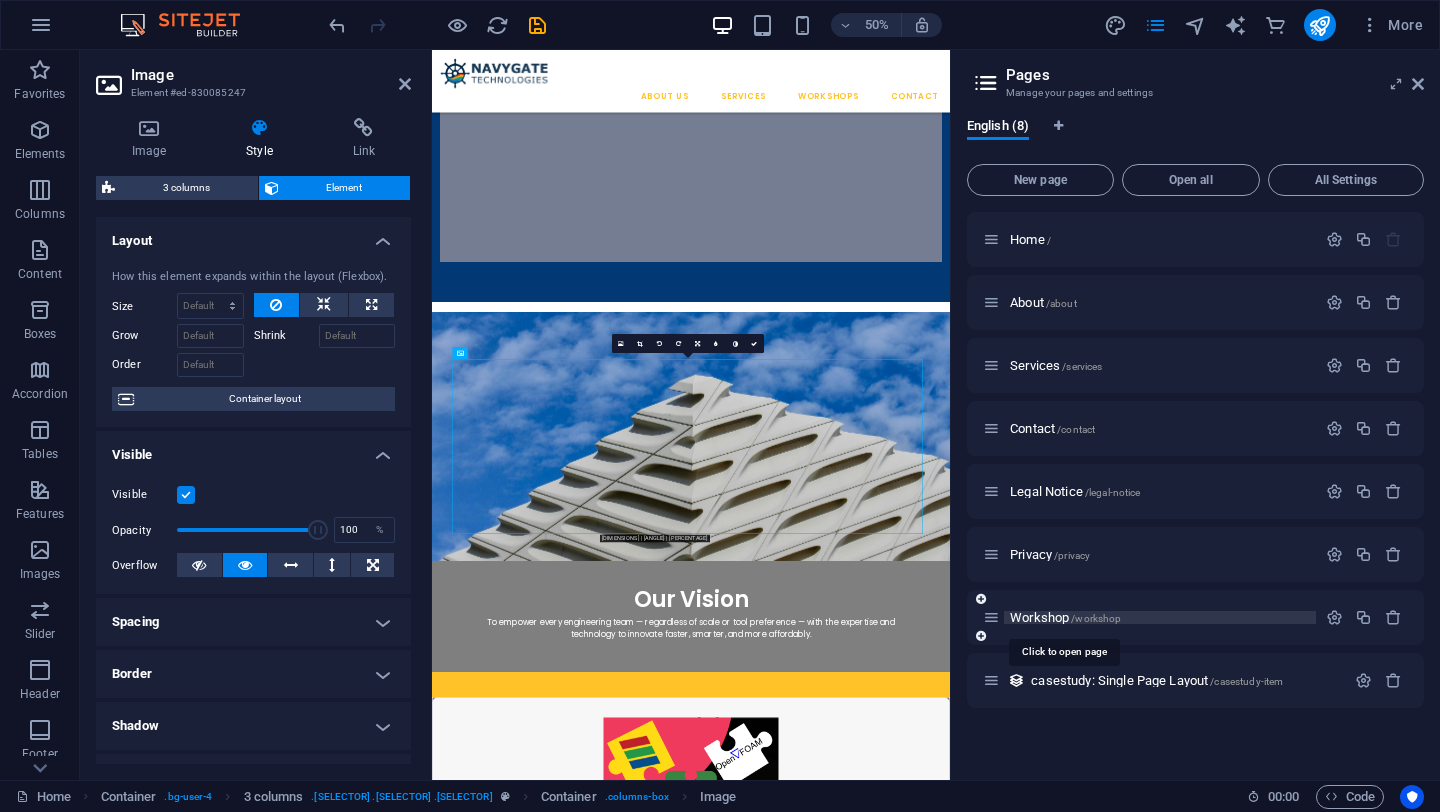 click on "/workshop" at bounding box center [1096, 618] 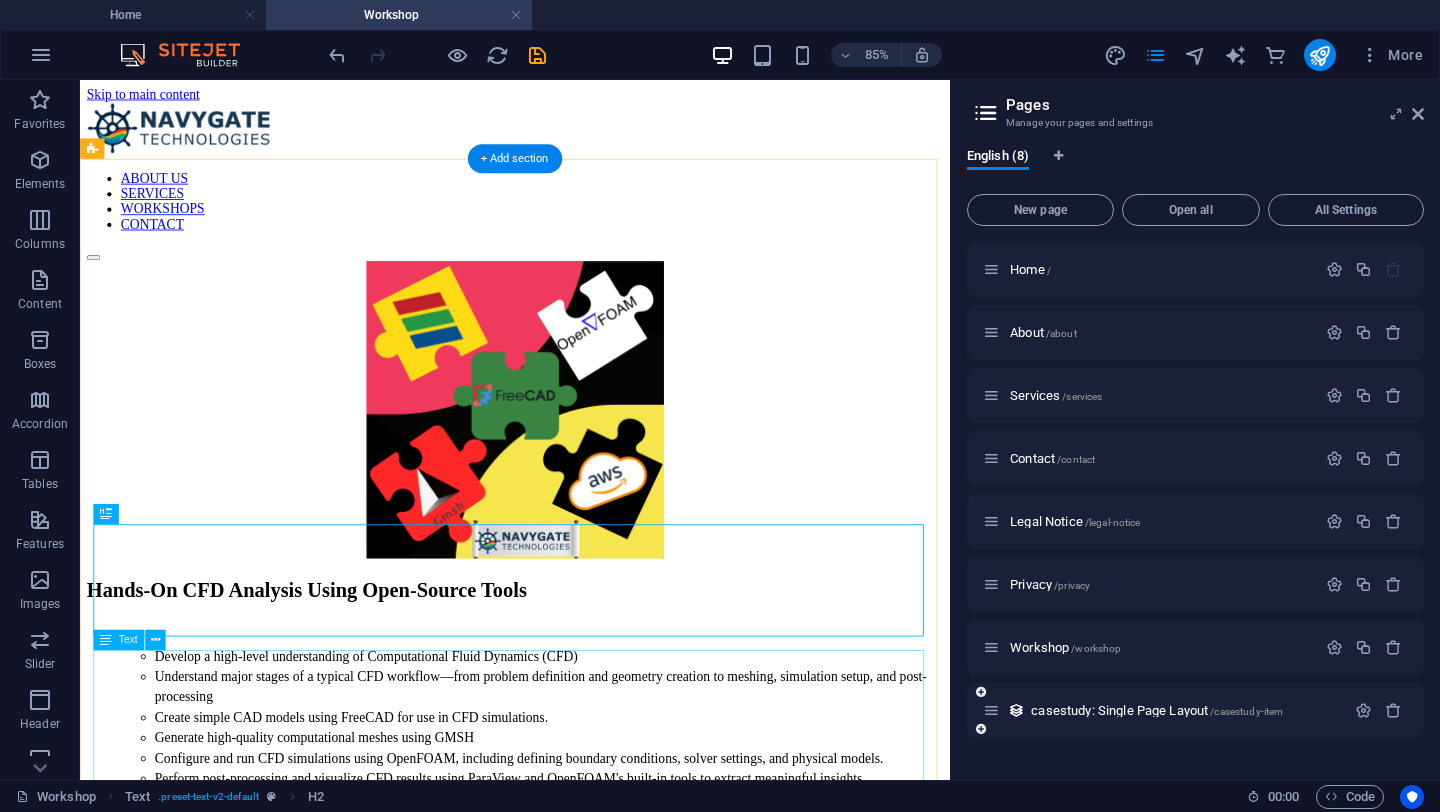 scroll, scrollTop: 0, scrollLeft: 0, axis: both 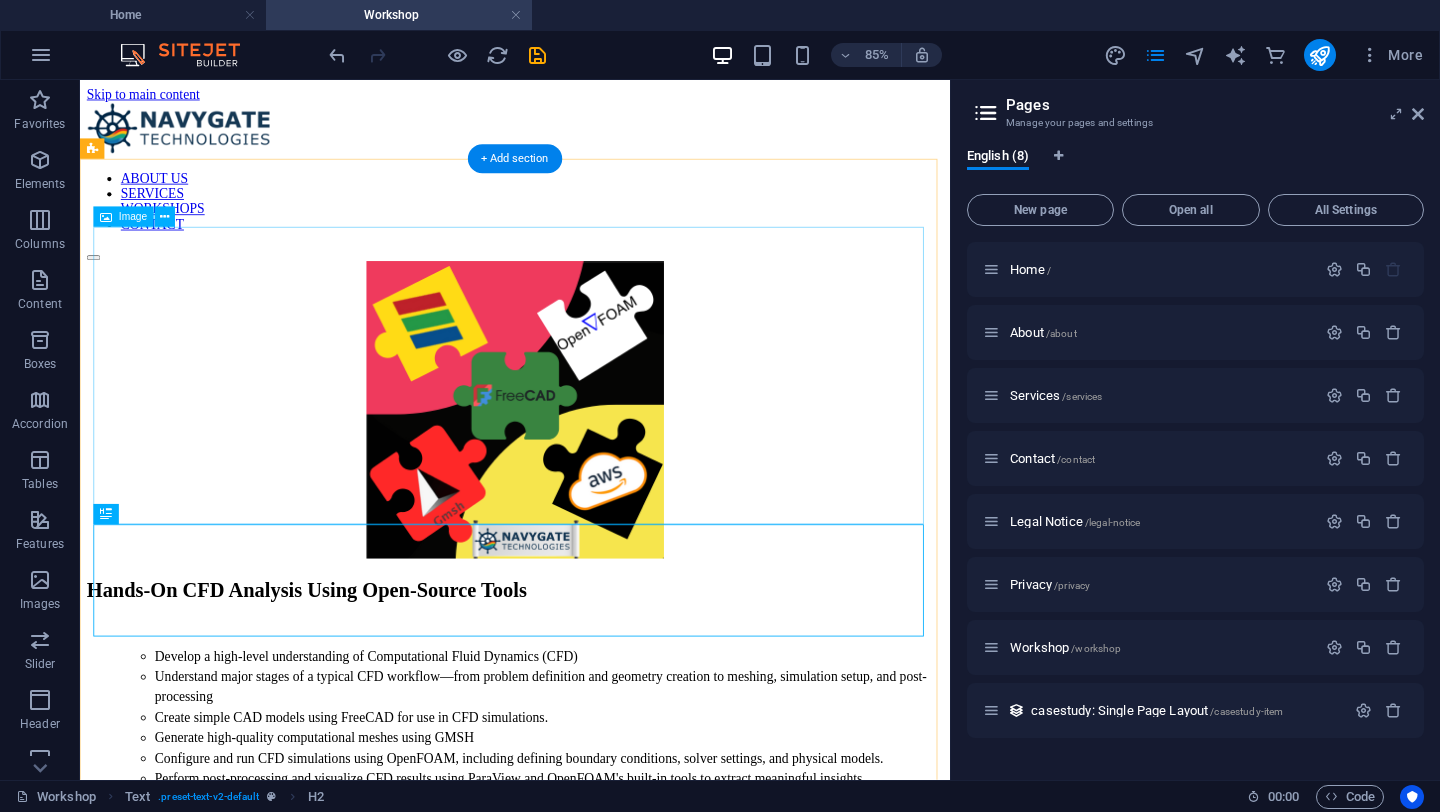 click at bounding box center (592, 470) 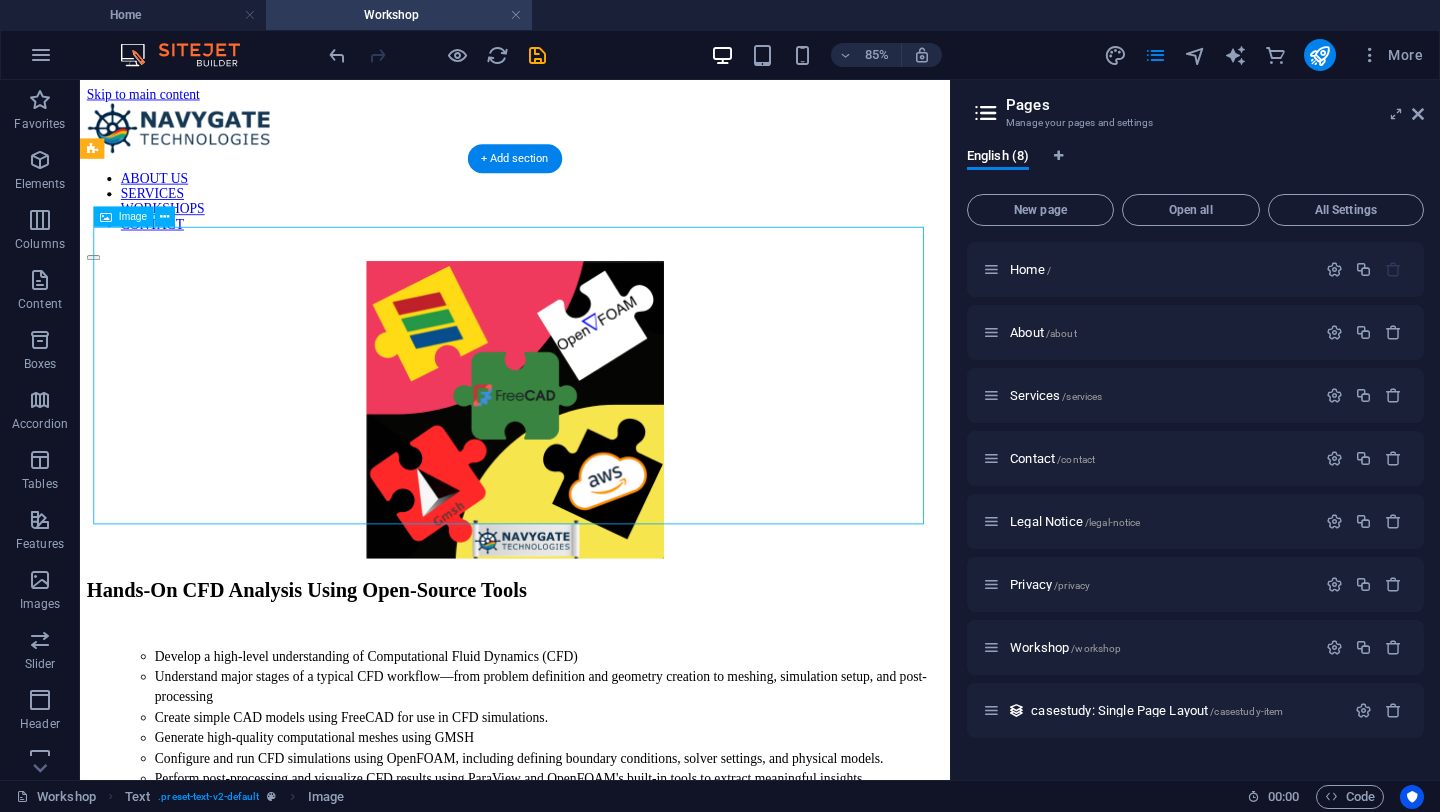 click at bounding box center (592, 470) 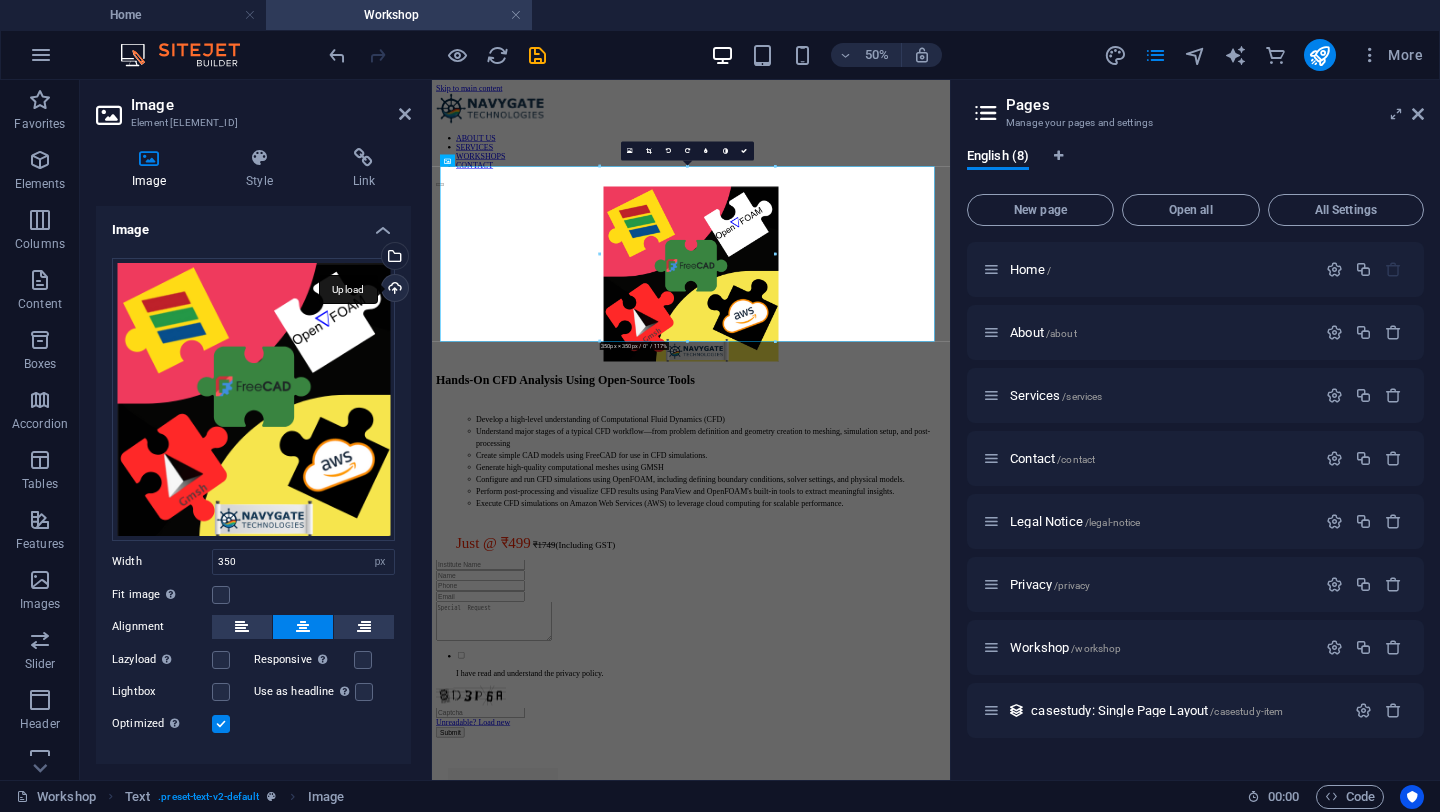 click on "Upload" at bounding box center (393, 290) 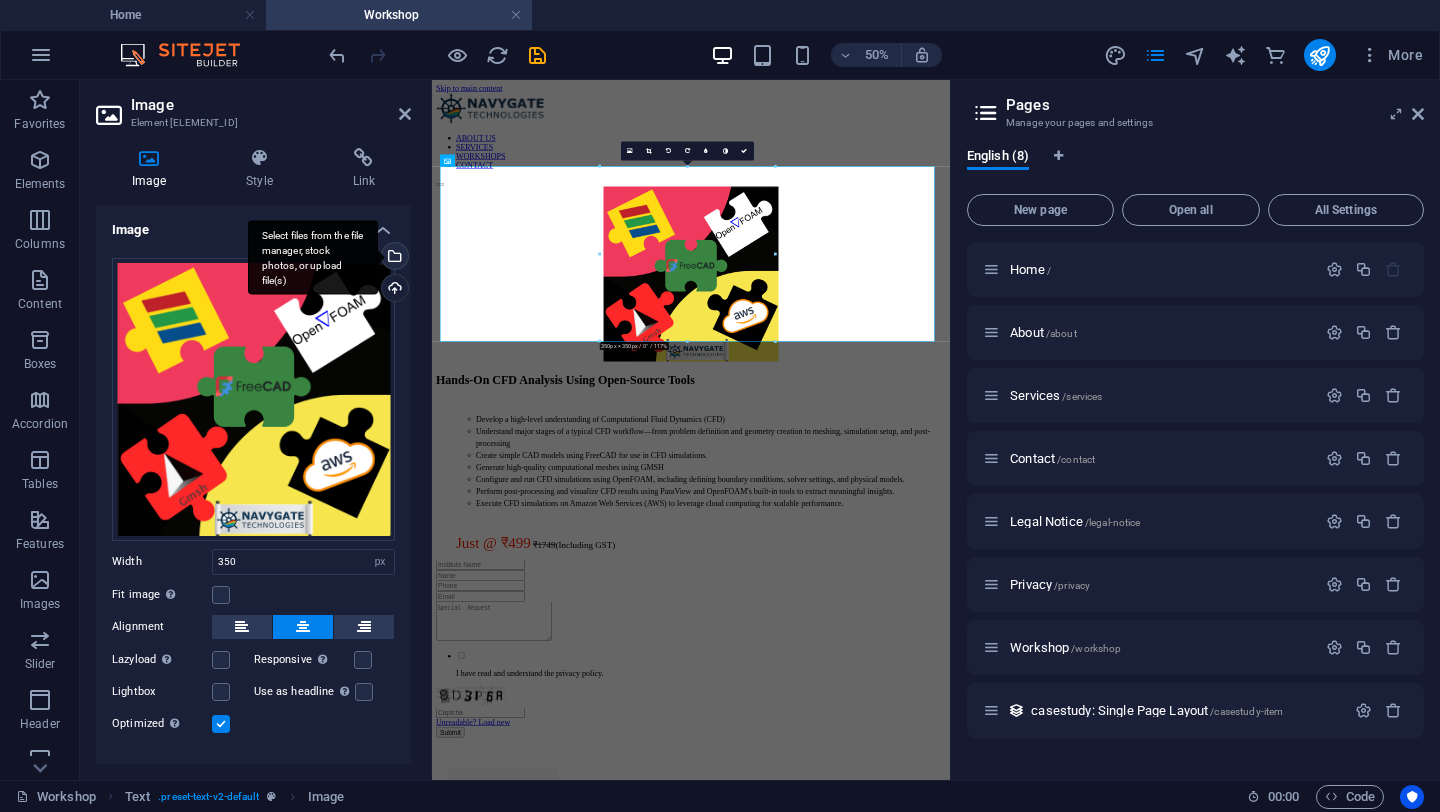 click on "Select files from the file manager, stock photos, or upload file(s)" at bounding box center [313, 257] 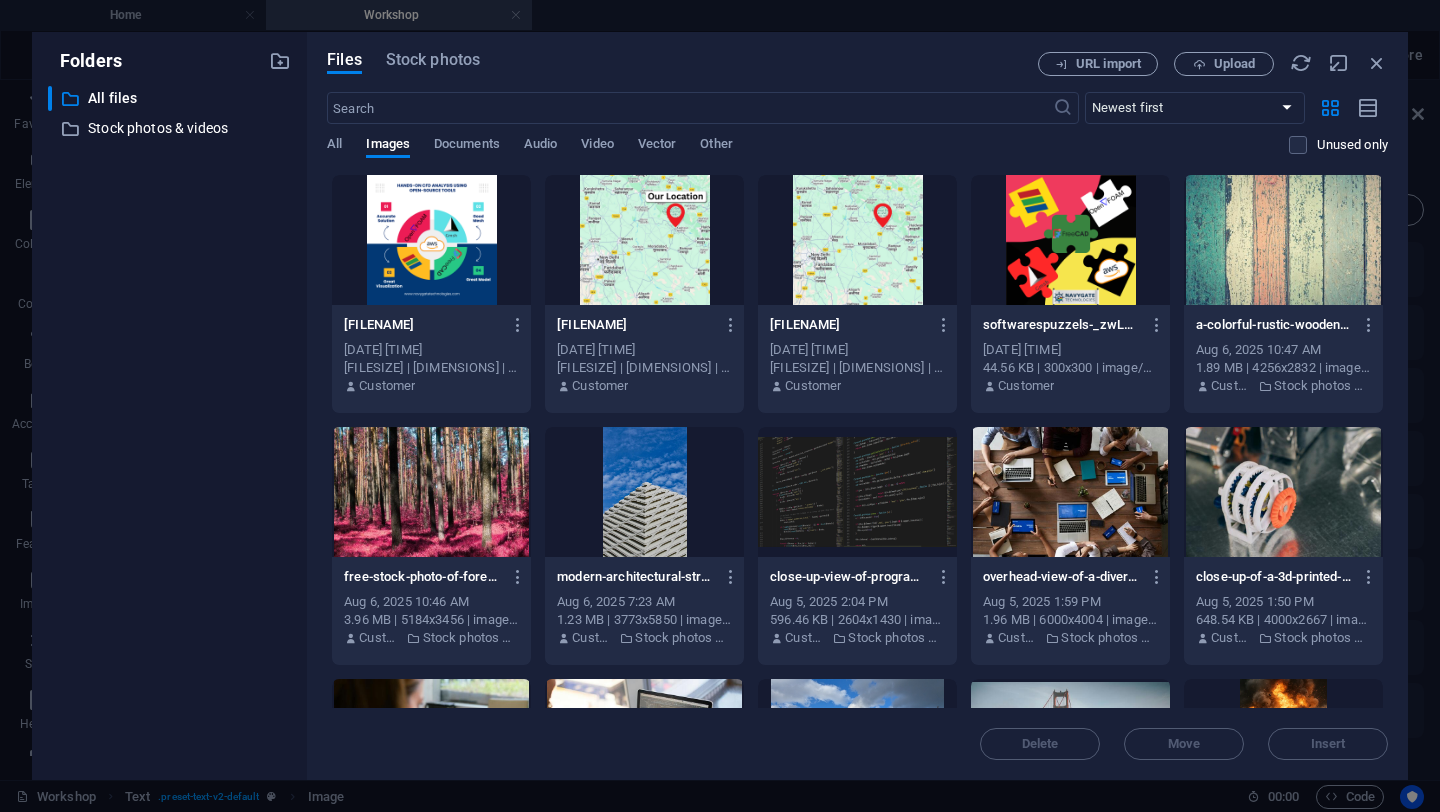click at bounding box center [431, 240] 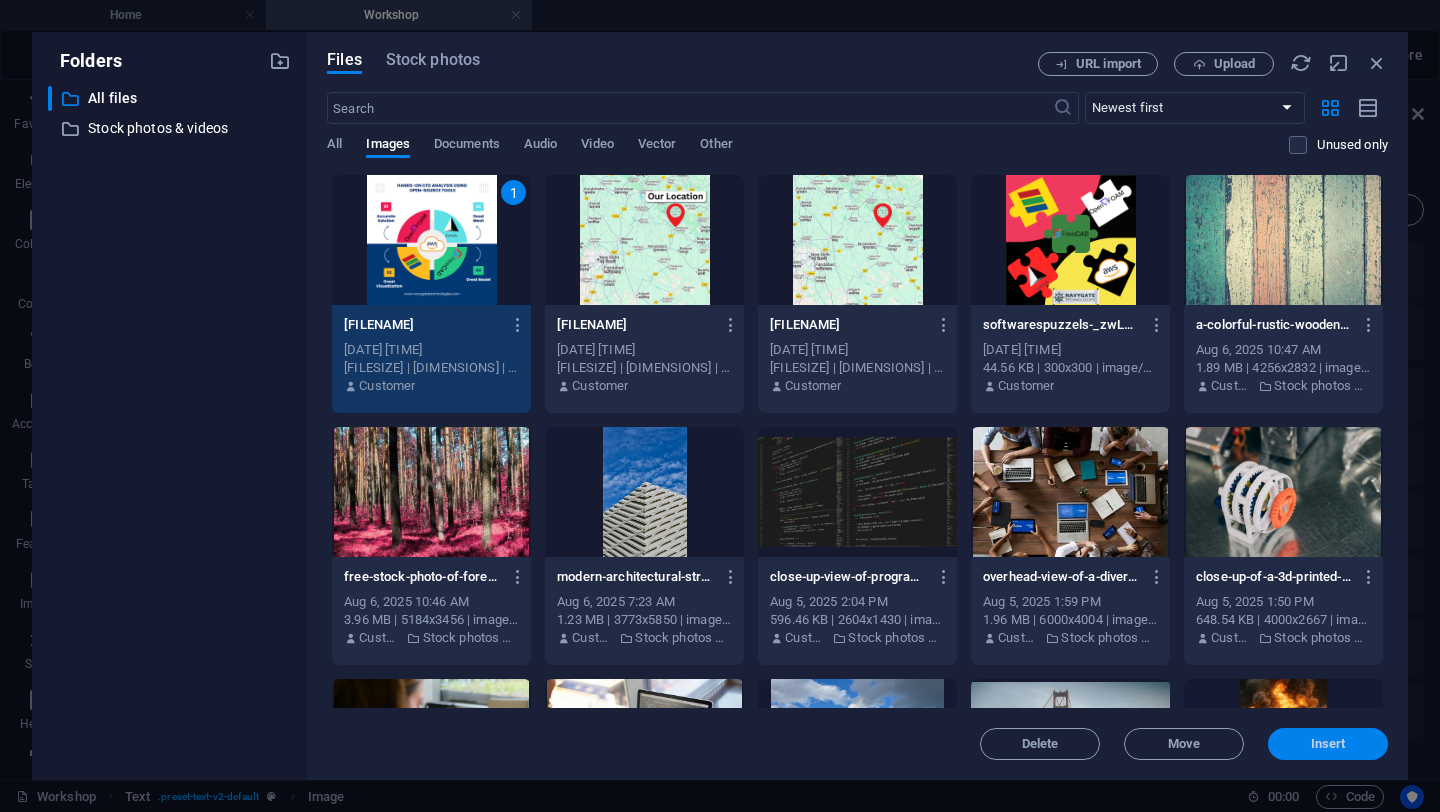click on "Insert" at bounding box center (1328, 744) 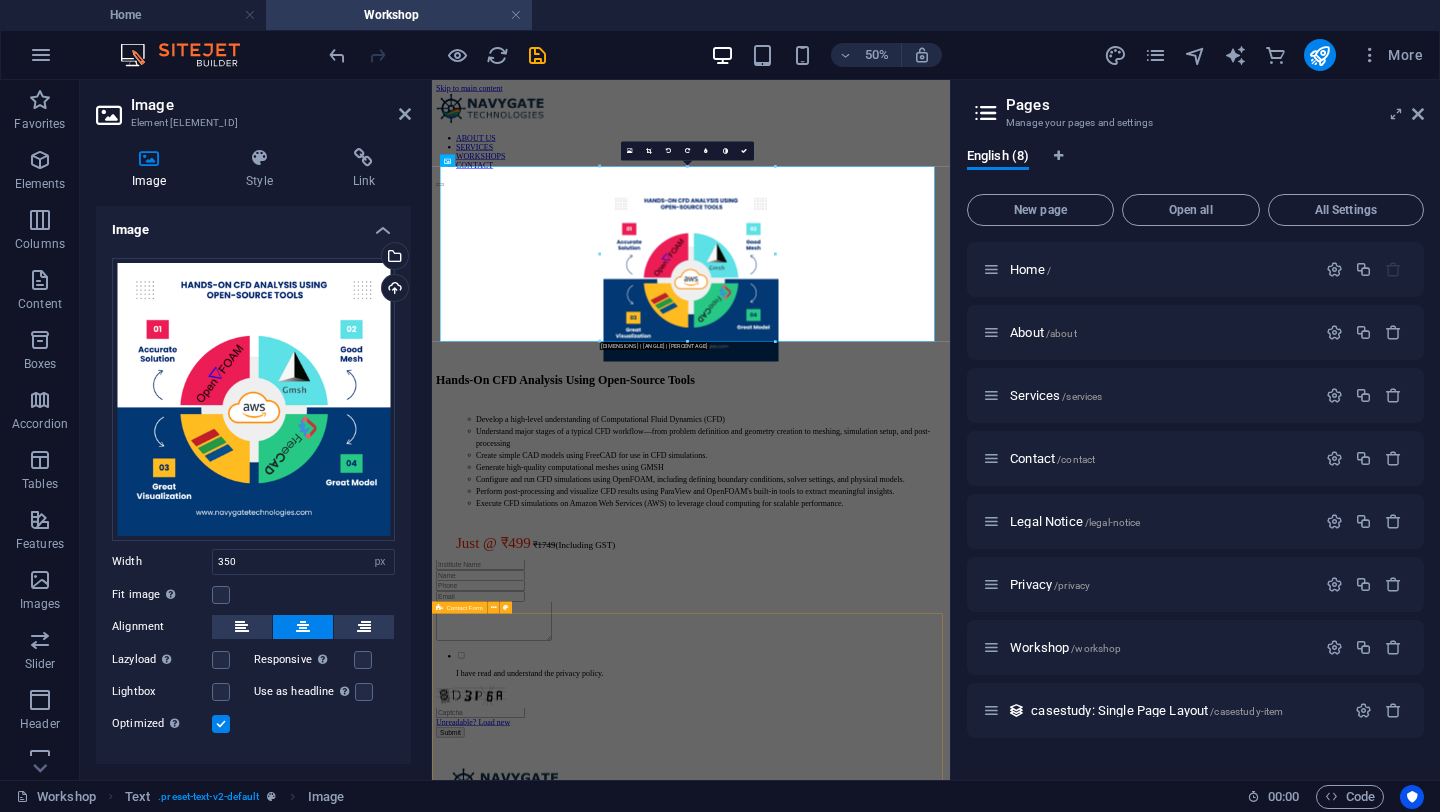 drag, startPoint x: 1179, startPoint y: 1150, endPoint x: 1283, endPoint y: 713, distance: 449.20486 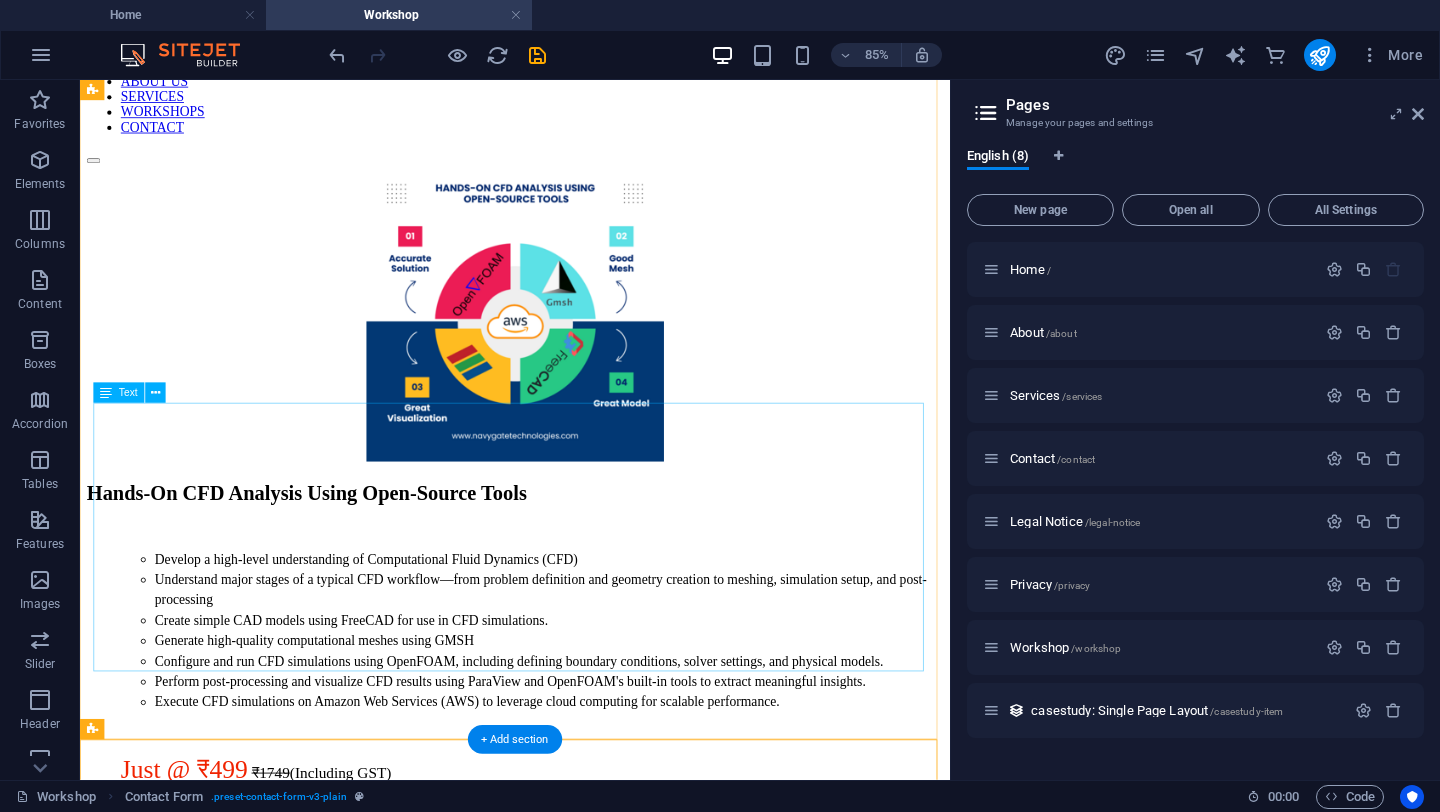 scroll, scrollTop: 0, scrollLeft: 0, axis: both 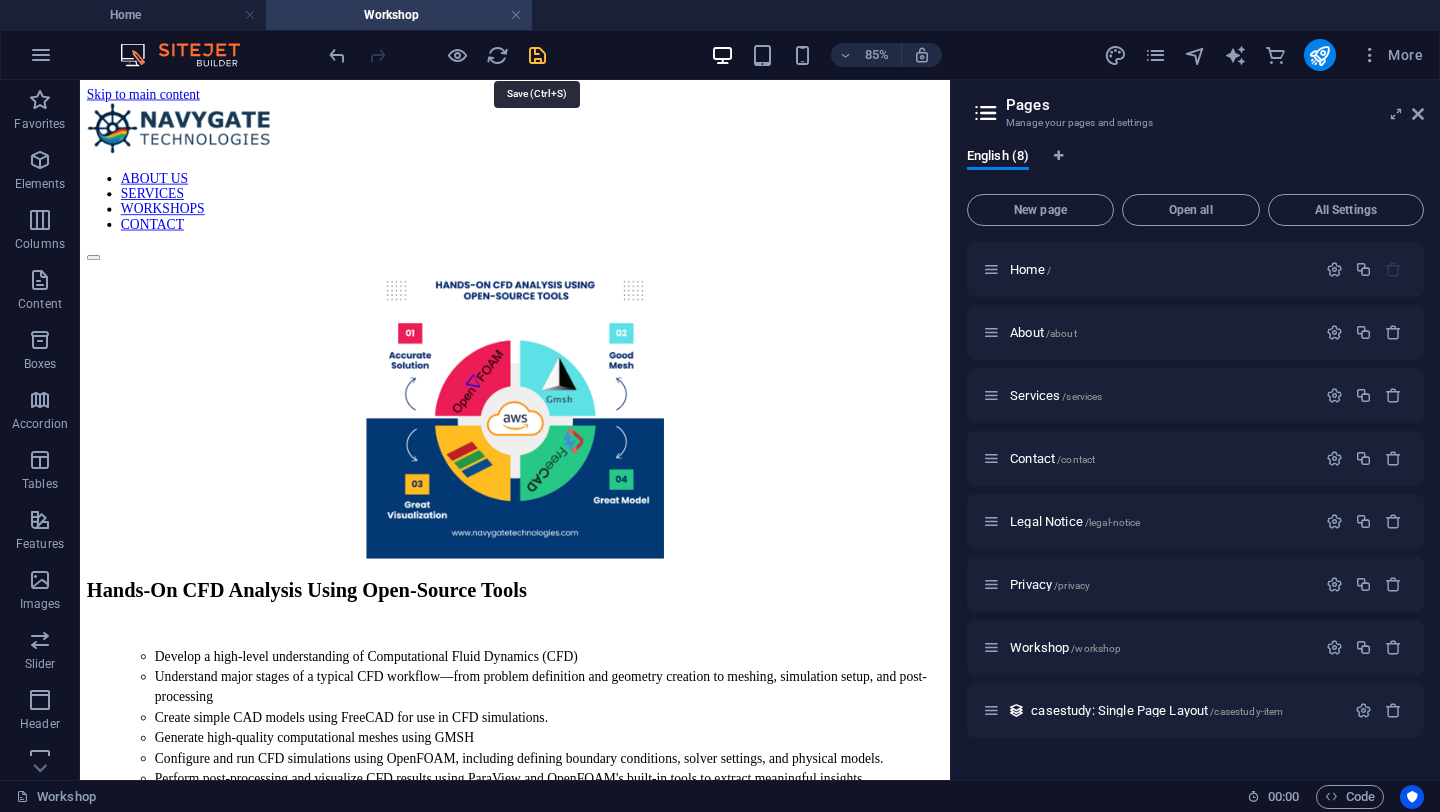 click at bounding box center (537, 55) 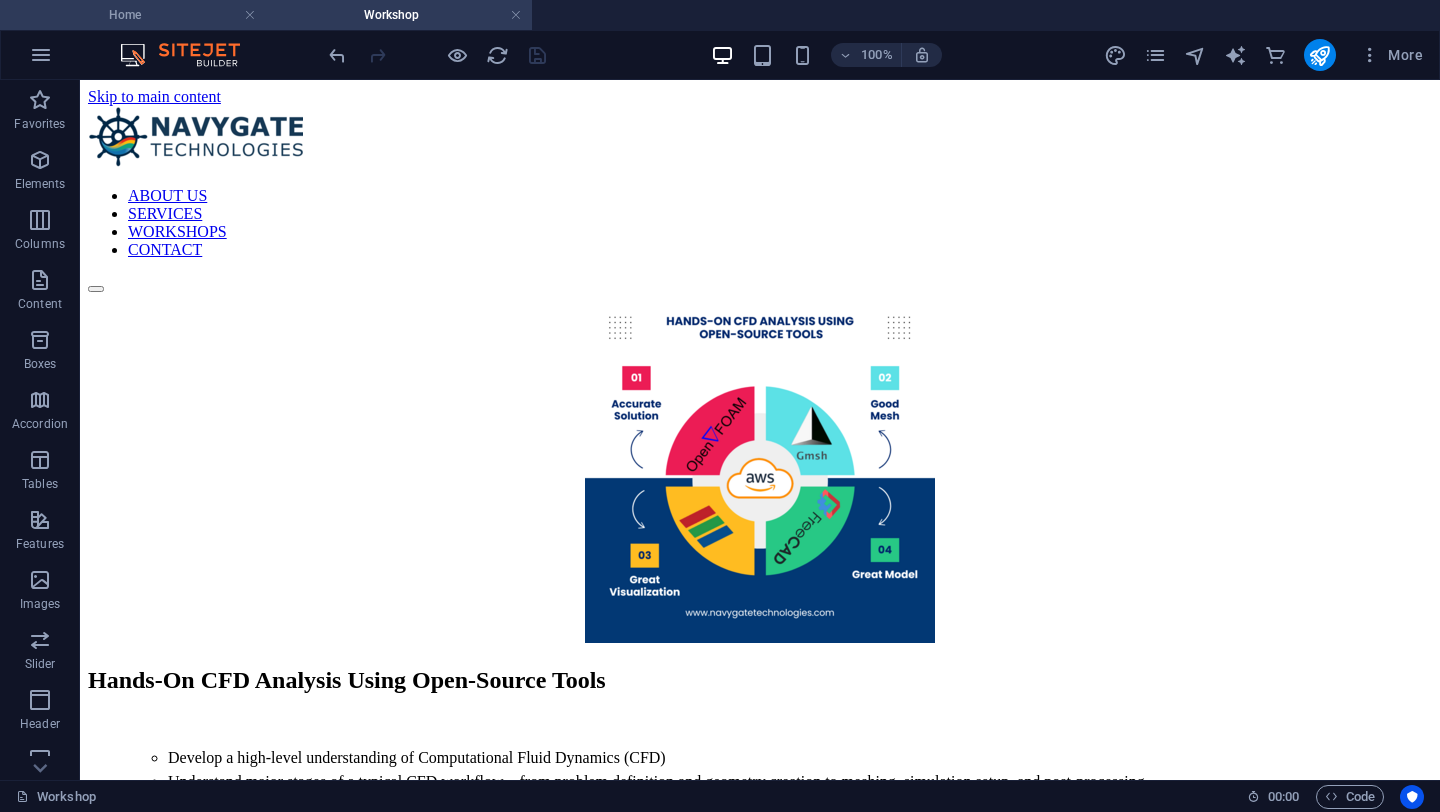 click on "Home" at bounding box center [133, 15] 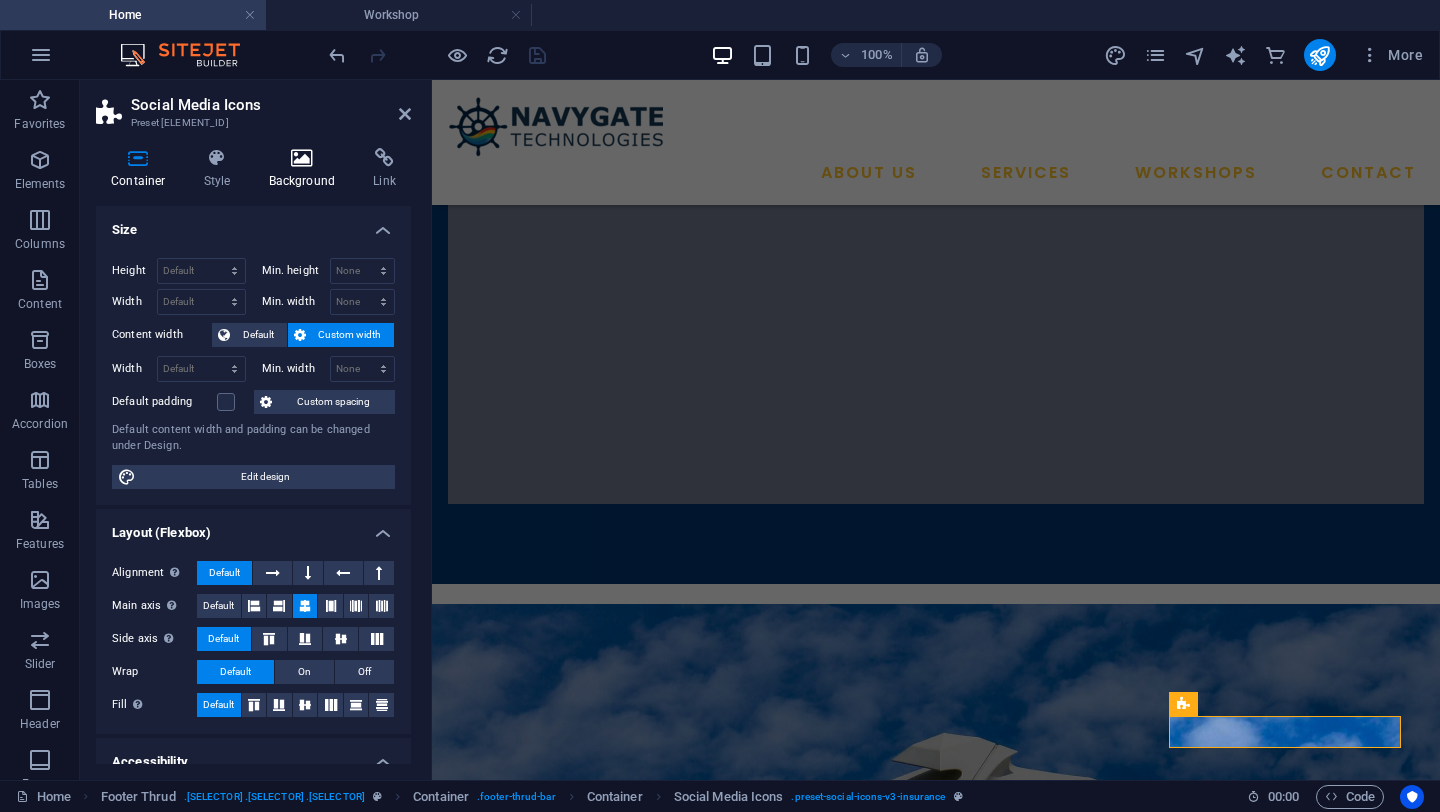 click at bounding box center [302, 158] 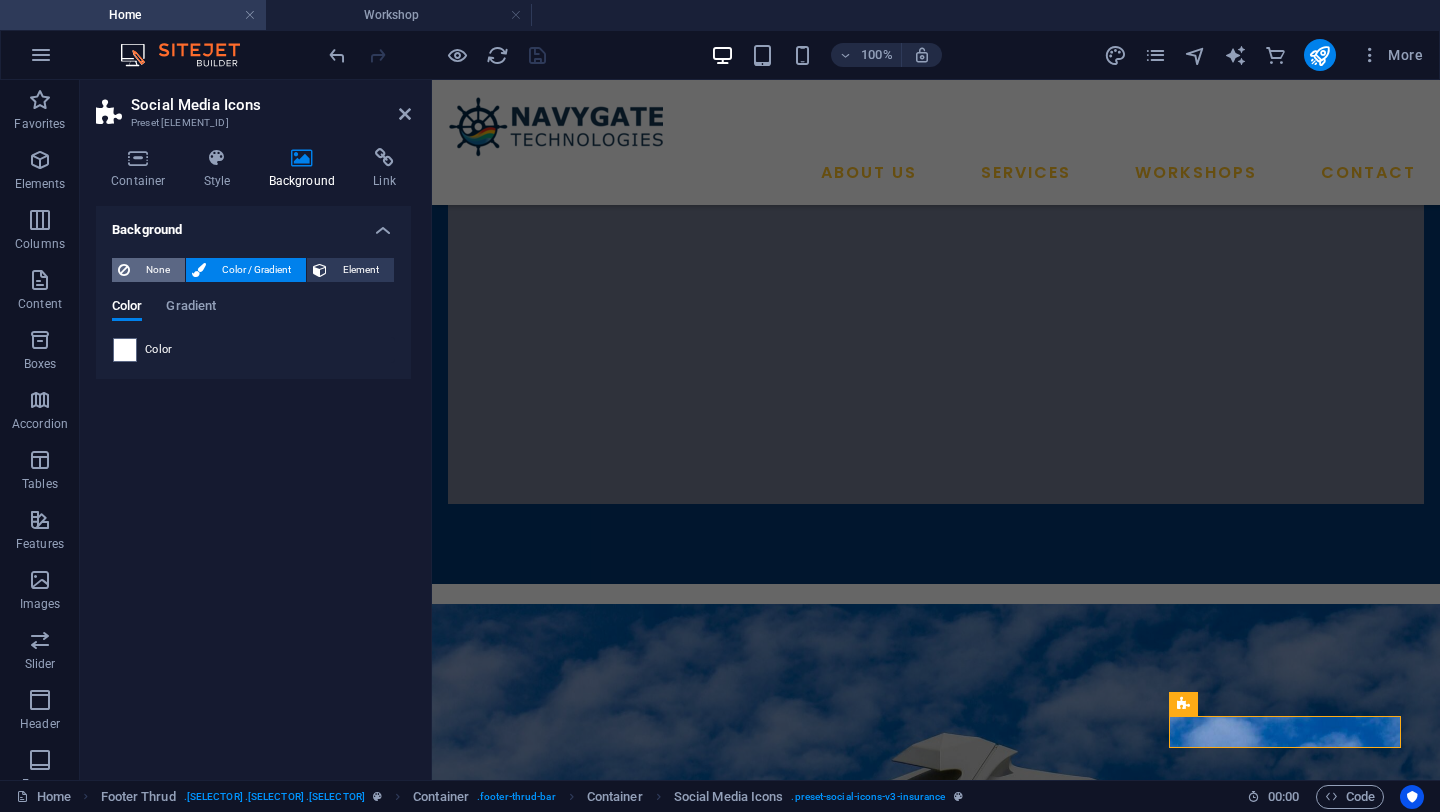click on "None" at bounding box center [157, 270] 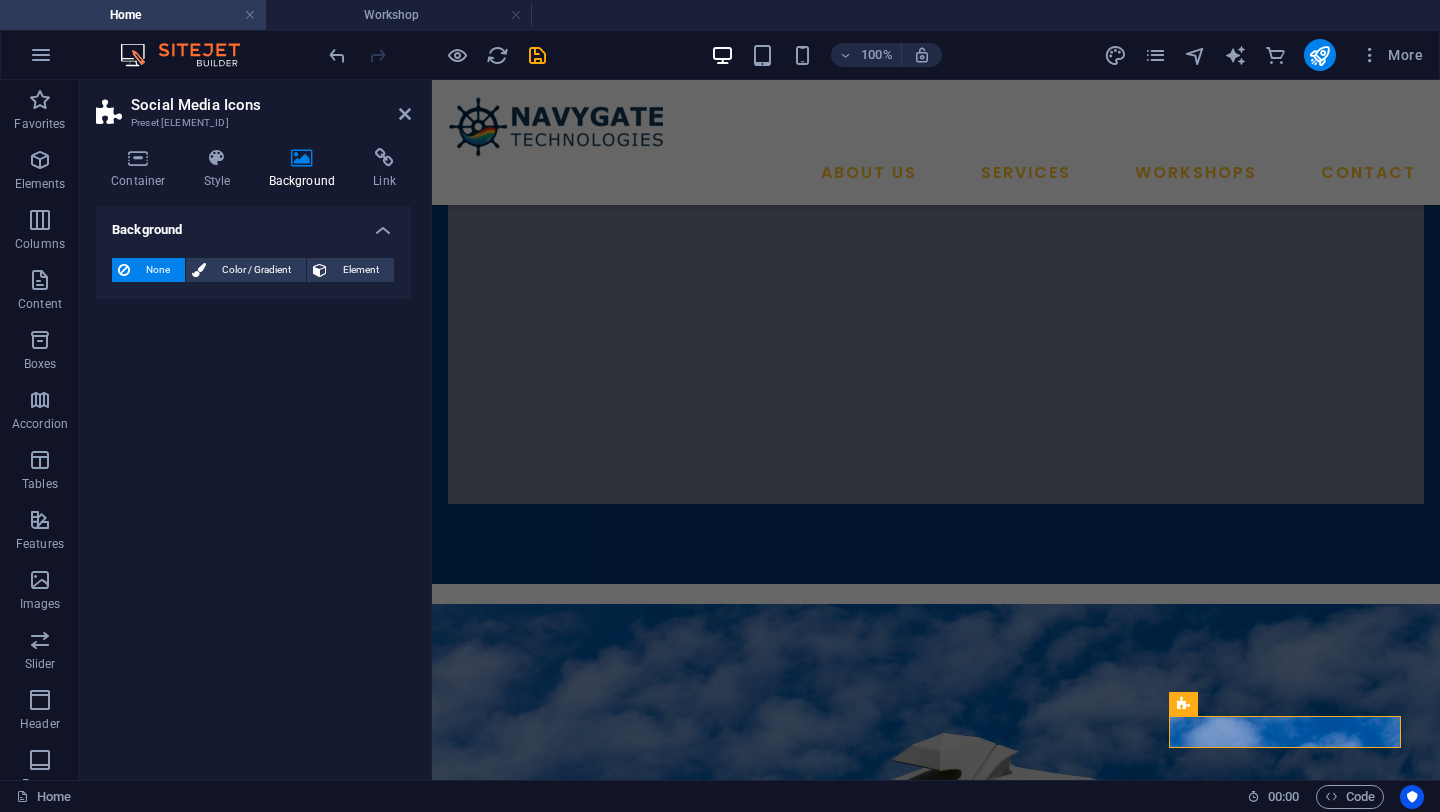 click on "Background None Color / Gradient Element Stretch background to full-width Color overlay Places an overlay over the background to colorize it Parallax 0 % Image Image slider Map Video YouTube Vimeo HTML Color Gradient Color A parent element contains a background. Edit background on parent element" at bounding box center (253, 485) 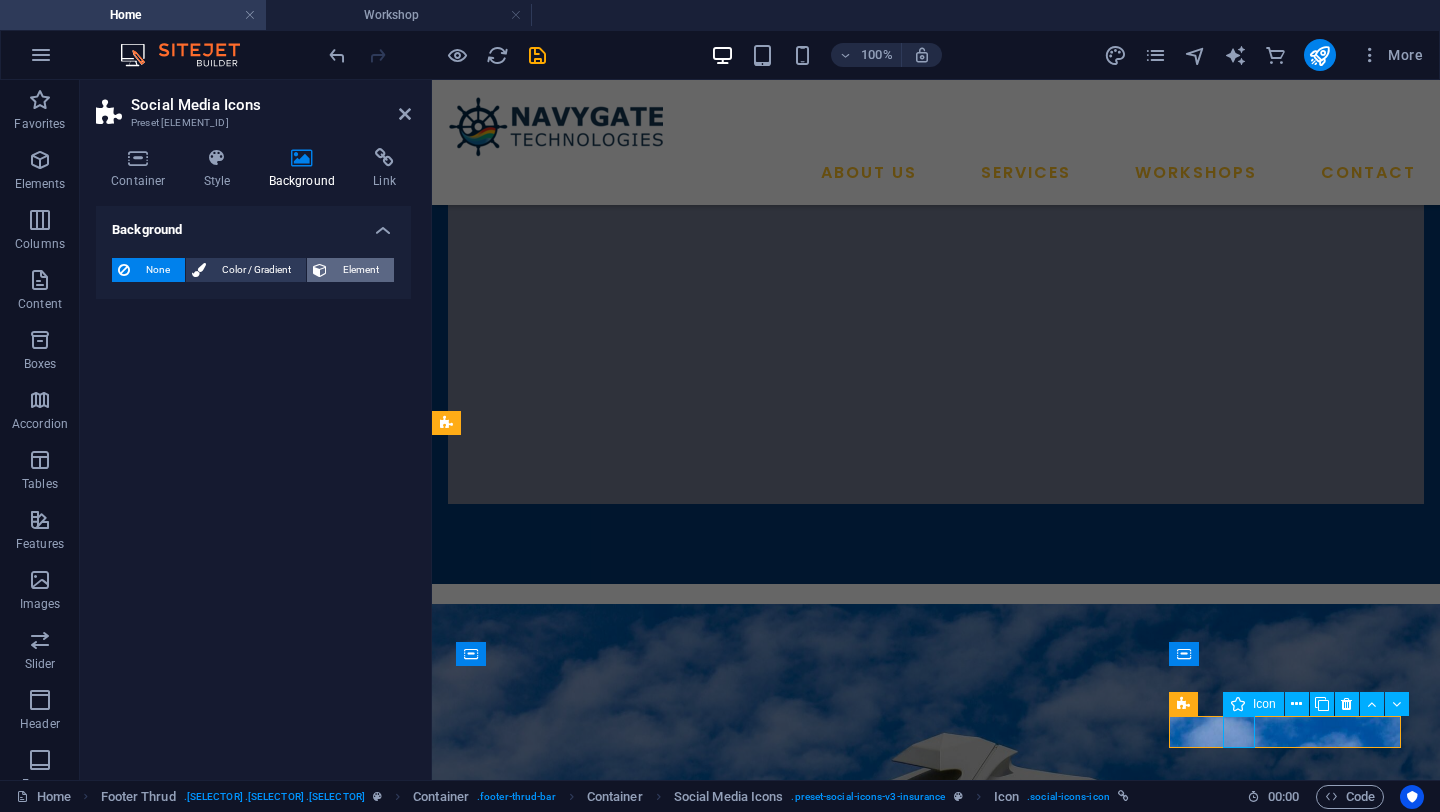 select on "xMidYMid" 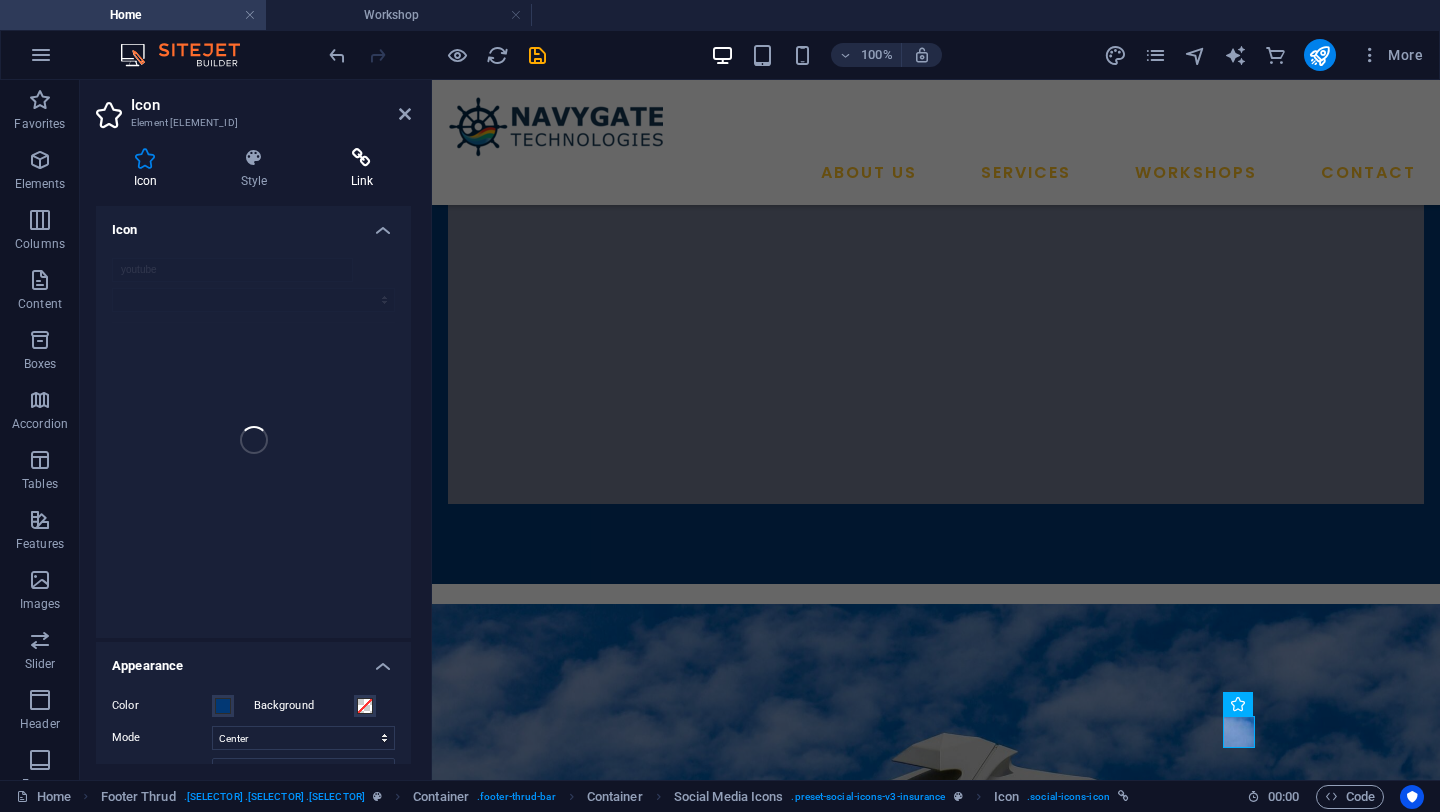 click at bounding box center [362, 158] 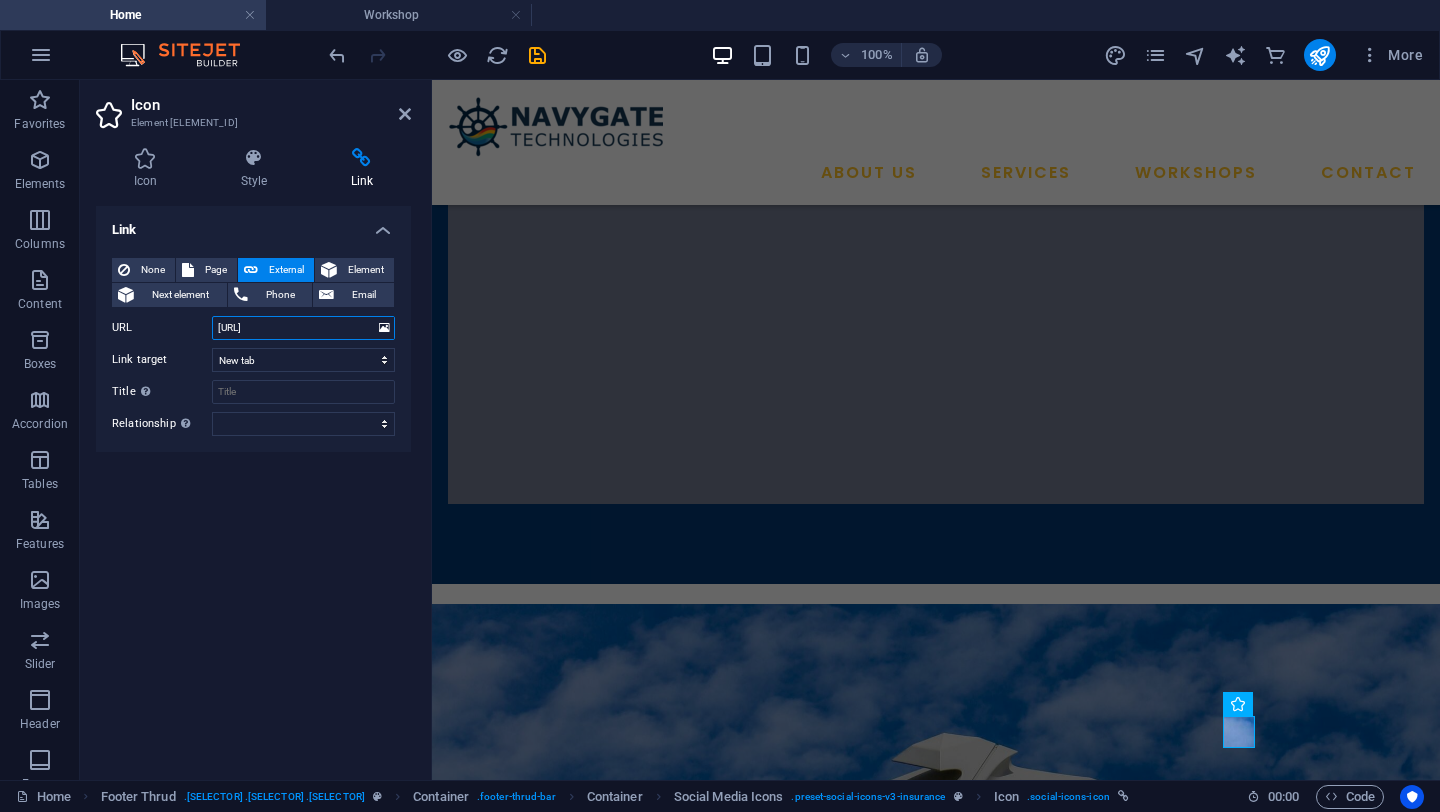click on "[URL]" at bounding box center (303, 328) 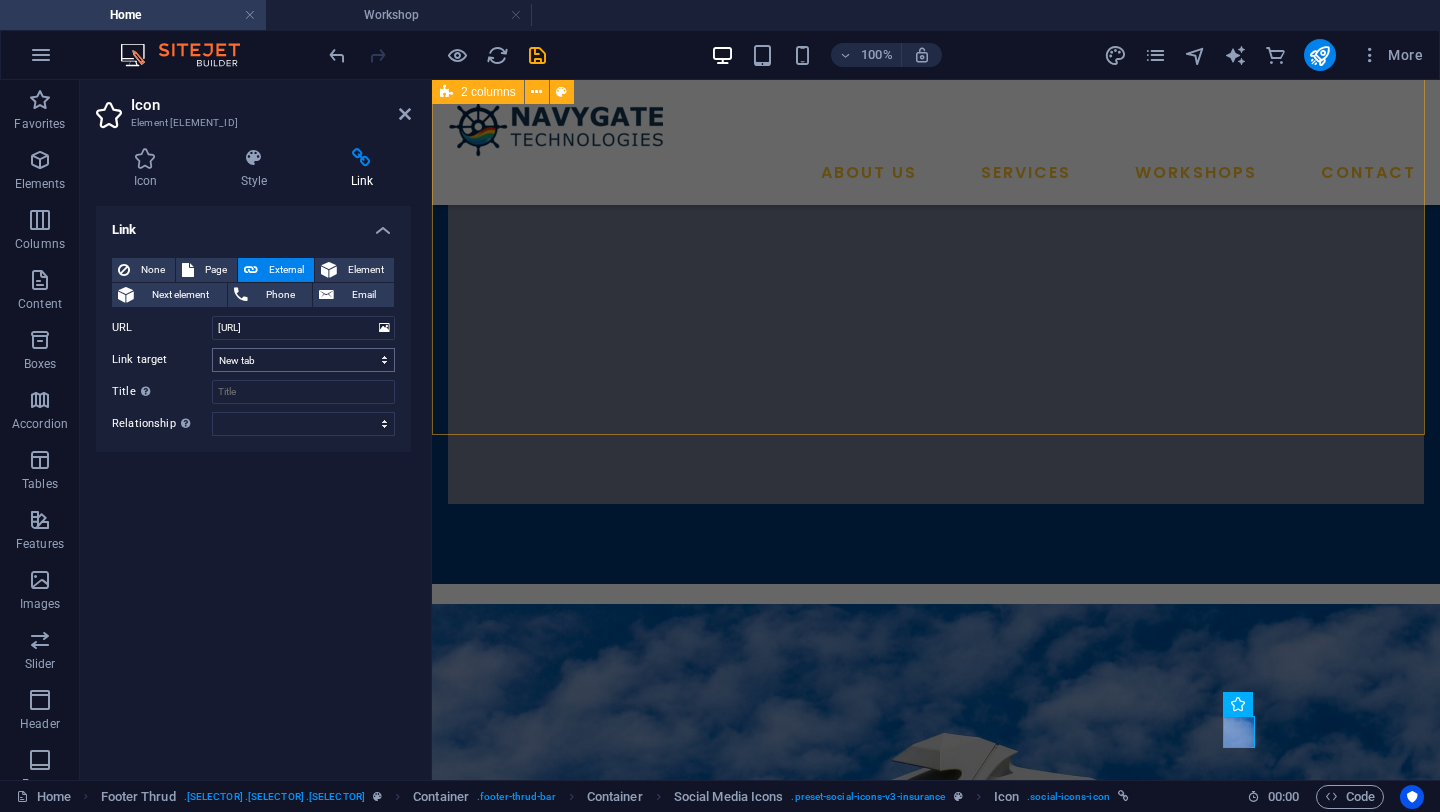 scroll, scrollTop: 0, scrollLeft: 0, axis: both 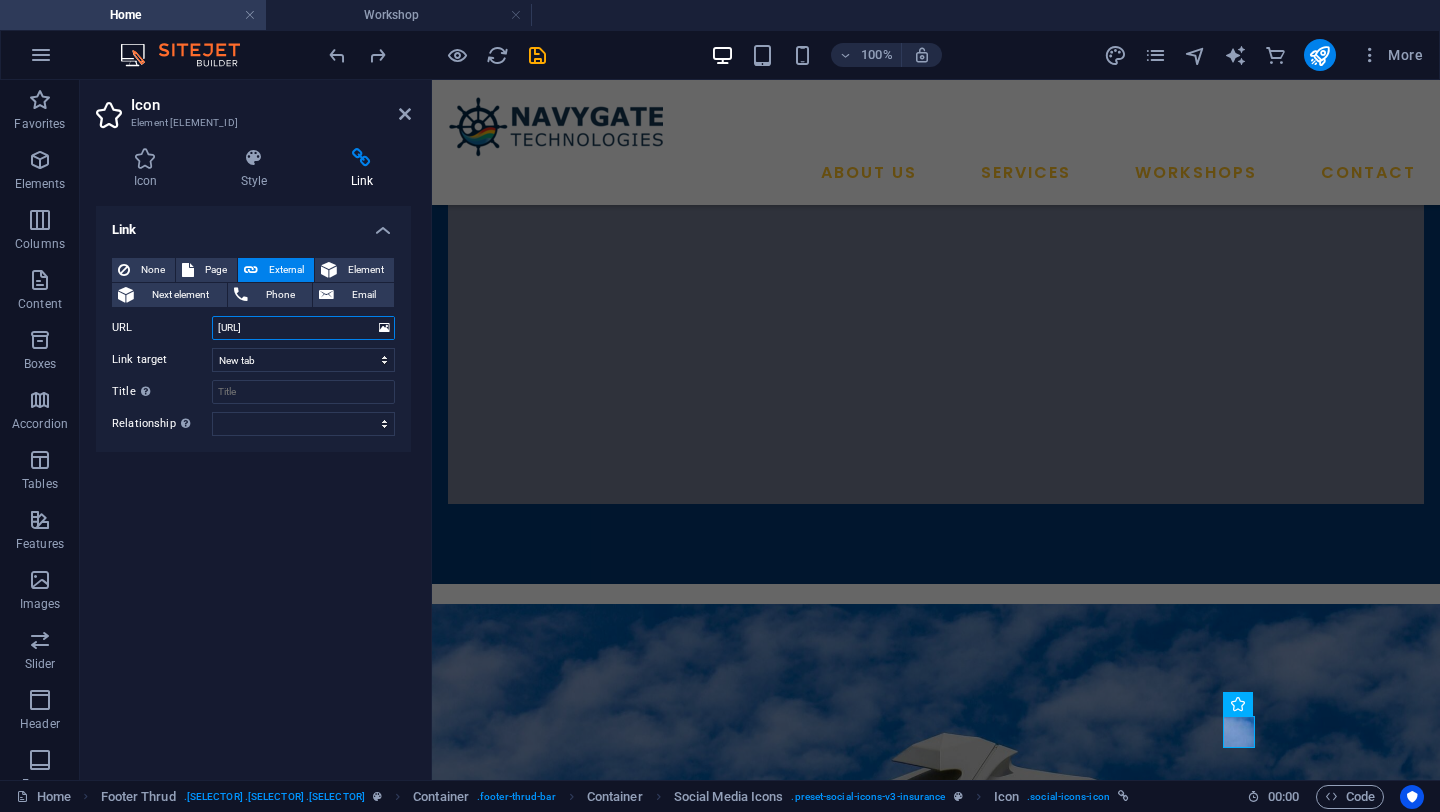 drag, startPoint x: 220, startPoint y: 329, endPoint x: 397, endPoint y: 336, distance: 177.13837 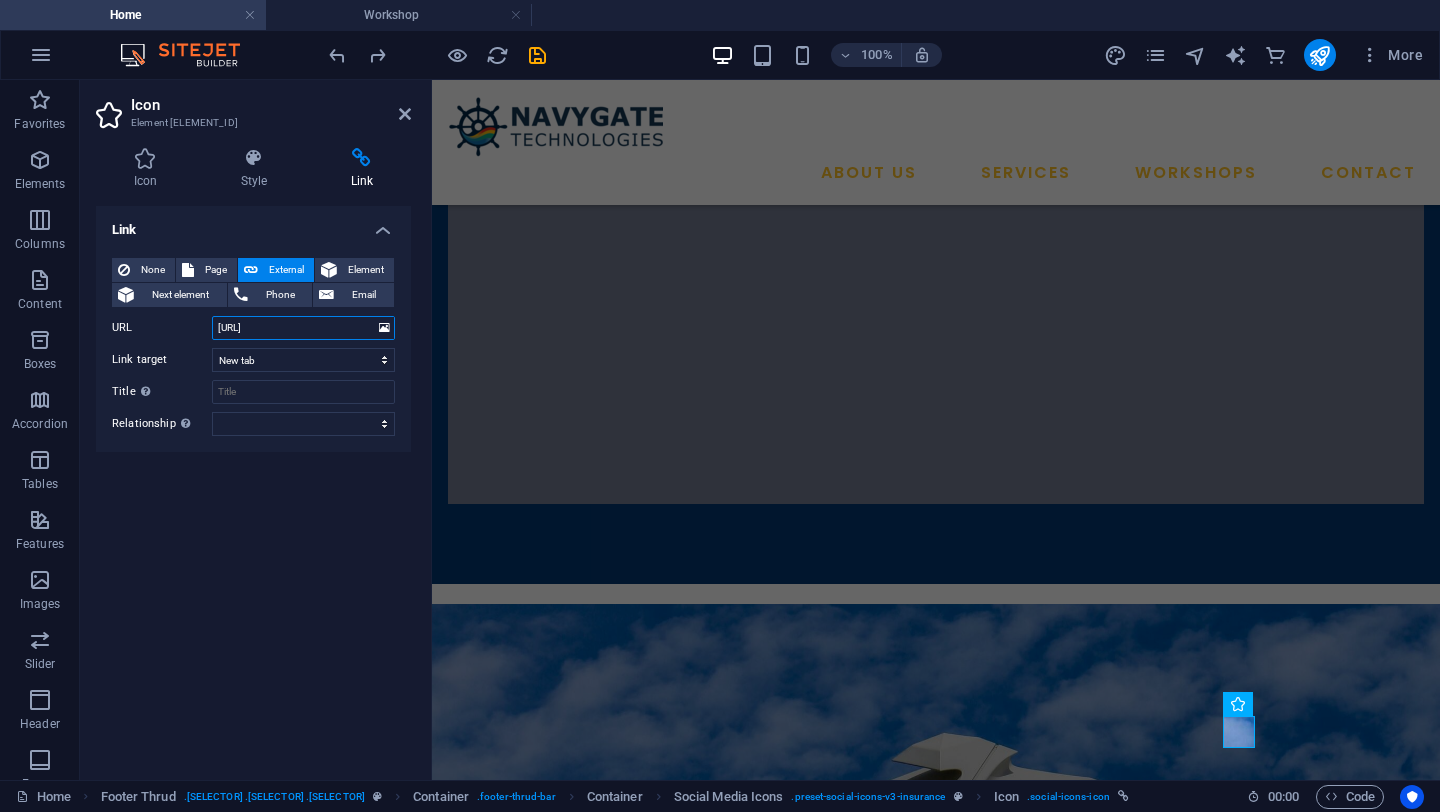 click on "None Page External Element Next element Phone Email Page Home About Services Contact Legal Notice Privacy Workshop Element
URL [URL] Phone Email Link target New tab Same tab Overlay Title Additional link description, should not be the same as the link text. The title is most often shown as a tooltip text when the mouse moves over the element. Leave empty if uncertain. Relationship Sets the  relationship of this link to the link target . For example, the value "nofollow" instructs search engines not to follow the link. Can be left empty. alternate author bookmark external help license next nofollow noreferrer noopener prev search tag" at bounding box center [253, 347] 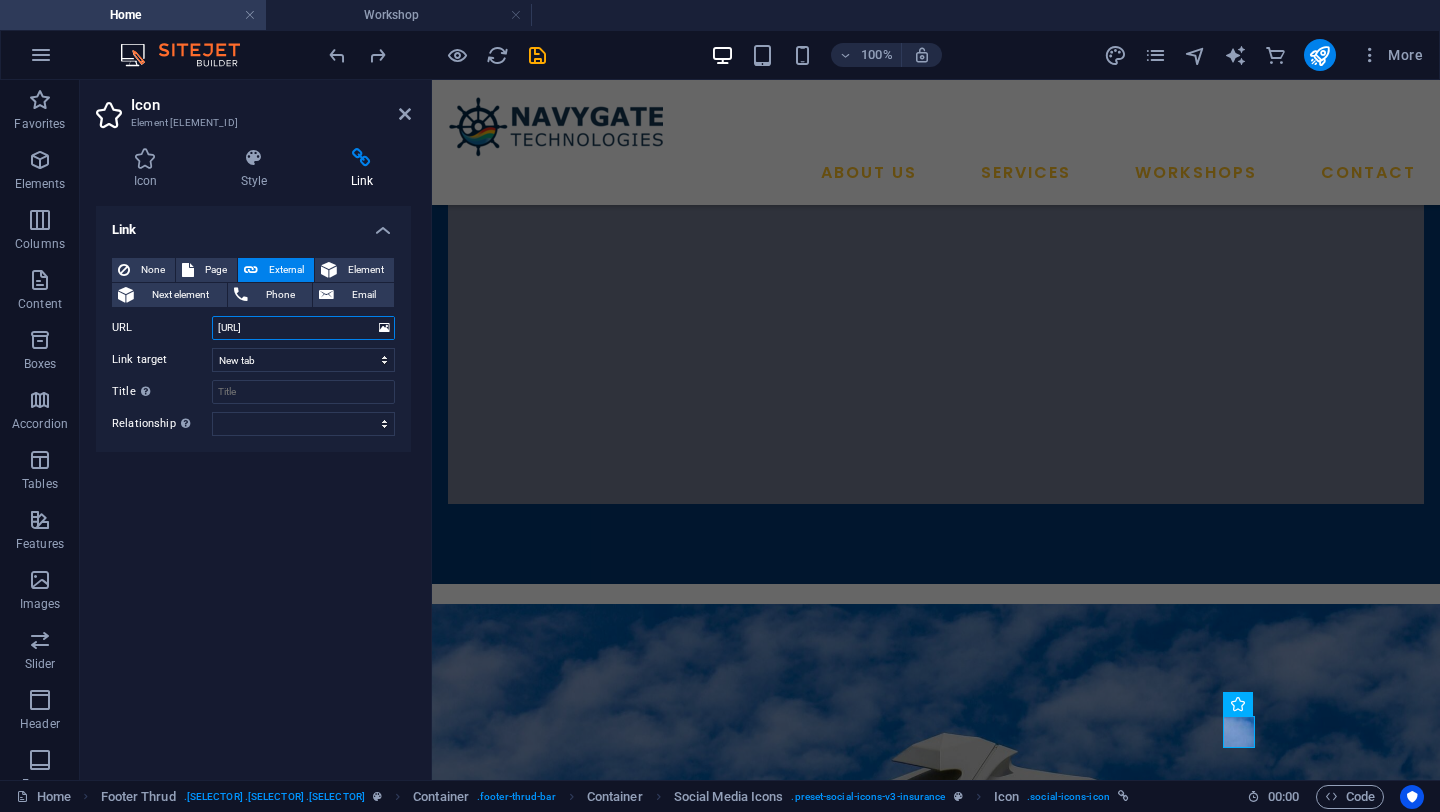 click on "[URL]" at bounding box center [303, 328] 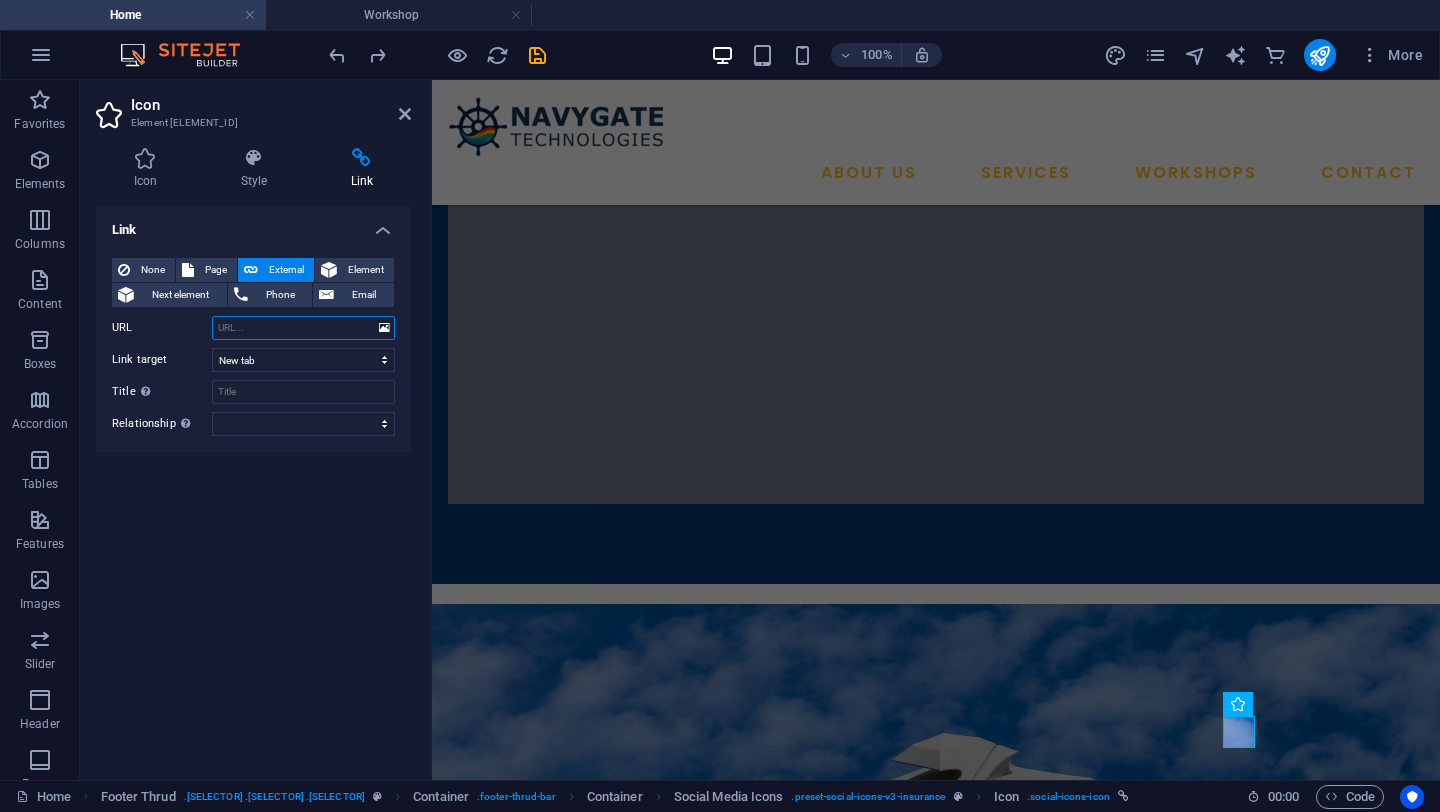 scroll, scrollTop: 0, scrollLeft: 0, axis: both 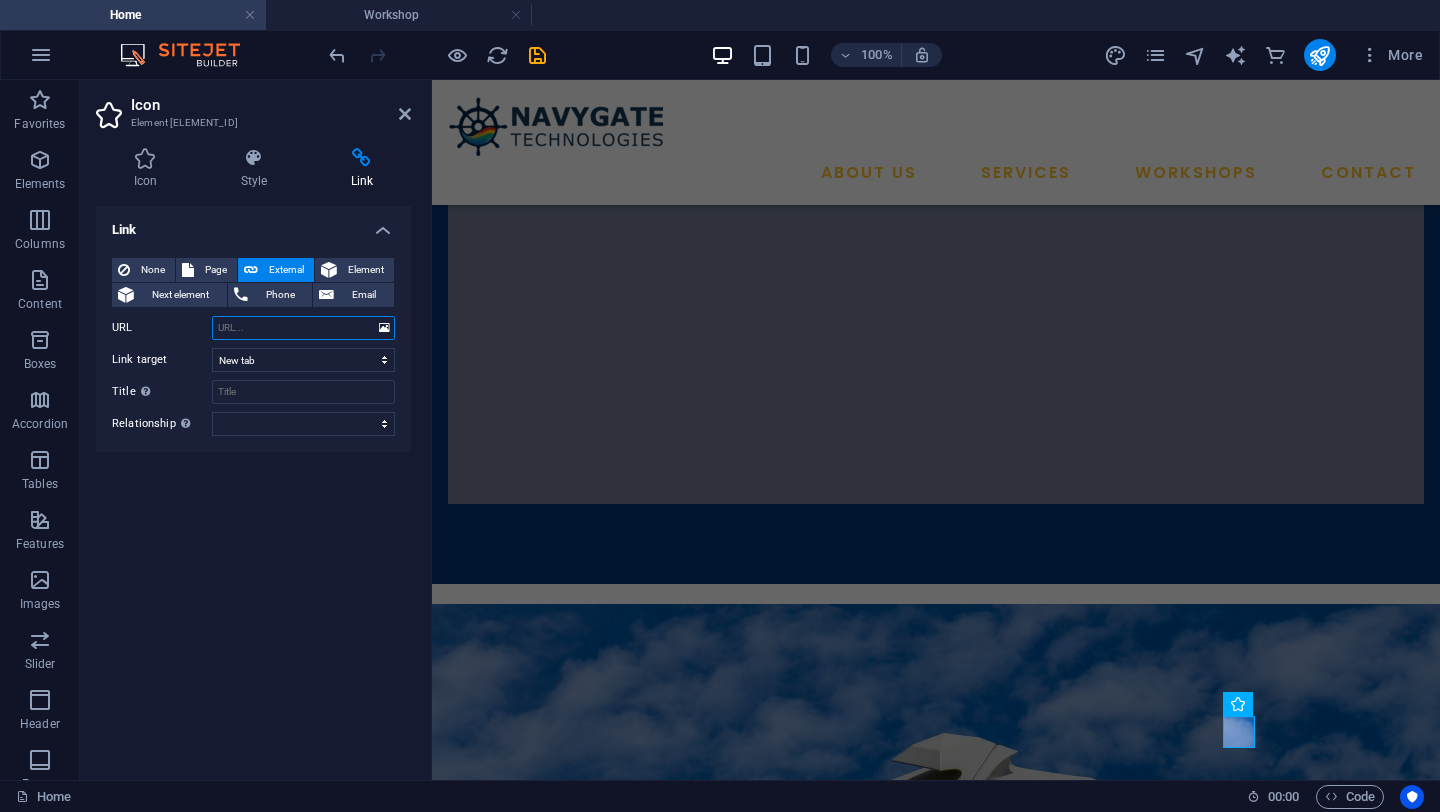 paste on "https://www.youtube.com/@NavygateTechnologies" 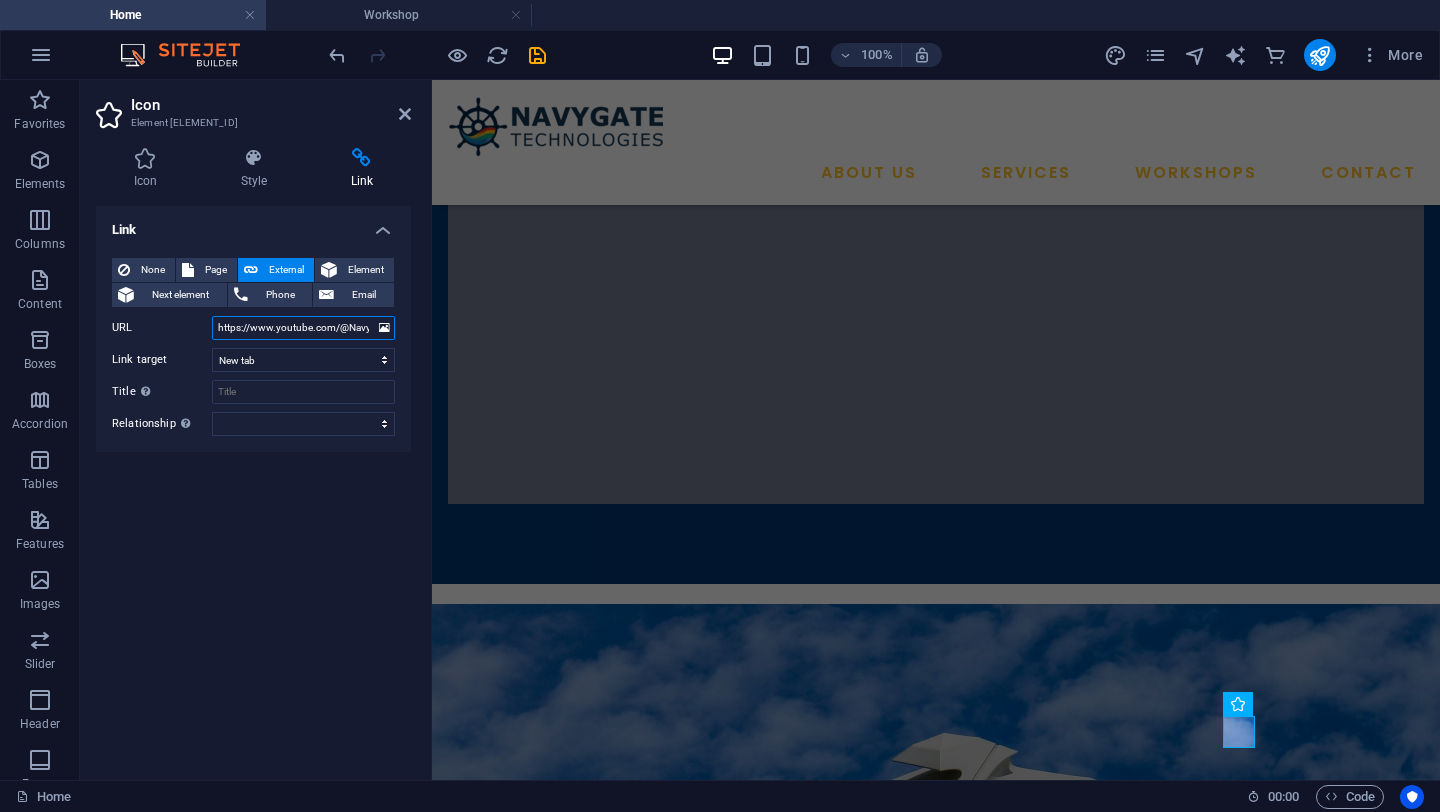 scroll, scrollTop: 0, scrollLeft: 78, axis: horizontal 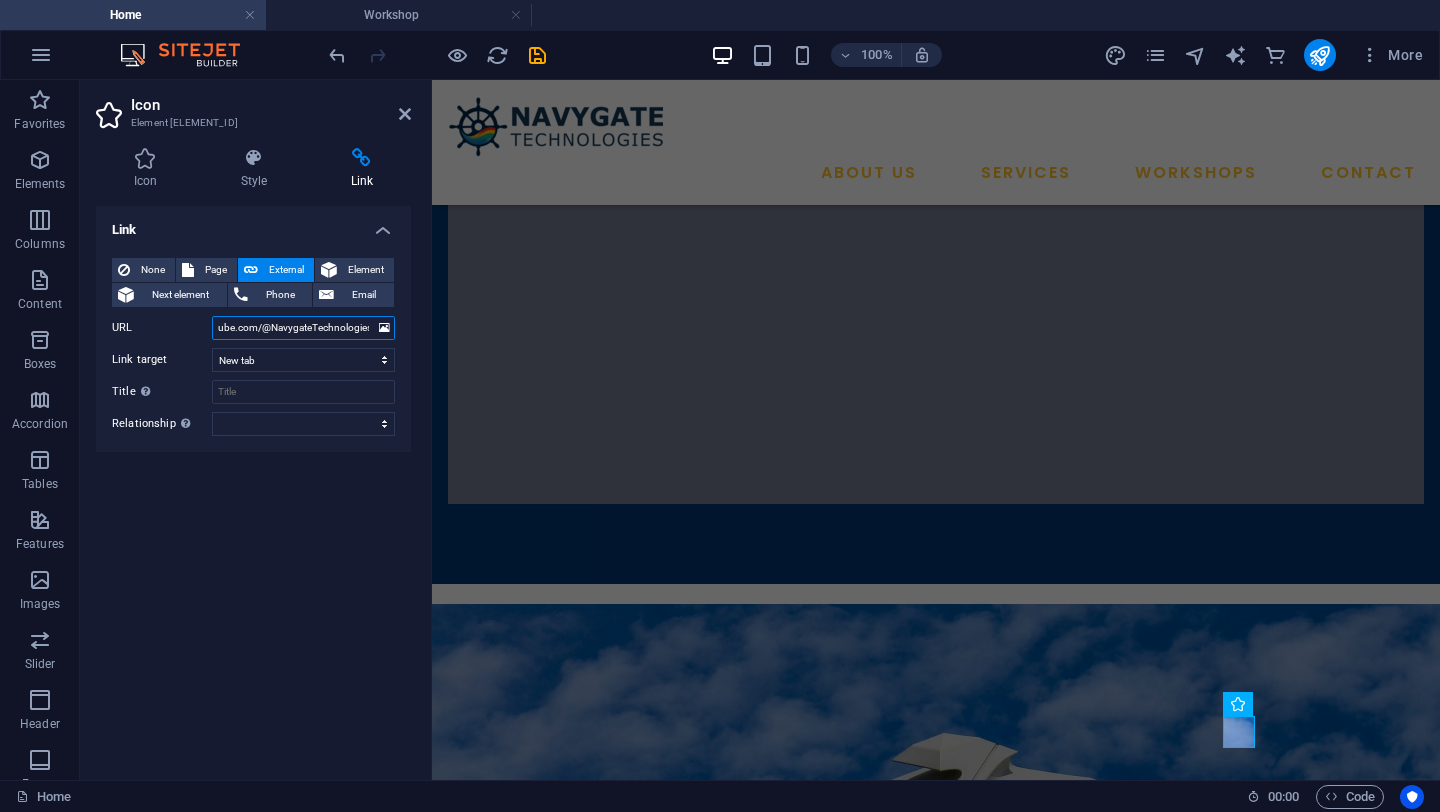 type on "https://www.youtube.com/@NavygateTechnologies" 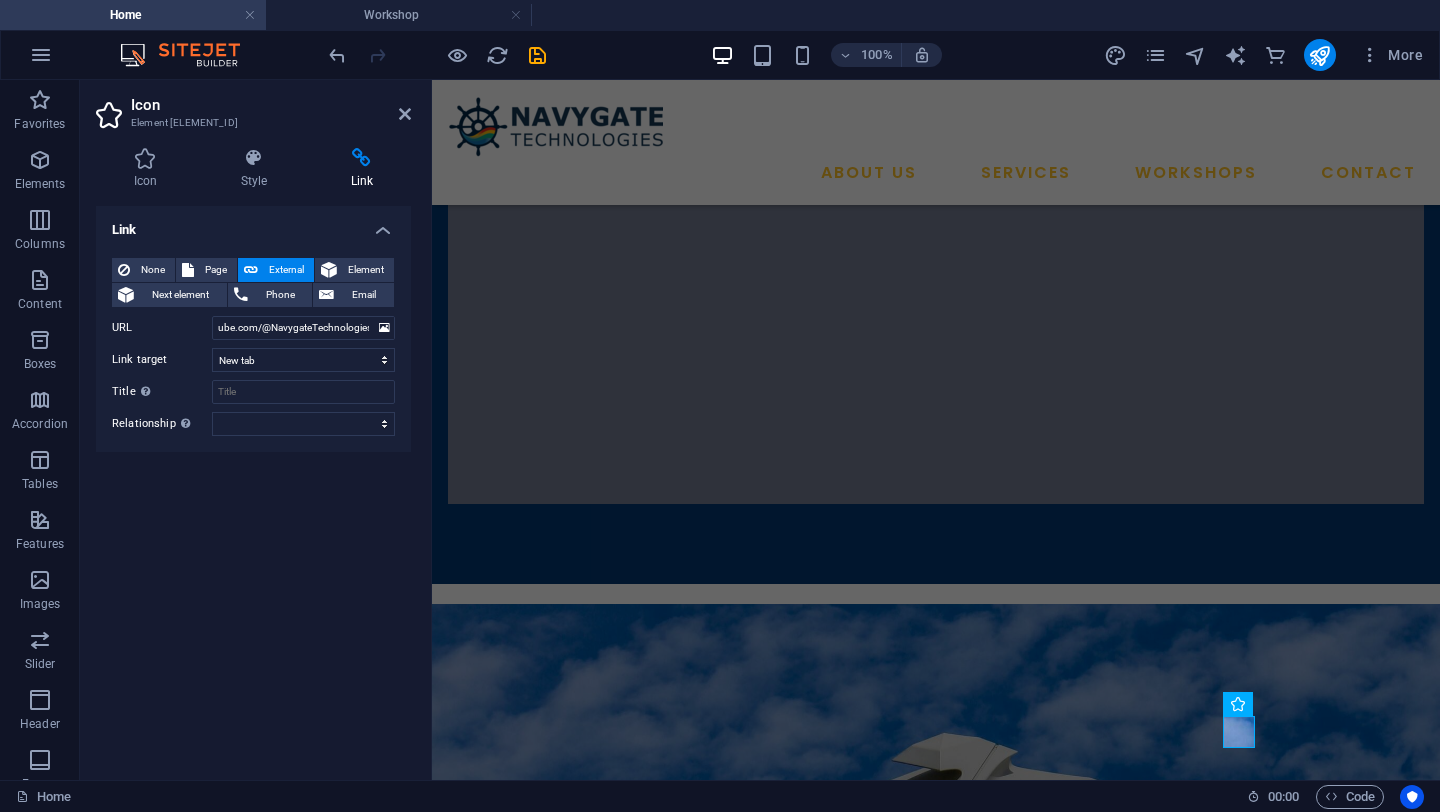 click on "Link None Page External Element Next element Phone Email Page Home About Services Contact Legal Notice Privacy Workshop Element
URL [URL] Phone Email Link target New tab Same tab Overlay Title Additional link description, should not be the same as the link text. The title is most often shown as a tooltip text when the mouse moves over the element. Leave empty if uncertain. Relationship Sets the  relationship of this link to the link target . For example, the value "nofollow" instructs search engines not to follow the link. Can be left empty. alternate author bookmark external help license next nofollow noreferrer noopener prev search tag" at bounding box center [253, 485] 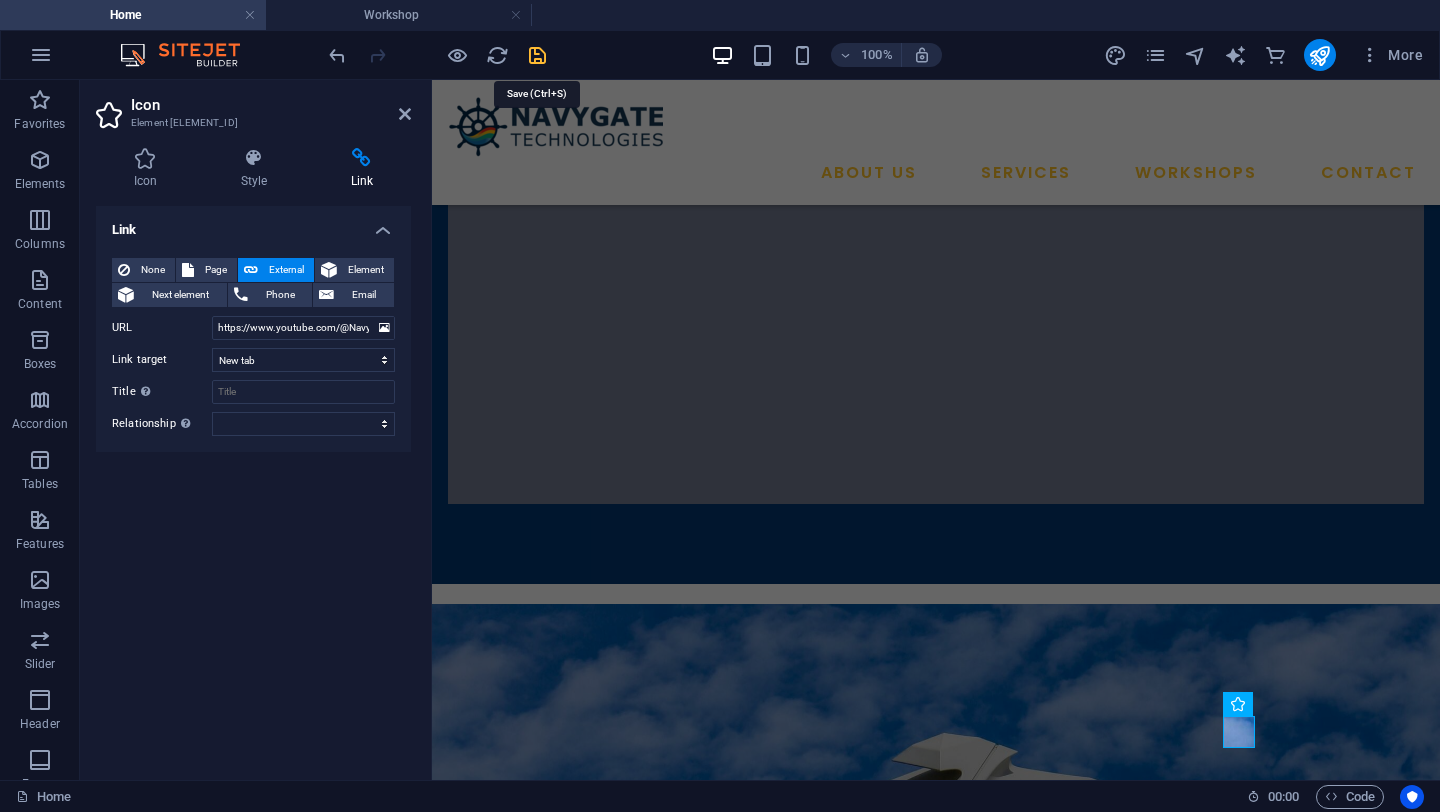 click at bounding box center (537, 55) 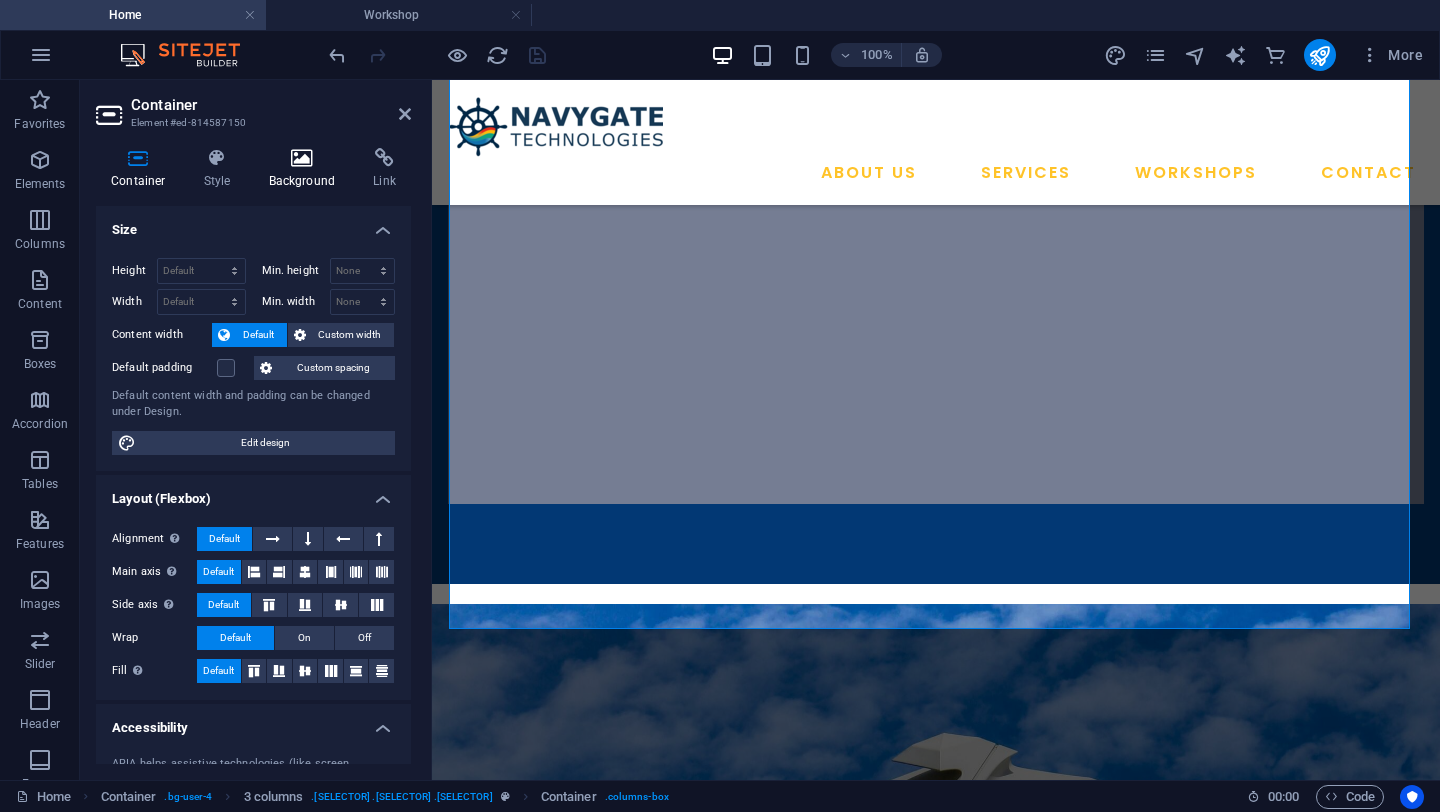 click on "Background" at bounding box center [306, 169] 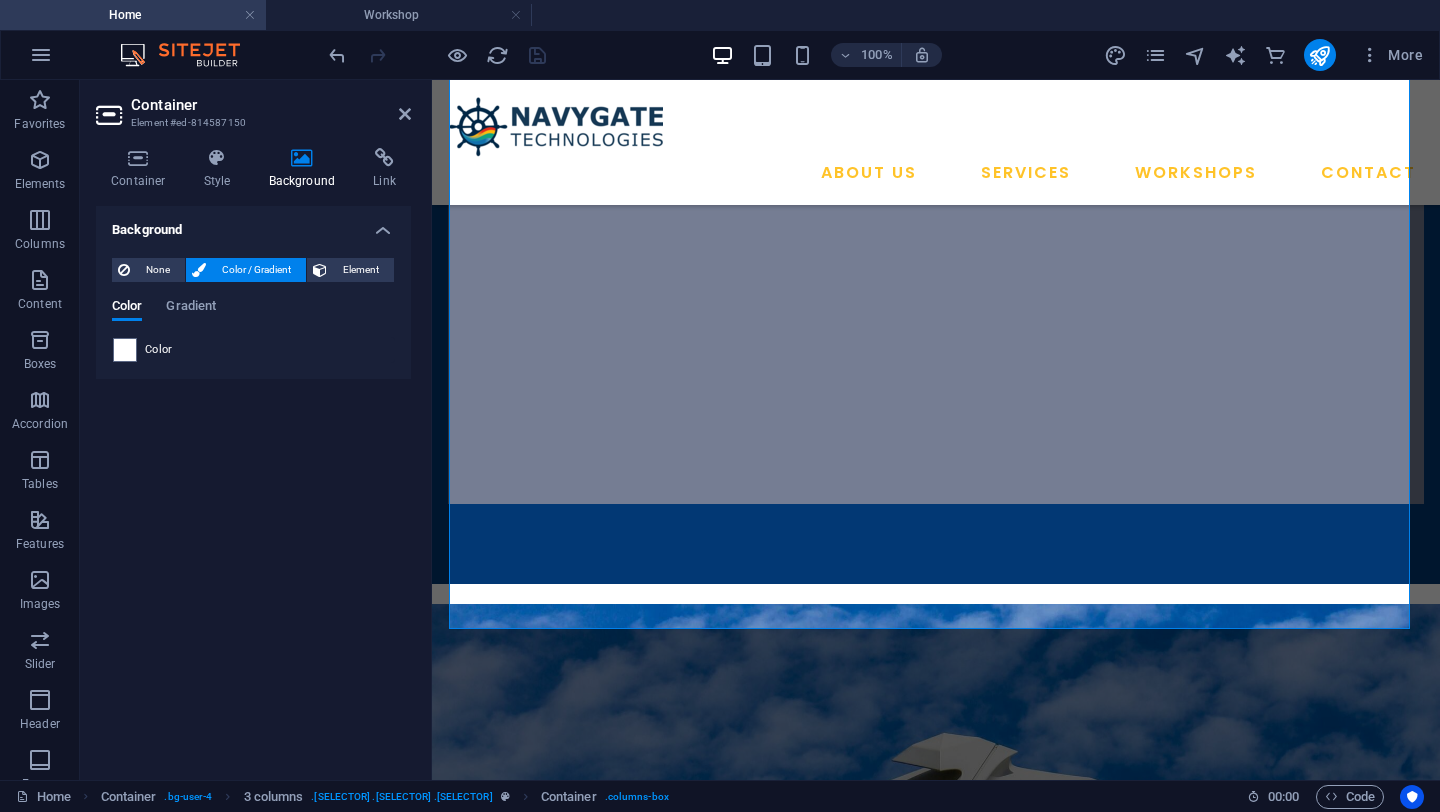 click on "Color" at bounding box center (159, 350) 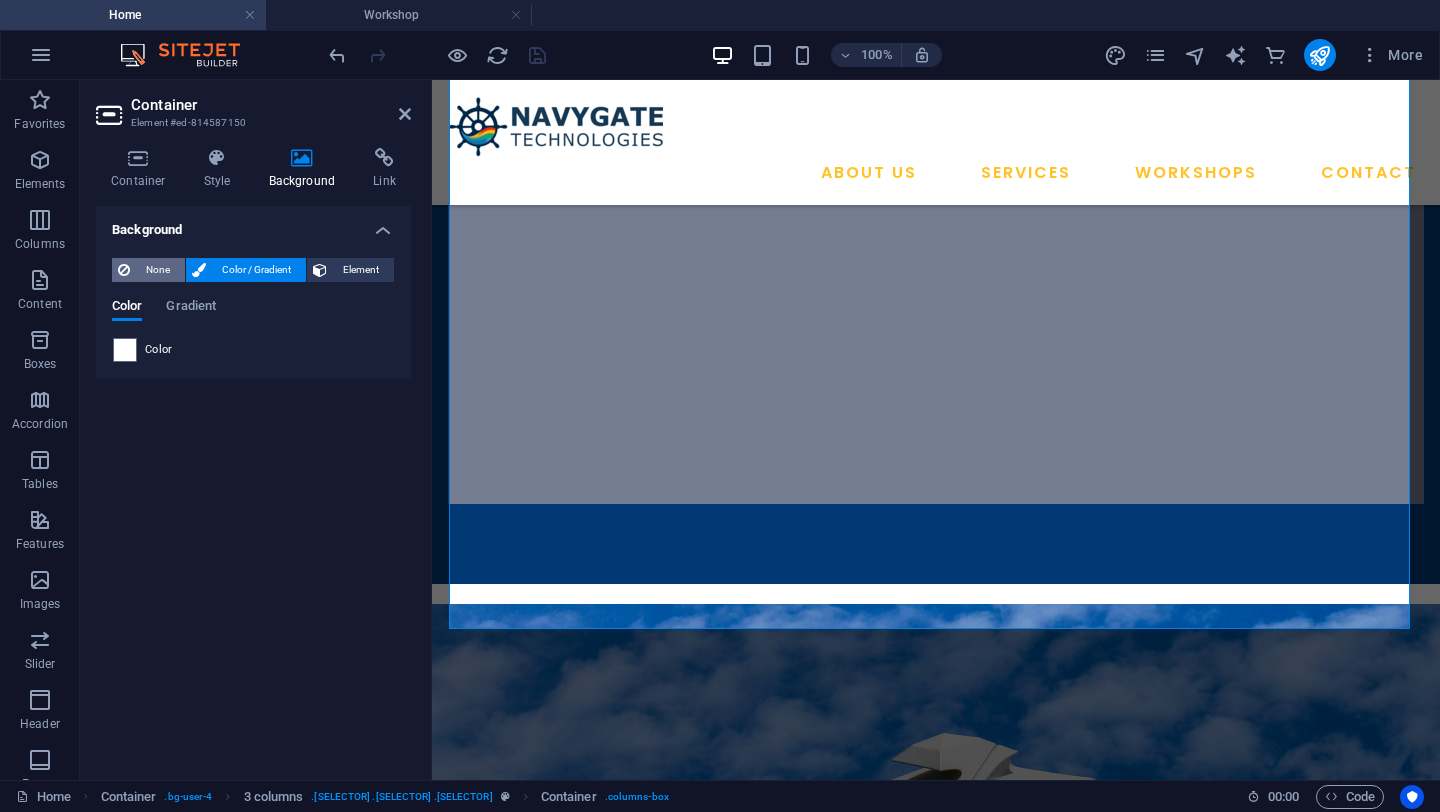 click on "None" at bounding box center [157, 270] 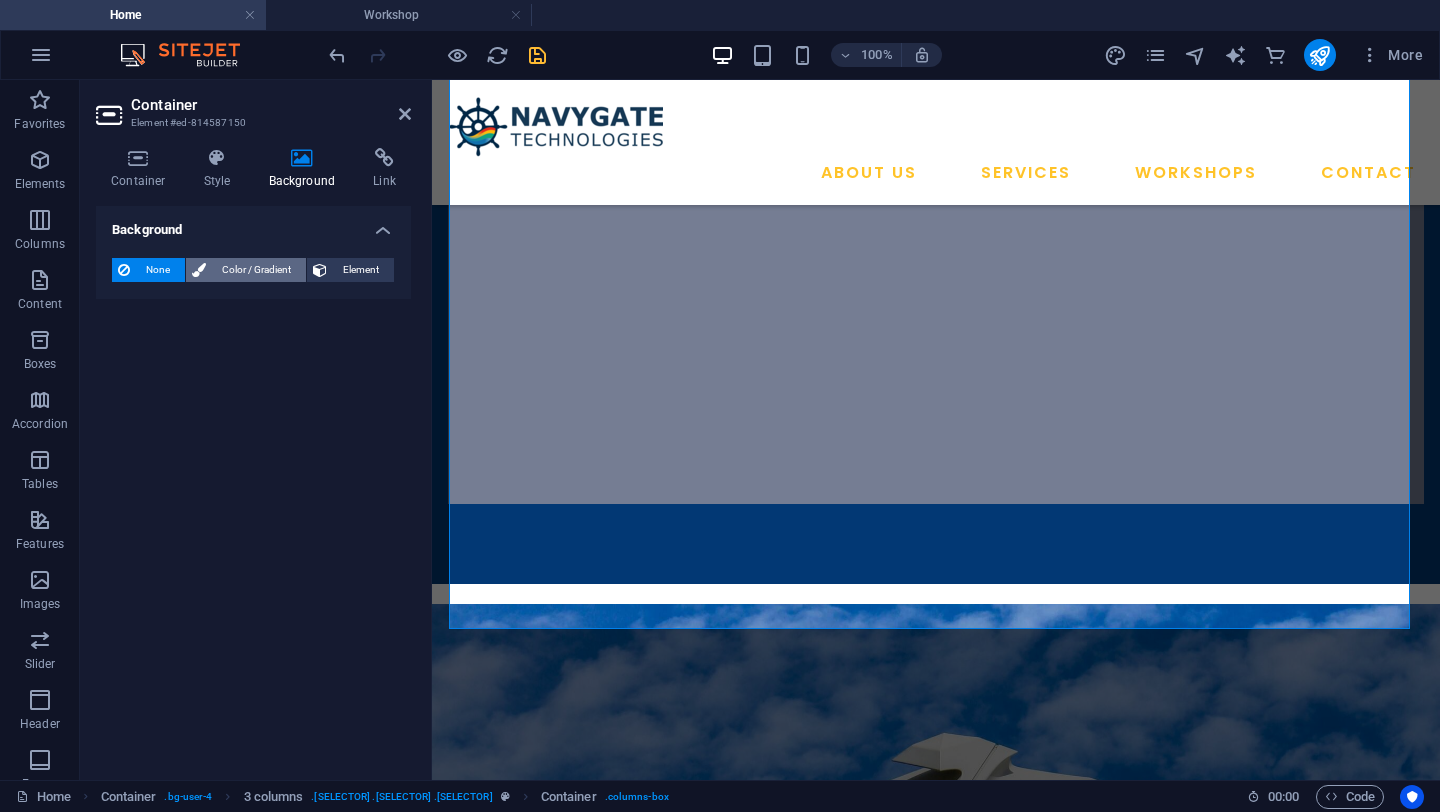 click on "Color / Gradient" at bounding box center [256, 270] 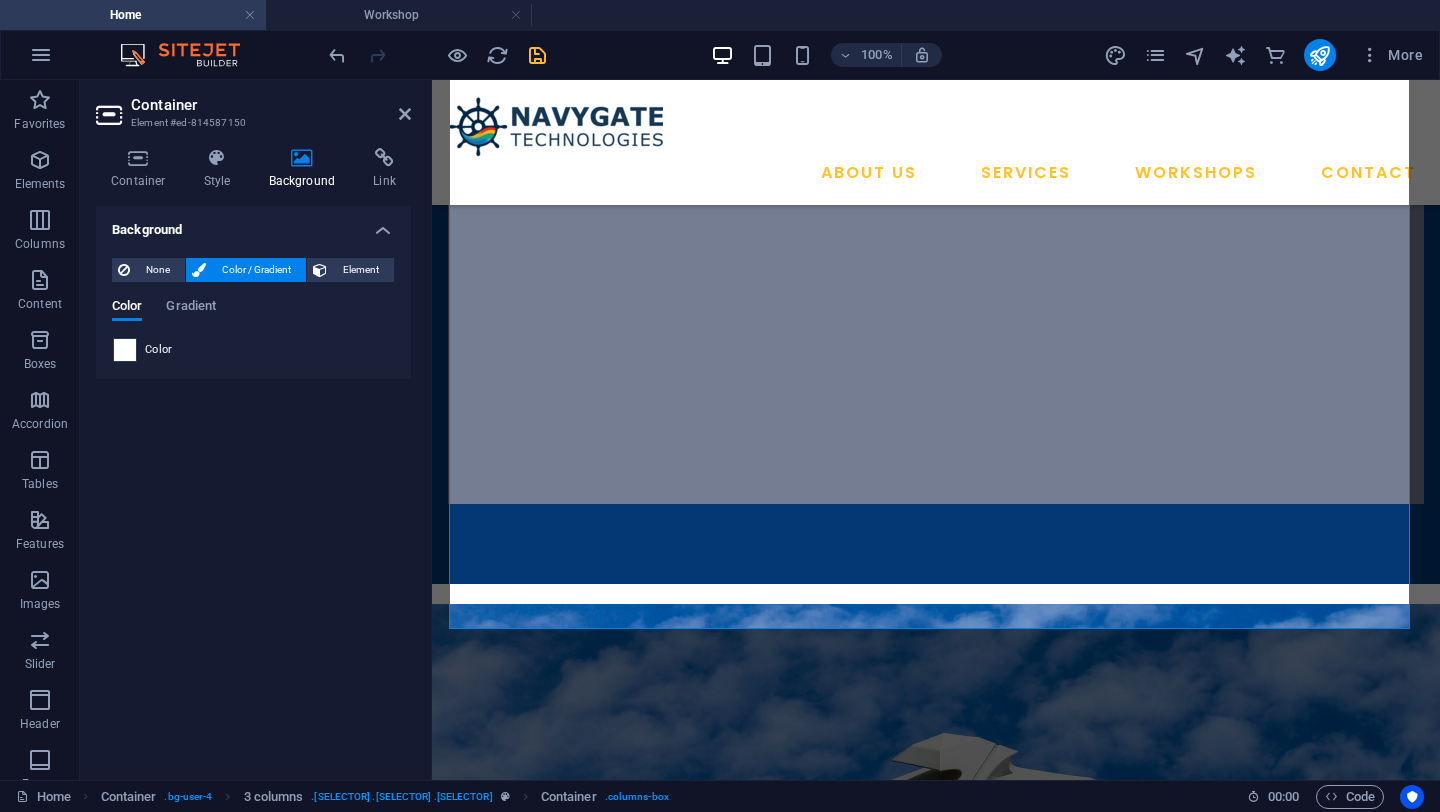 click at bounding box center (125, 350) 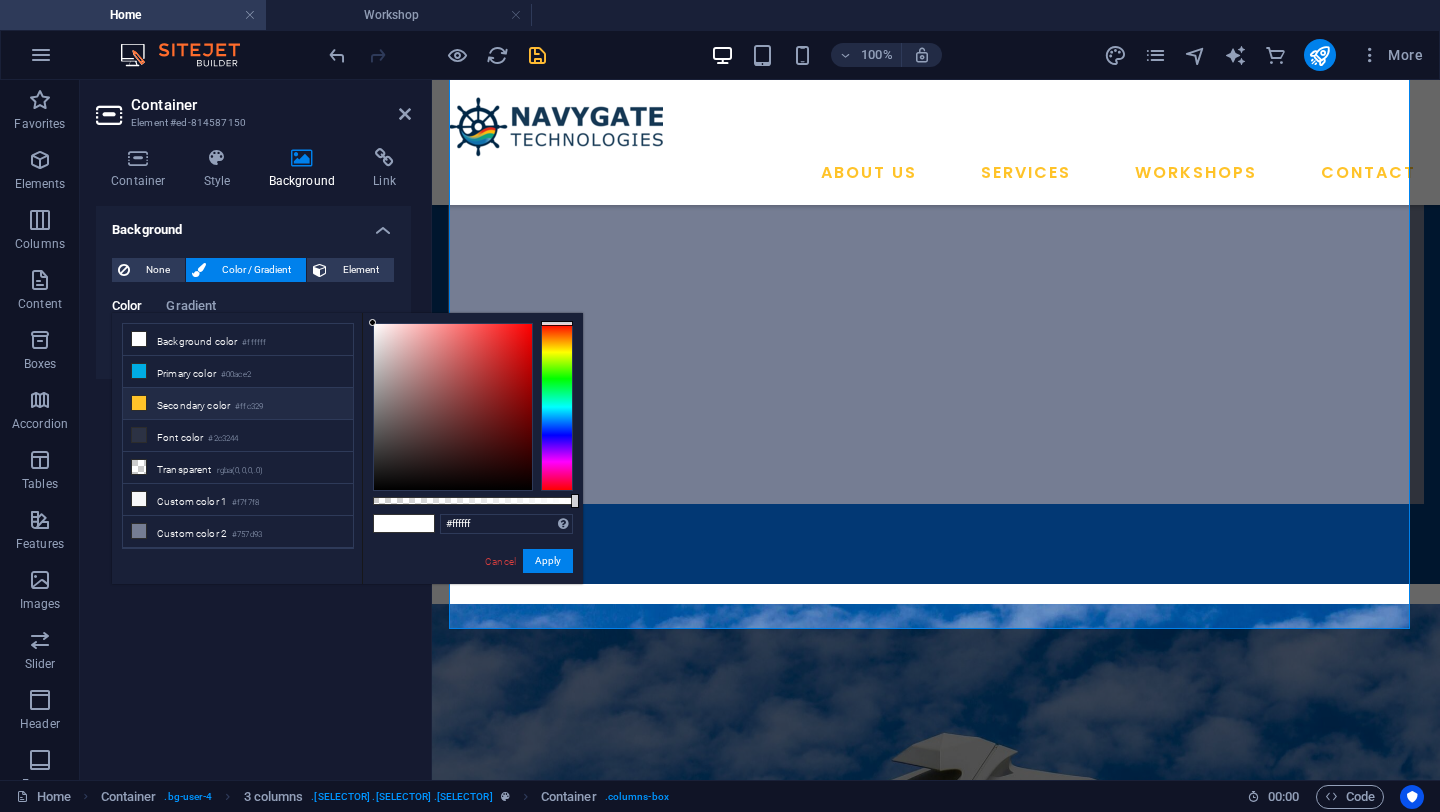 click on "Secondary color
[COLOR]" at bounding box center (238, 404) 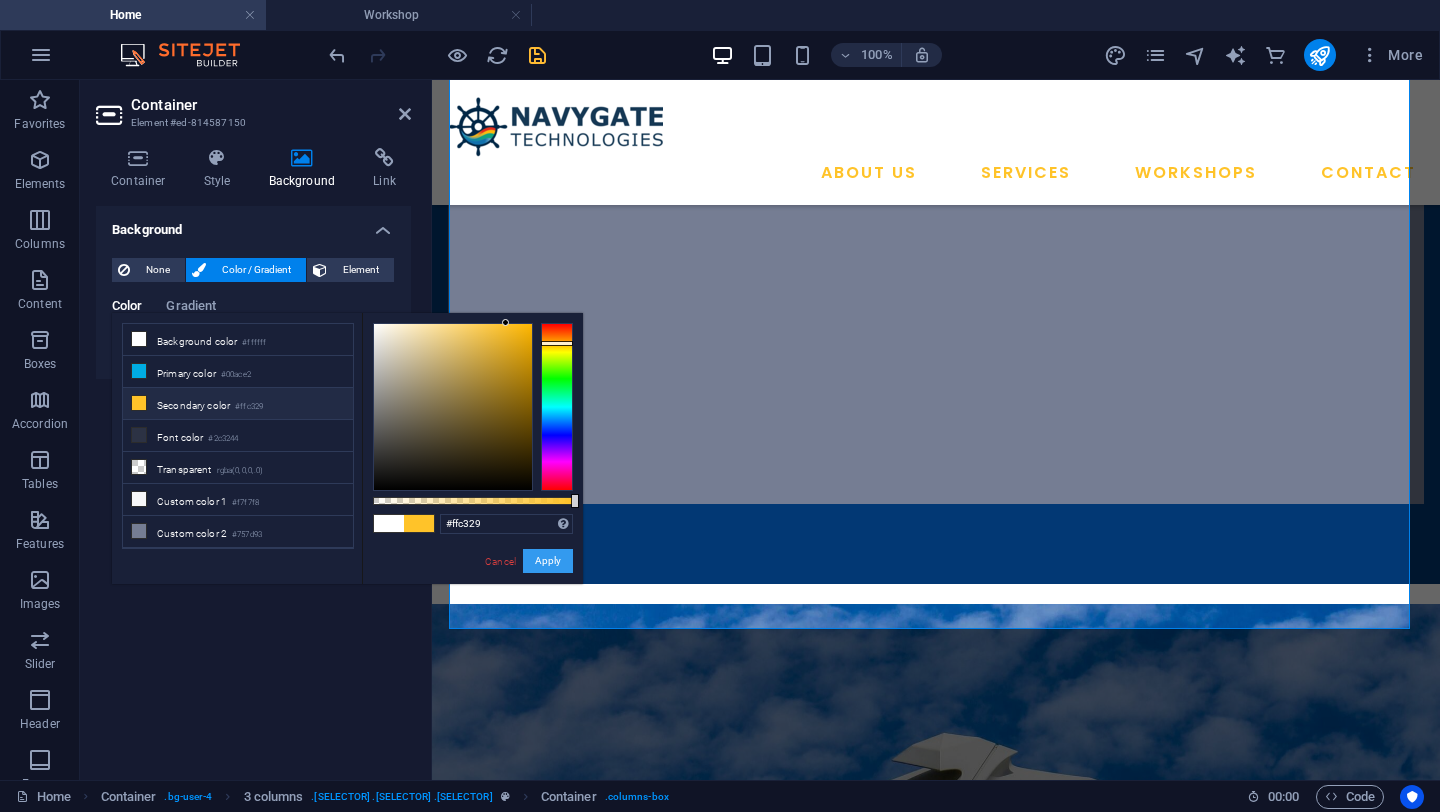 click on "Apply" at bounding box center (548, 561) 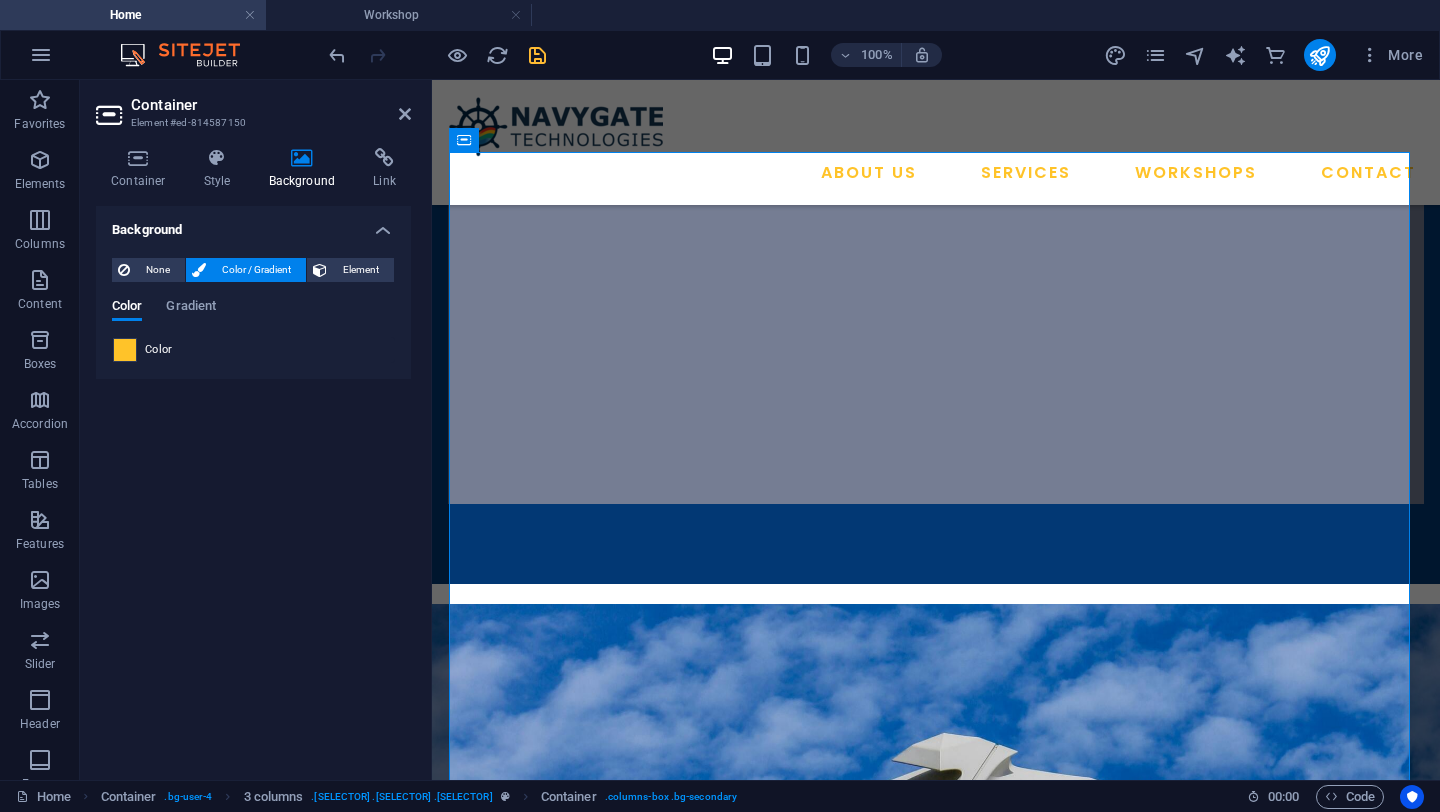 click at bounding box center (125, 350) 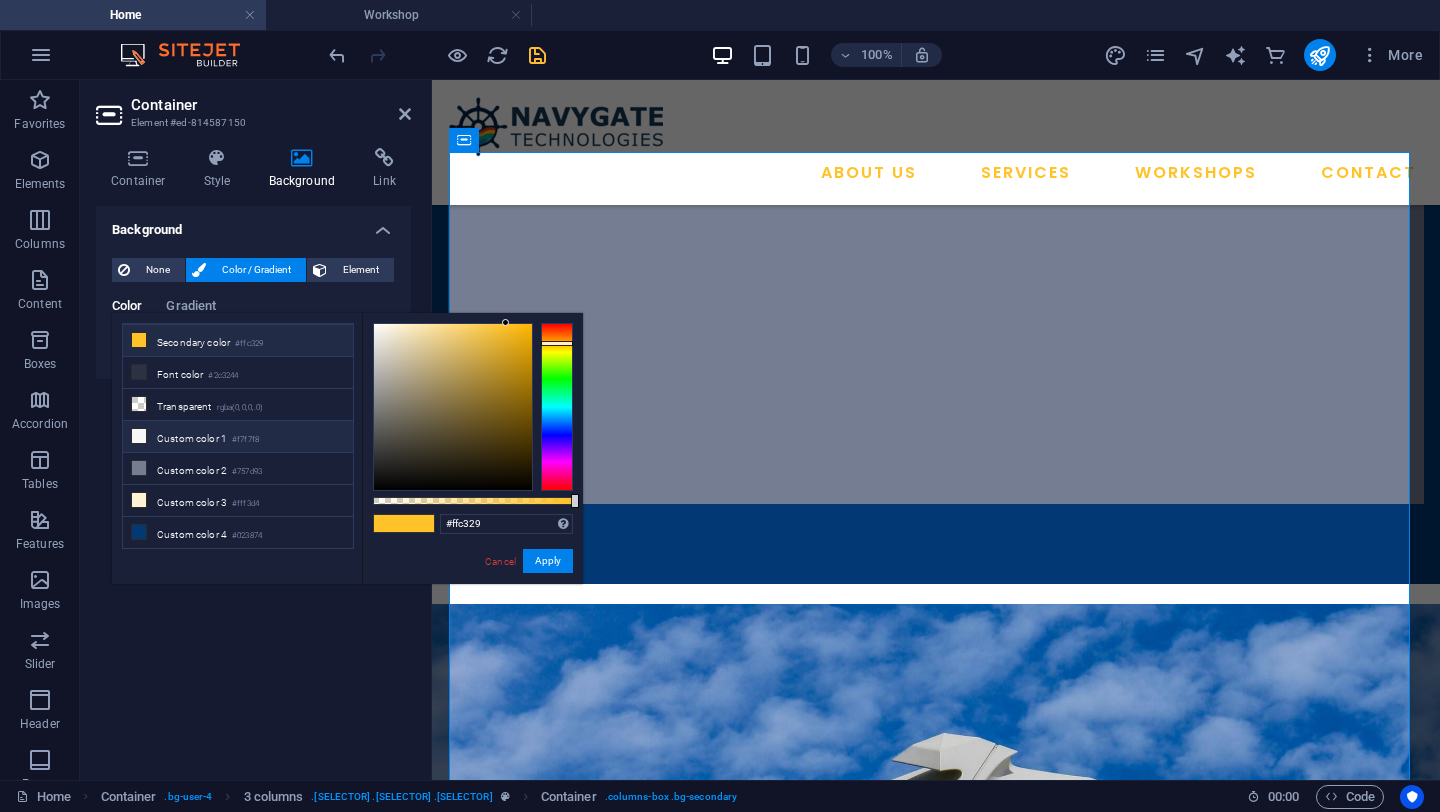 scroll, scrollTop: 64, scrollLeft: 0, axis: vertical 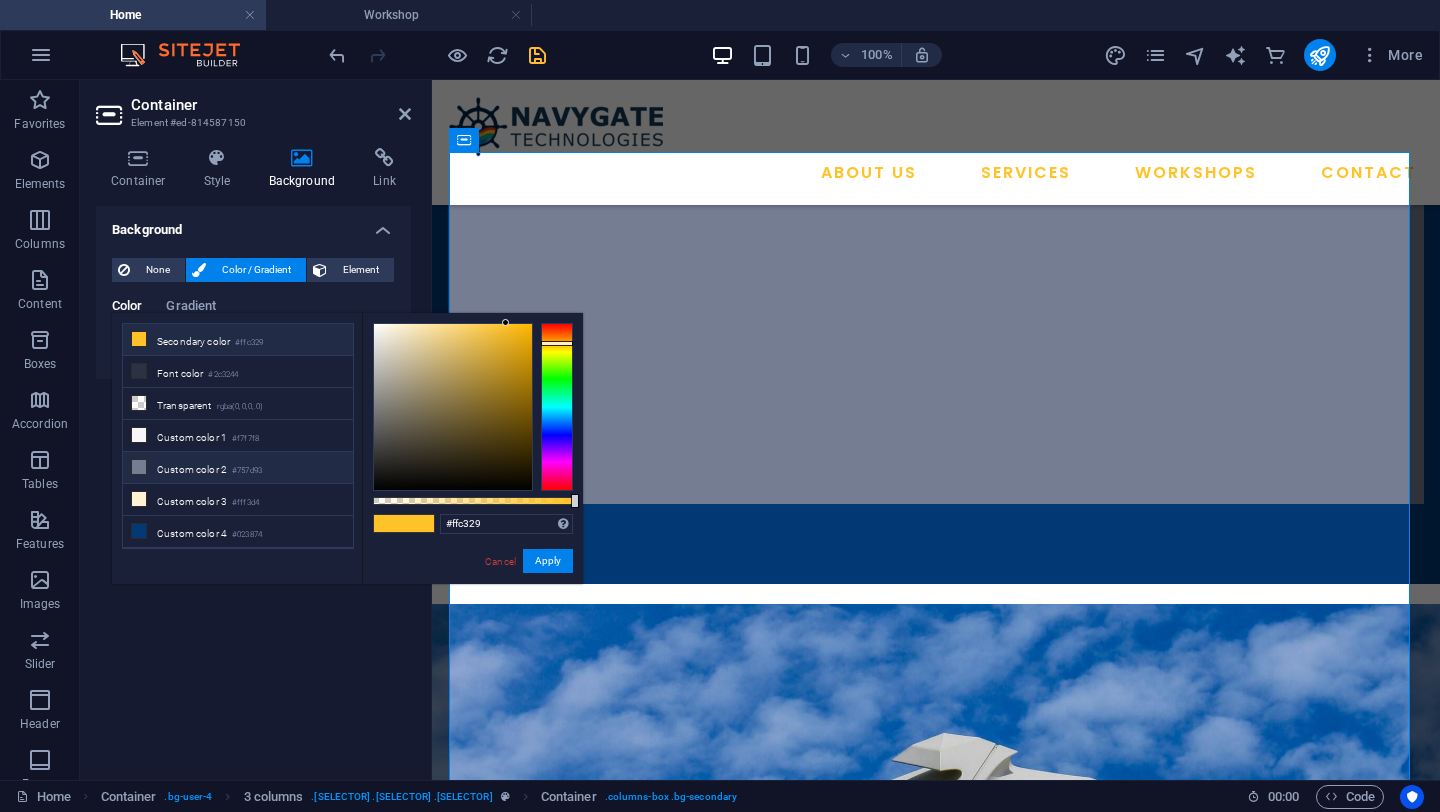 click on "Custom color [NUMBER]
[COLOR]" at bounding box center [238, 468] 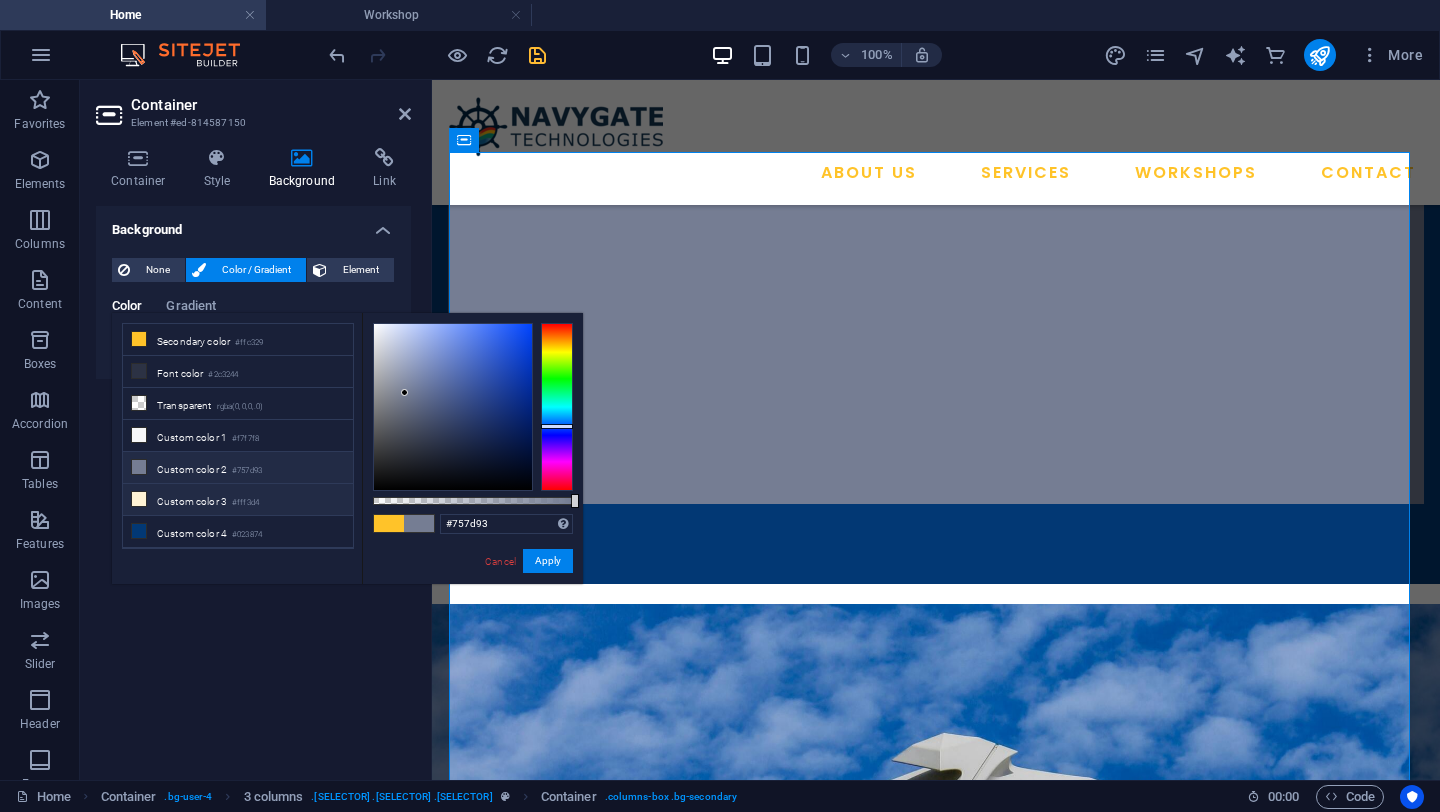 click on "Custom color [NUMBER]
[COLOR]" at bounding box center (238, 500) 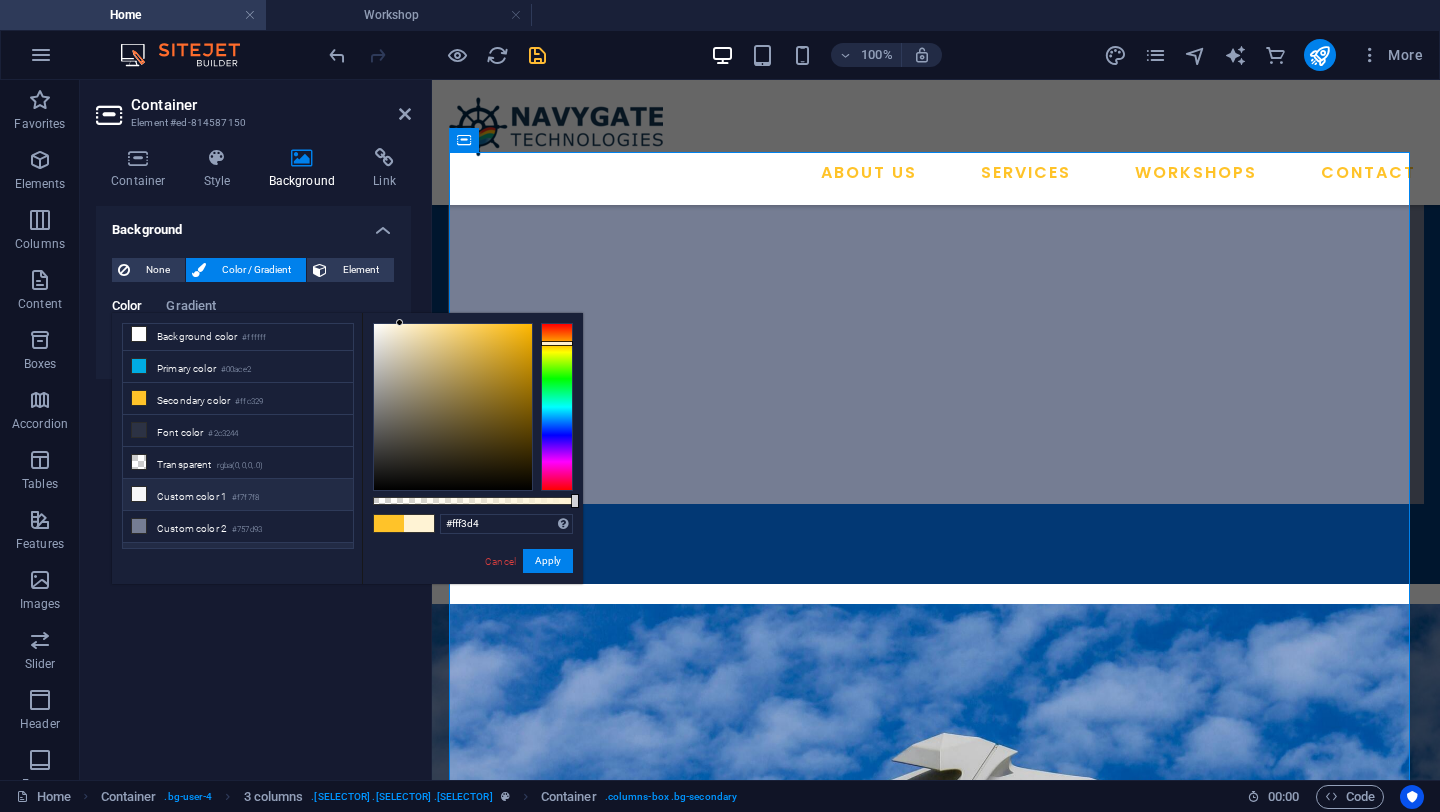 scroll, scrollTop: 0, scrollLeft: 0, axis: both 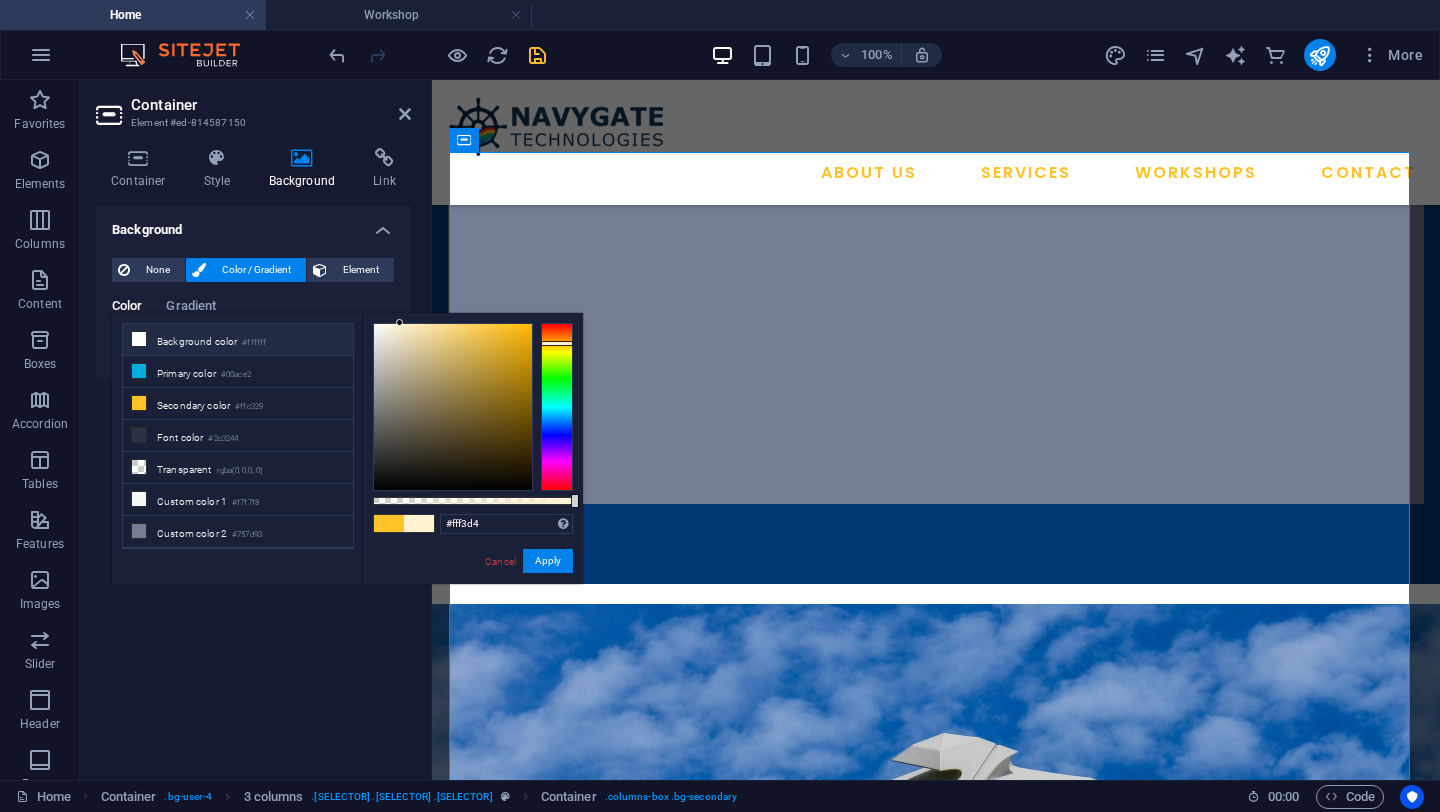 click on "Background color
#ffffff" at bounding box center (238, 340) 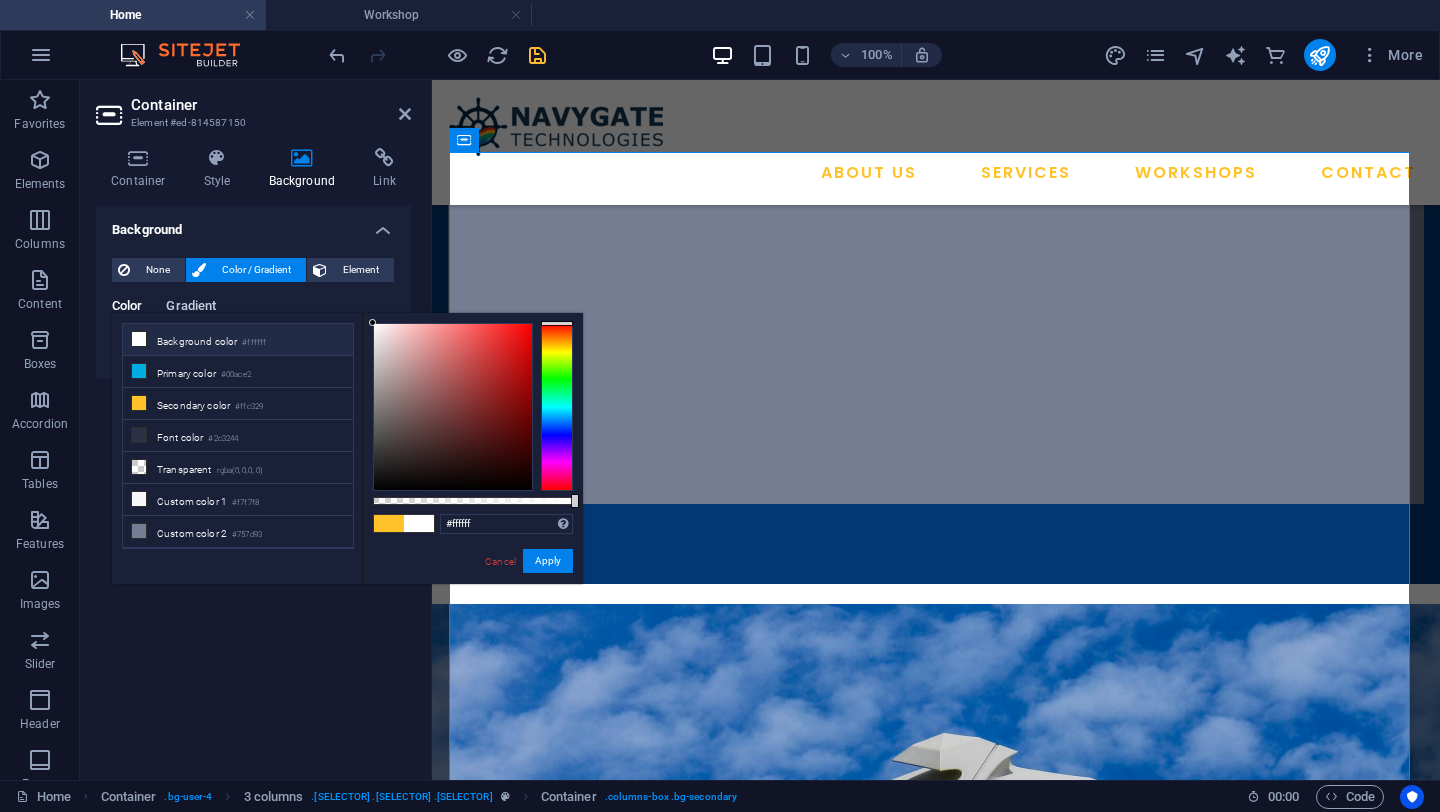 click on "Gradient" at bounding box center (191, 308) 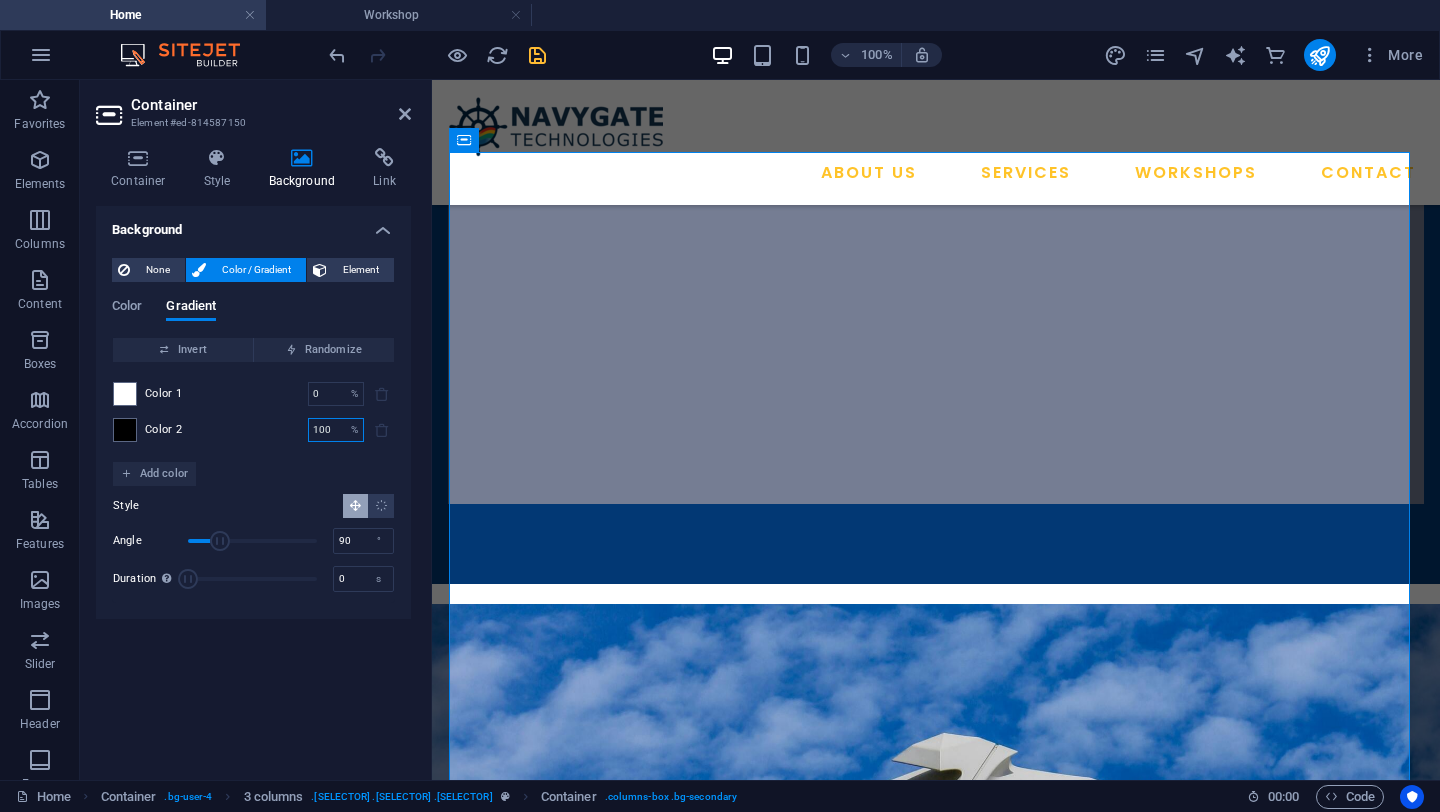 drag, startPoint x: 337, startPoint y: 434, endPoint x: 272, endPoint y: 434, distance: 65 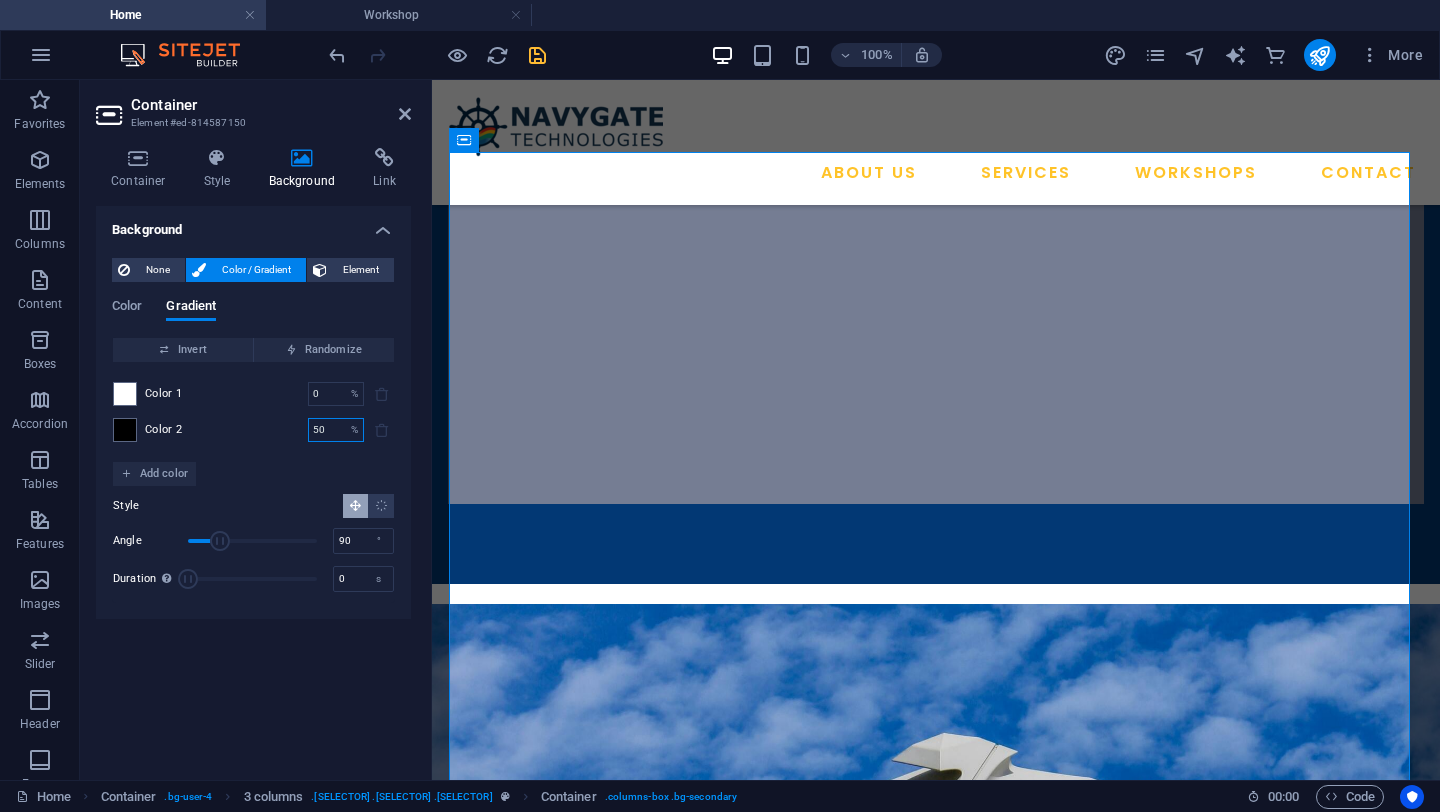 type on "50" 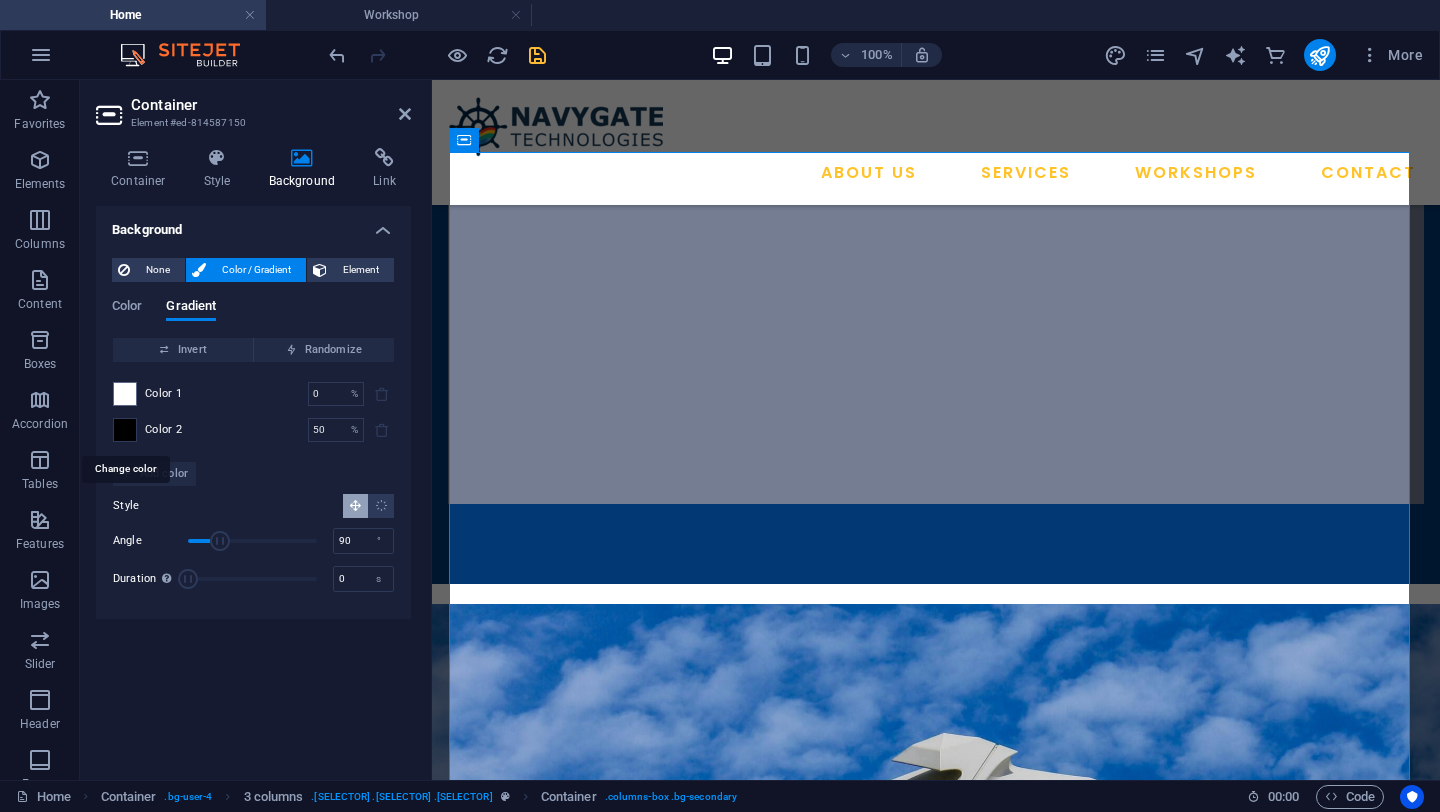 click at bounding box center [125, 430] 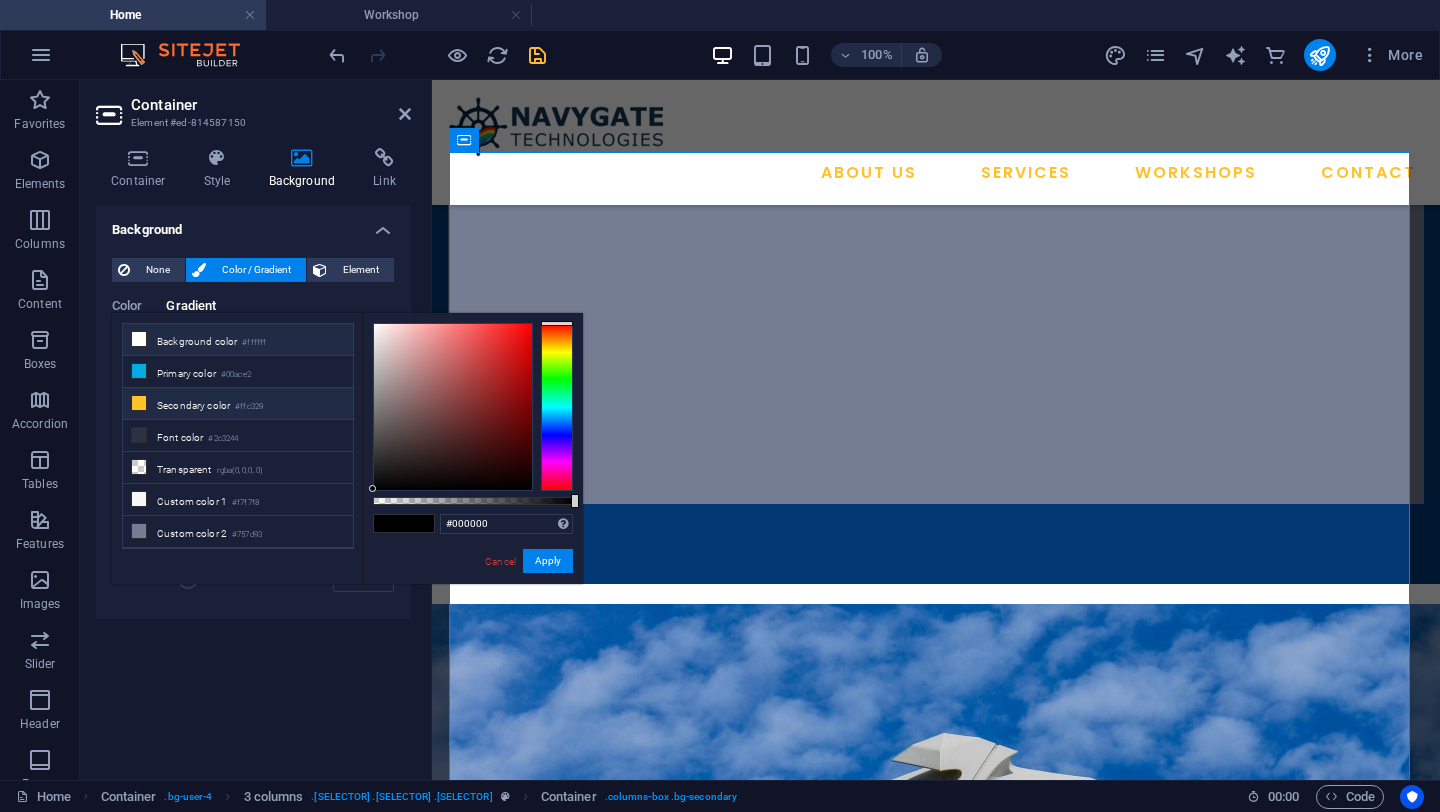 click on "Secondary color
[COLOR]" at bounding box center (238, 404) 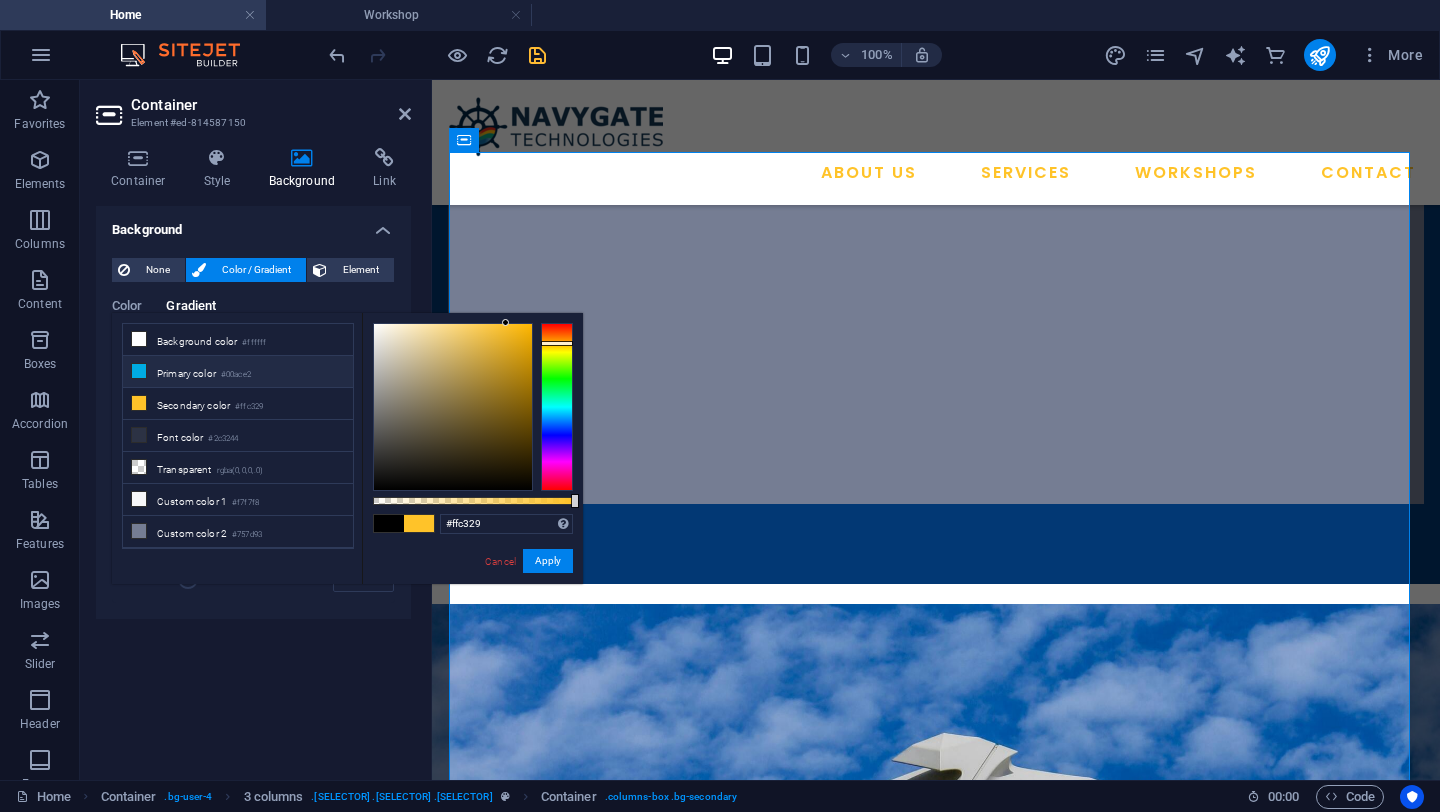 click on "Primary color
[COLOR]" at bounding box center [238, 372] 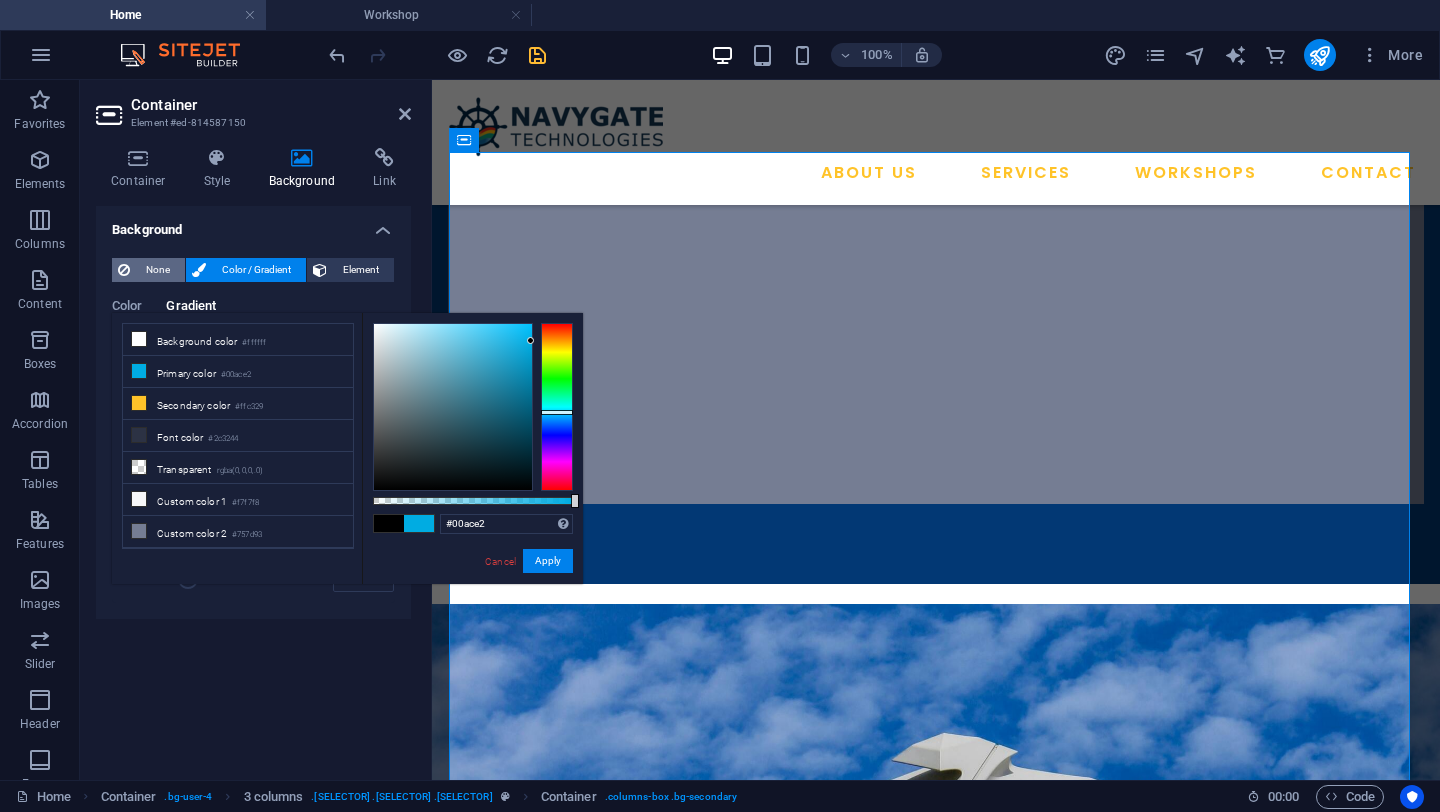 click on "None" at bounding box center [157, 270] 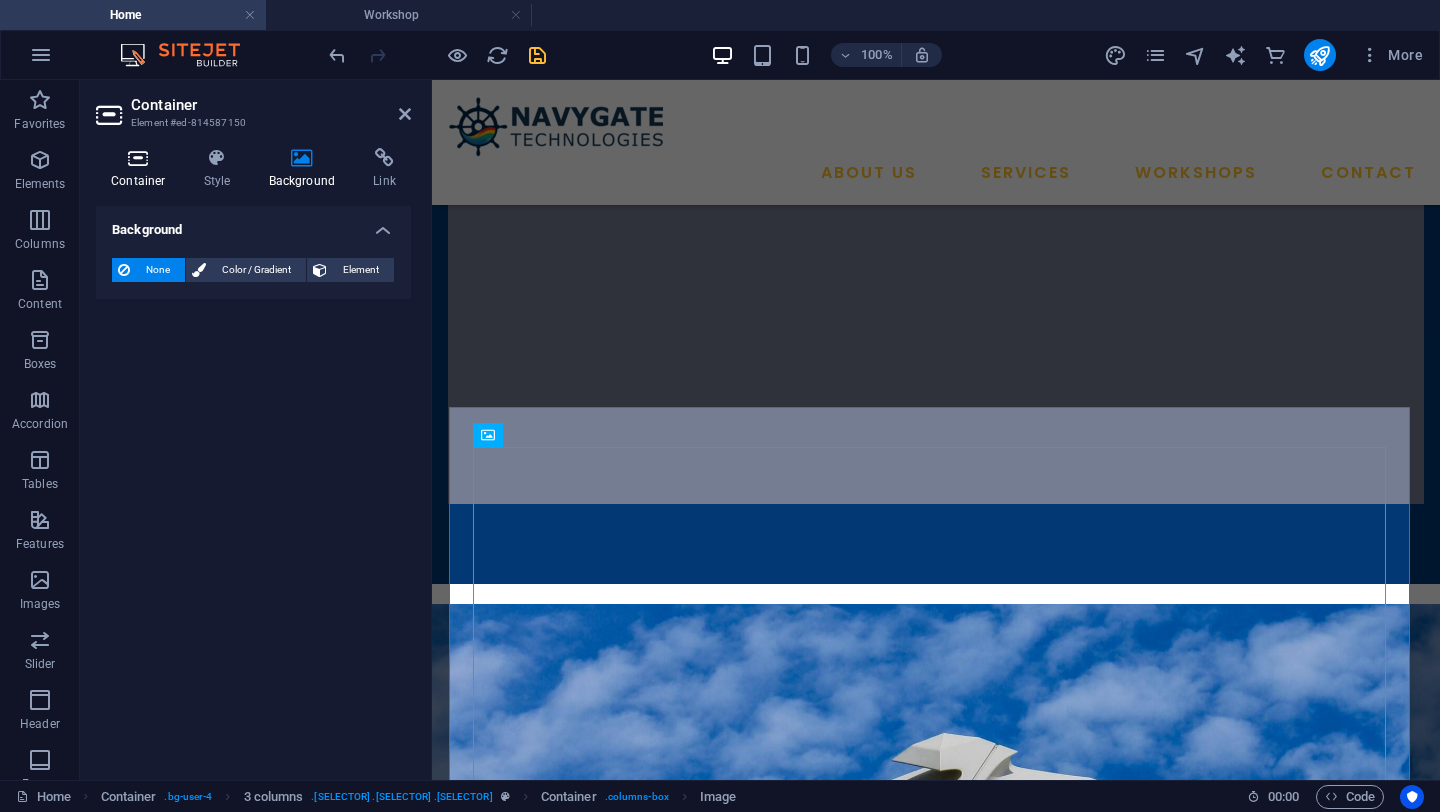 click on "Container" at bounding box center [142, 169] 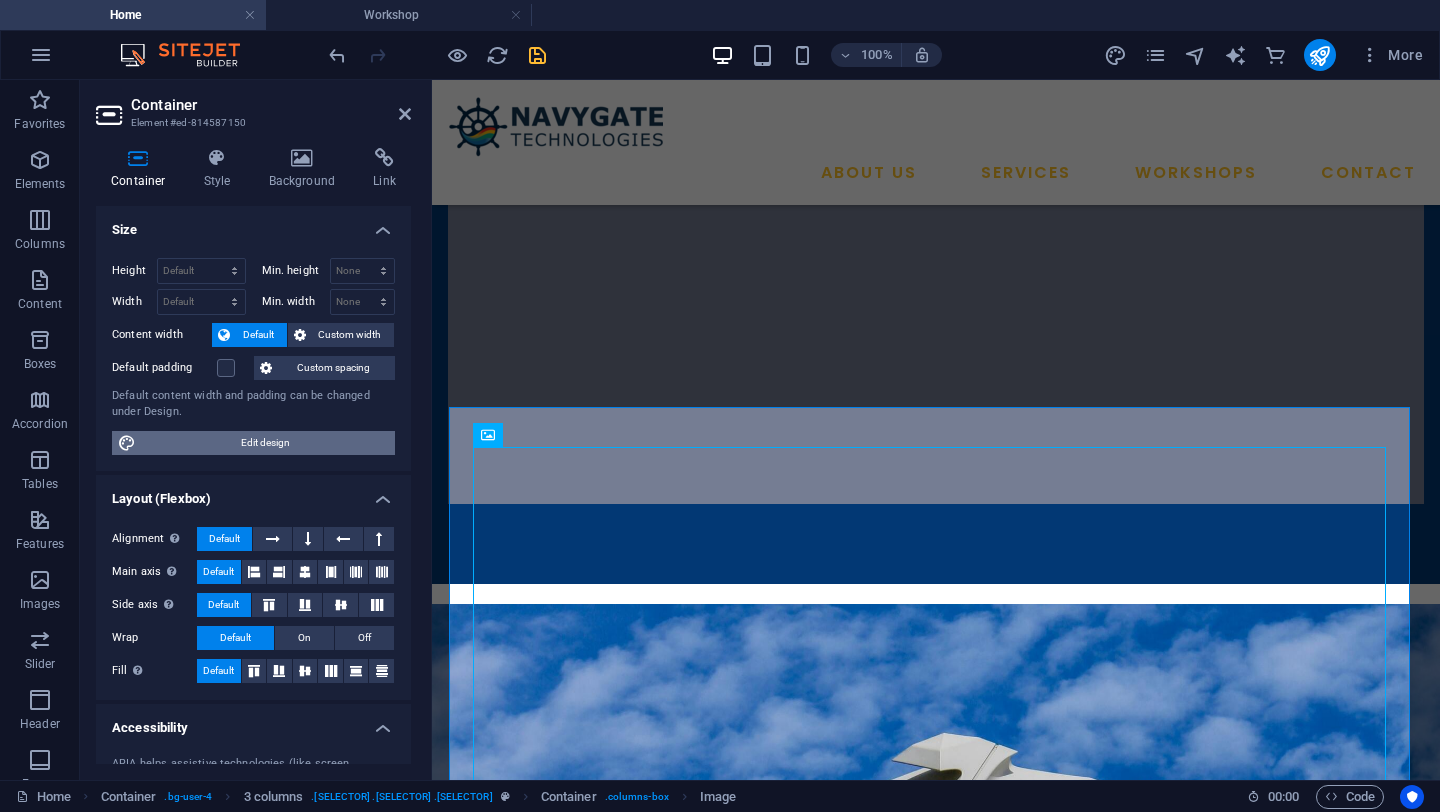 click on "Edit design" at bounding box center [265, 443] 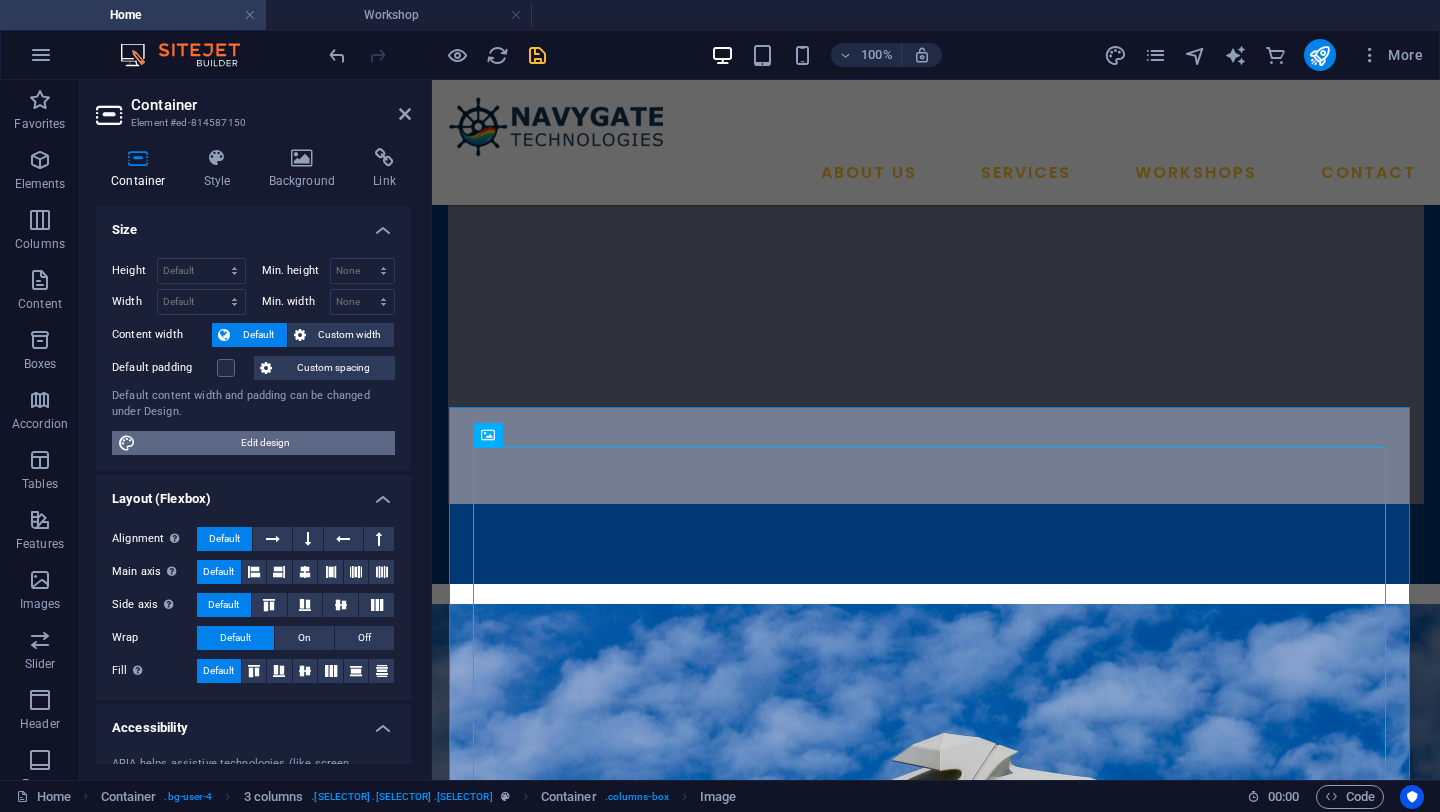 select on "px" 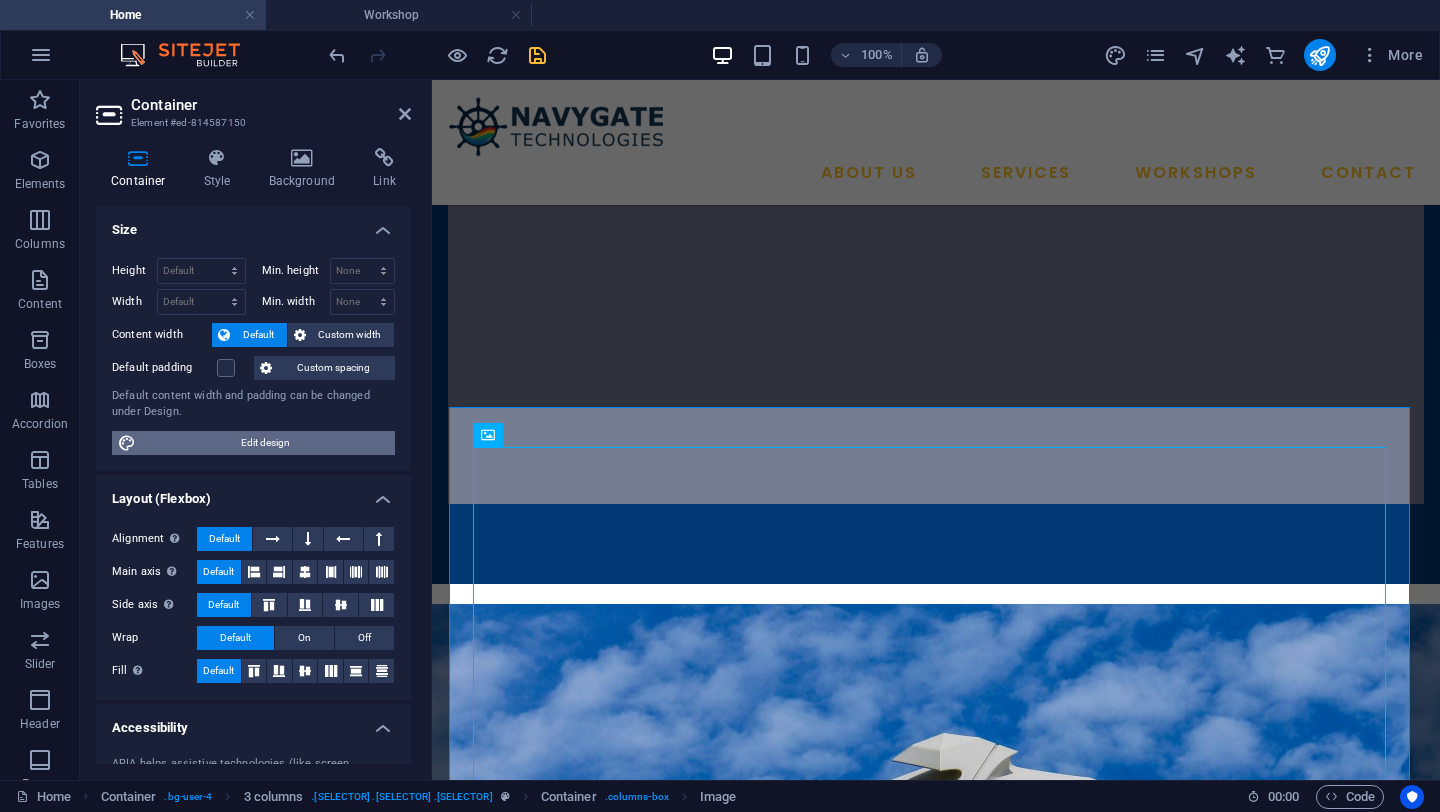 select on "400" 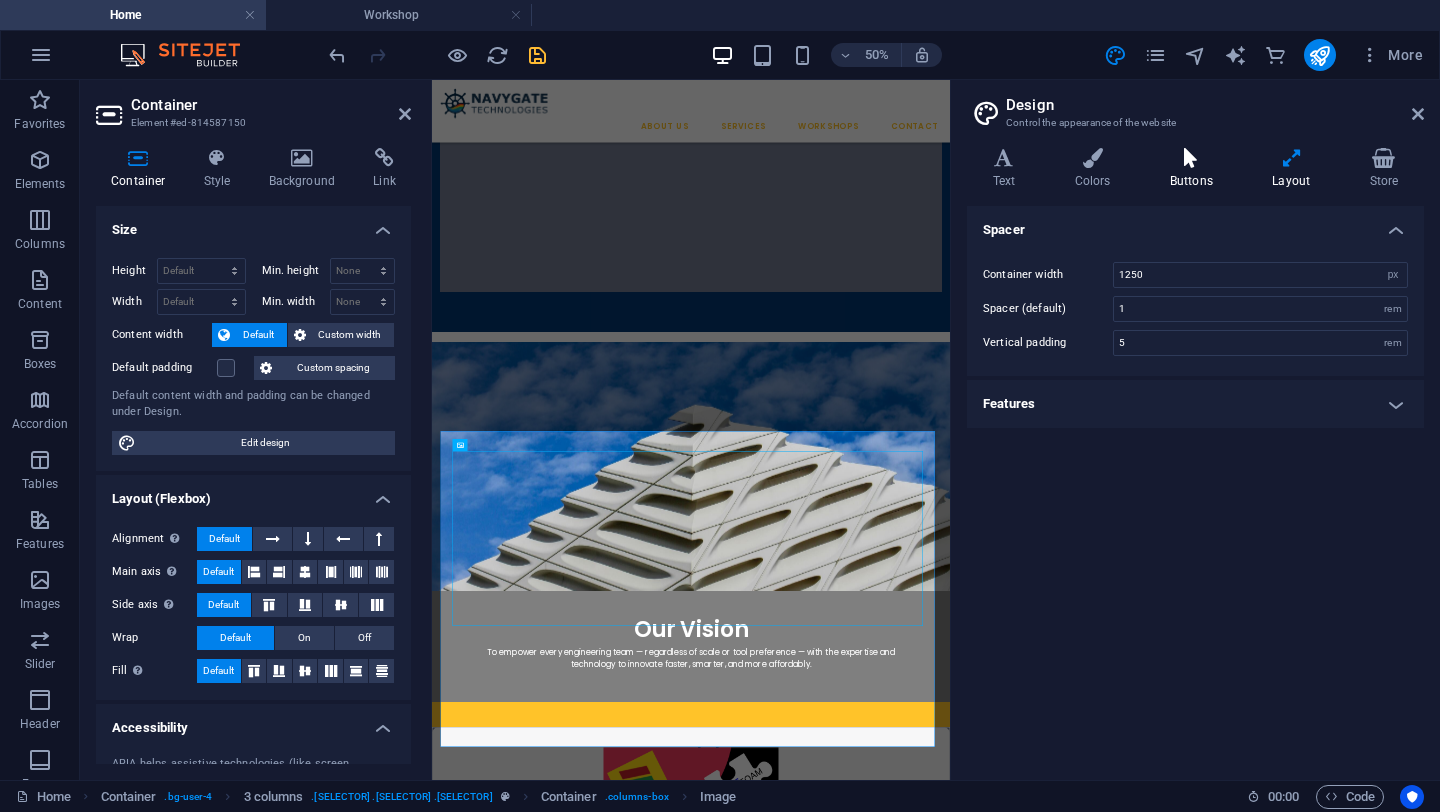 click at bounding box center [1191, 158] 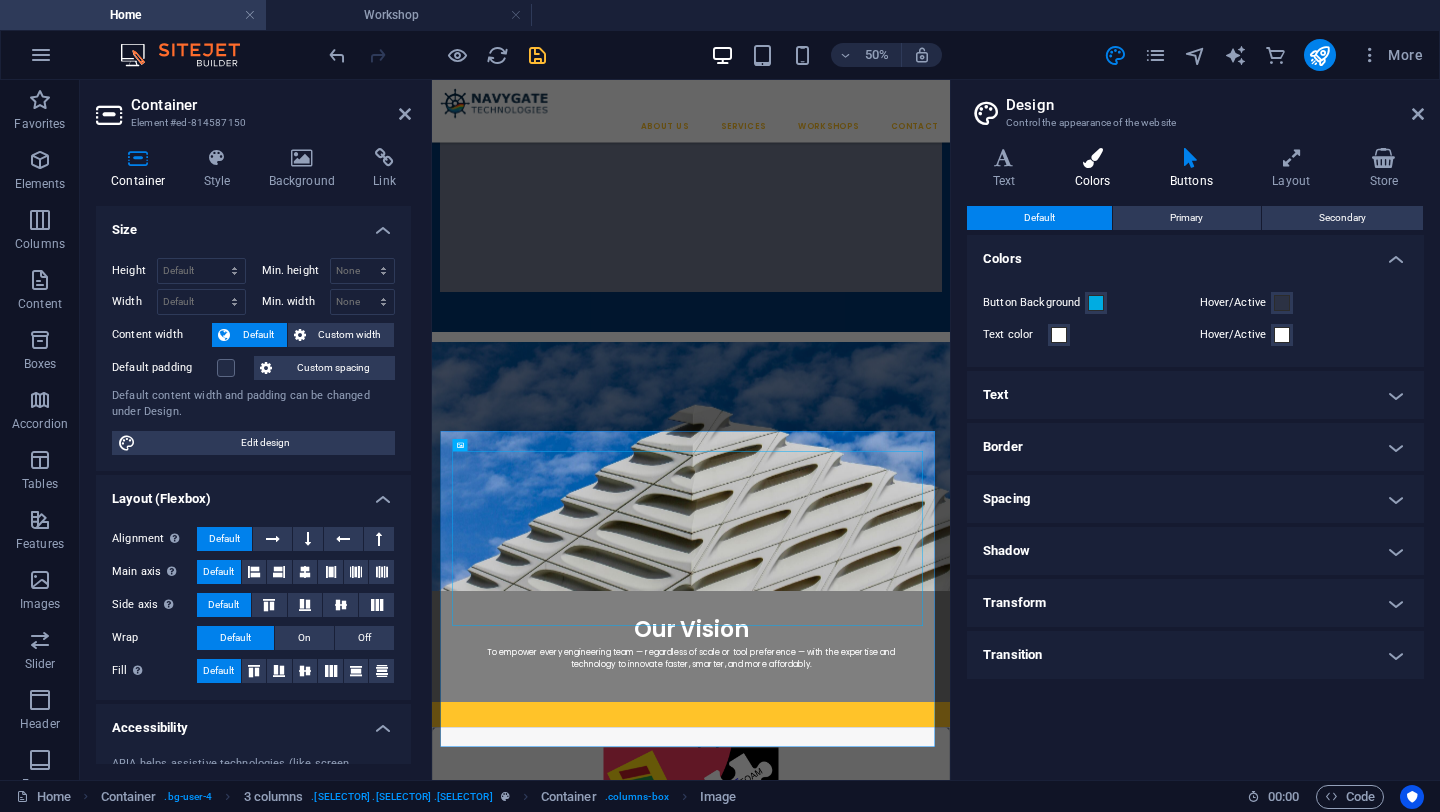 click at bounding box center (1092, 158) 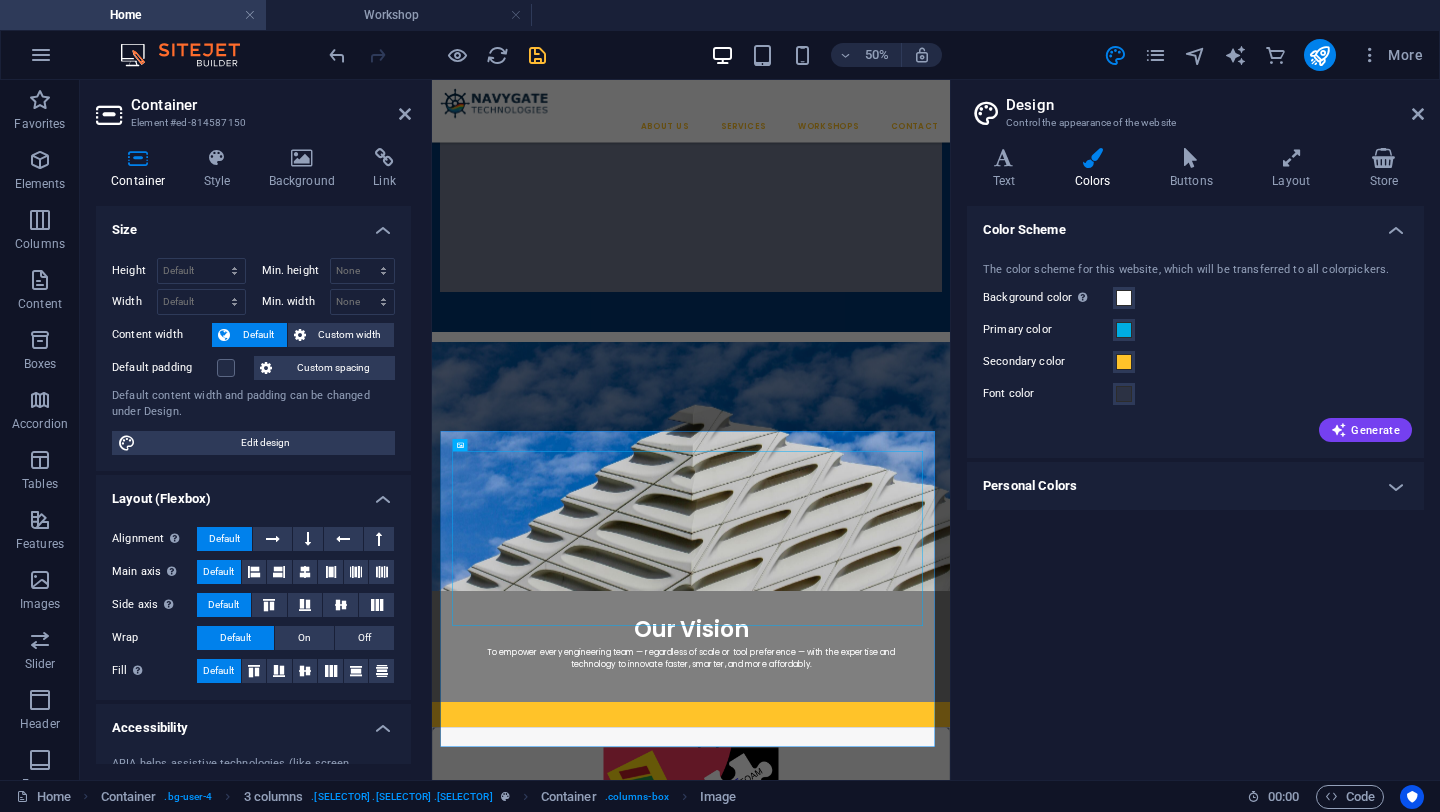 click on "Personal Colors" at bounding box center (1195, 486) 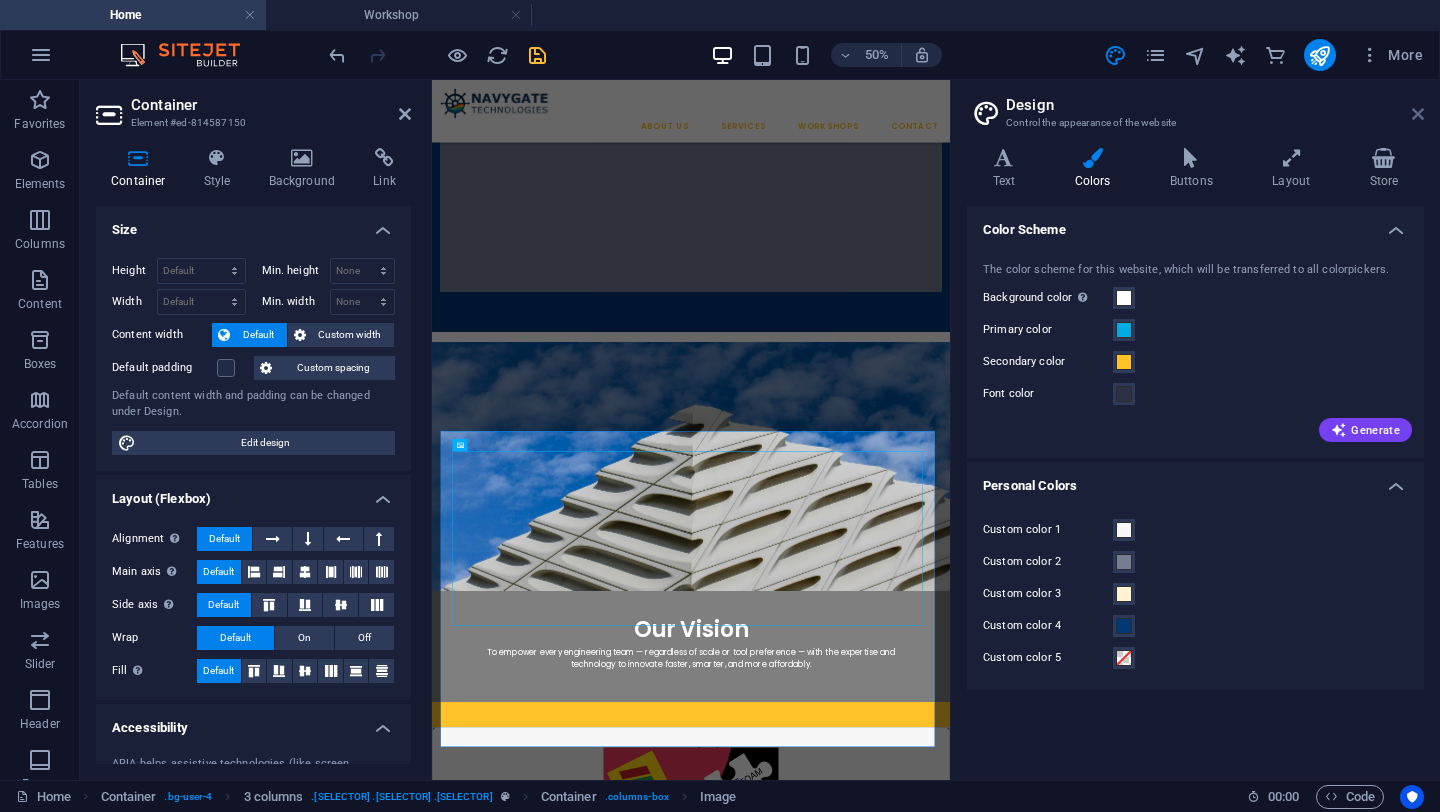 click at bounding box center [1418, 114] 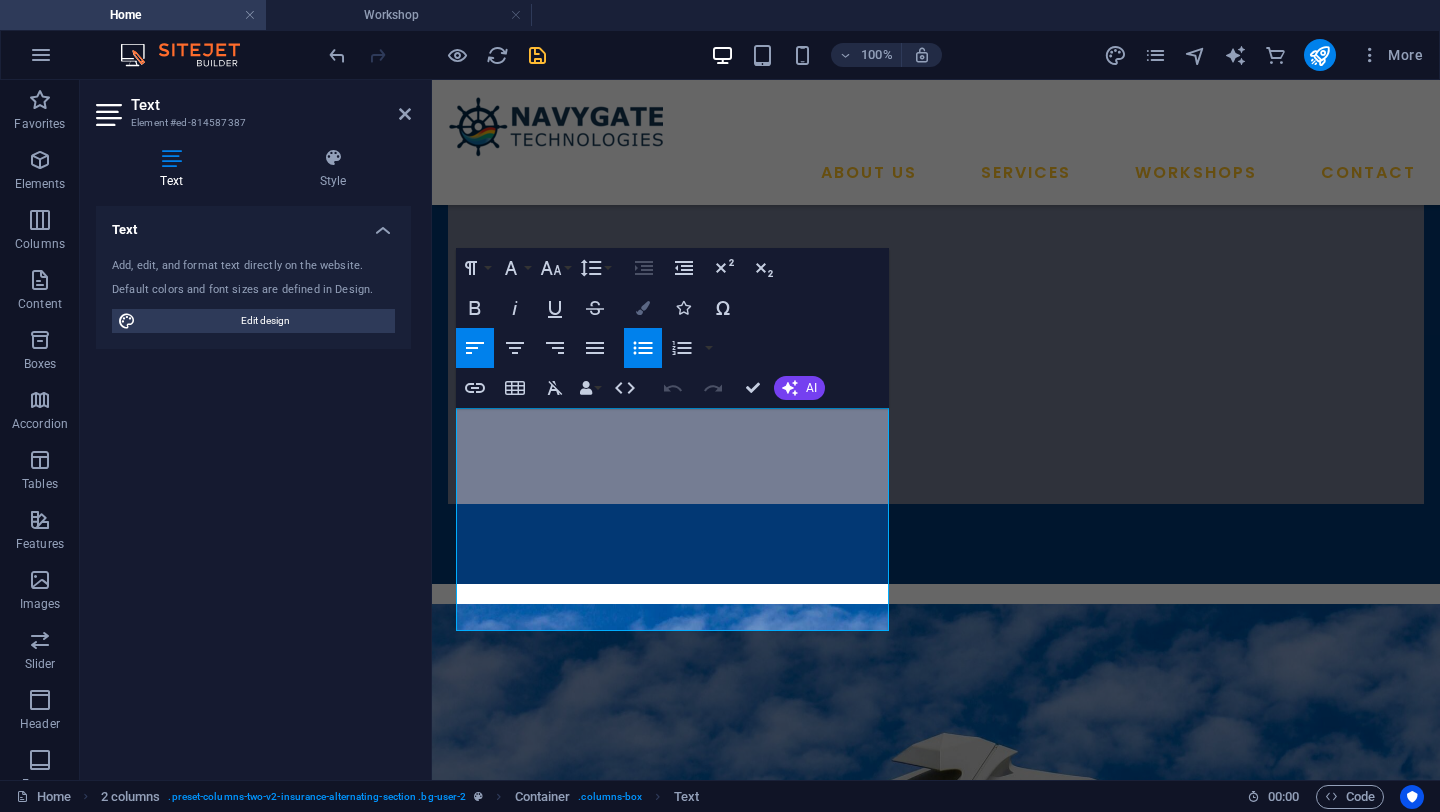 click at bounding box center (643, 308) 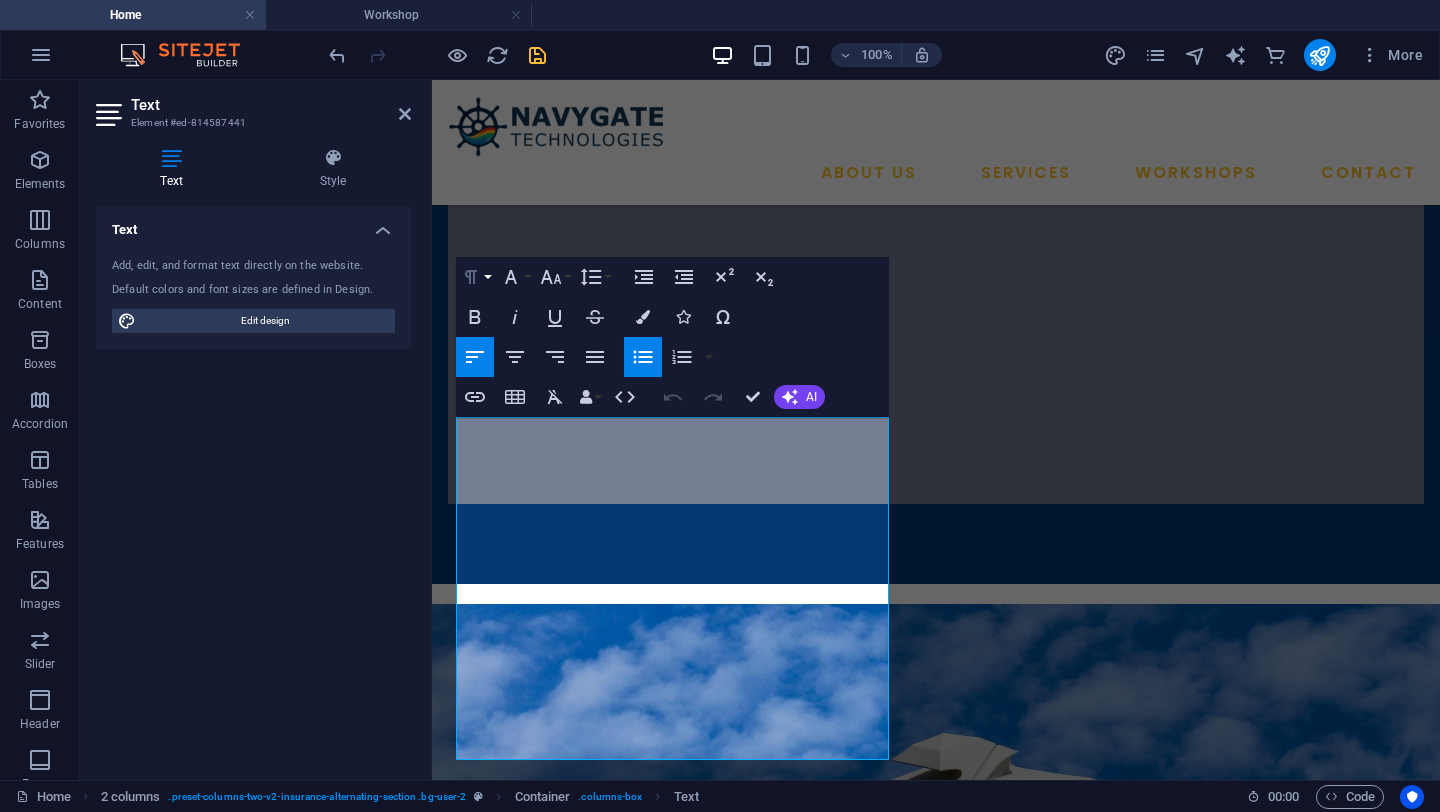 click on "Paragraph Format" at bounding box center (475, 277) 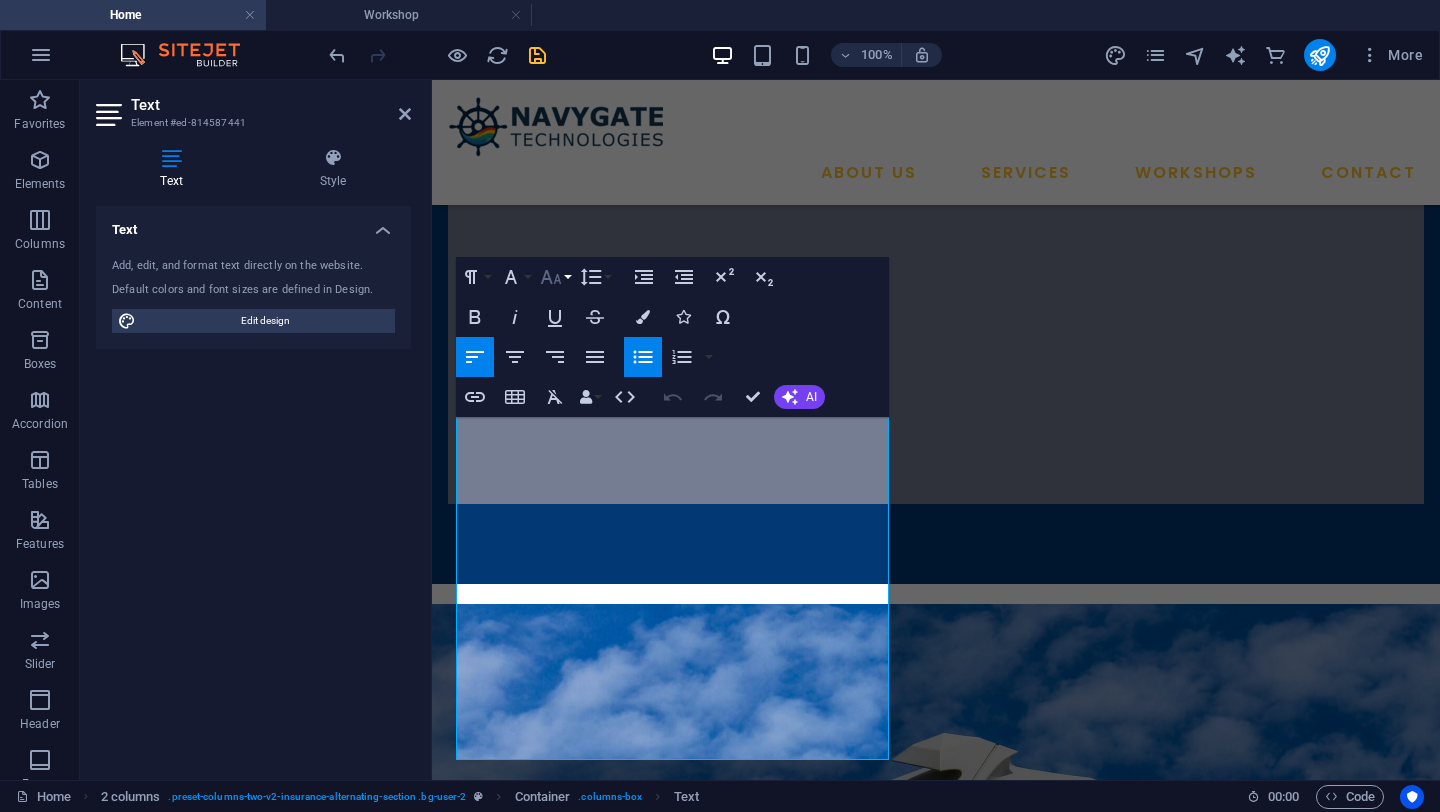 click 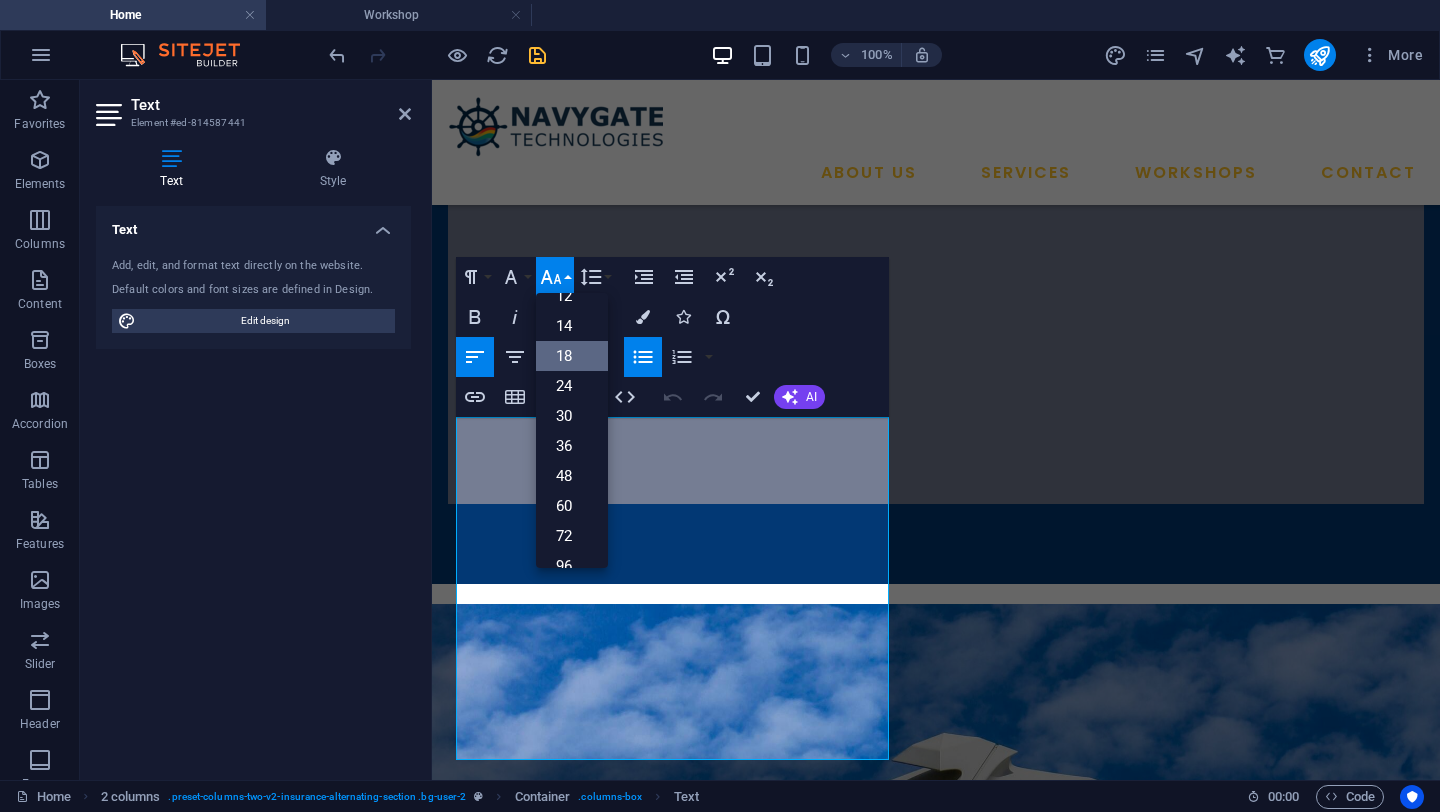 scroll, scrollTop: 161, scrollLeft: 0, axis: vertical 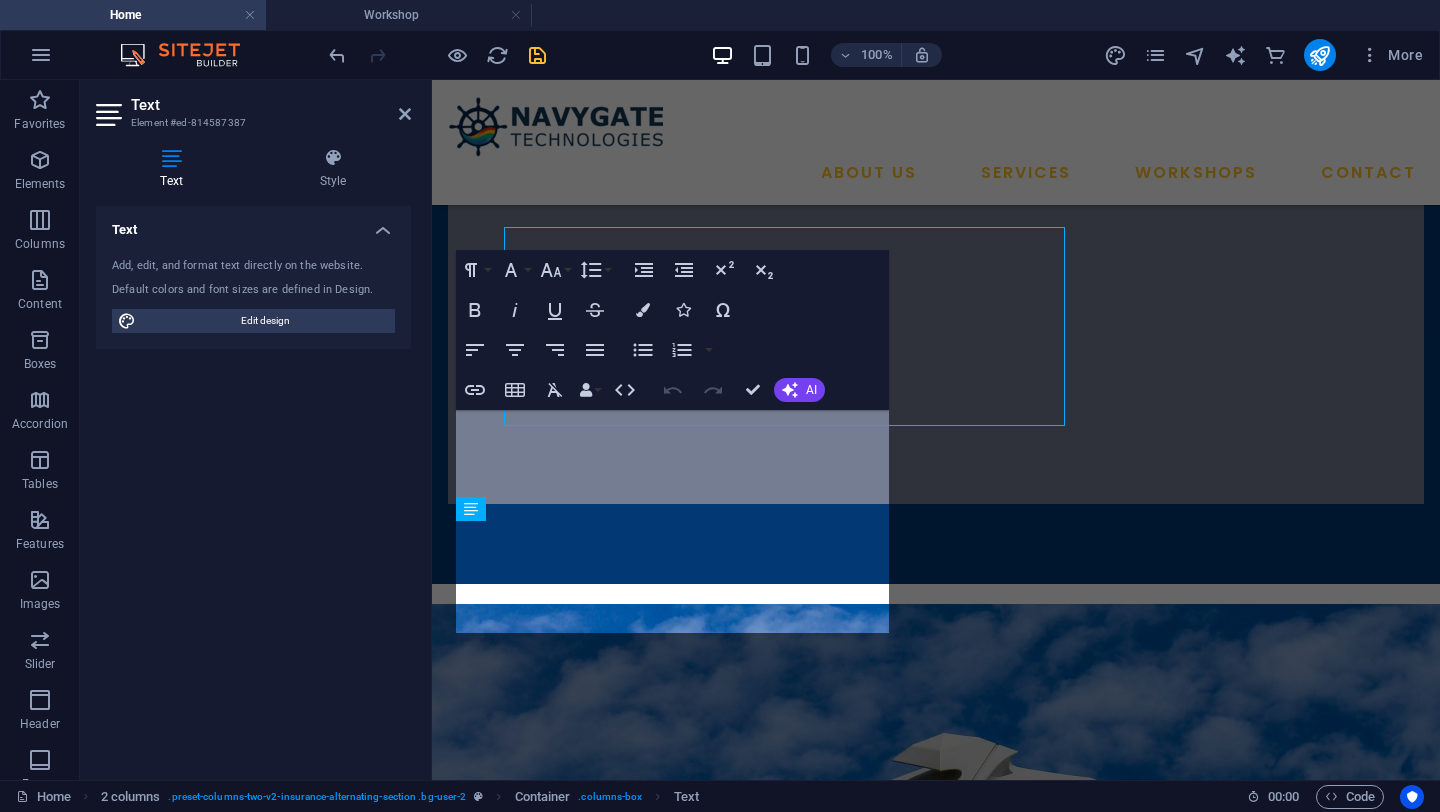click on "Text Add, edit, and format text directly on the website. Default colors and font sizes are defined in Design. Edit design Alignment Left aligned Centered Right aligned" at bounding box center [253, 485] 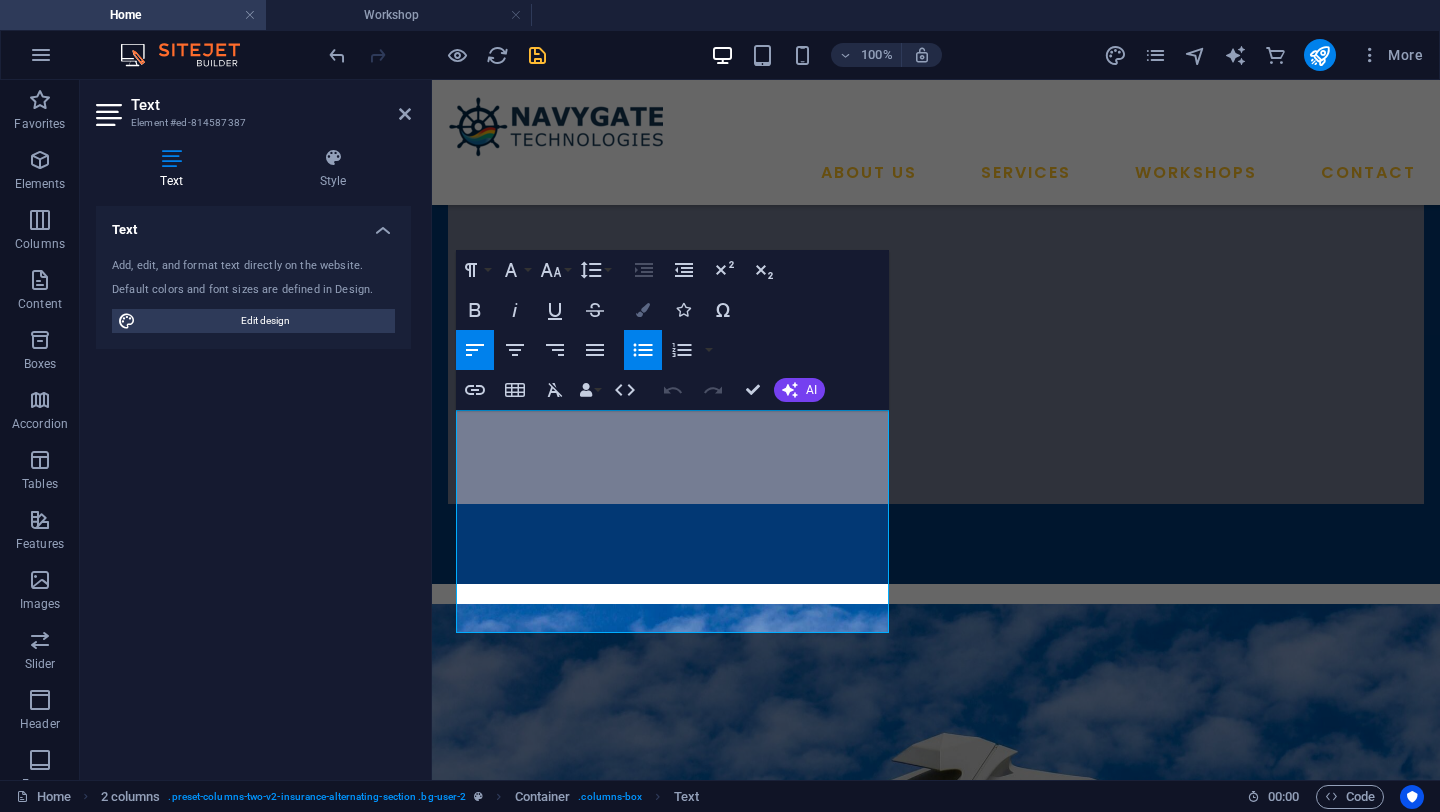 click on "Colors" at bounding box center (643, 310) 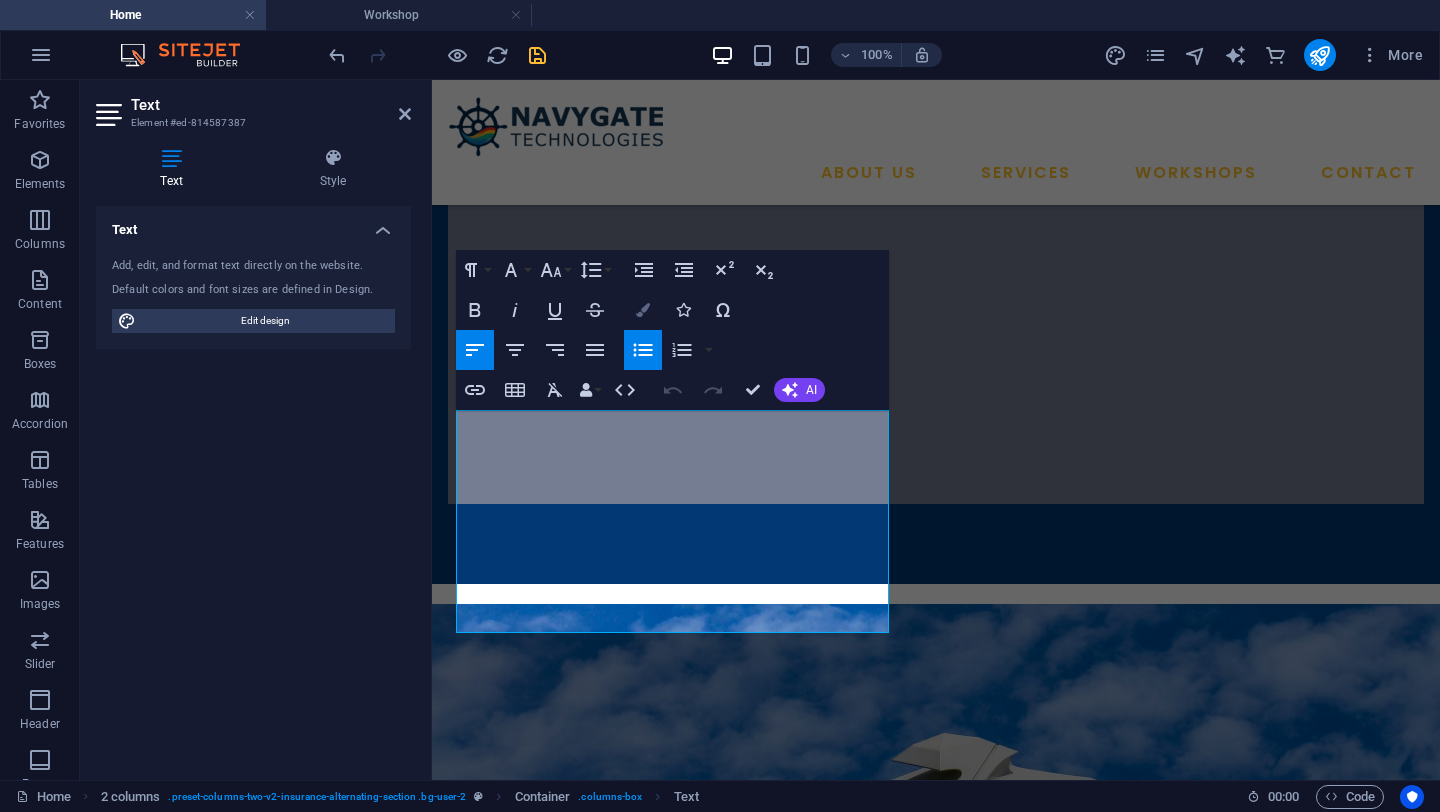 click at bounding box center (643, 310) 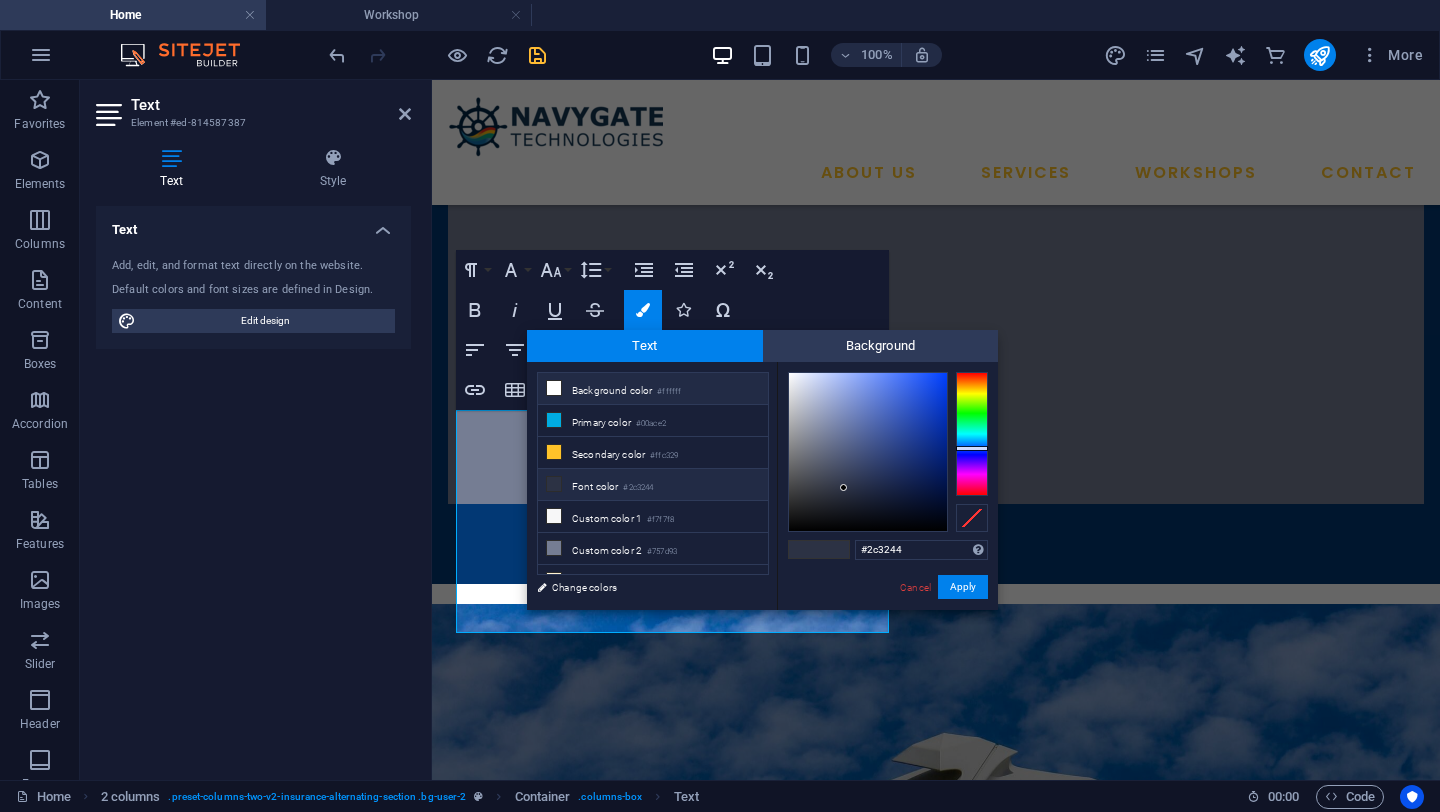 click on "Background color
#ffffff" at bounding box center (653, 389) 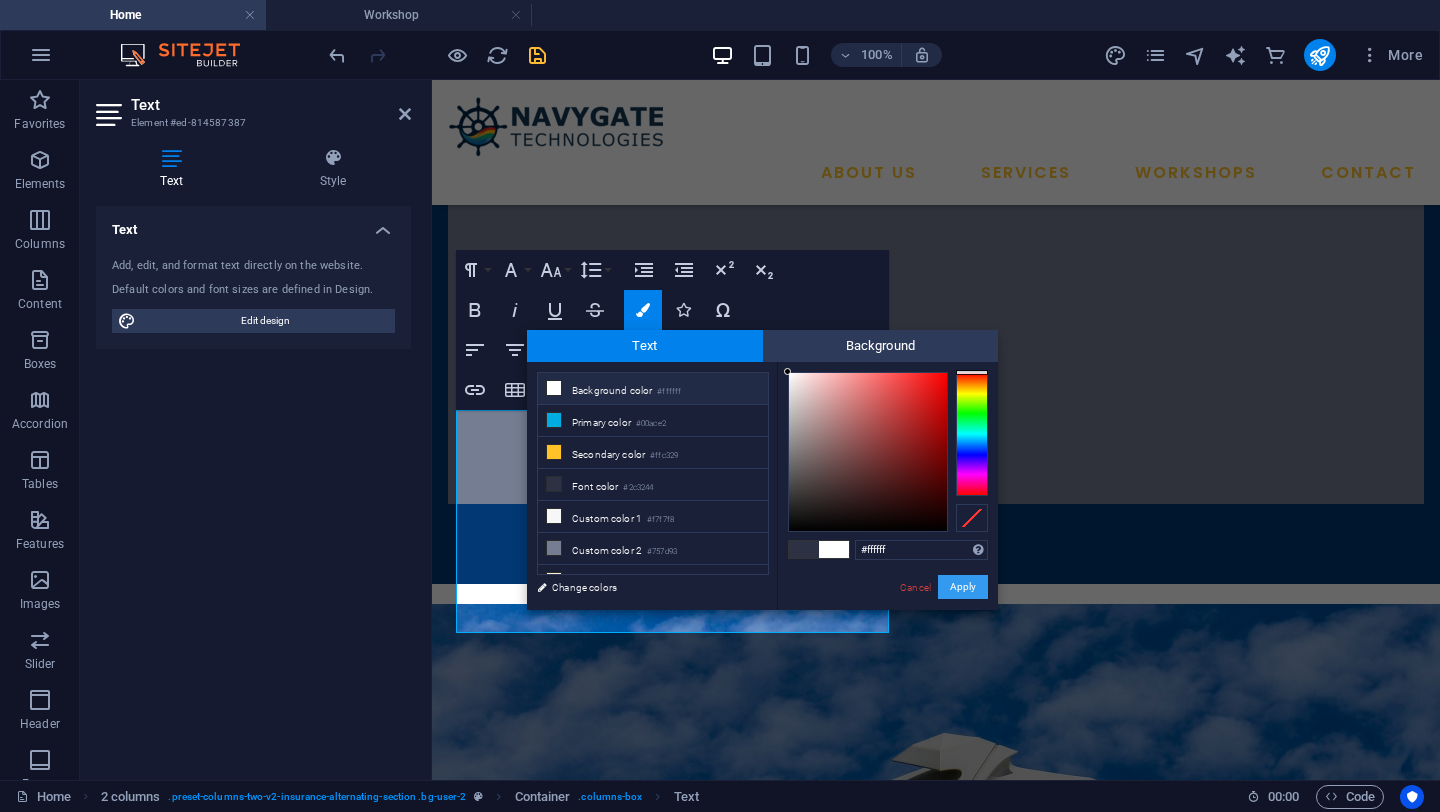 click on "Apply" at bounding box center [963, 587] 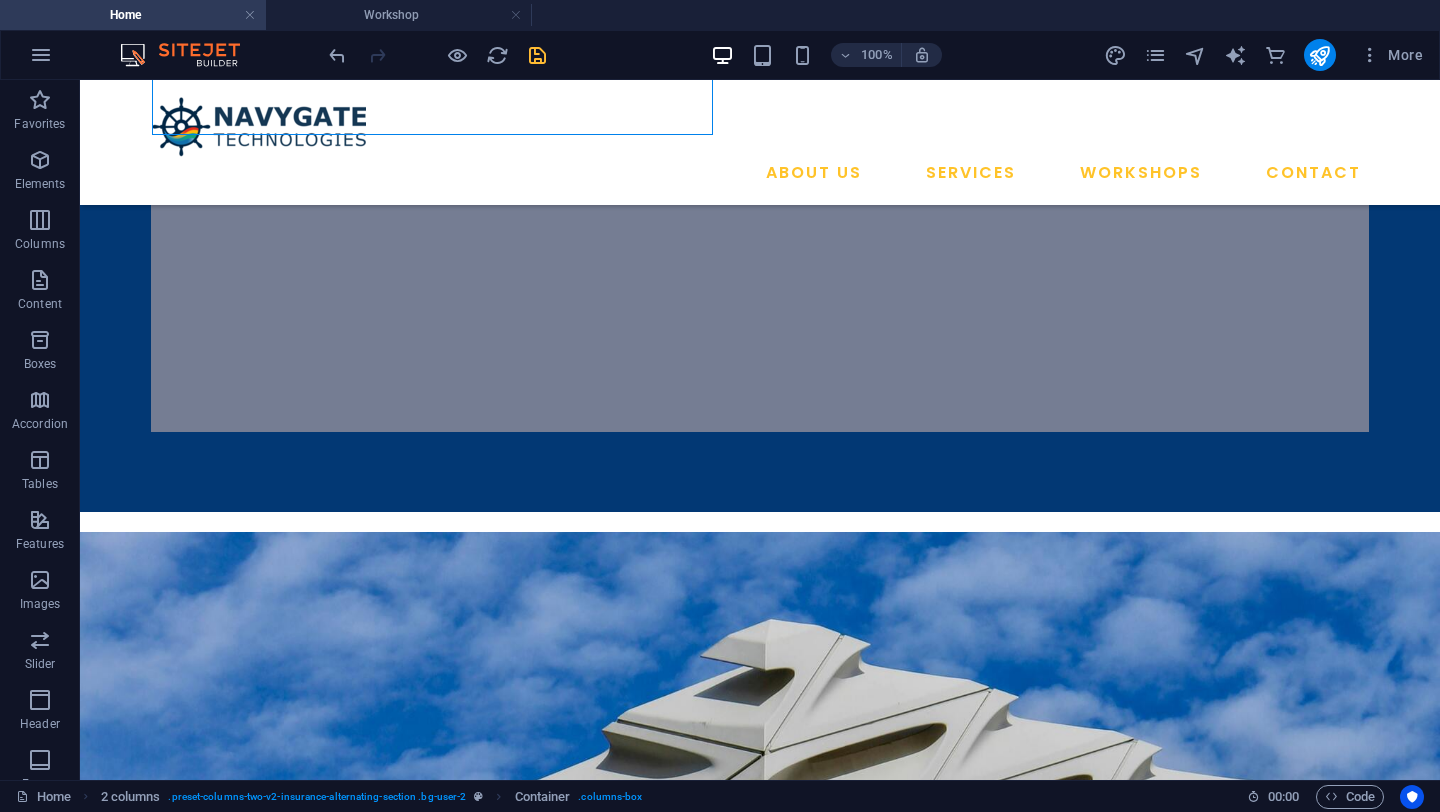 click at bounding box center (537, 55) 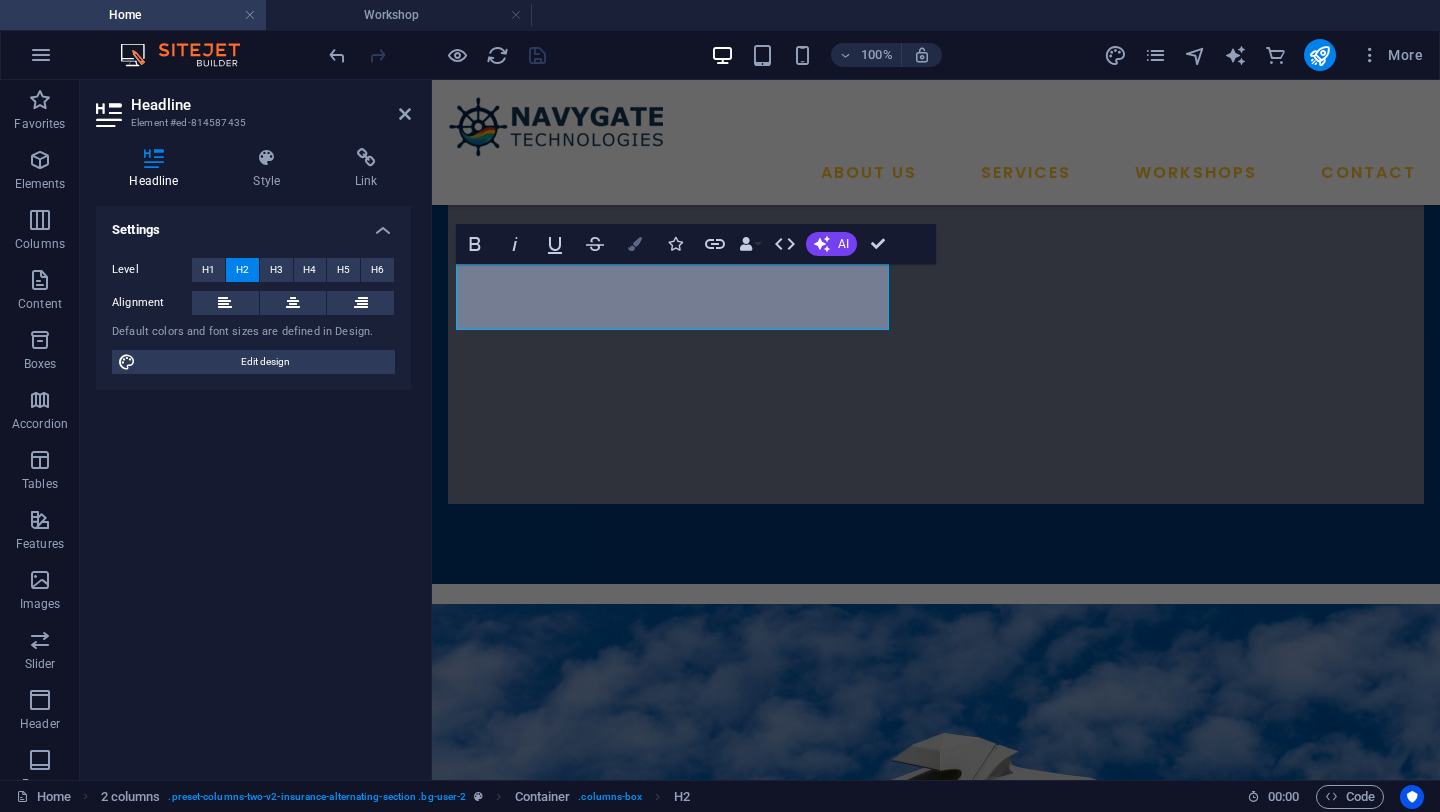 click on "Colors" at bounding box center (635, 244) 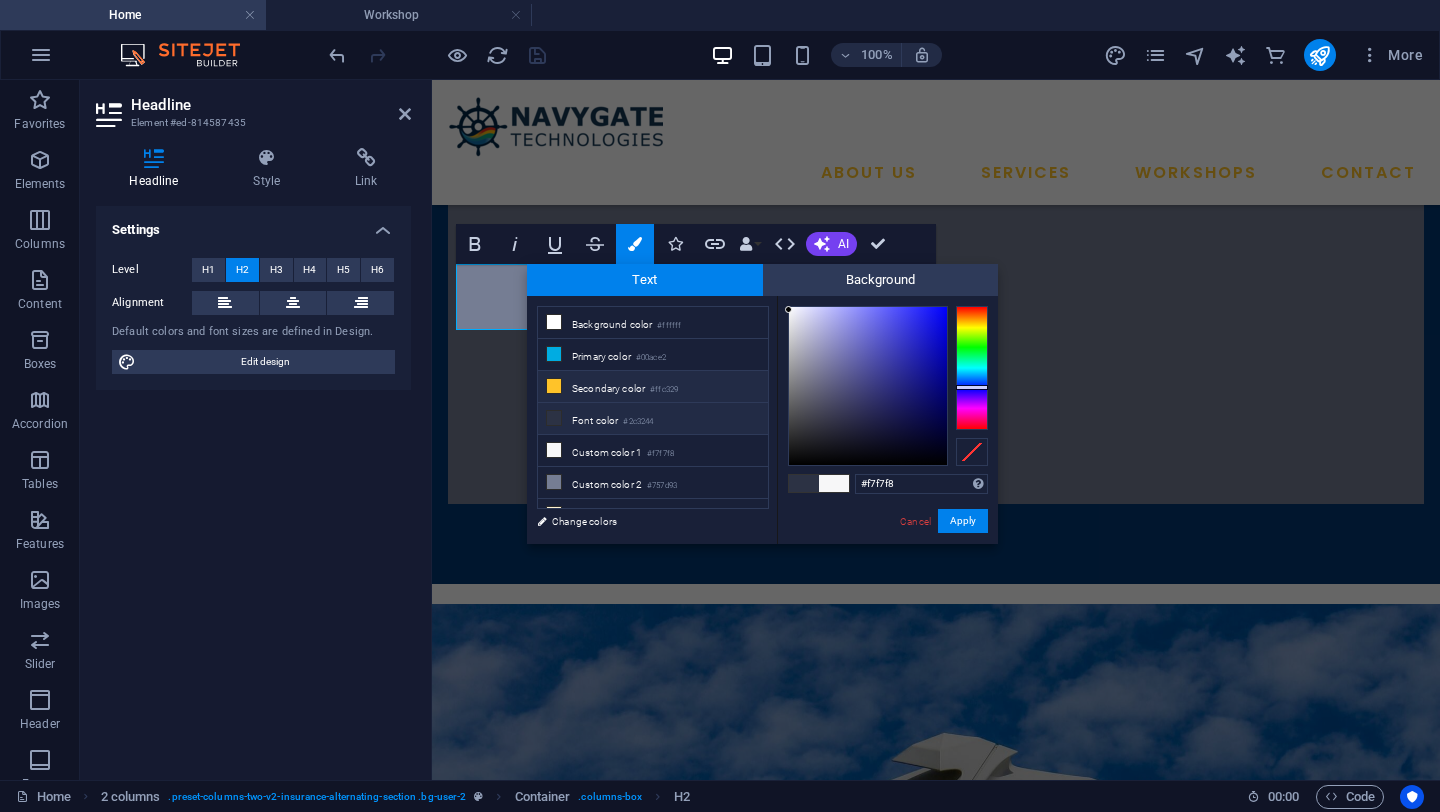 click on "Secondary color
[COLOR]" at bounding box center [653, 387] 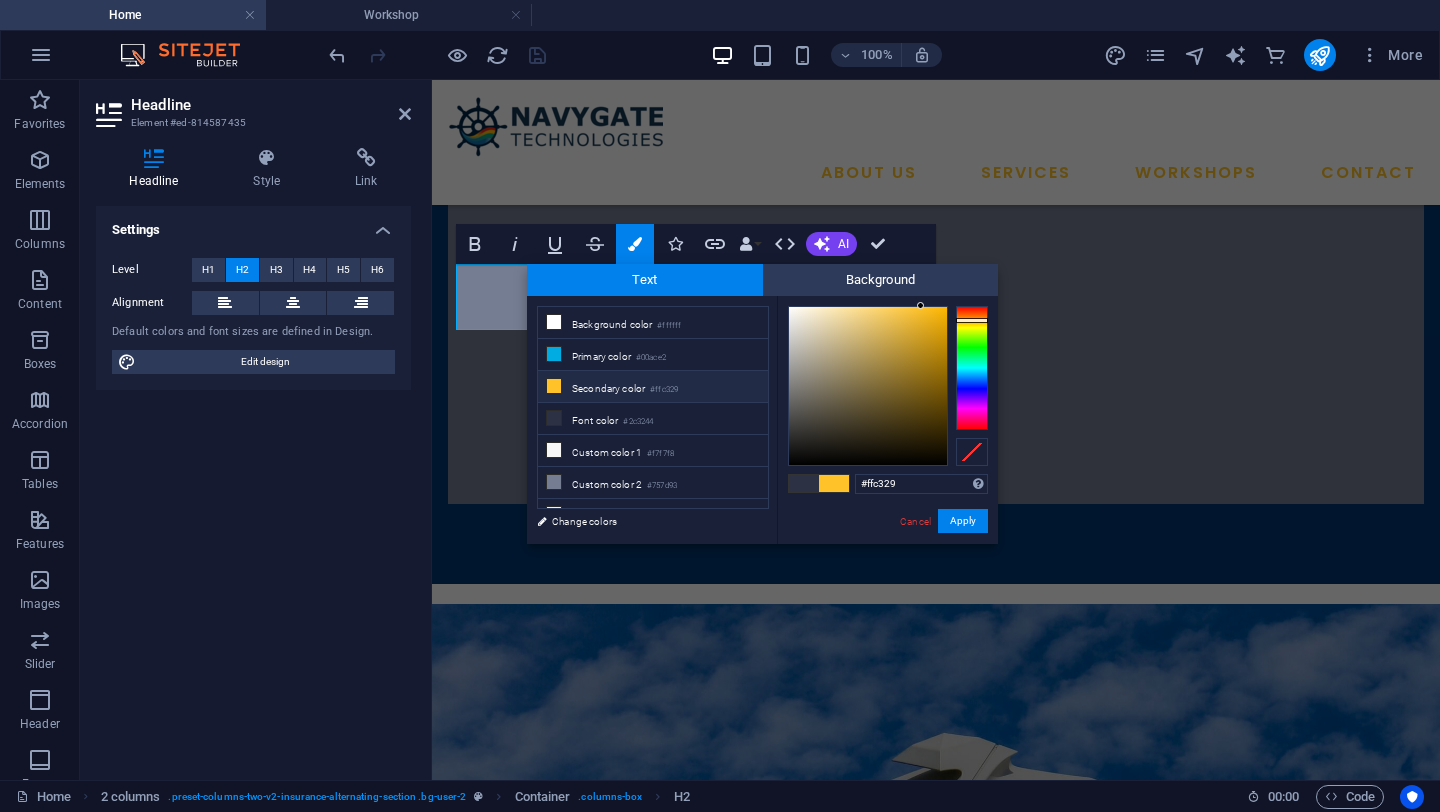 click on "Secondary color
[COLOR]" at bounding box center (653, 387) 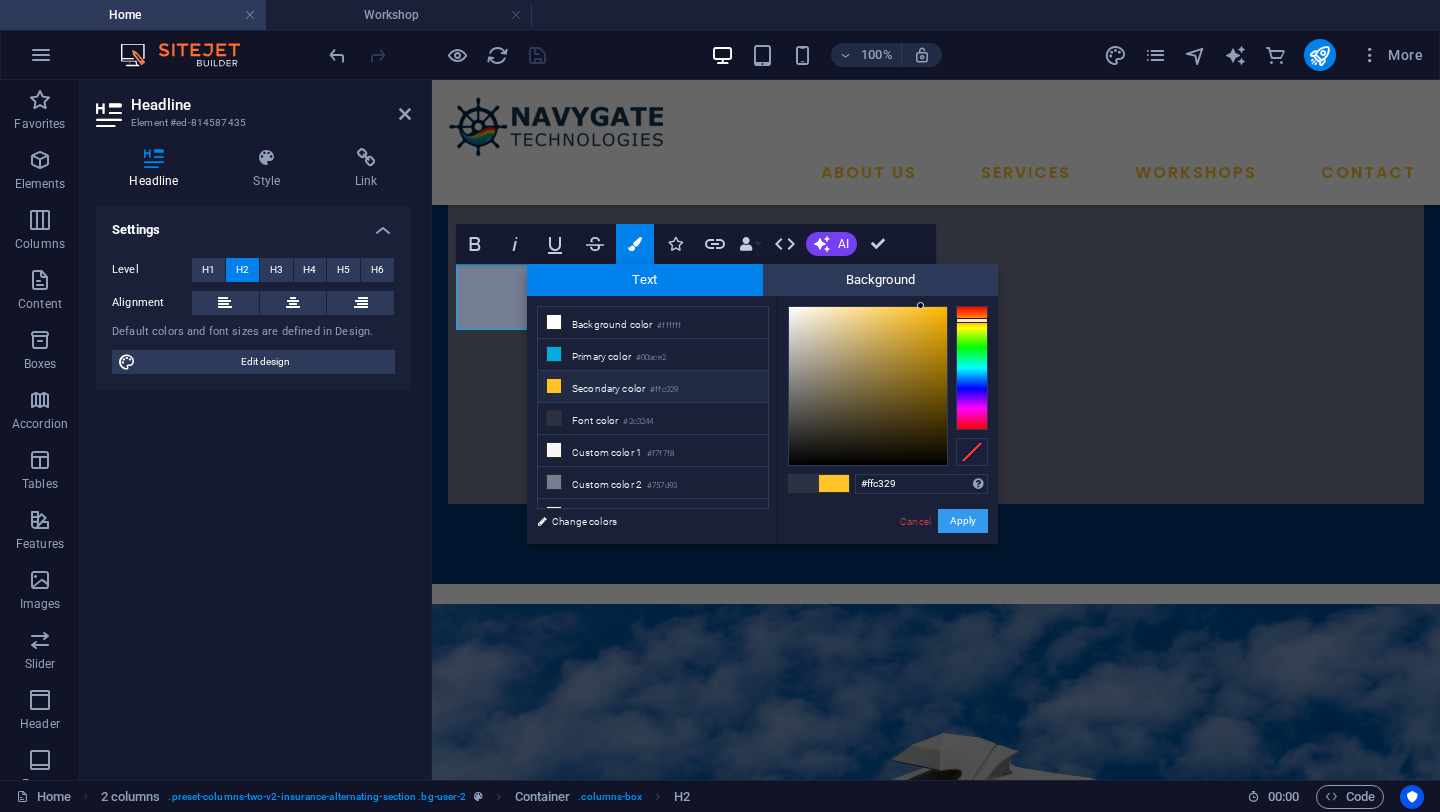 click on "Apply" at bounding box center (963, 521) 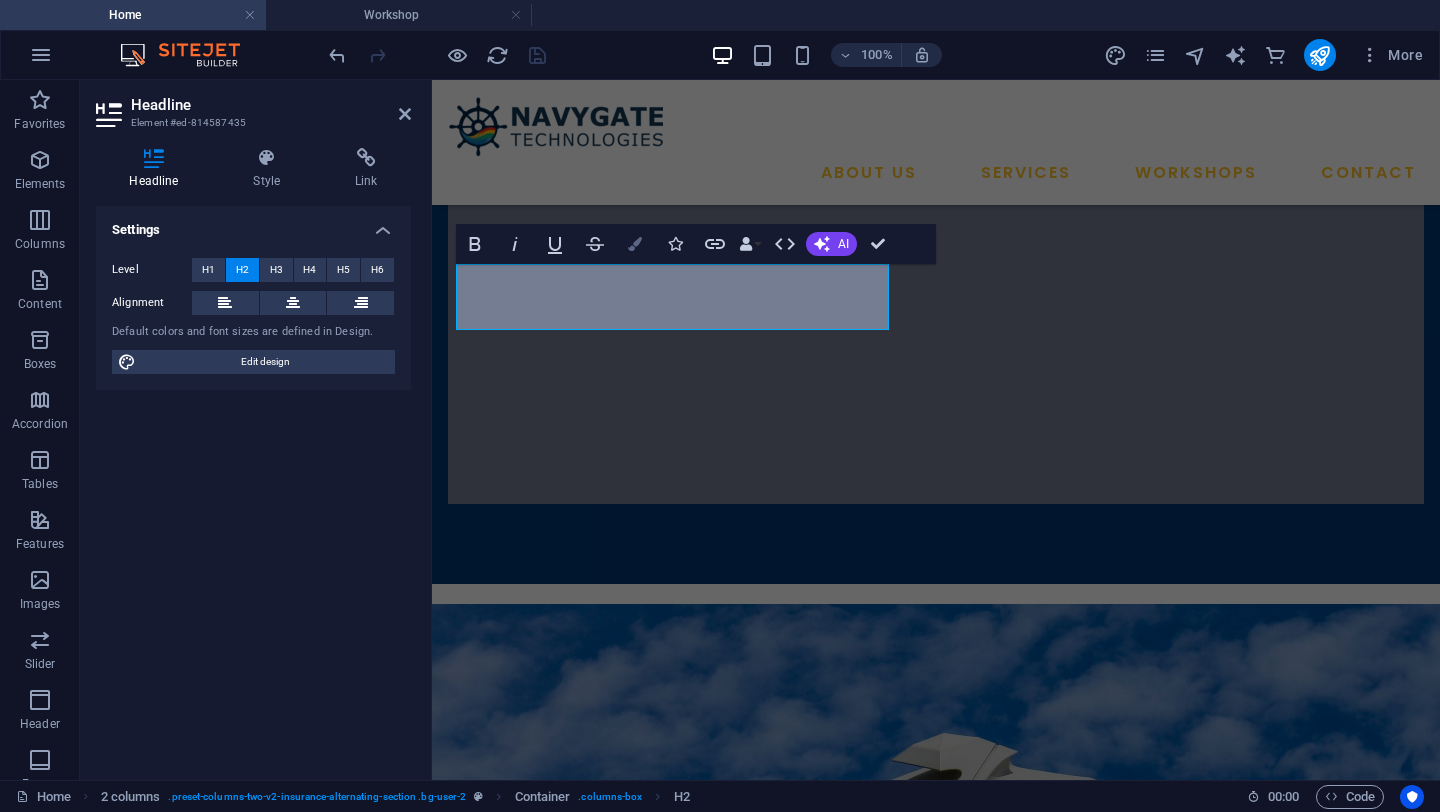 click at bounding box center [635, 244] 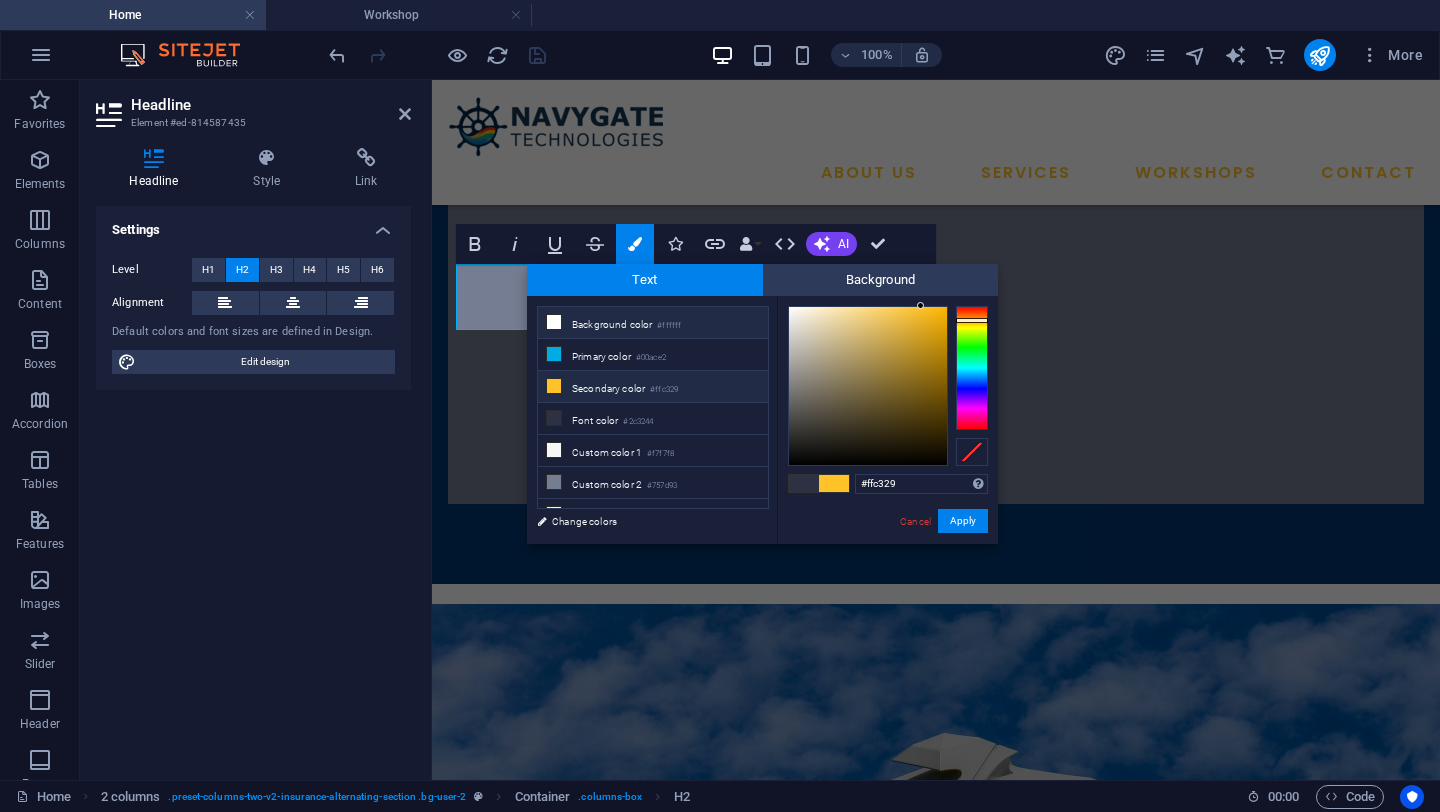 click on "Background color
#ffffff" at bounding box center (653, 323) 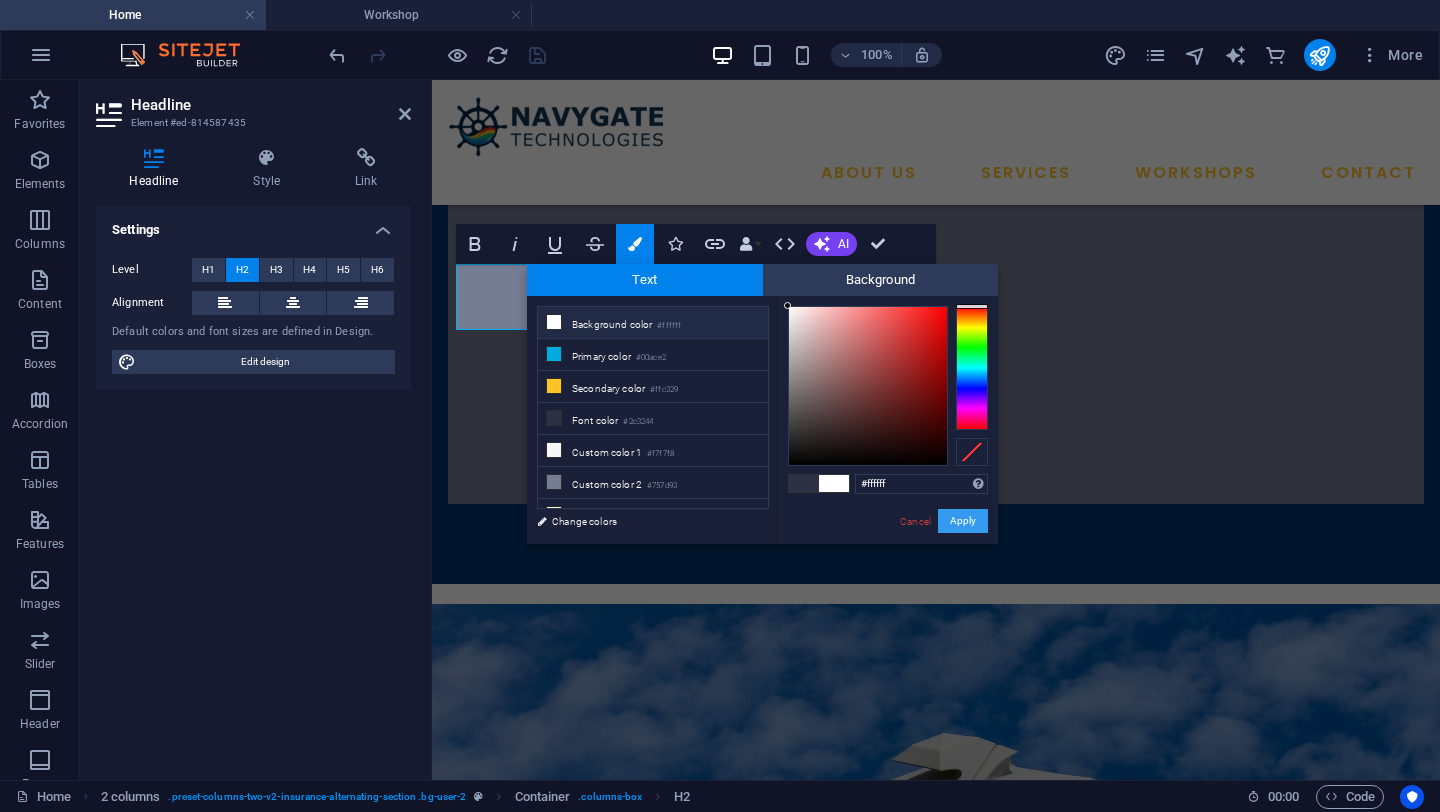 click on "Apply" at bounding box center (963, 521) 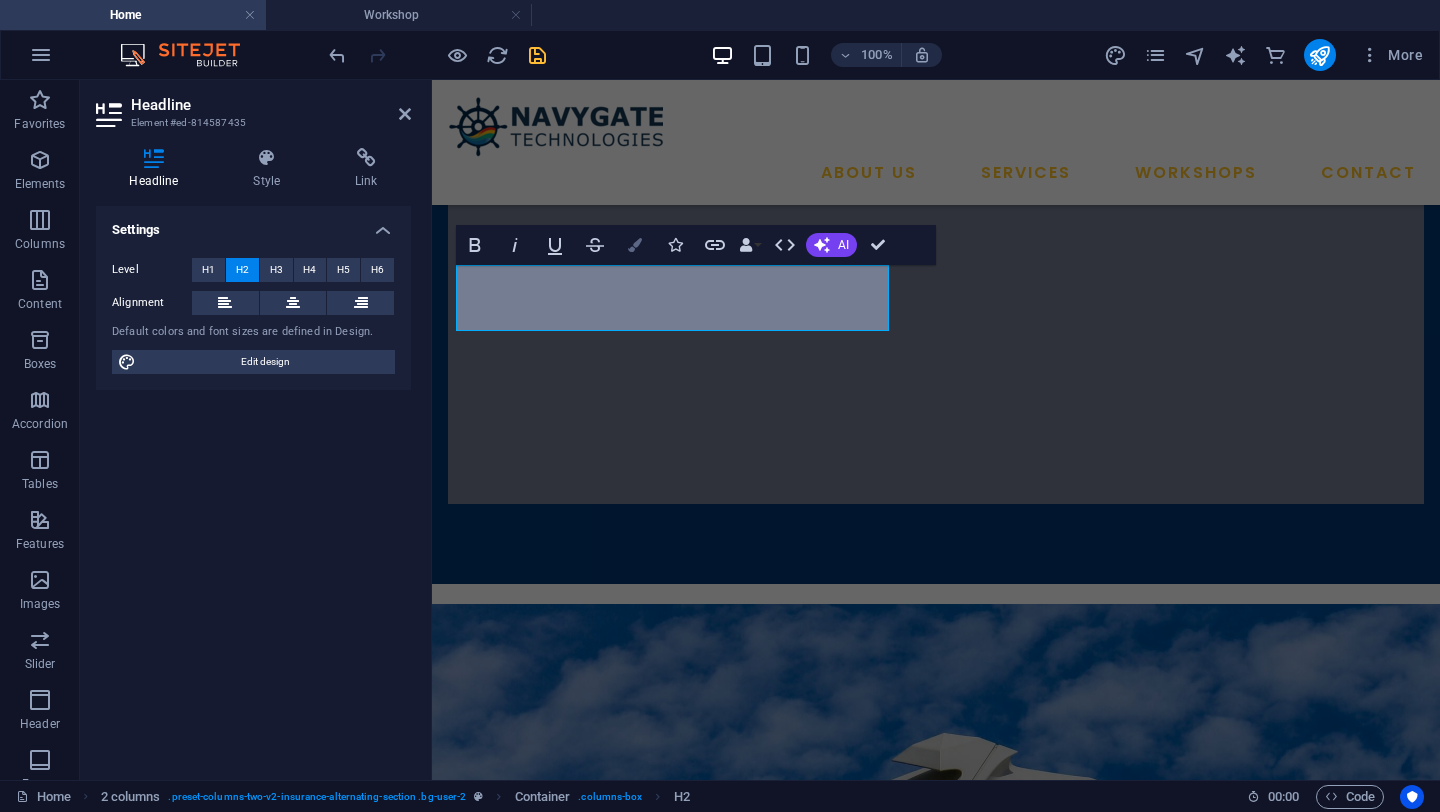 click at bounding box center [635, 245] 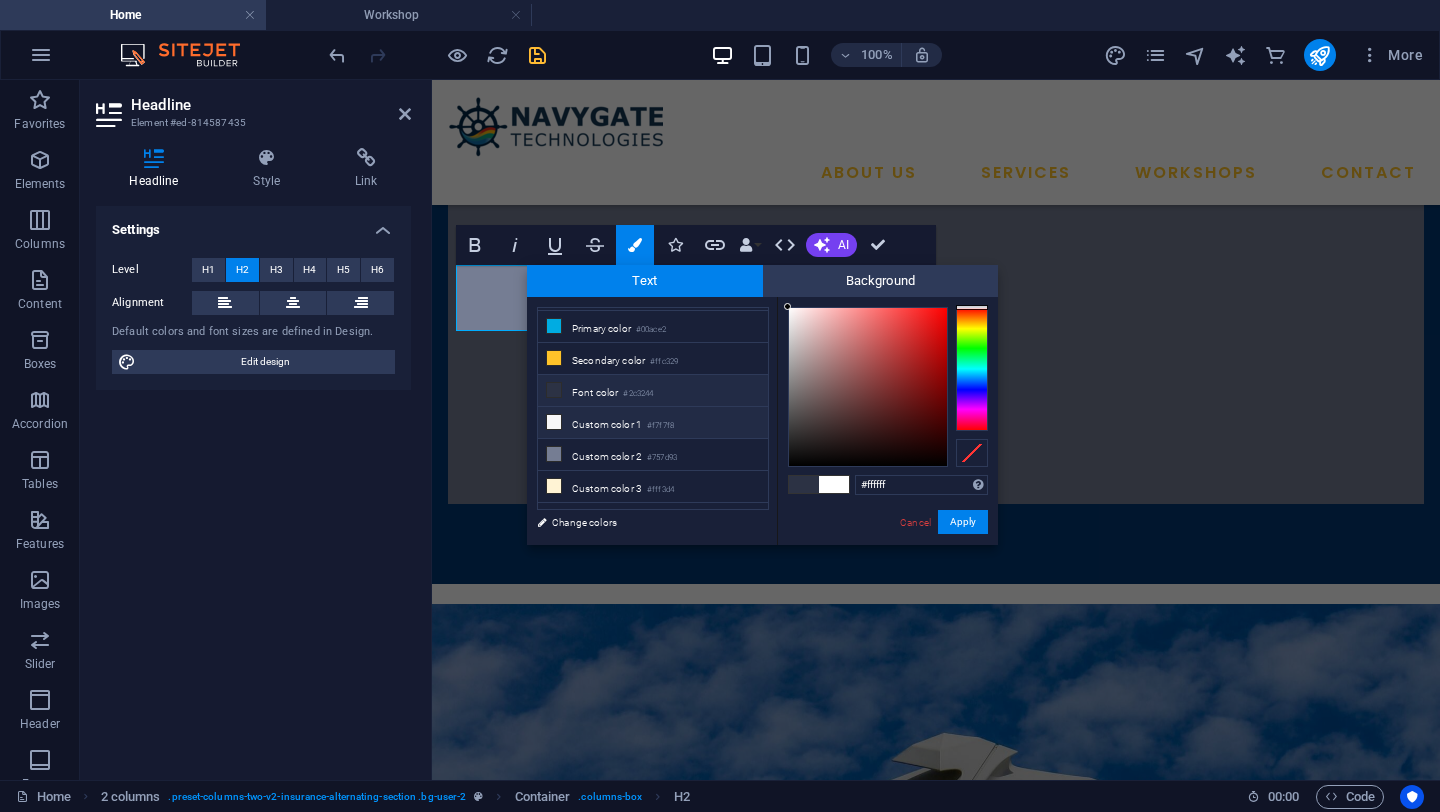 scroll, scrollTop: 55, scrollLeft: 0, axis: vertical 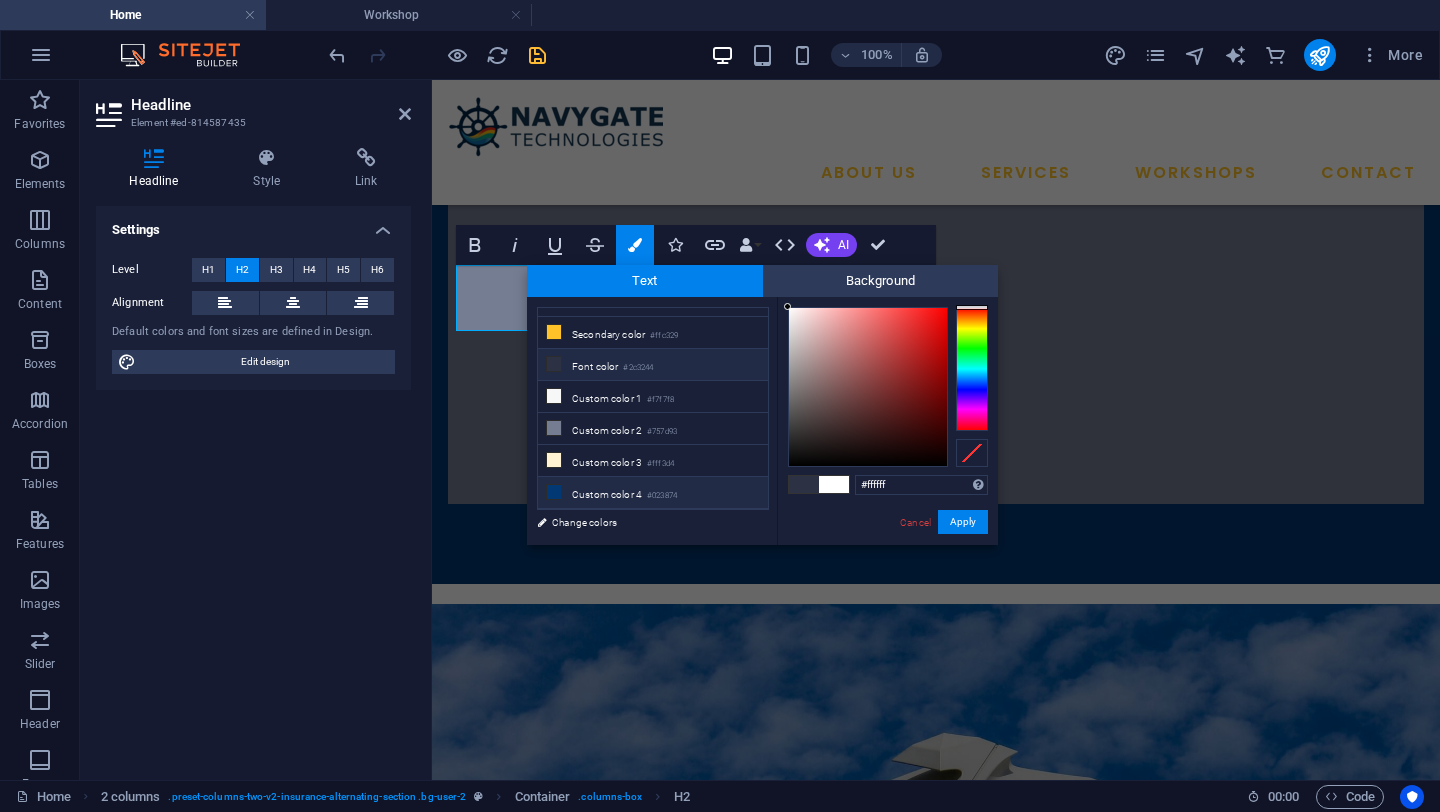 click on "Custom color 4
#023874" at bounding box center [653, 493] 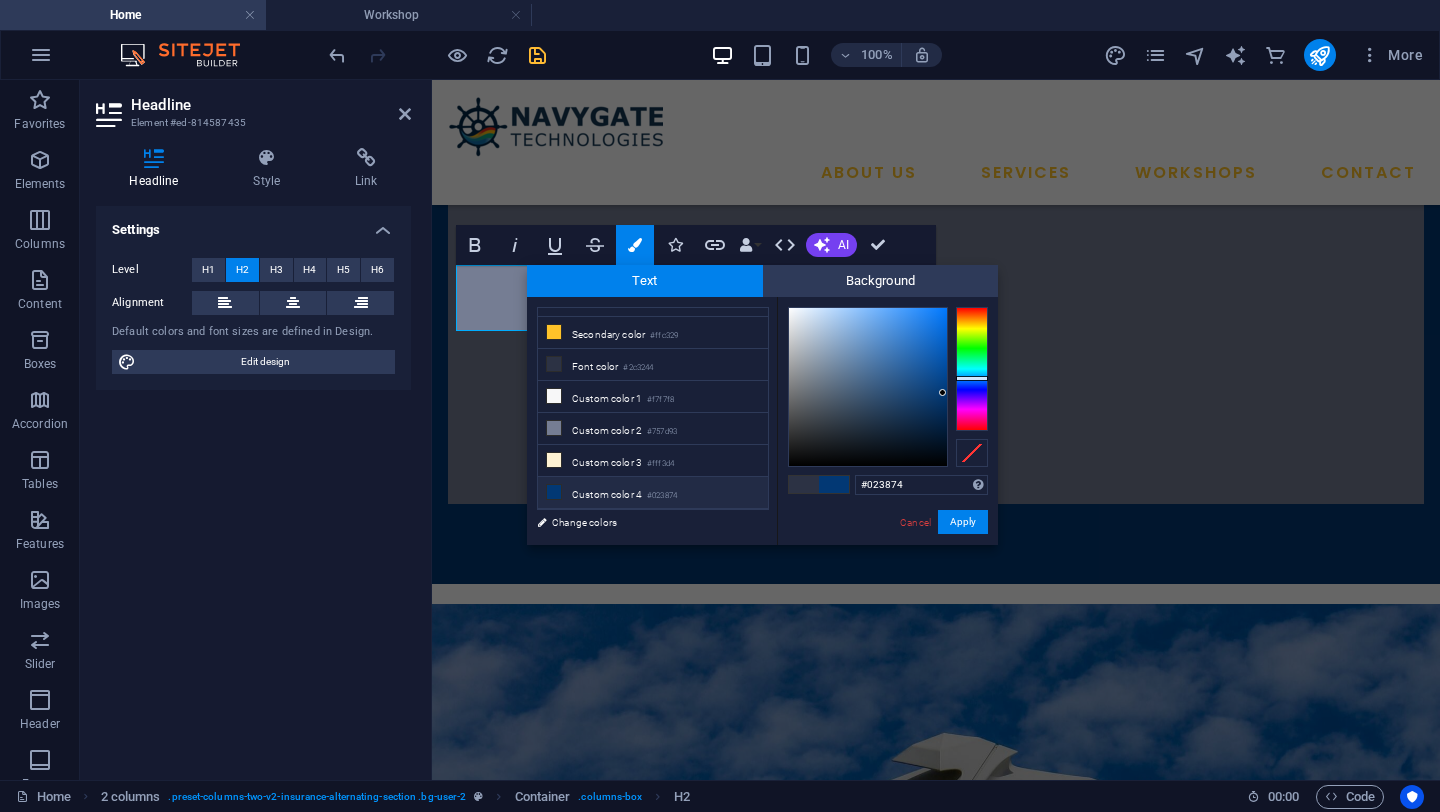 click on "Custom color 4
#023874" at bounding box center (653, 493) 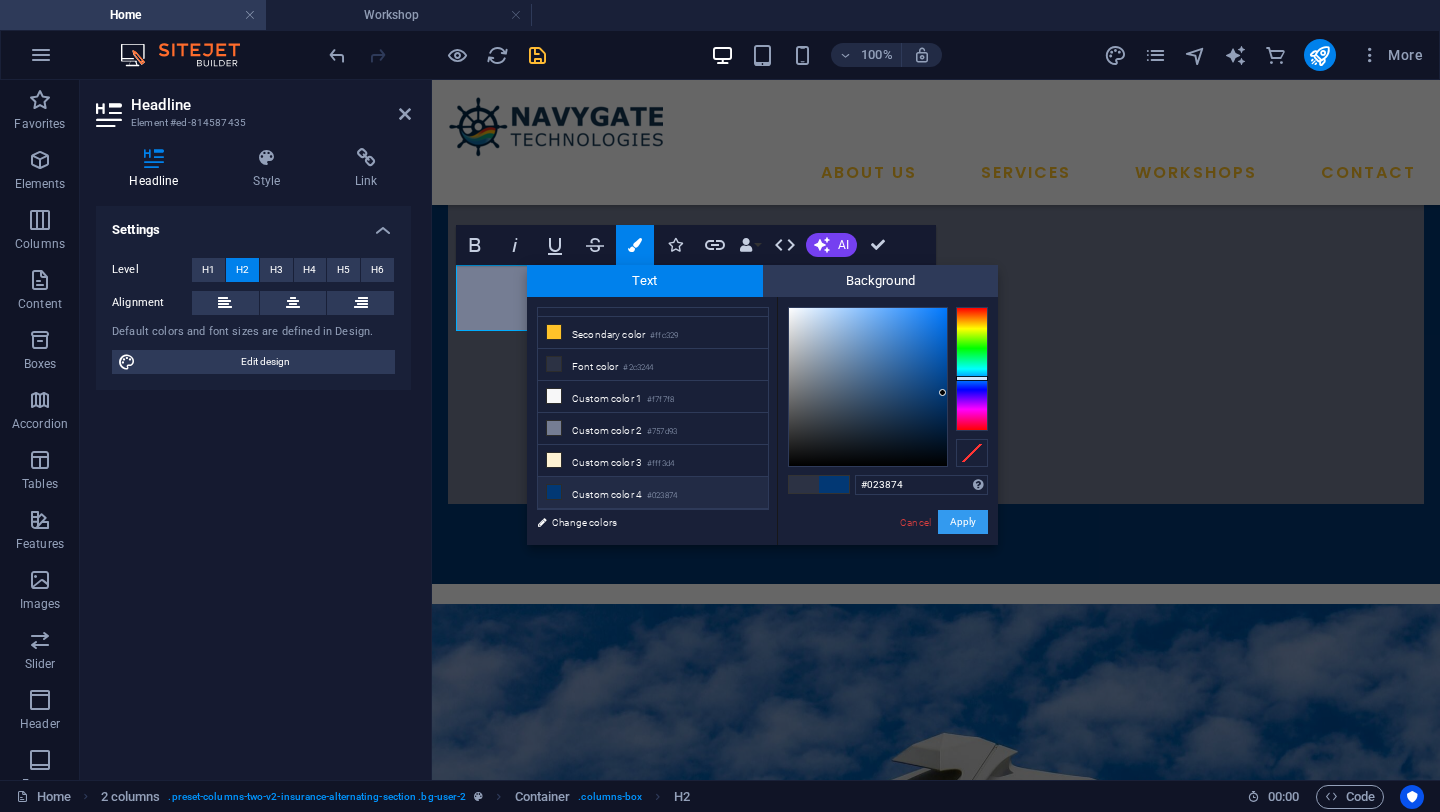 click on "Apply" at bounding box center (963, 522) 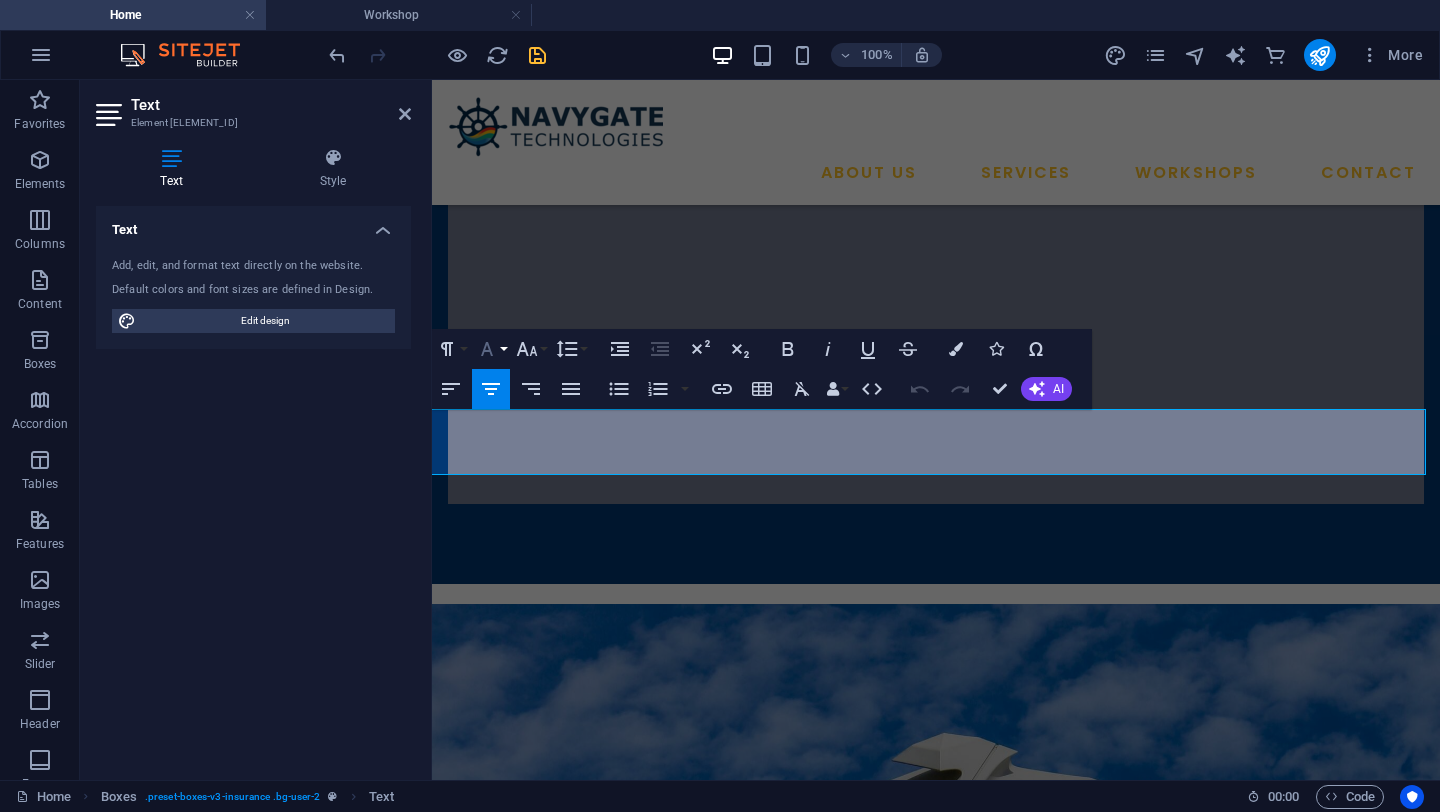click 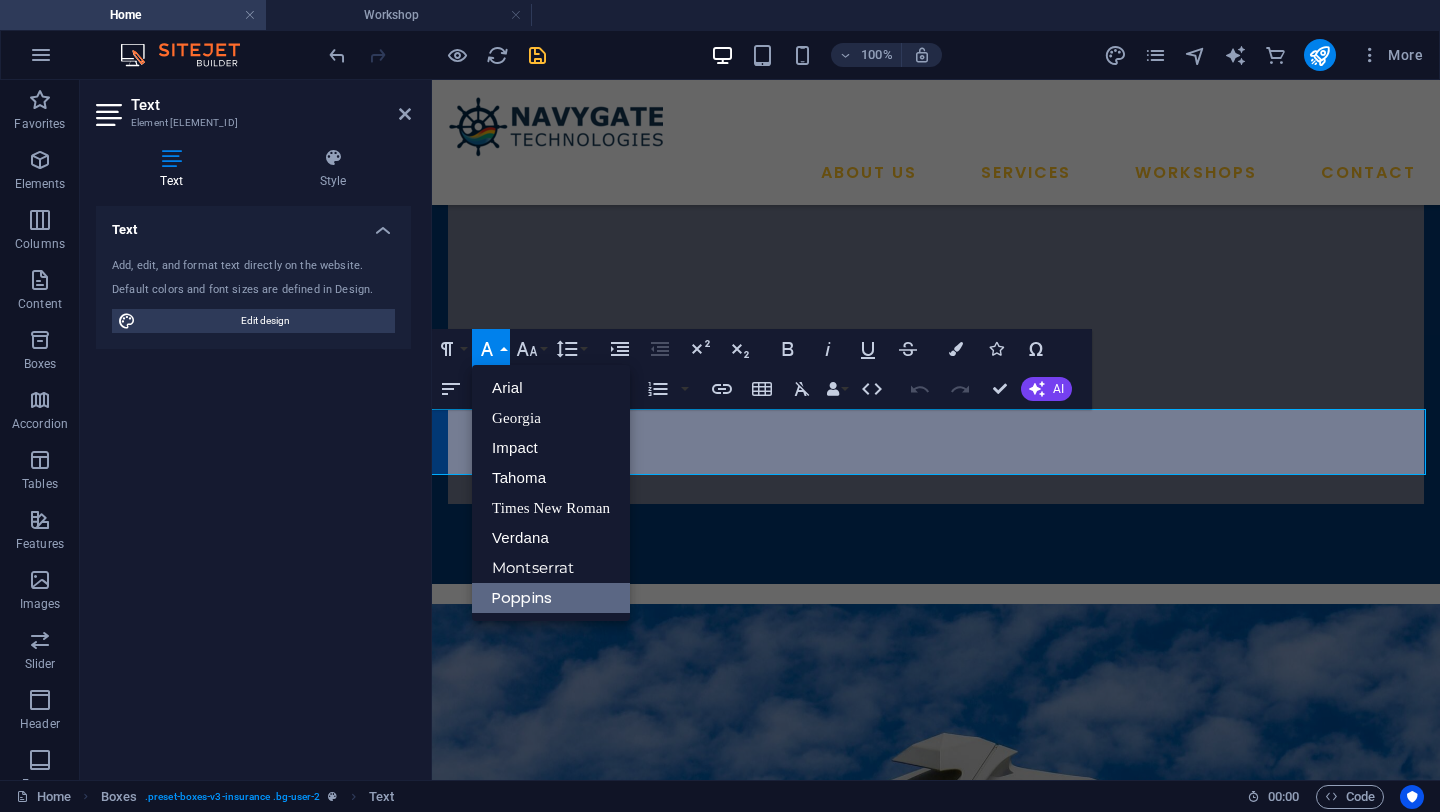 scroll, scrollTop: 0, scrollLeft: 0, axis: both 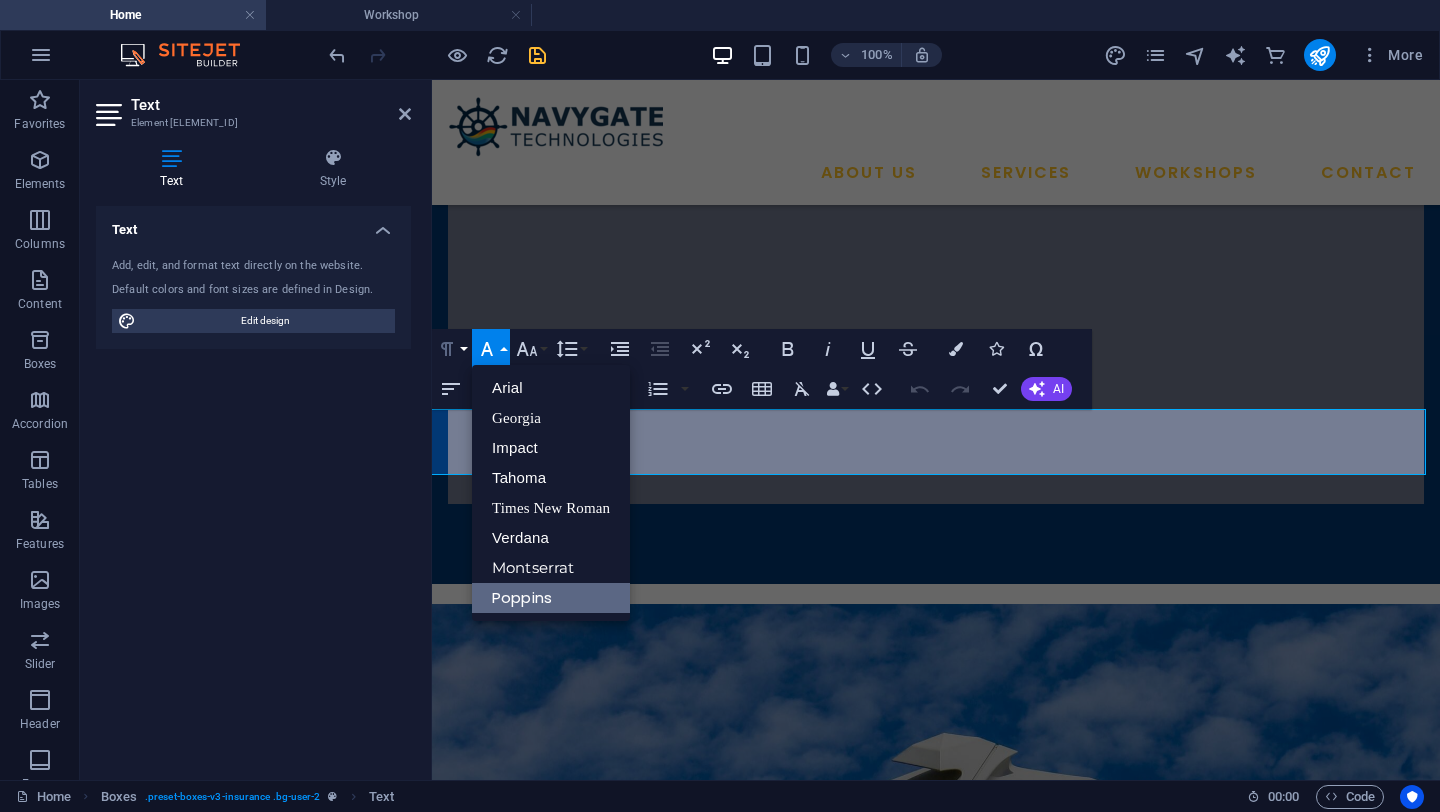 click 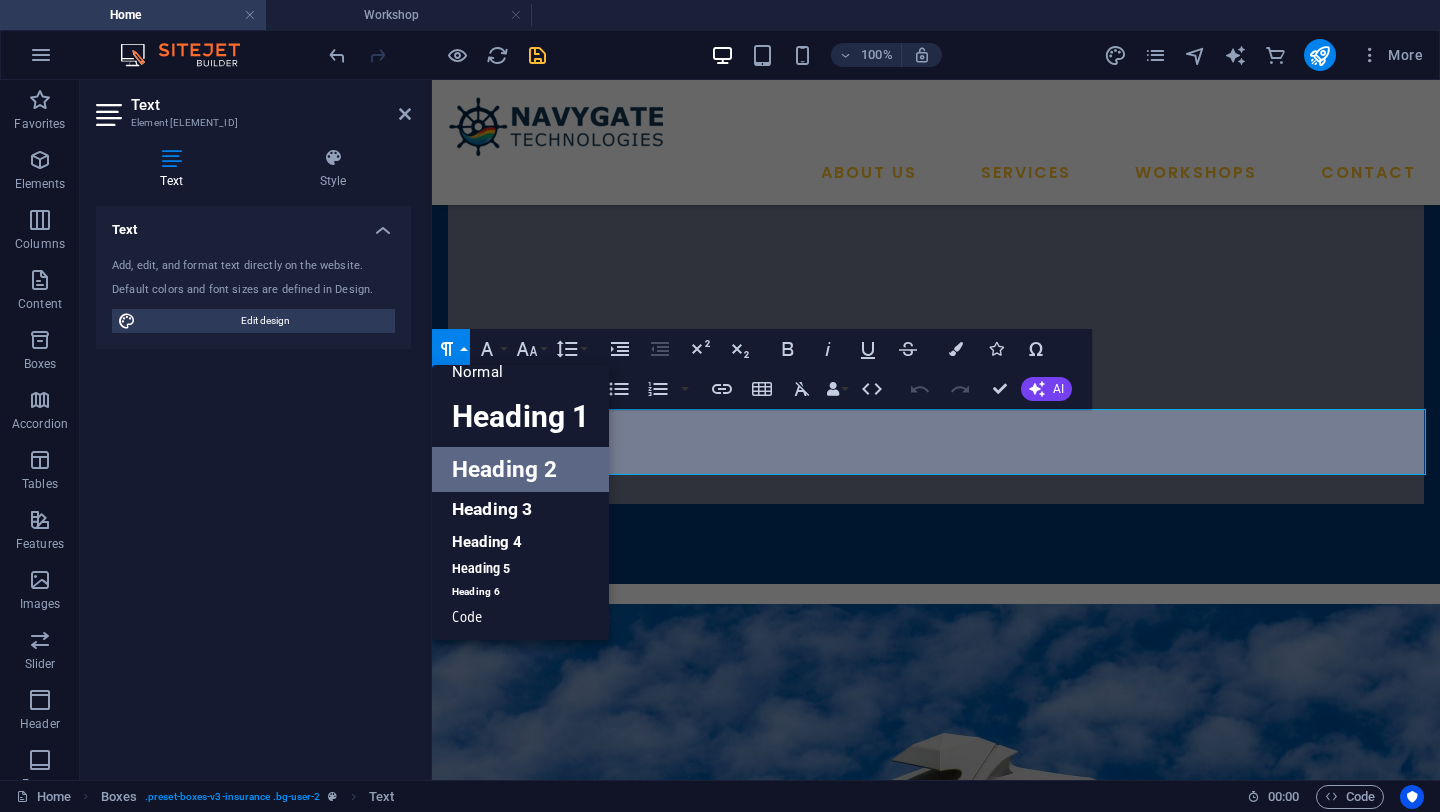 scroll, scrollTop: 16, scrollLeft: 0, axis: vertical 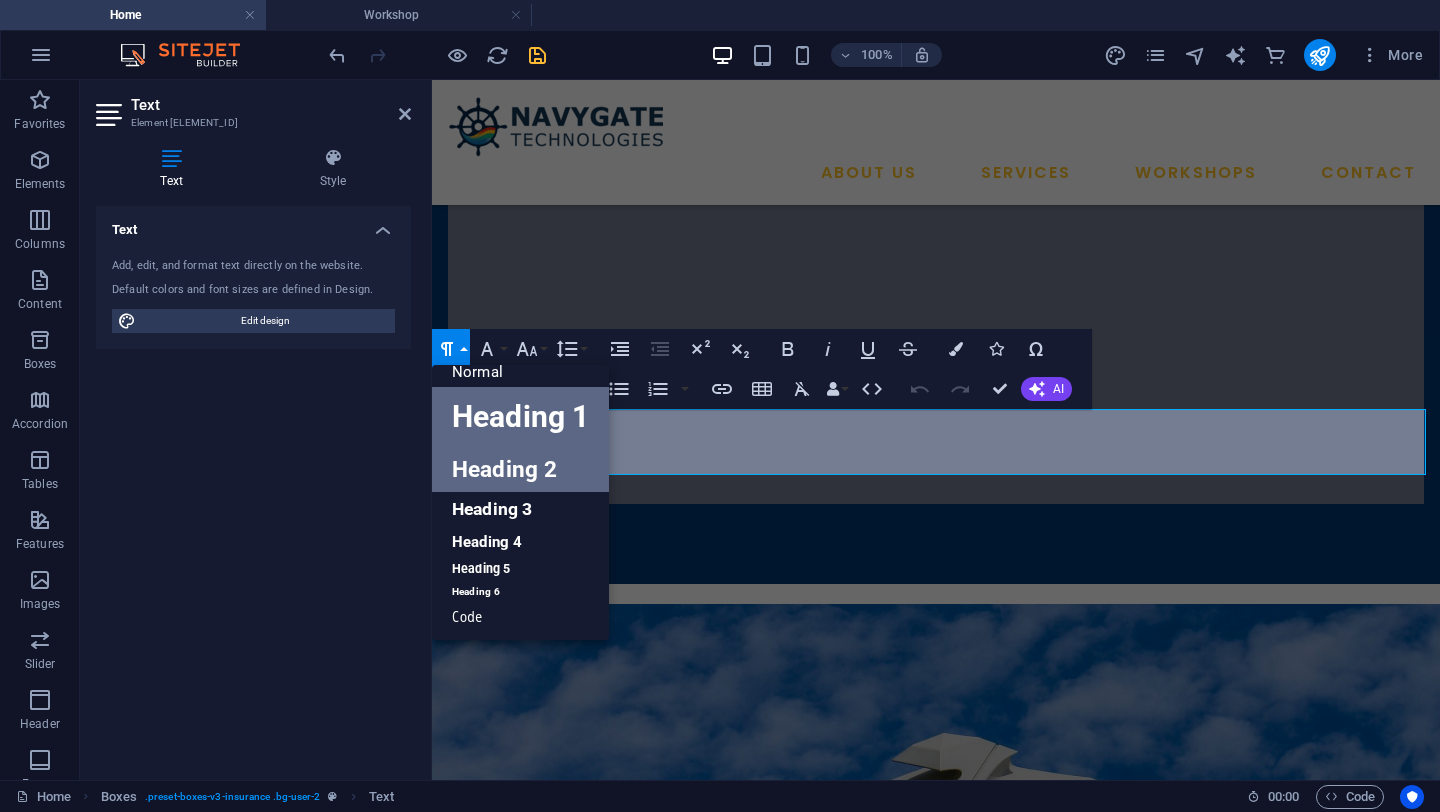 click on "Heading 1" at bounding box center [520, 417] 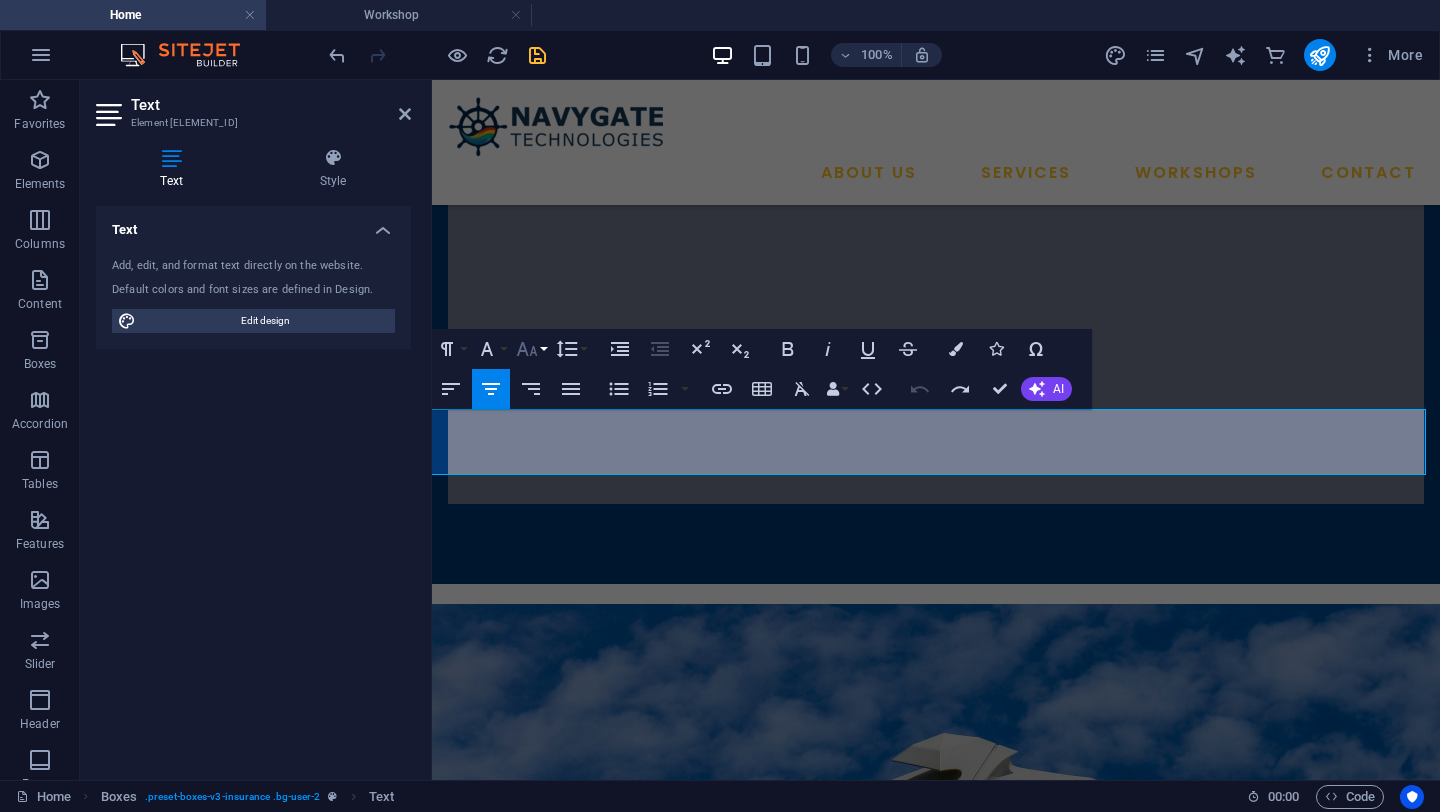 click 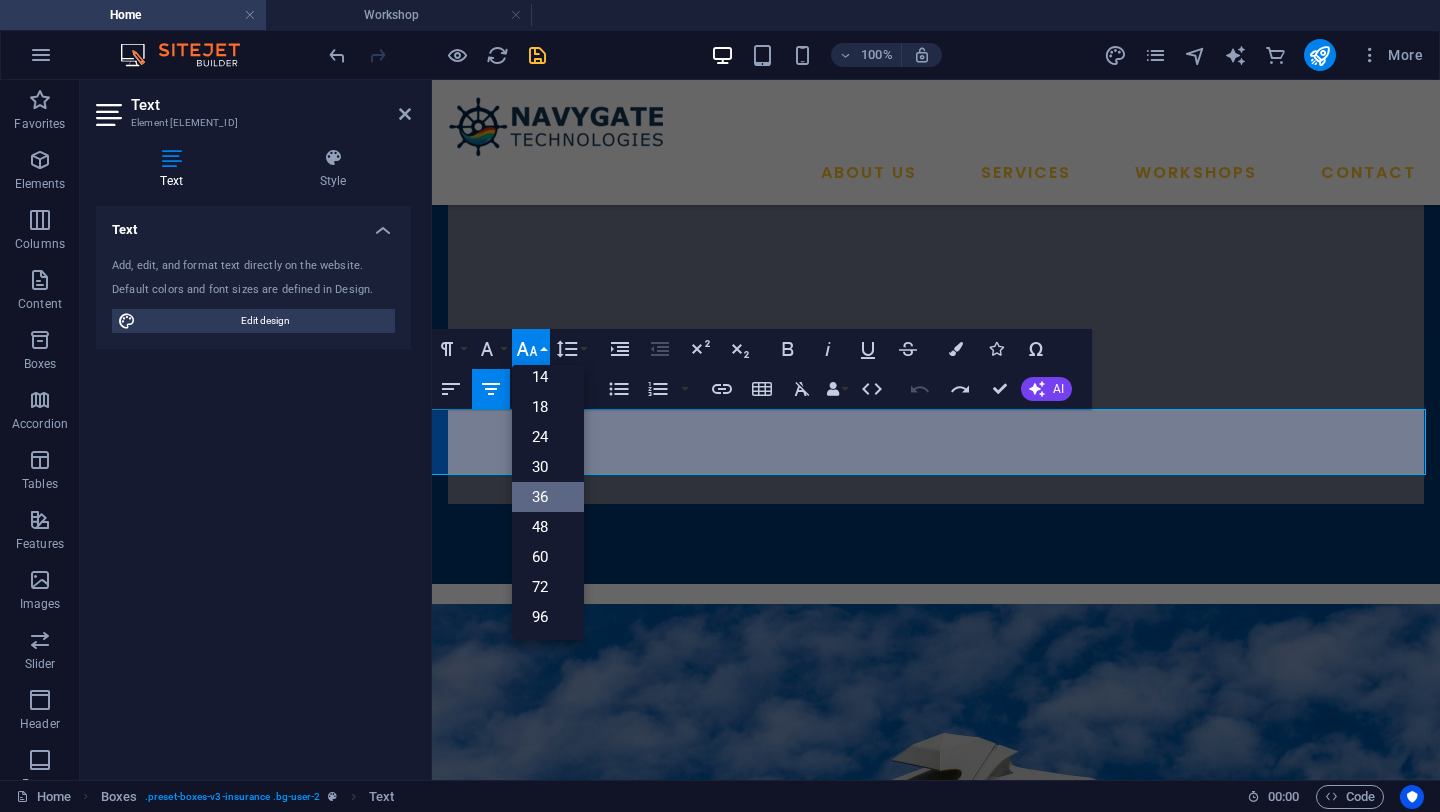 scroll, scrollTop: 161, scrollLeft: 0, axis: vertical 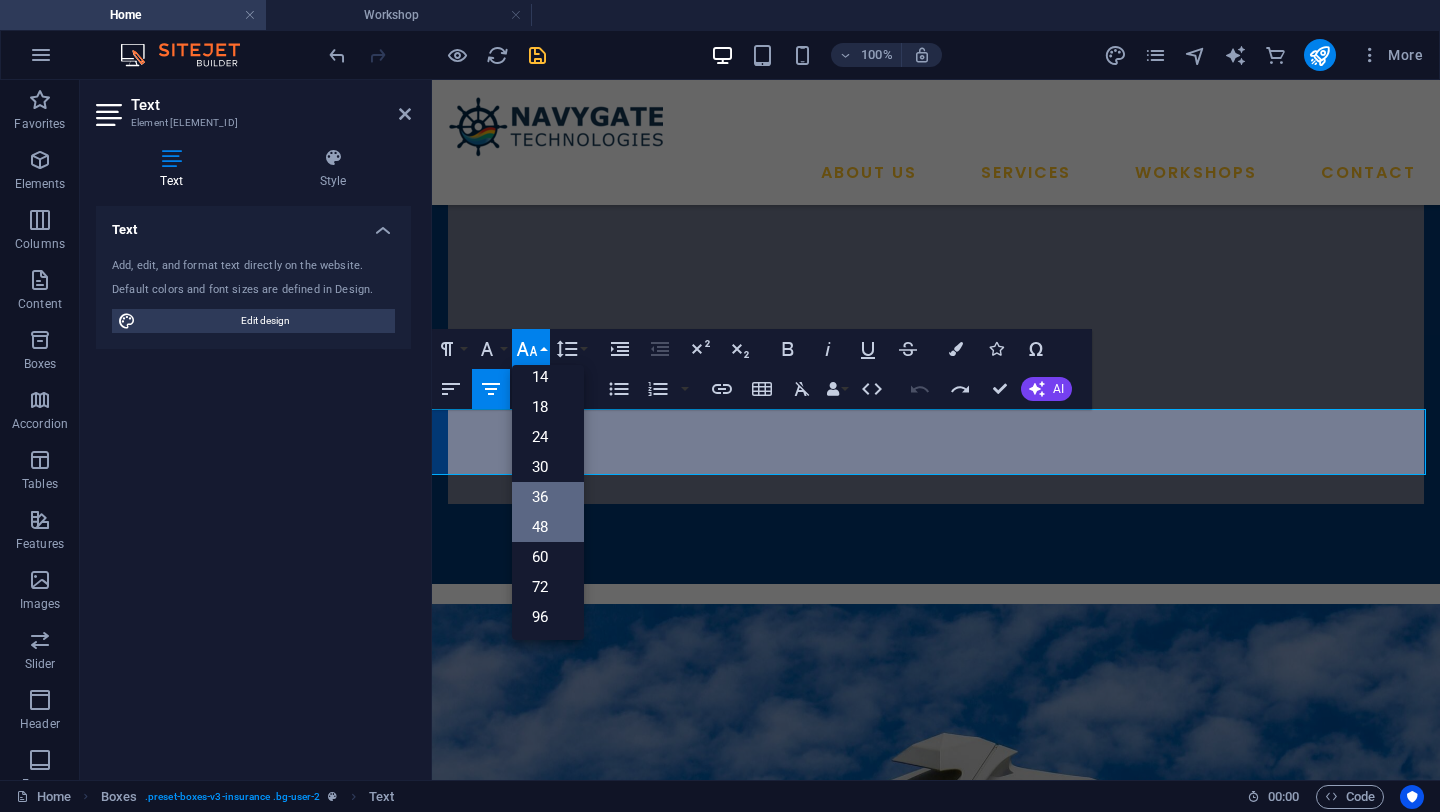 click on "48" at bounding box center [548, 527] 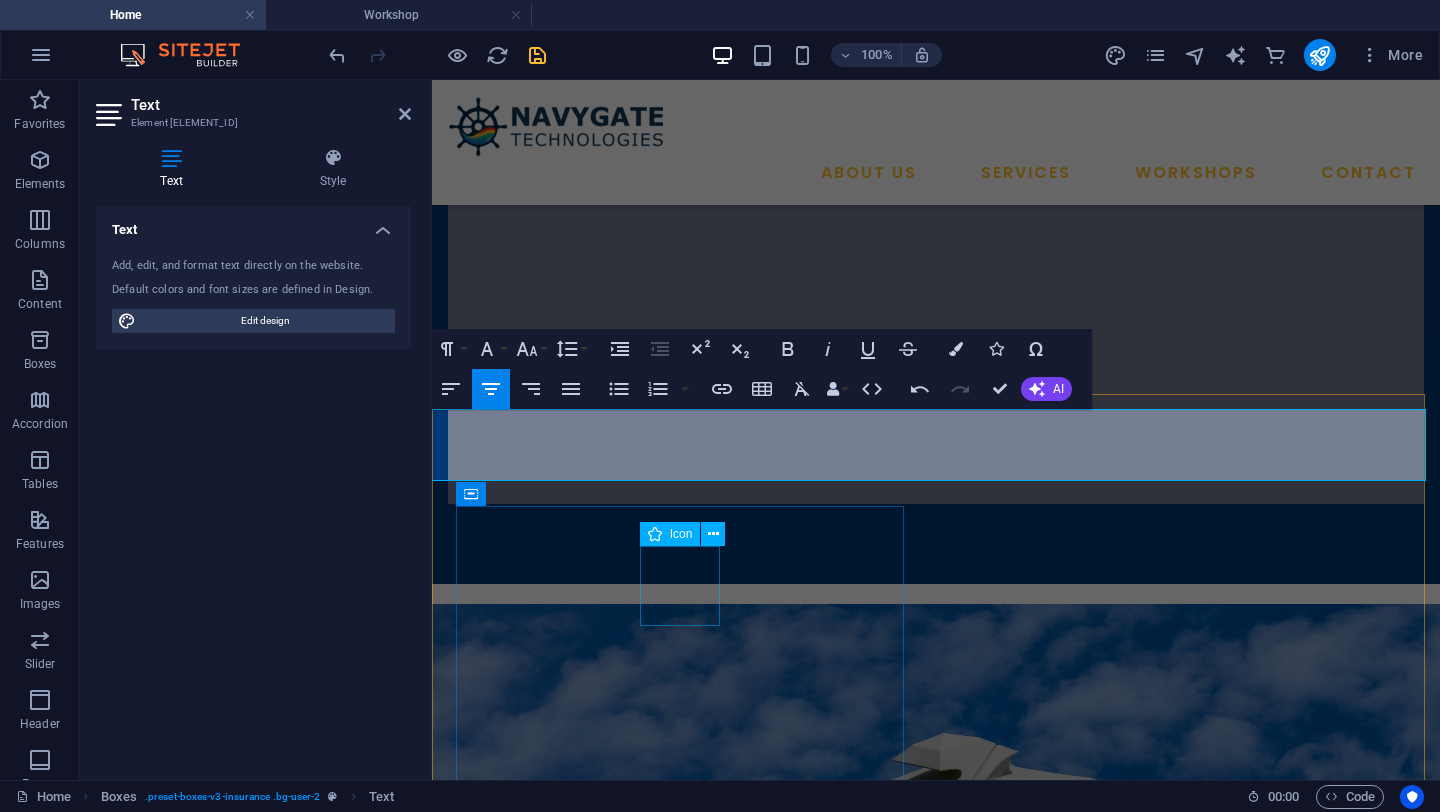 click on "Icon" at bounding box center (670, 534) 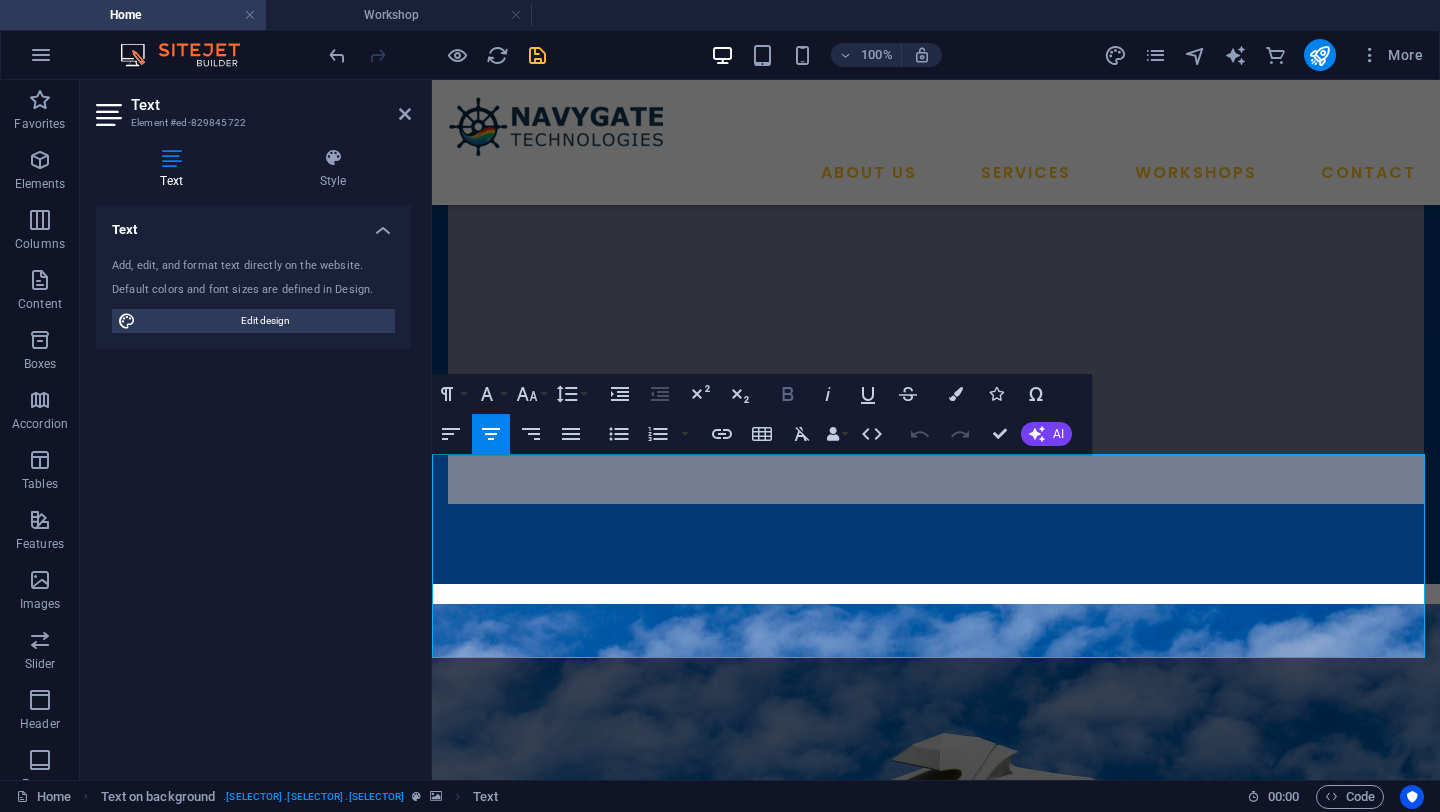 click 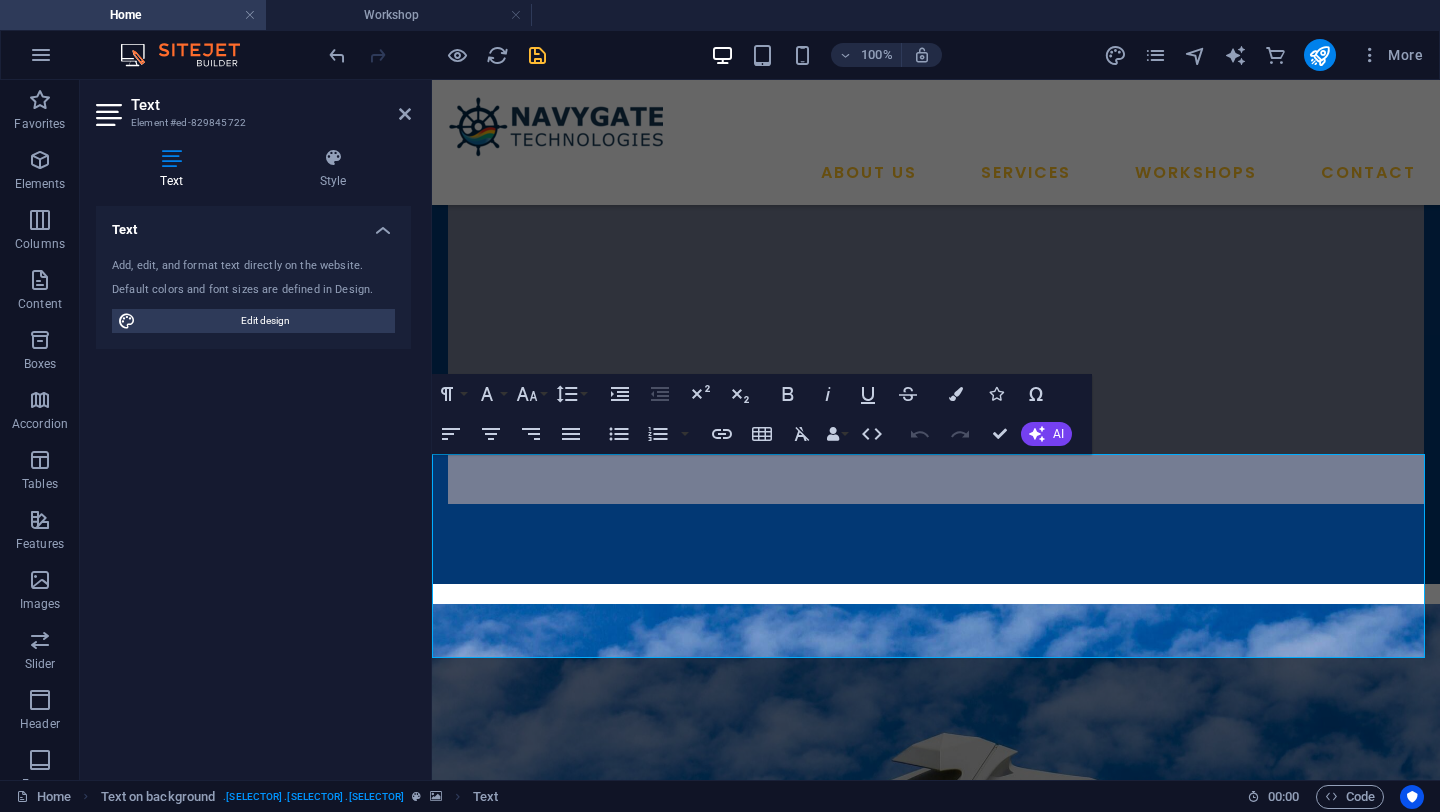 drag, startPoint x: 336, startPoint y: 183, endPoint x: 334, endPoint y: 204, distance: 21.095022 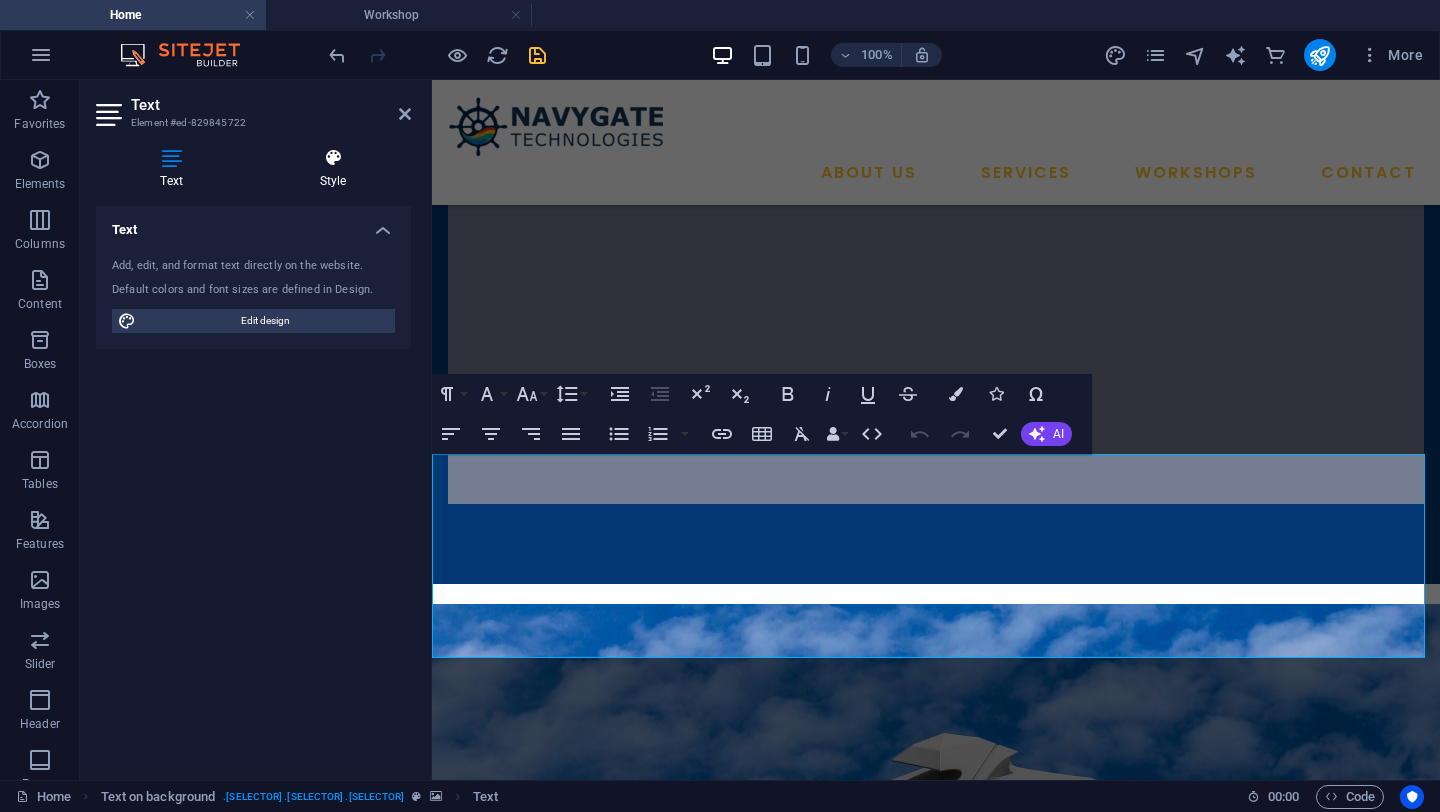 click on "Style" at bounding box center [333, 169] 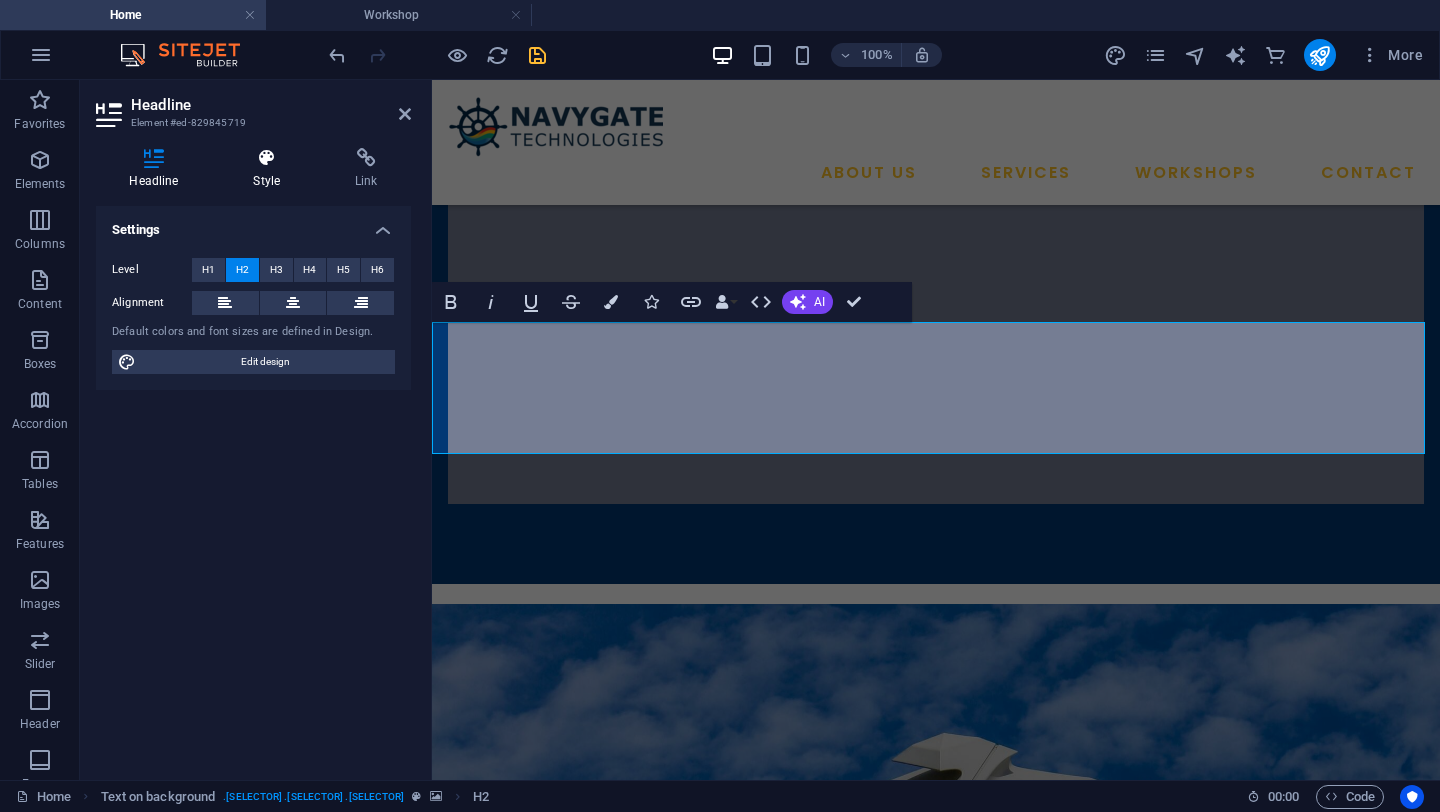 click on "Style" at bounding box center [271, 169] 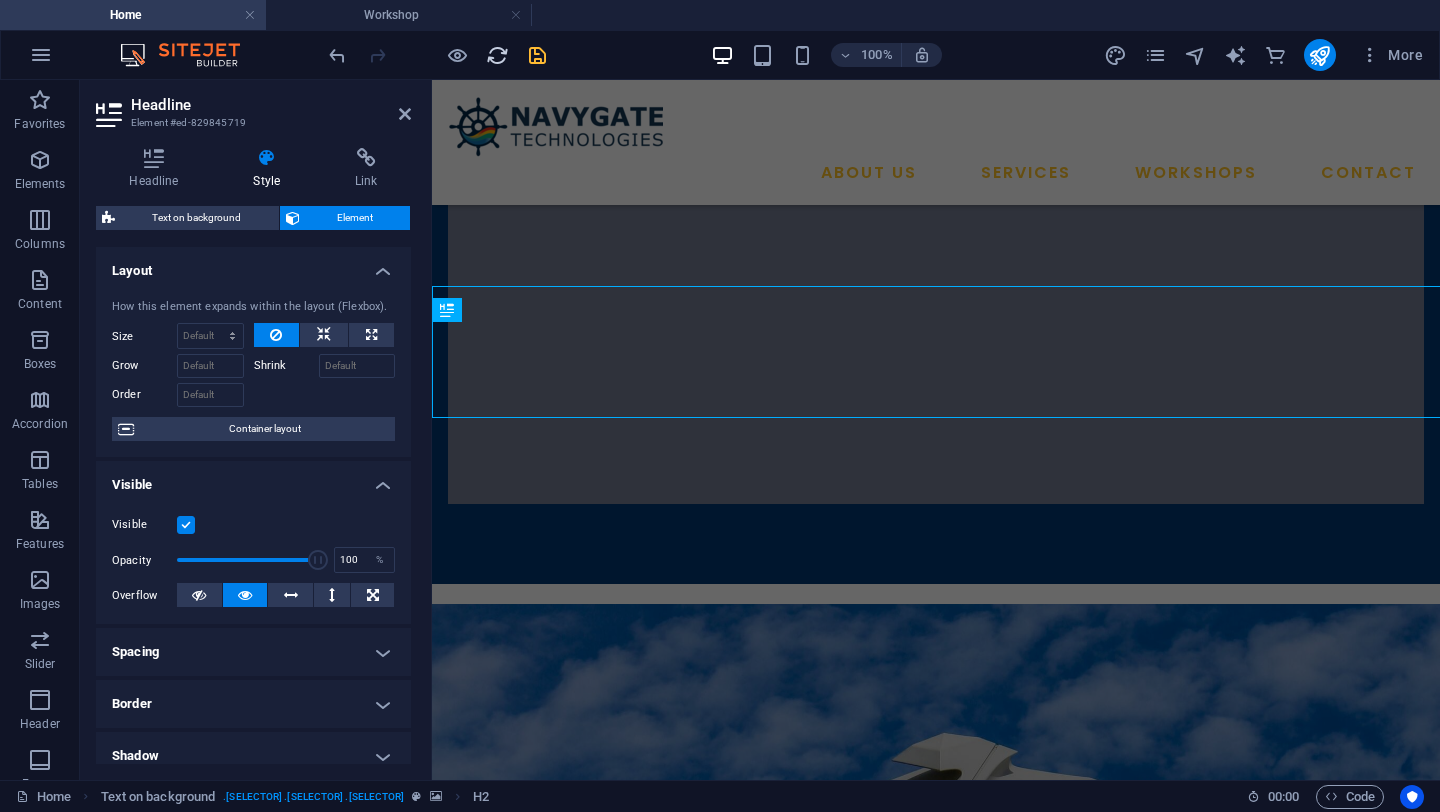 click on "Grow" at bounding box center [183, 363] 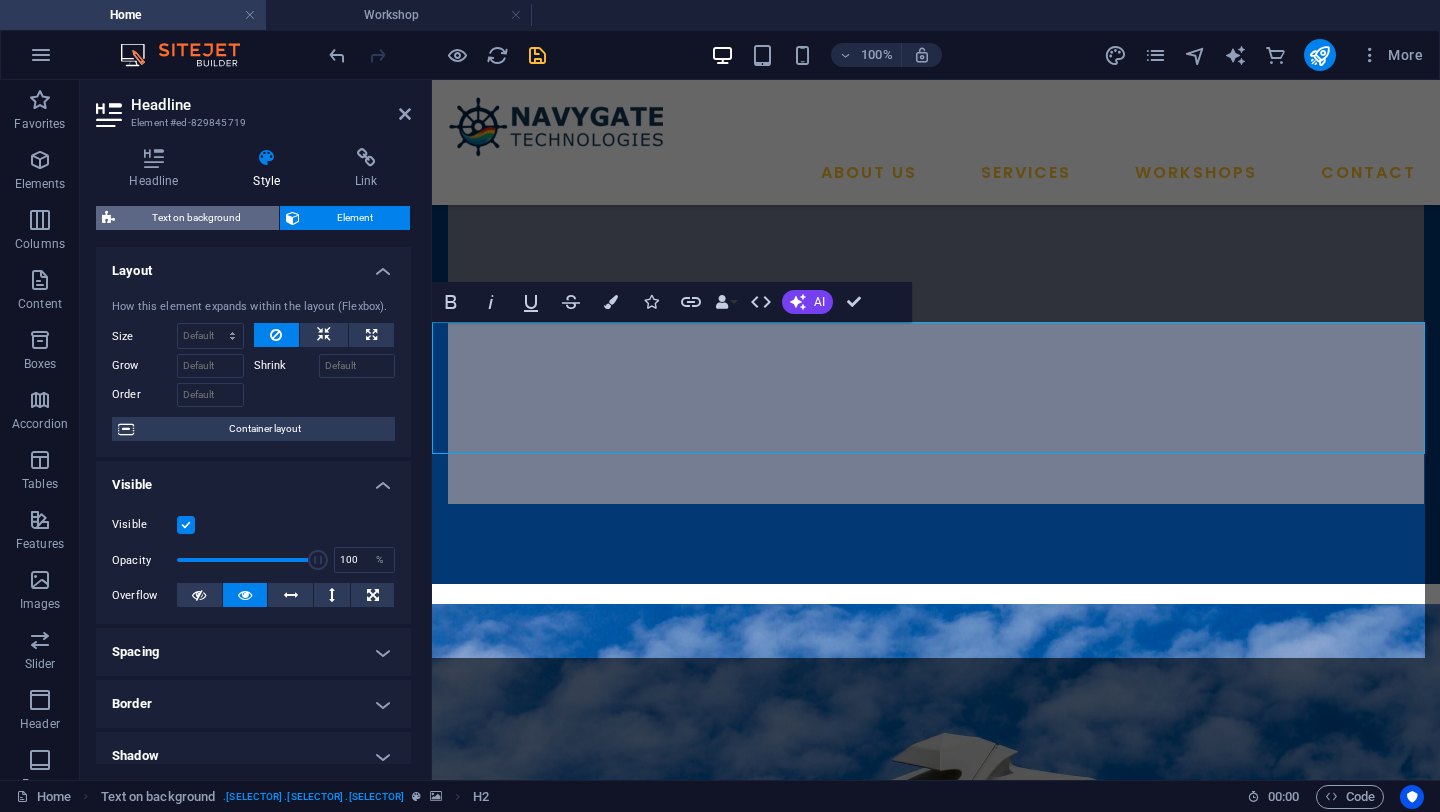 click on "Text on background" at bounding box center (197, 218) 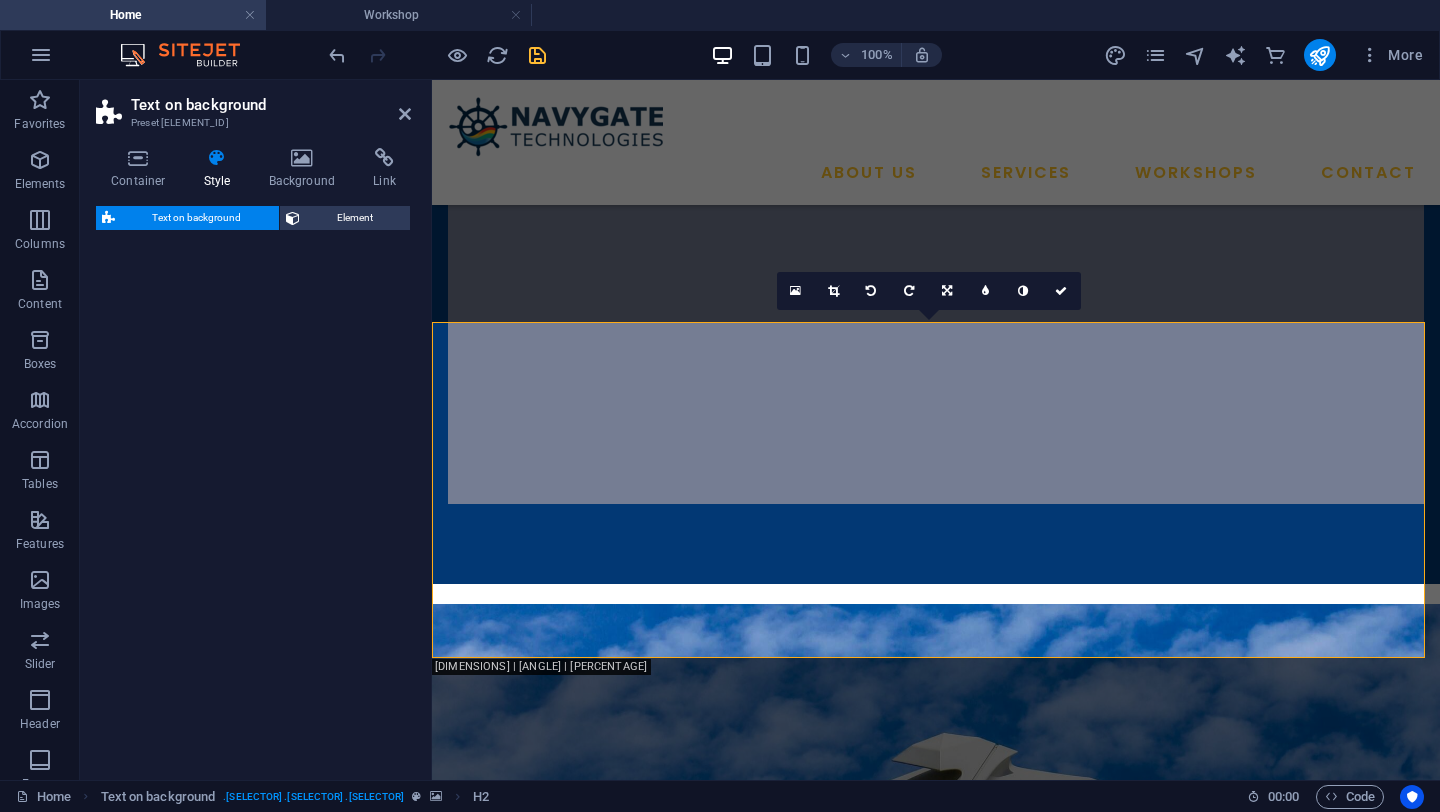select on "%" 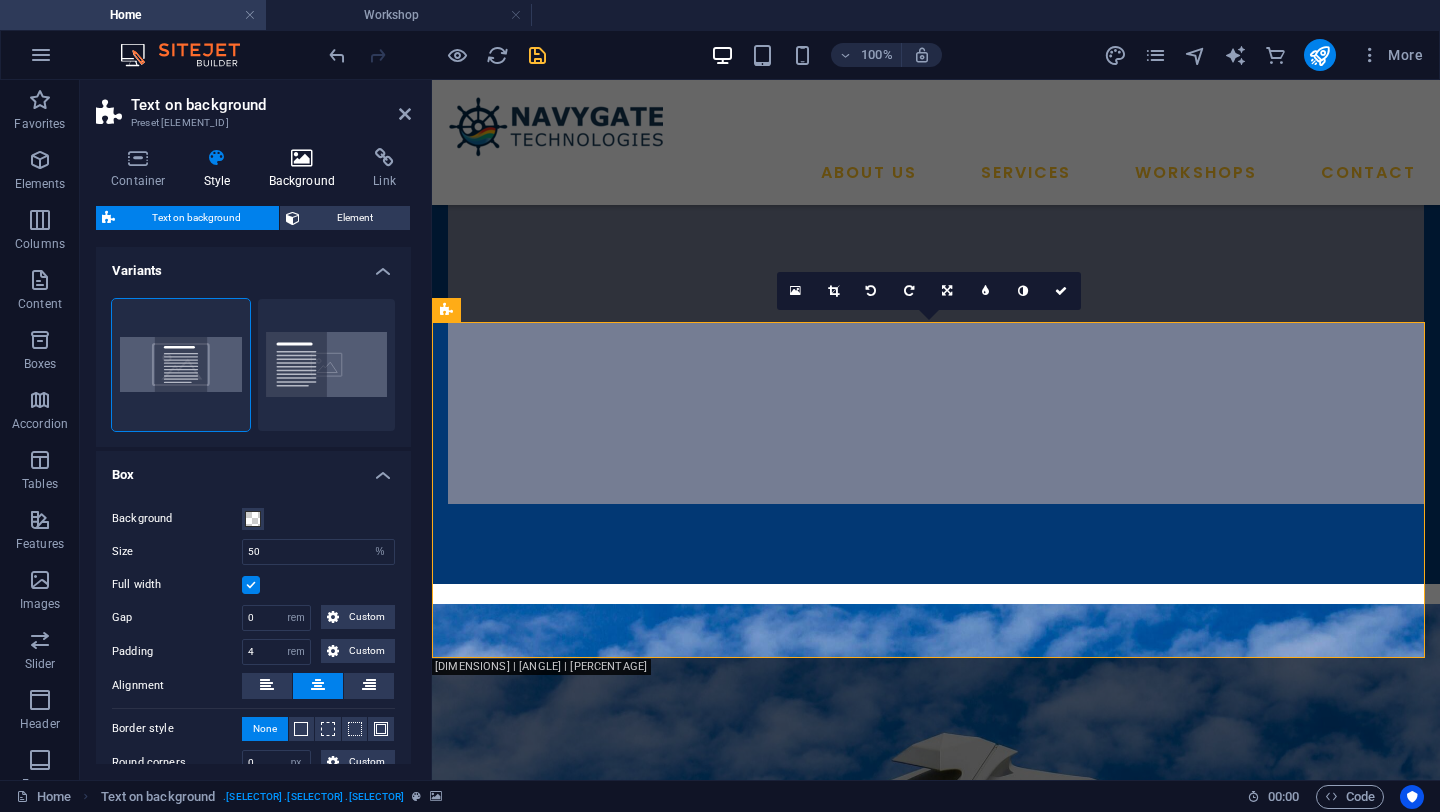 click at bounding box center (302, 158) 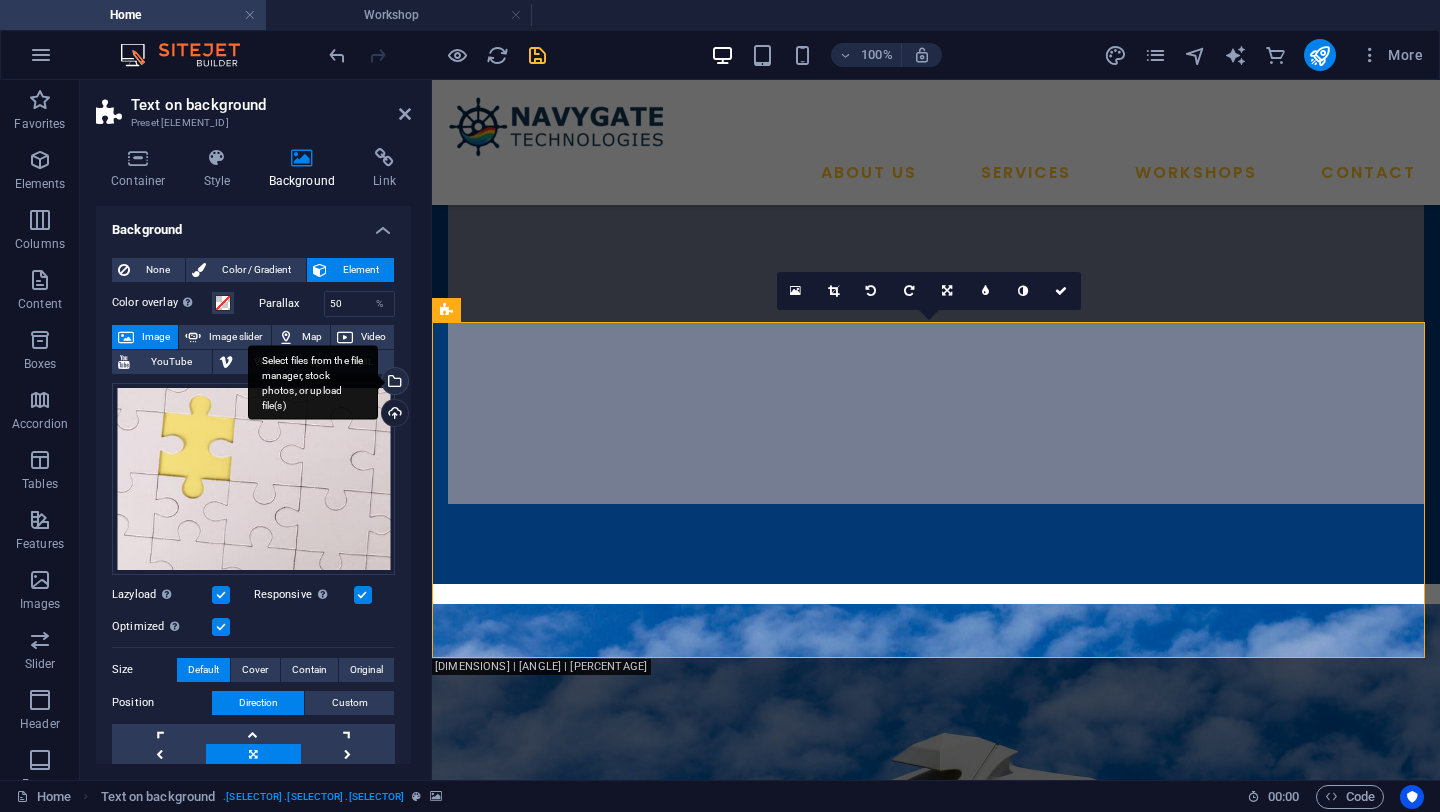 click on "Select files from the file manager, stock photos, or upload file(s)" at bounding box center (393, 383) 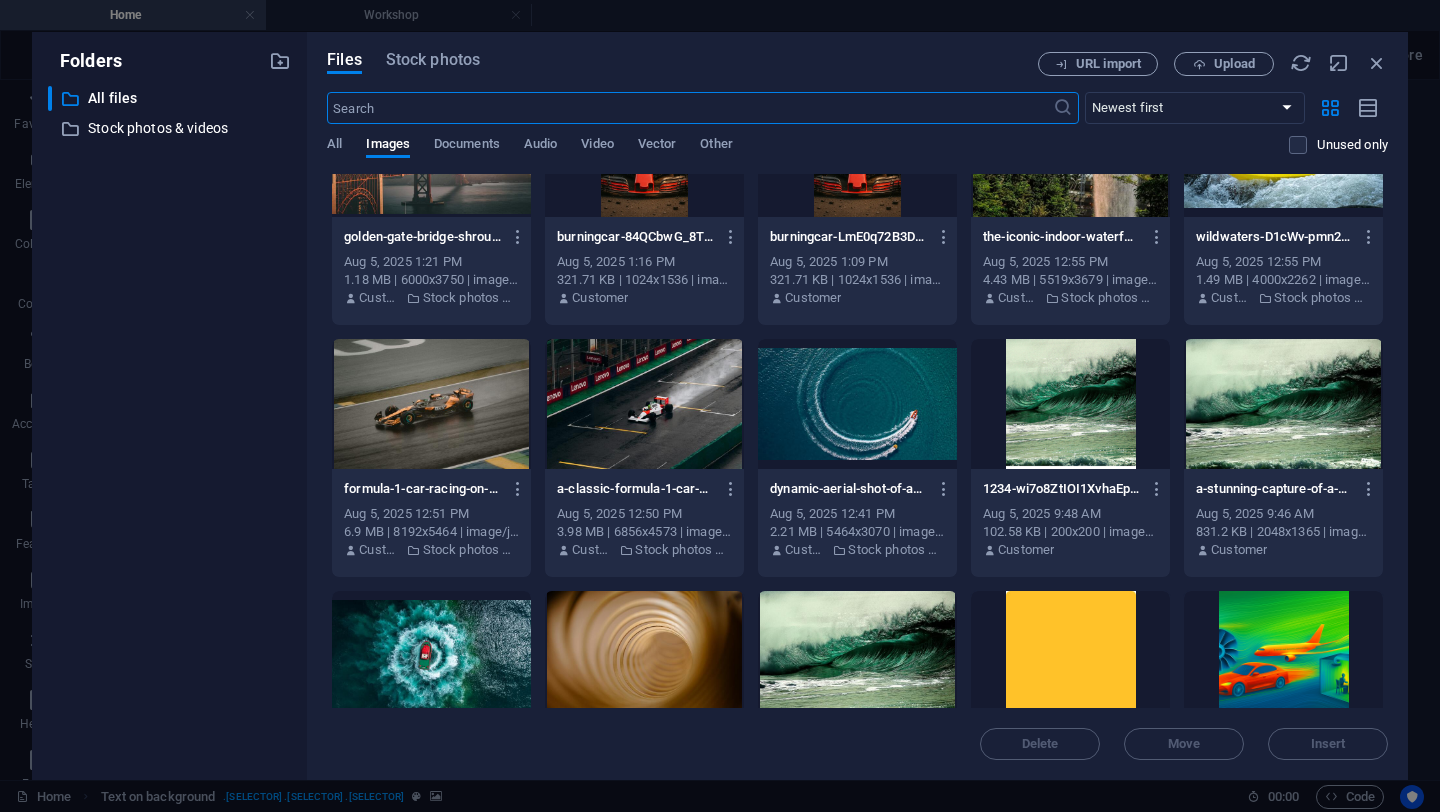 scroll, scrollTop: 845, scrollLeft: 0, axis: vertical 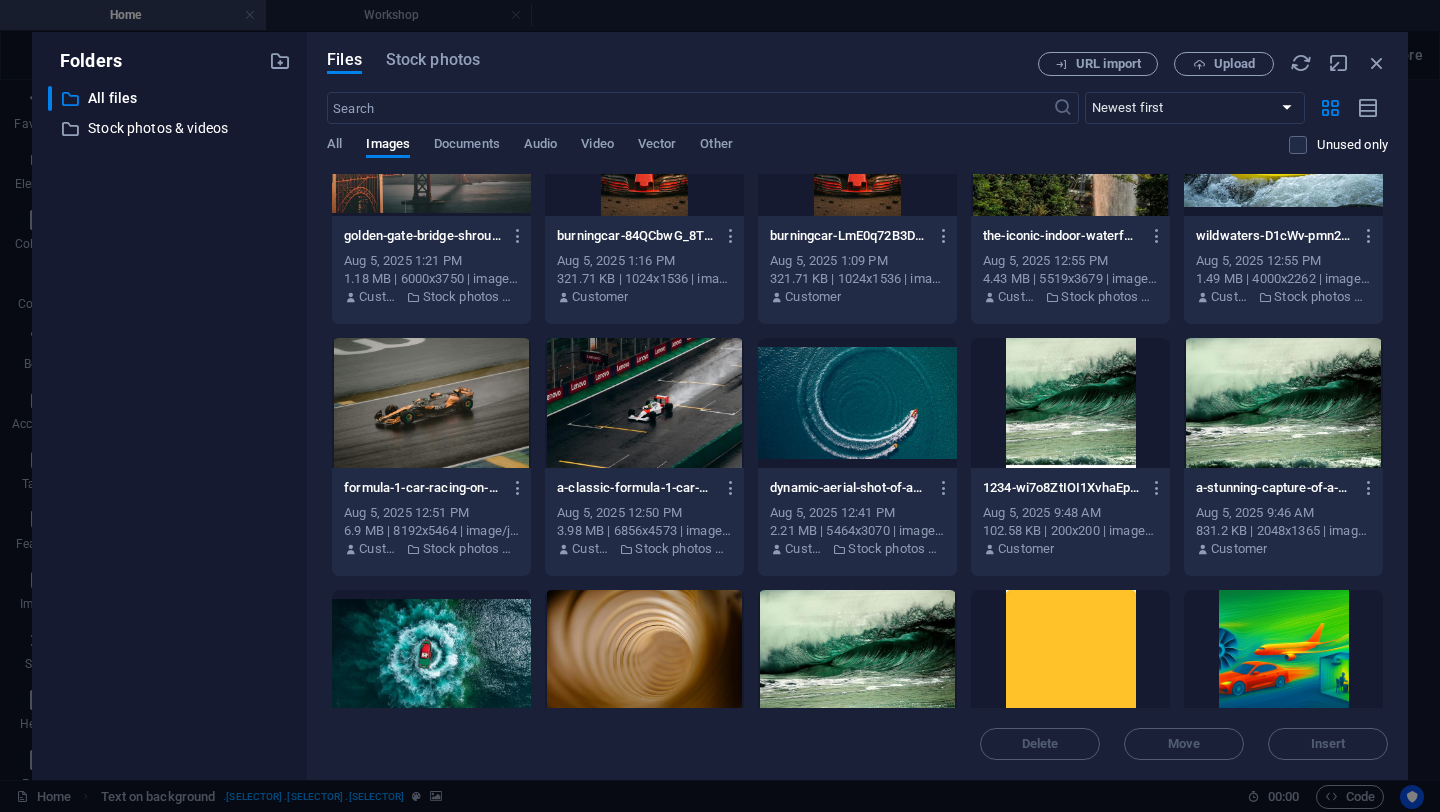 click at bounding box center (857, 403) 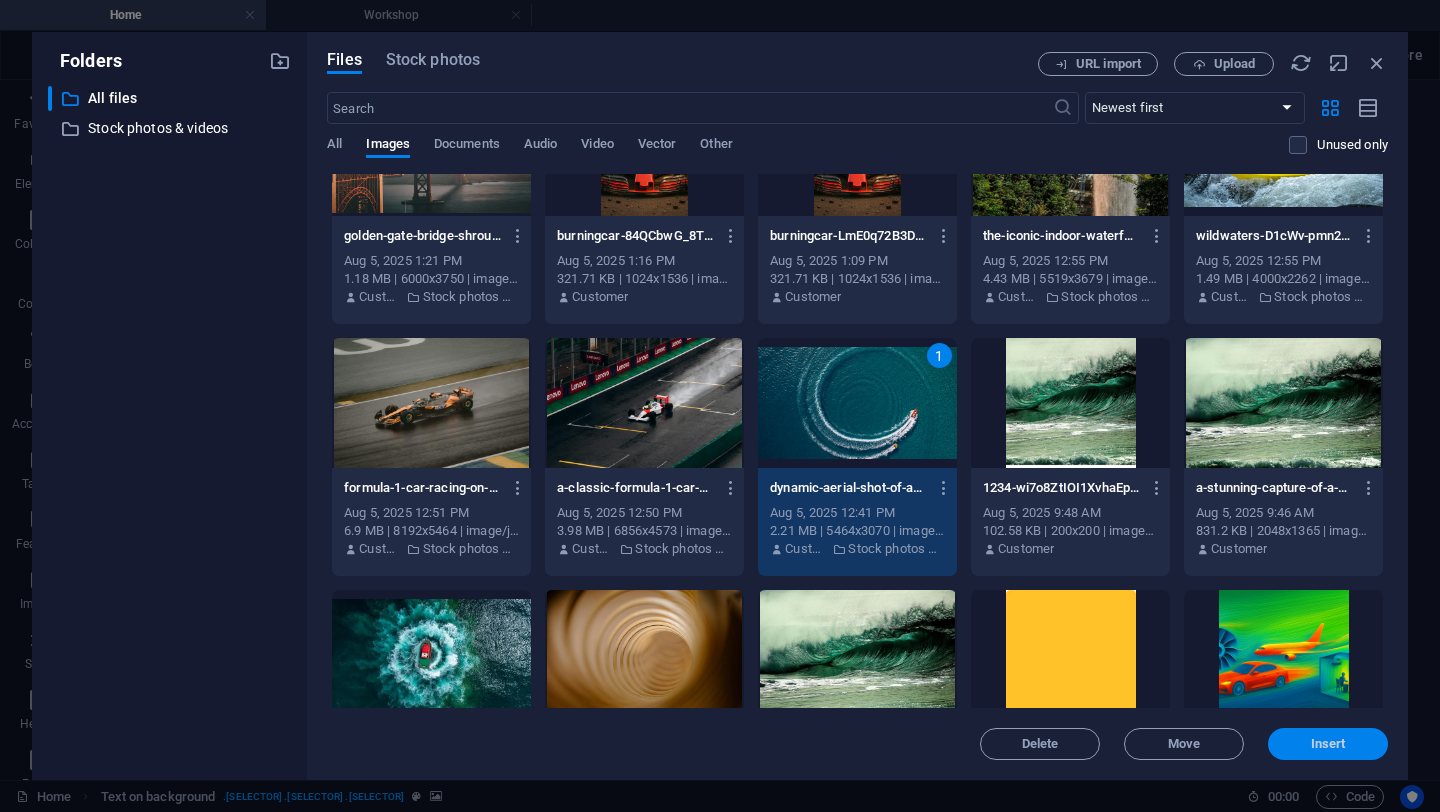 click on "Insert" at bounding box center [1328, 744] 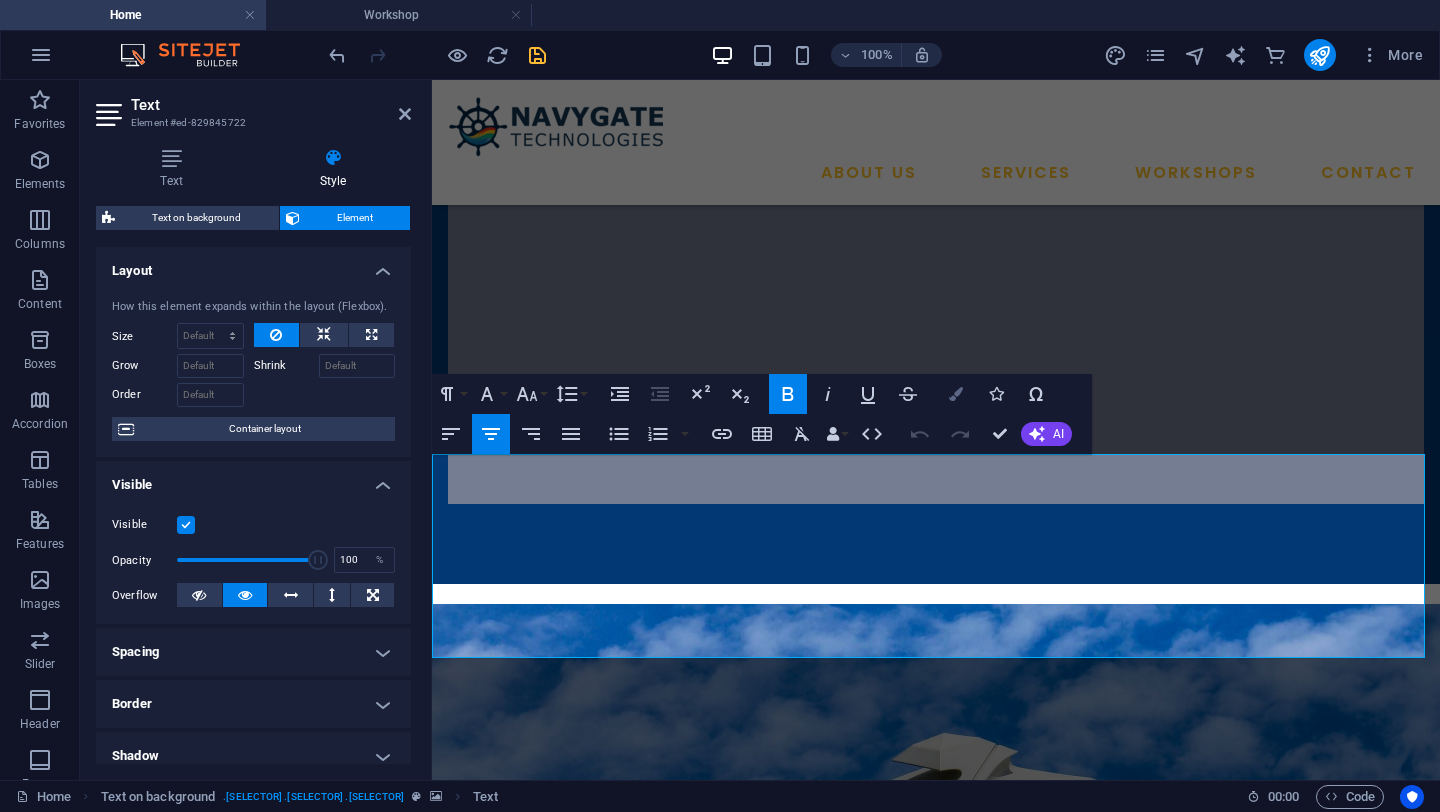 click at bounding box center [956, 394] 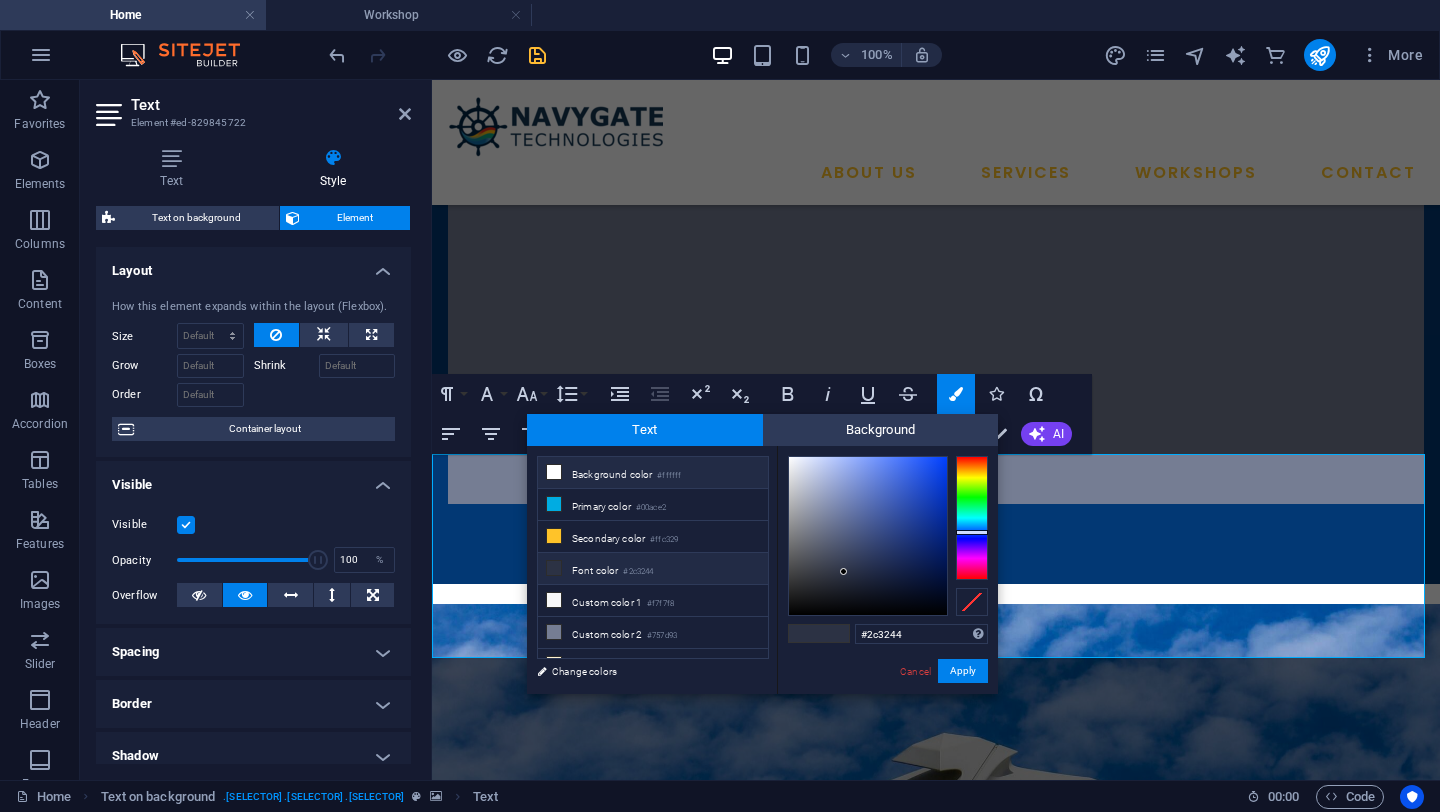 click on "Background color
#ffffff" at bounding box center (653, 473) 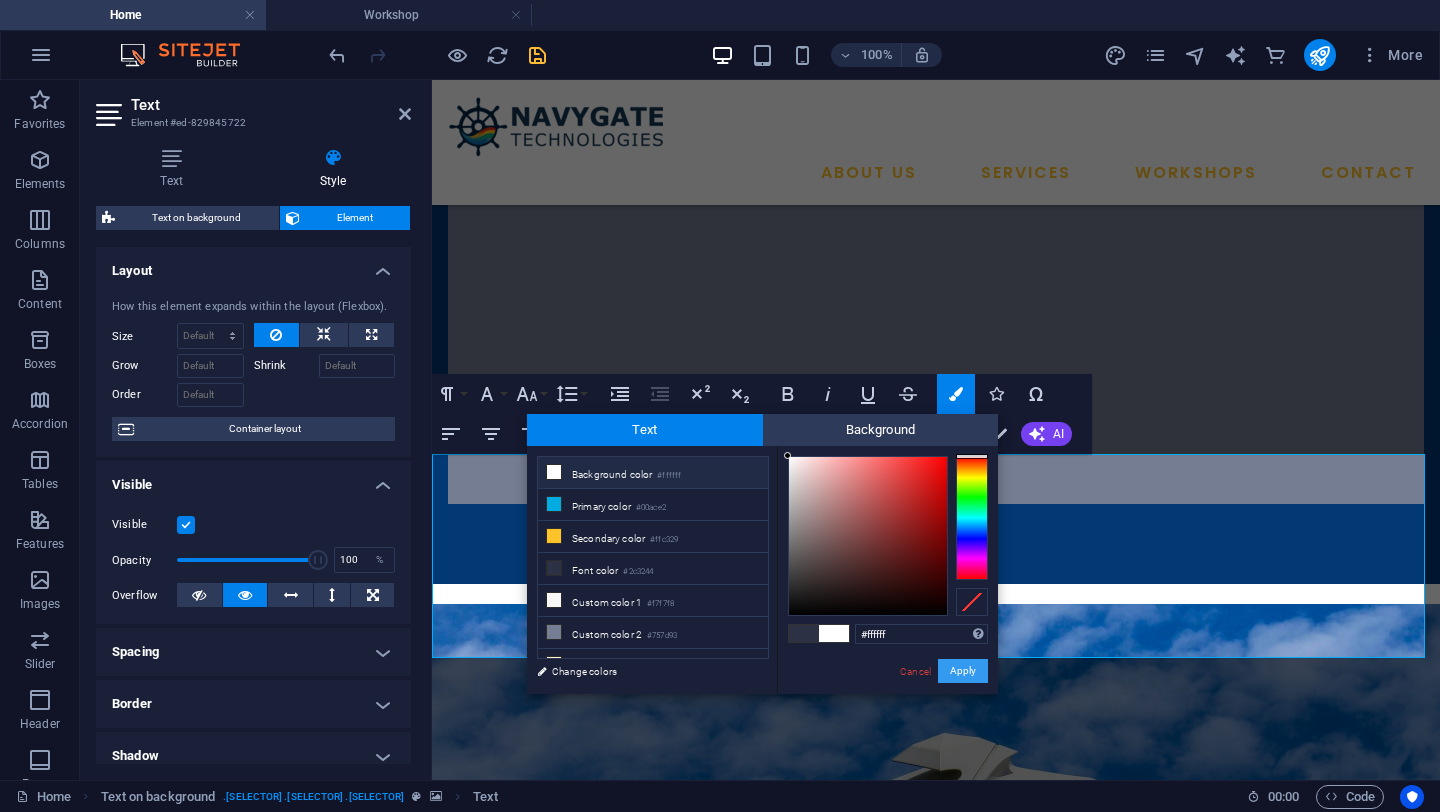click on "Apply" at bounding box center [963, 671] 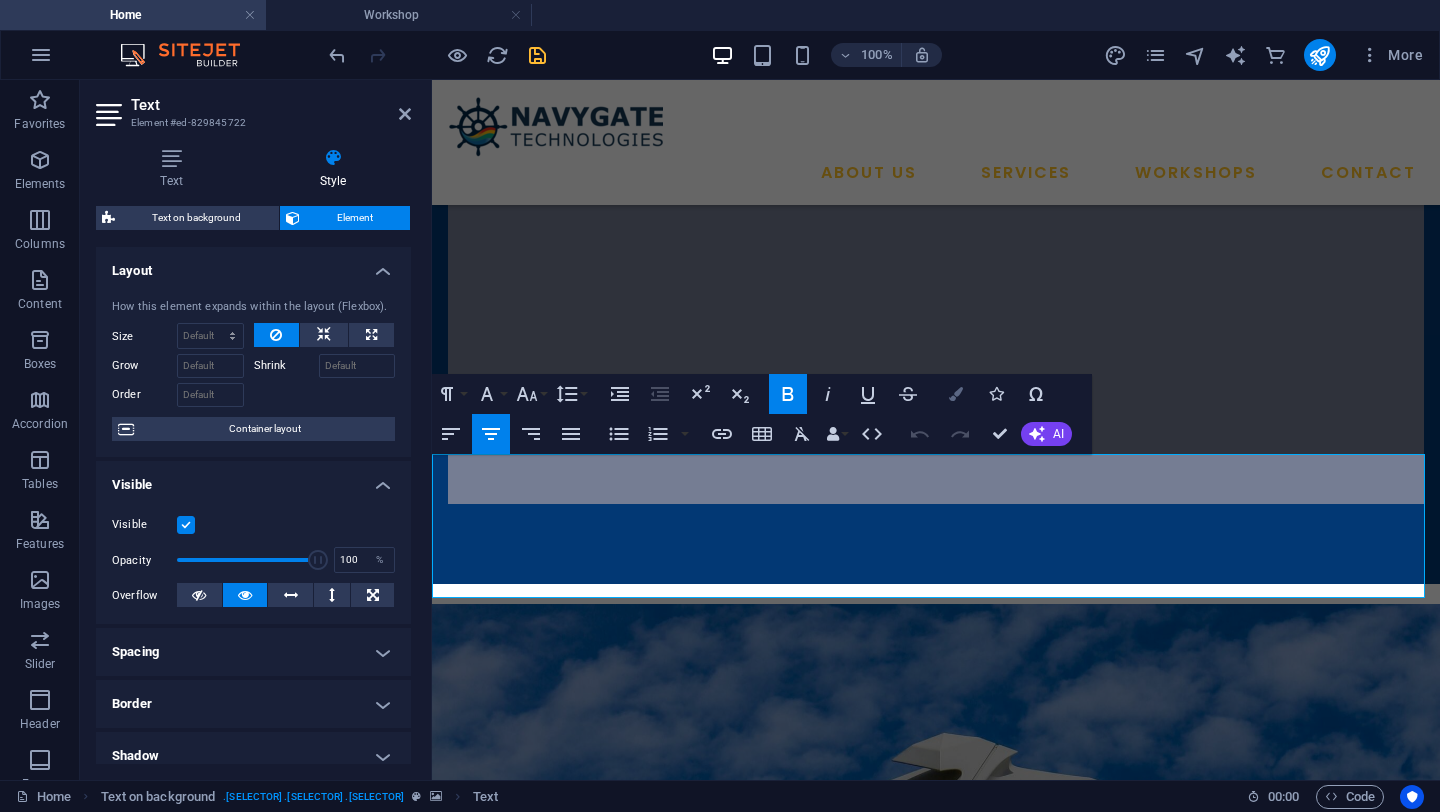 click at bounding box center [956, 394] 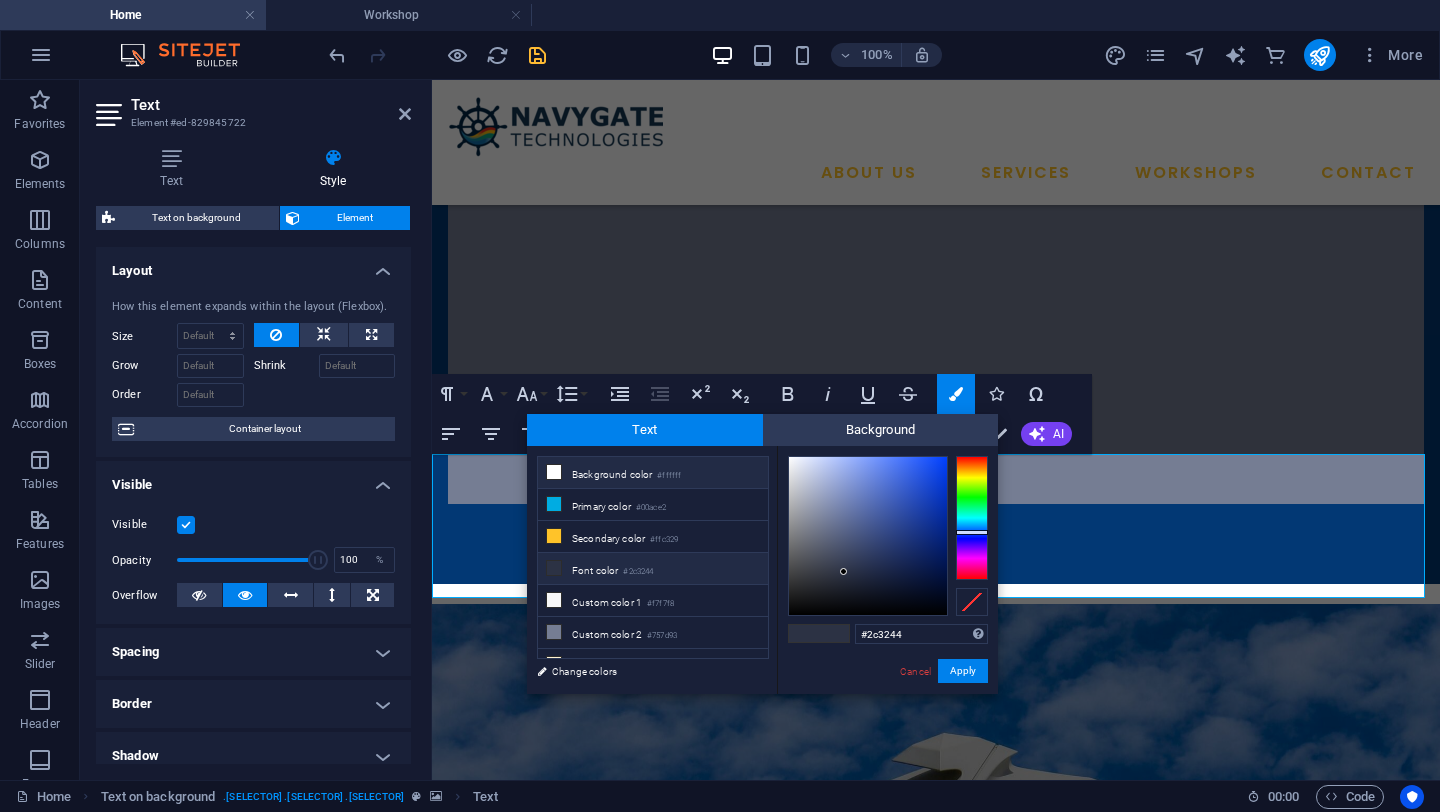 click on "Background color
#ffffff" at bounding box center (653, 473) 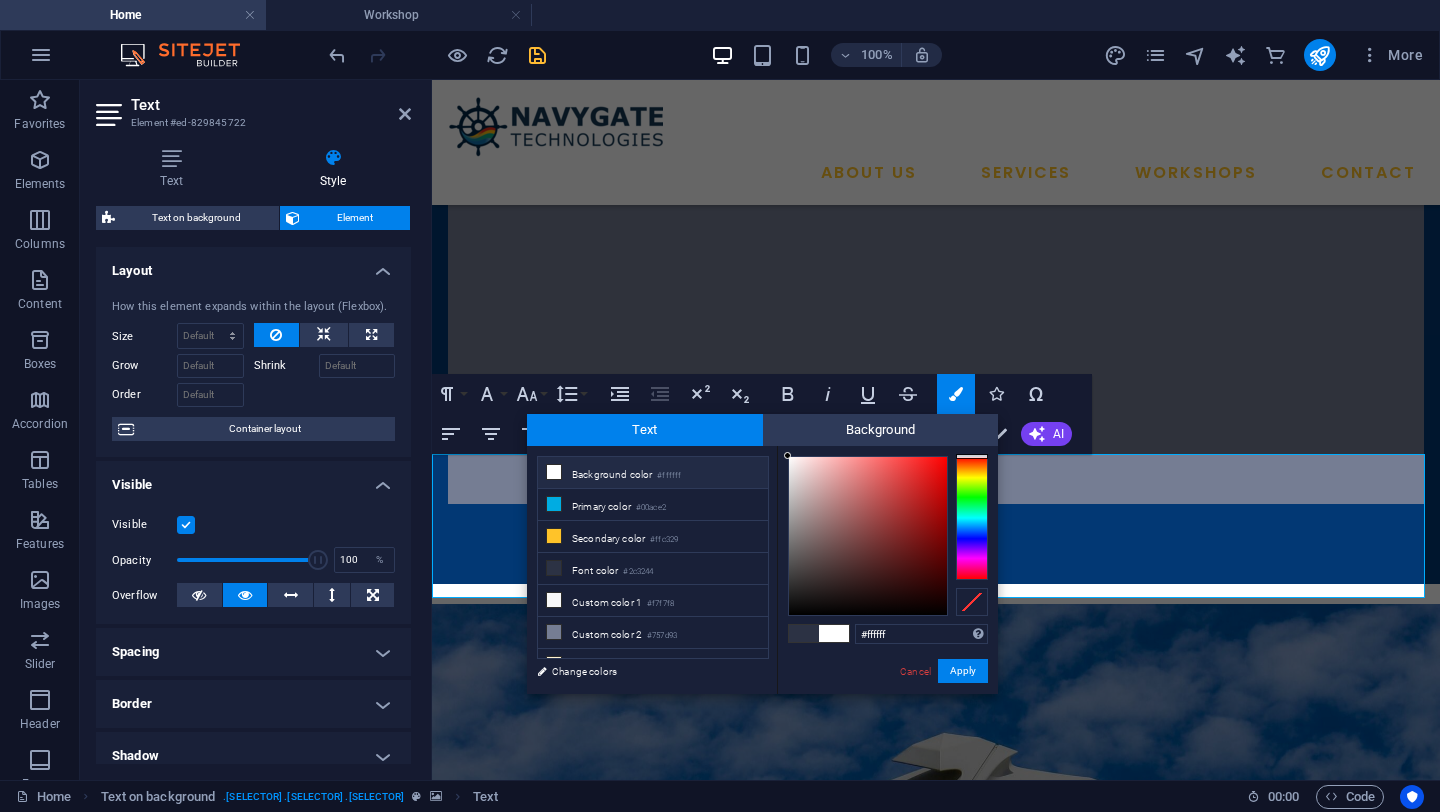 click at bounding box center (834, 633) 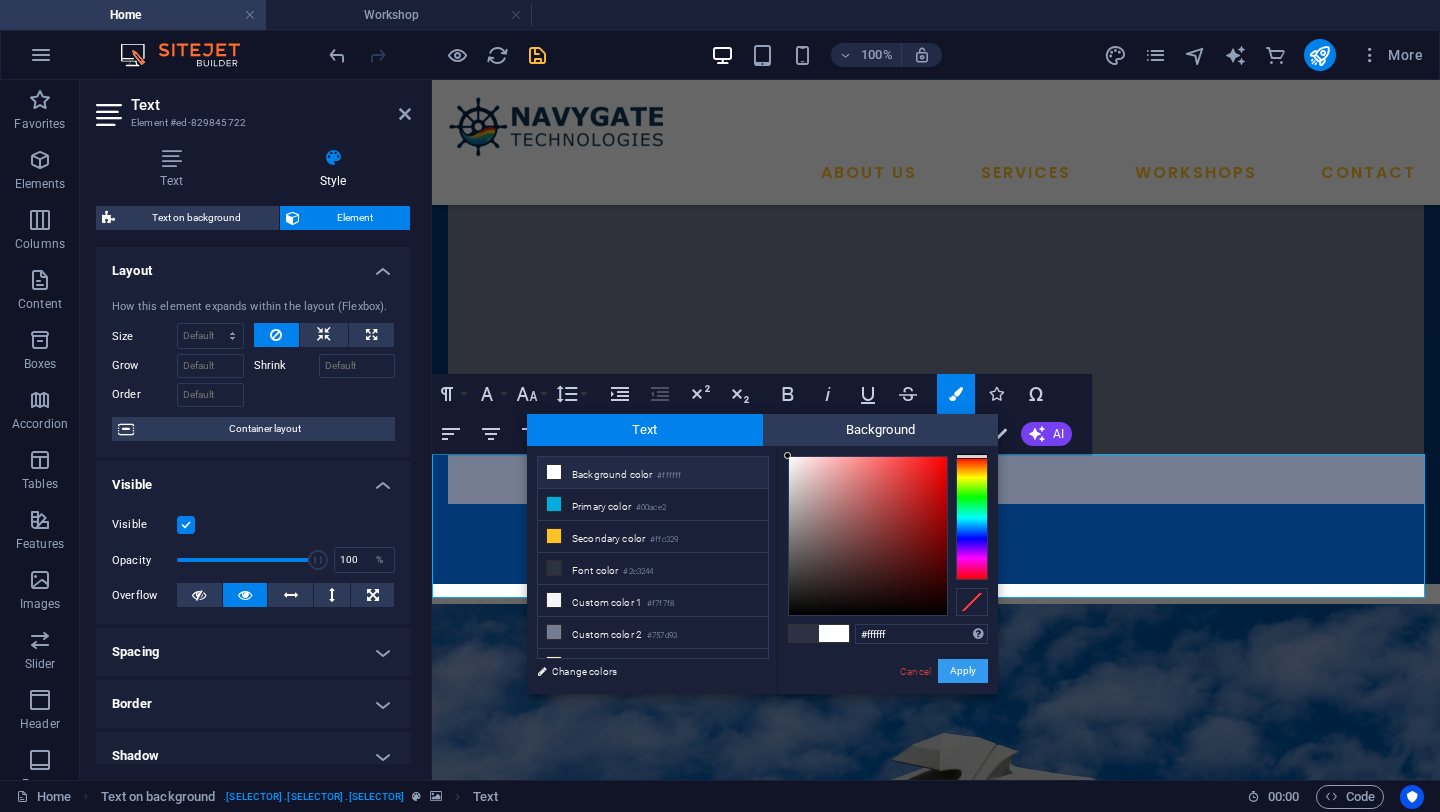 click on "Apply" at bounding box center (963, 671) 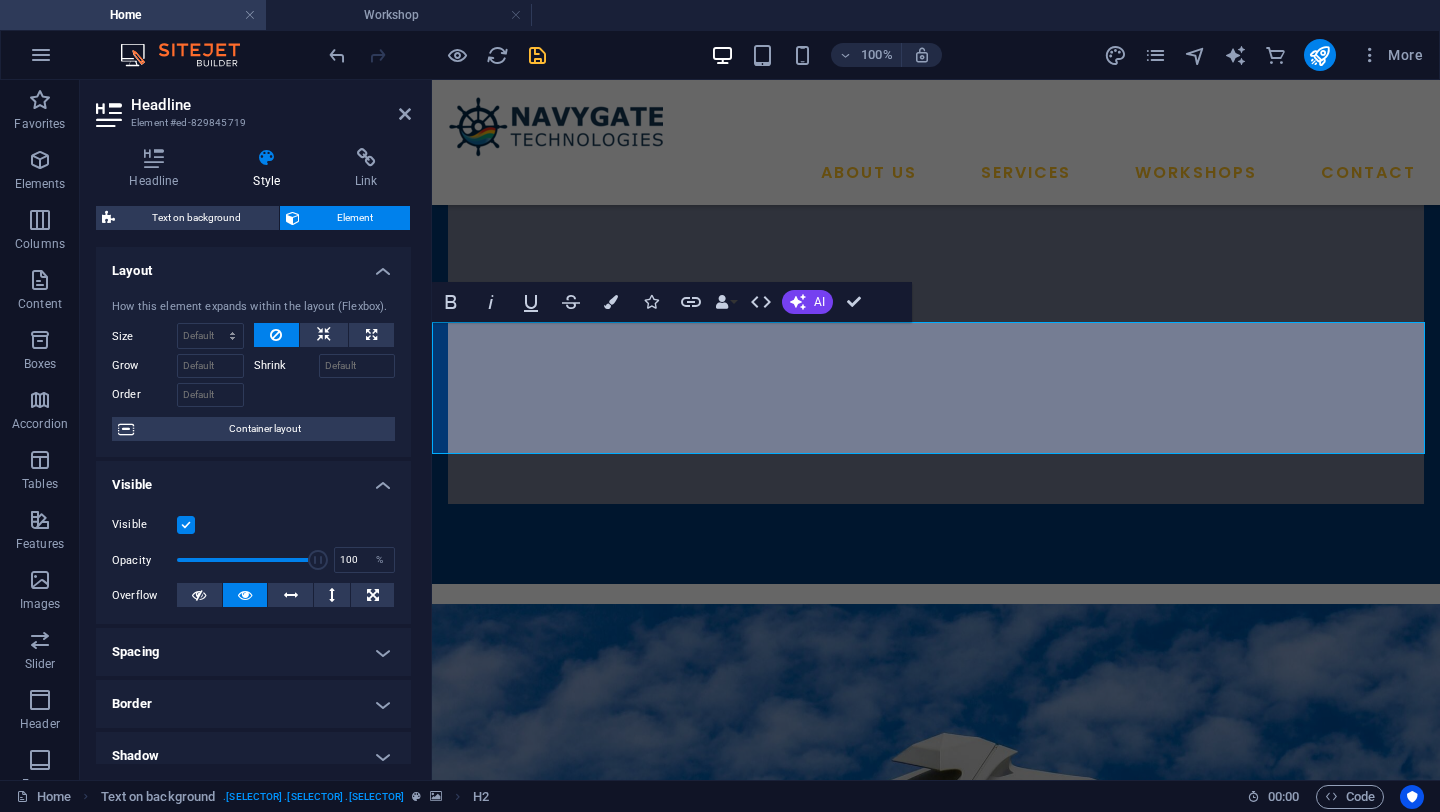 click at bounding box center (267, 158) 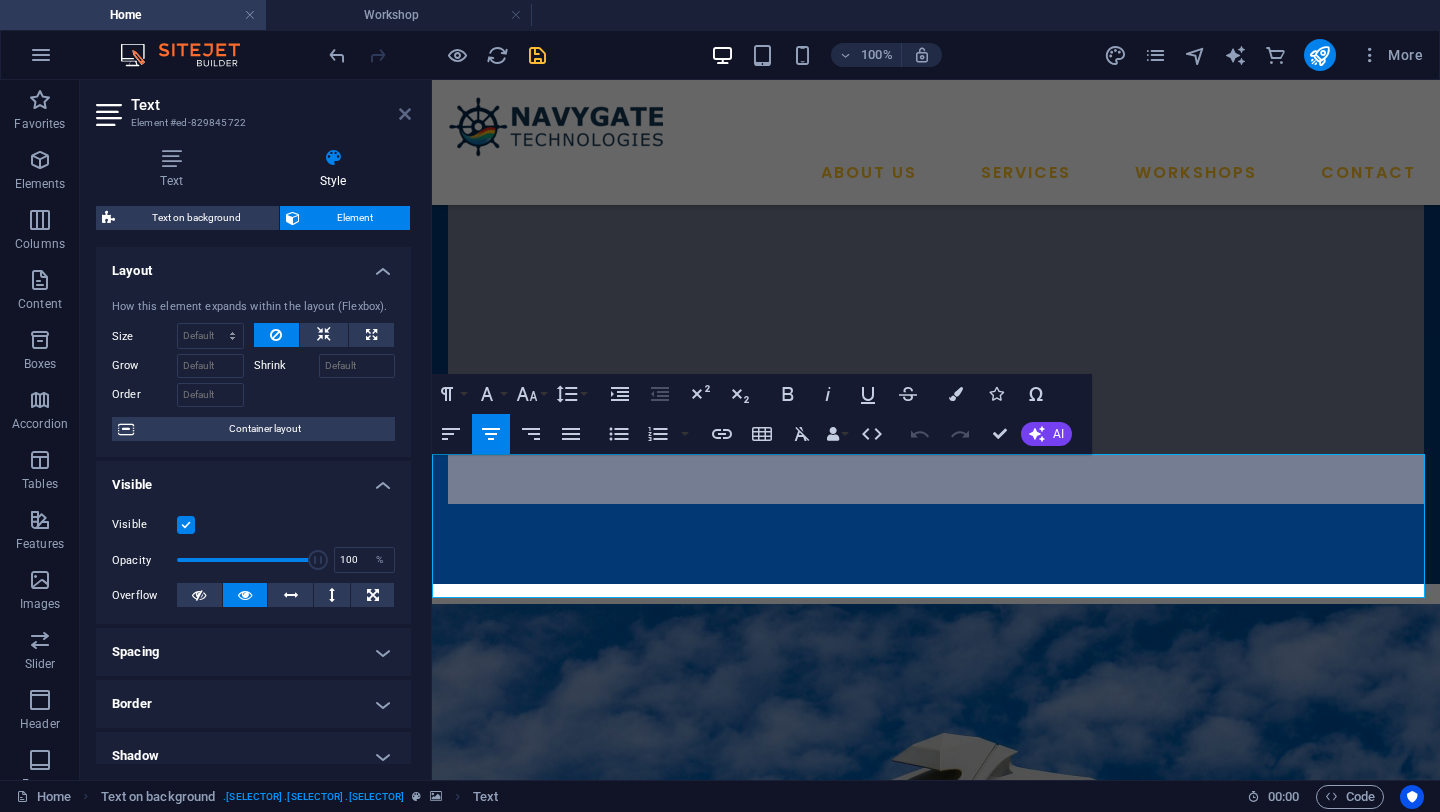 click at bounding box center [405, 114] 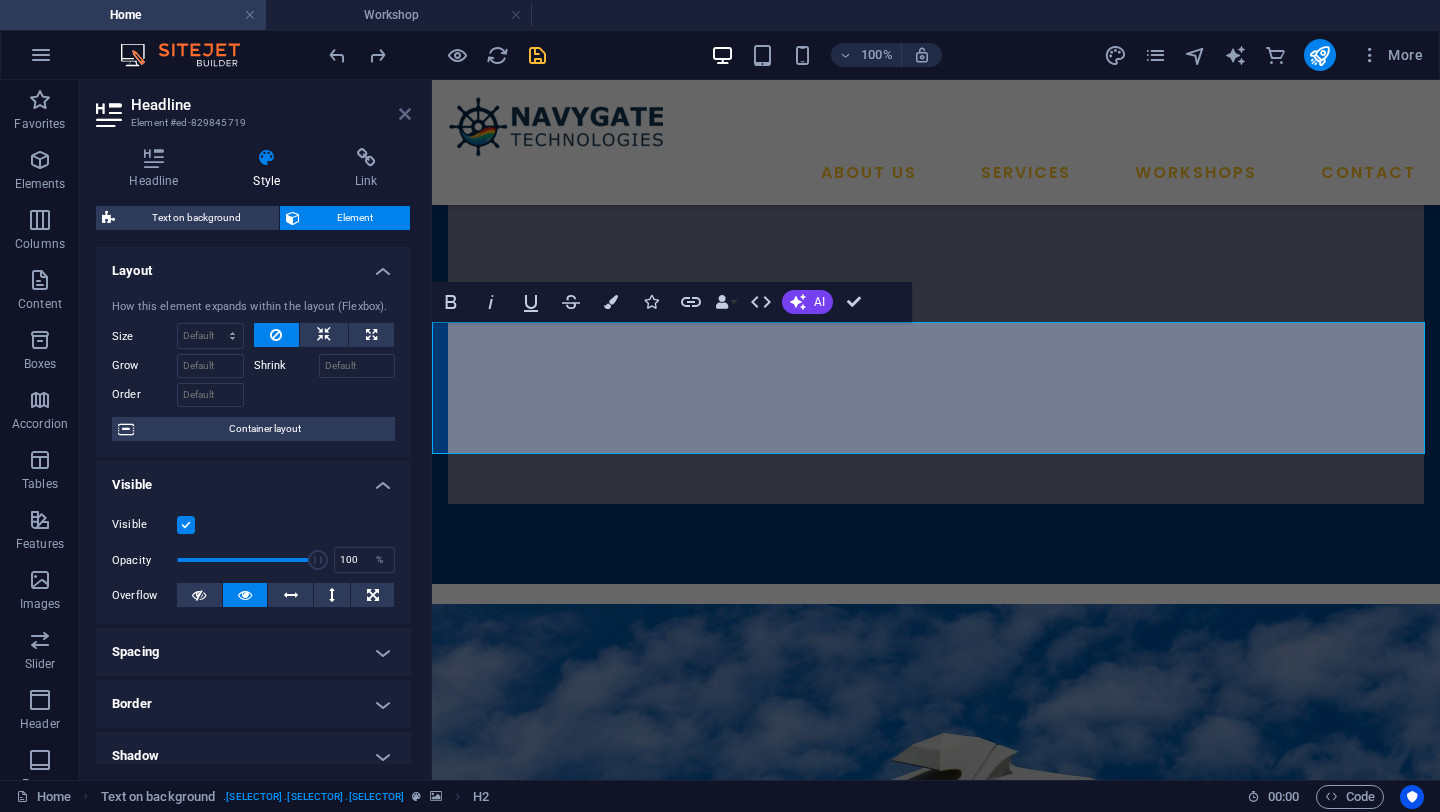 click at bounding box center [405, 114] 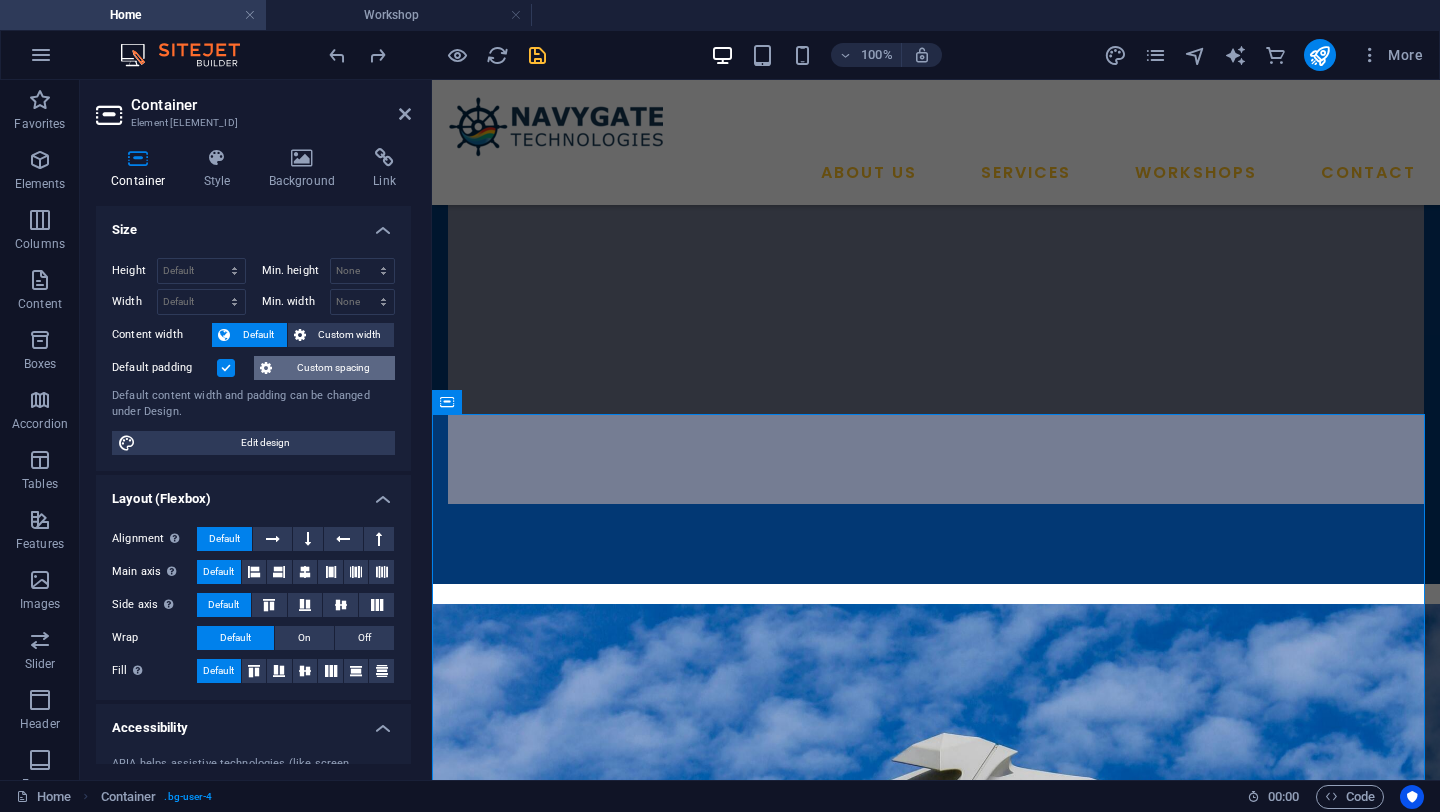 click on "Custom spacing" at bounding box center (333, 368) 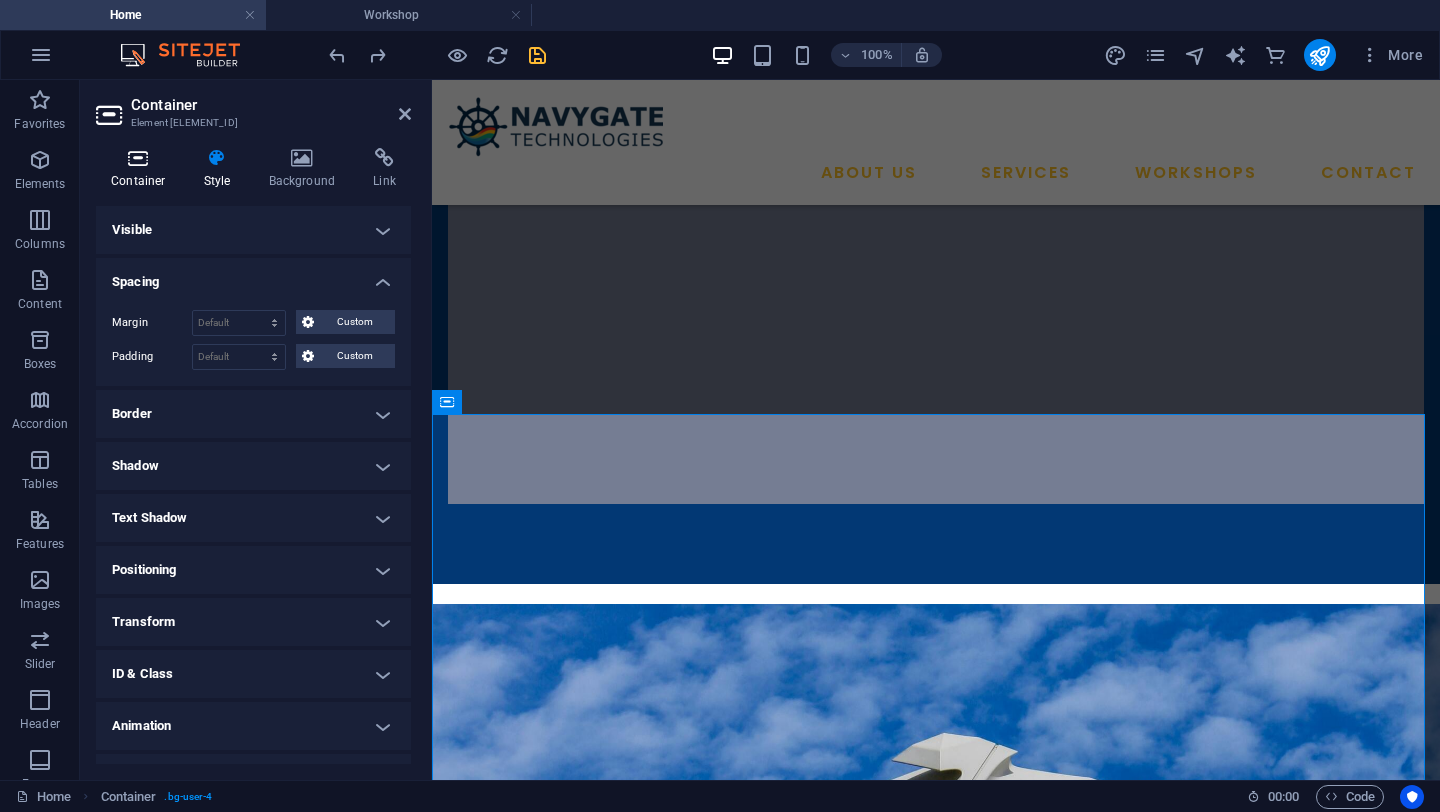 click on "Container" at bounding box center (142, 169) 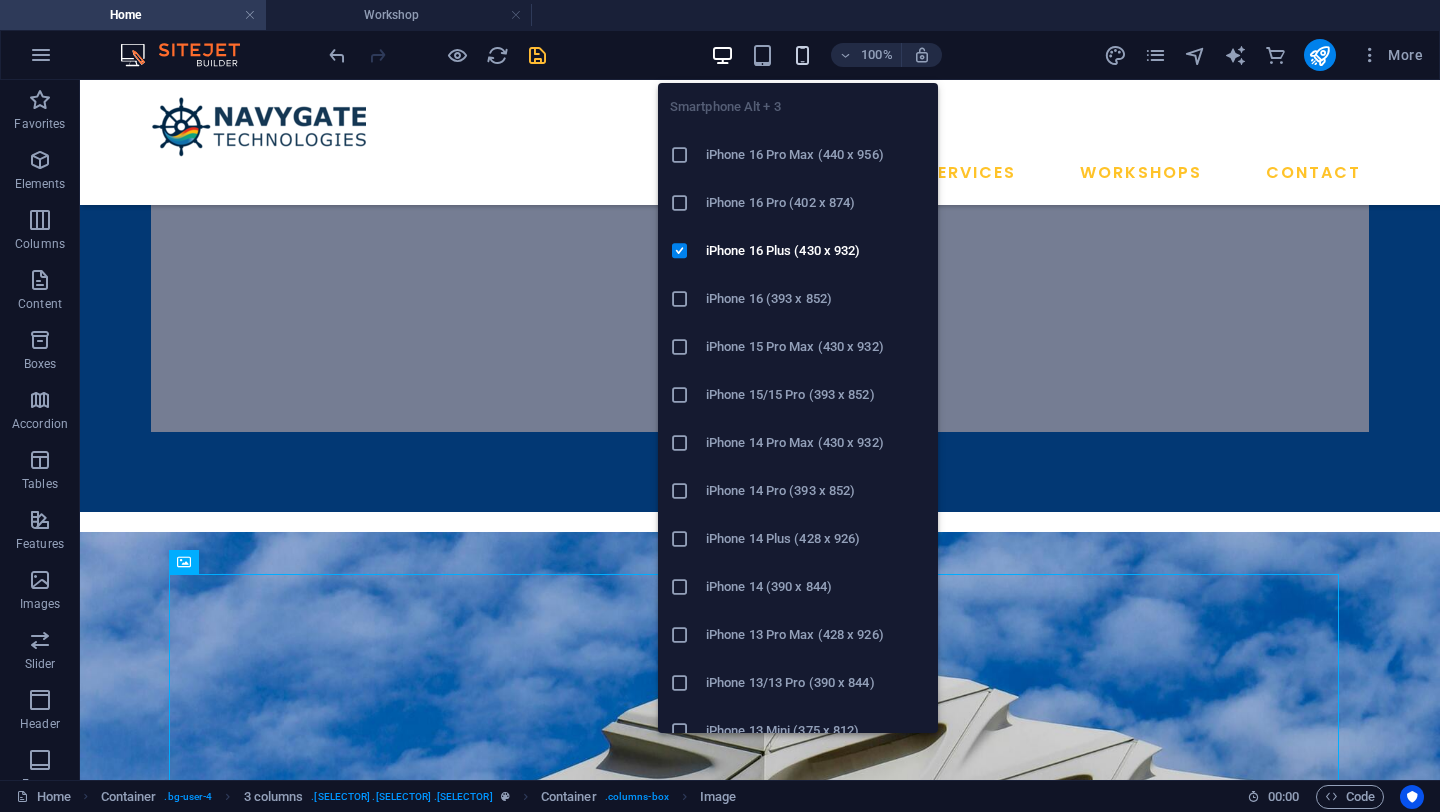 click at bounding box center (802, 55) 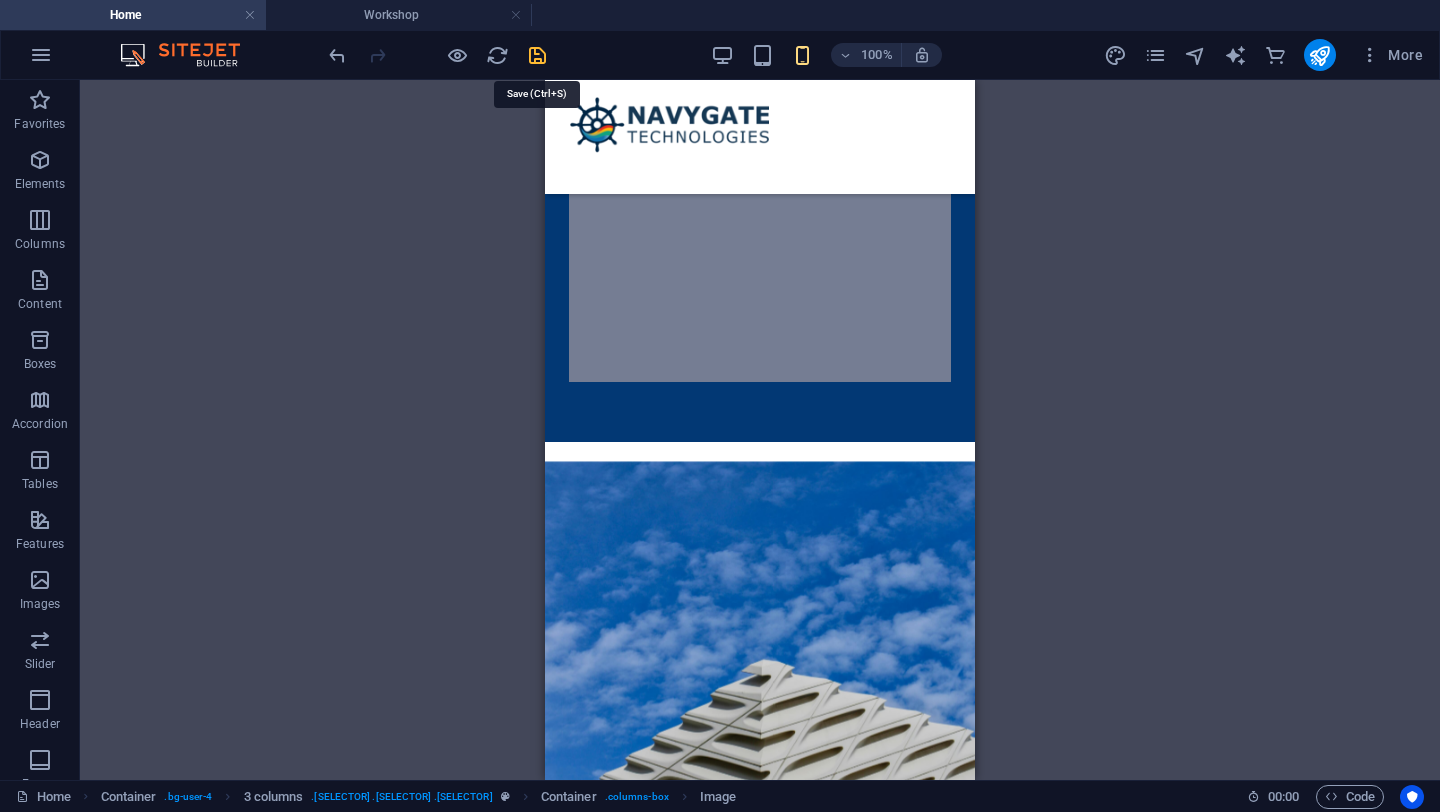 click at bounding box center [537, 55] 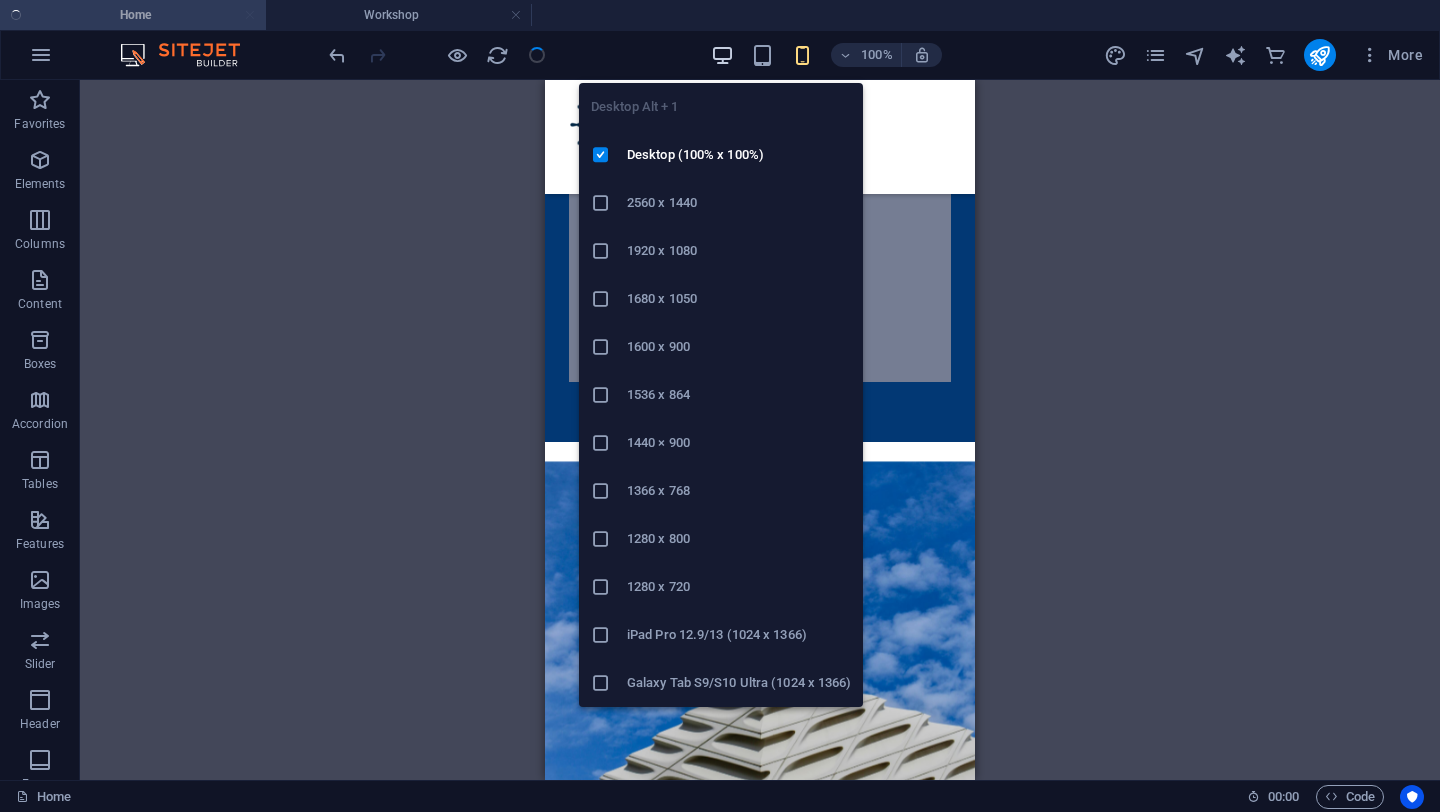 click at bounding box center (722, 55) 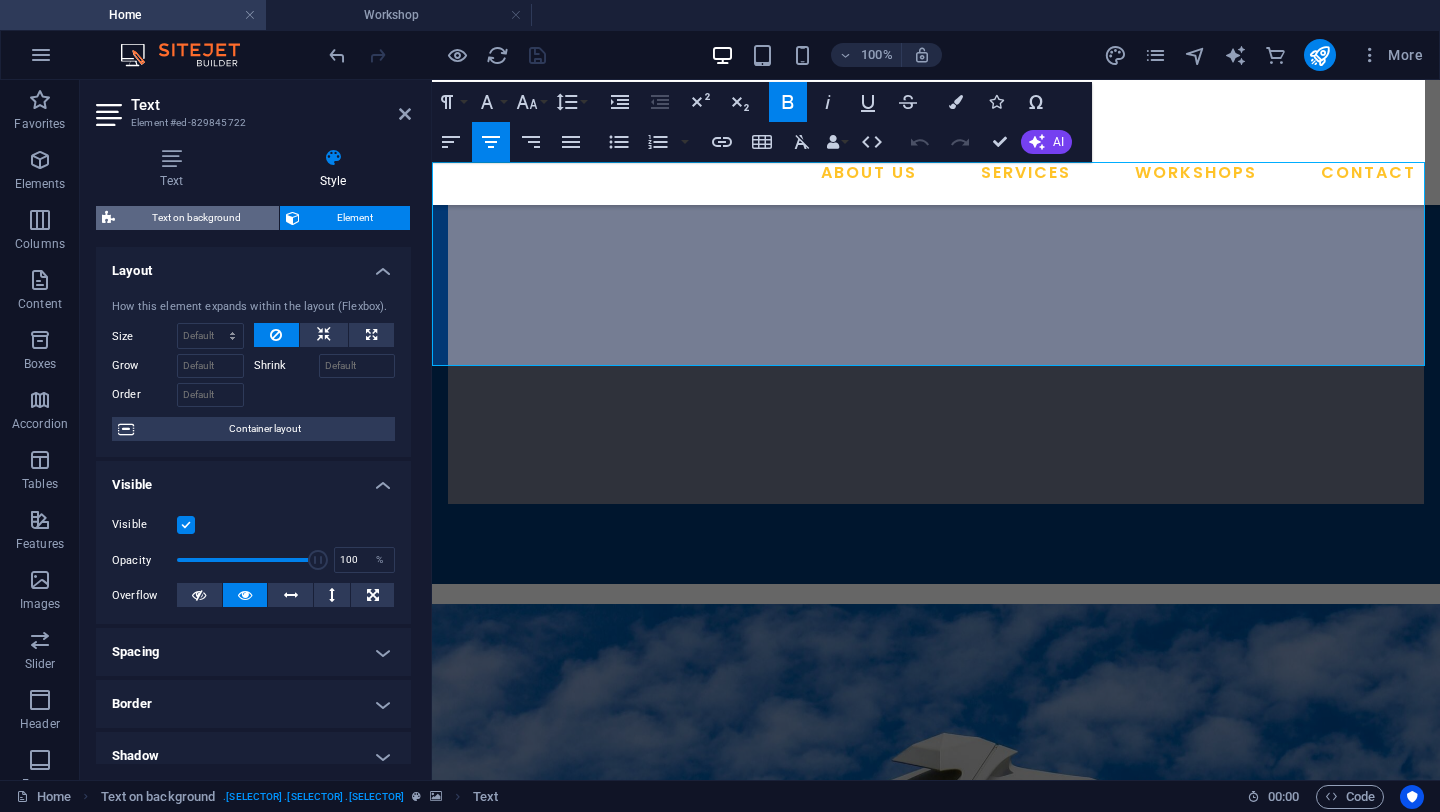 click on "Text on background" at bounding box center (197, 218) 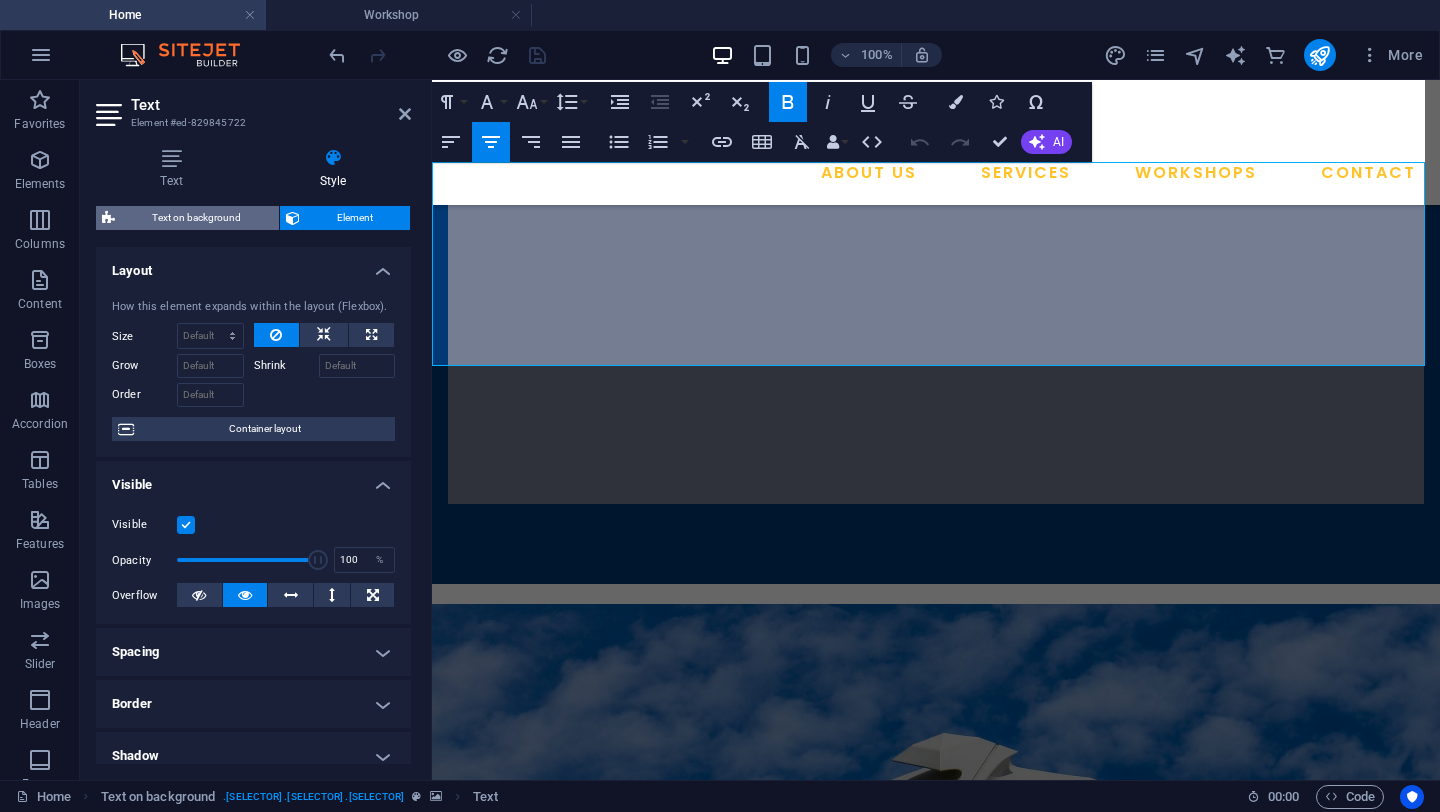 select on "rem" 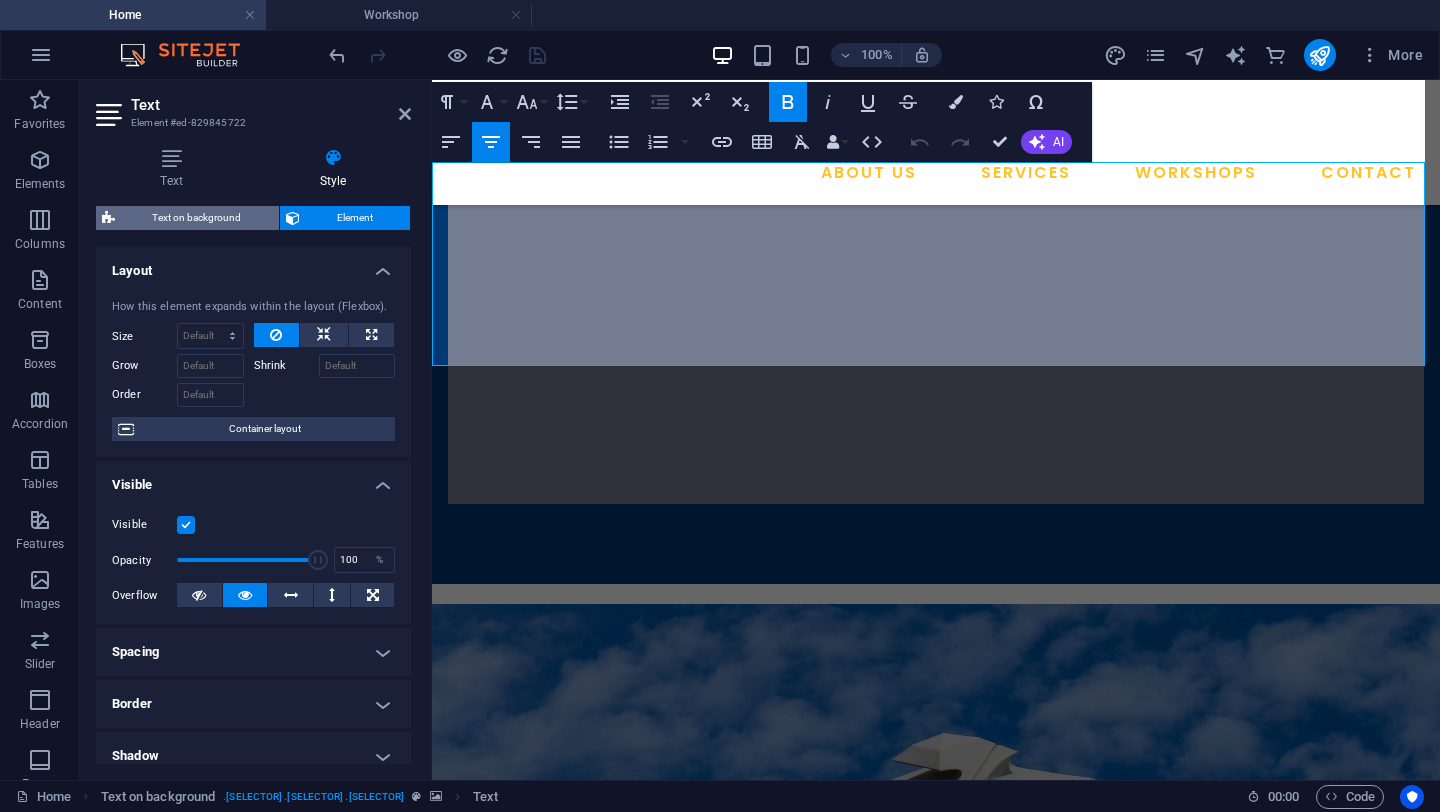 select on "rem" 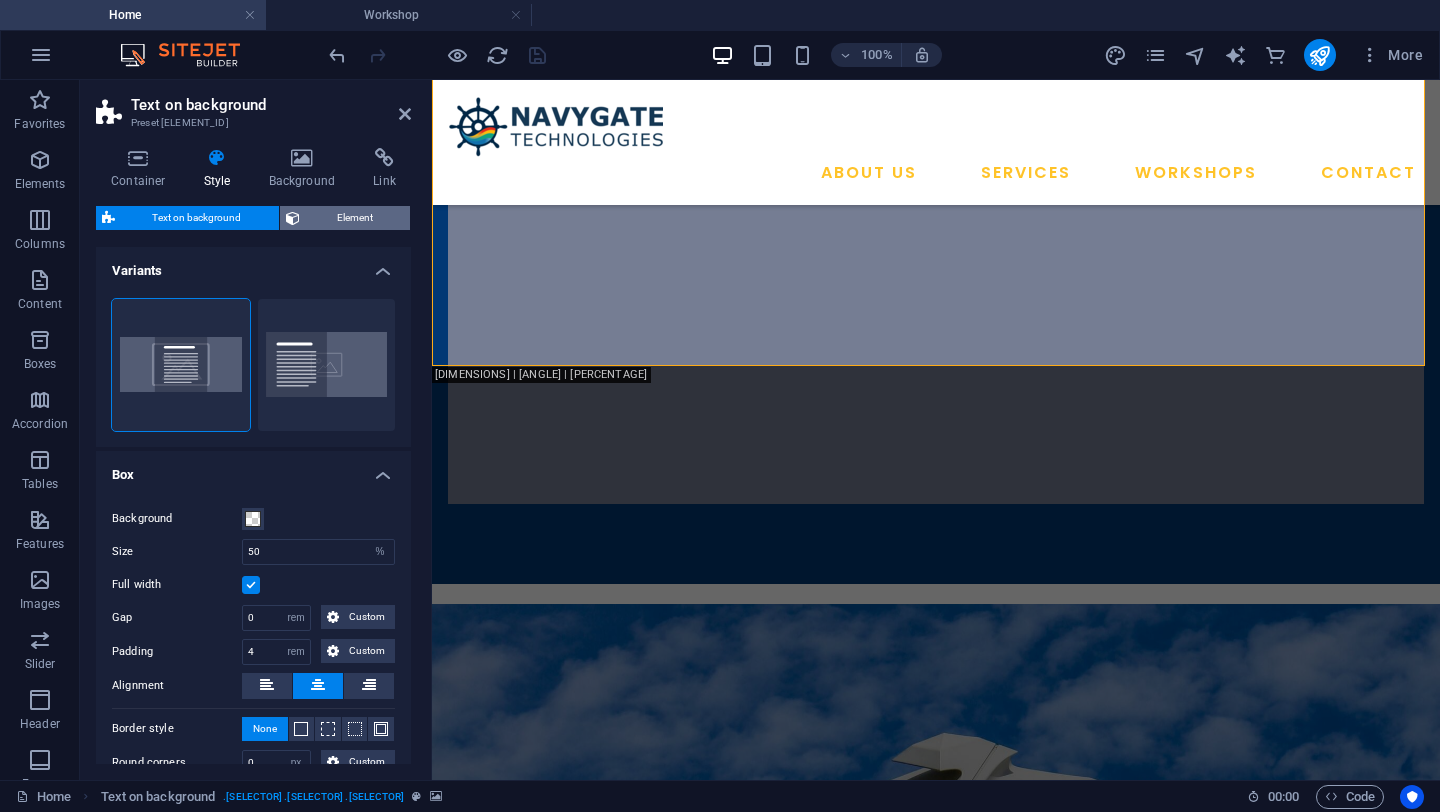 click on "Element" at bounding box center [355, 218] 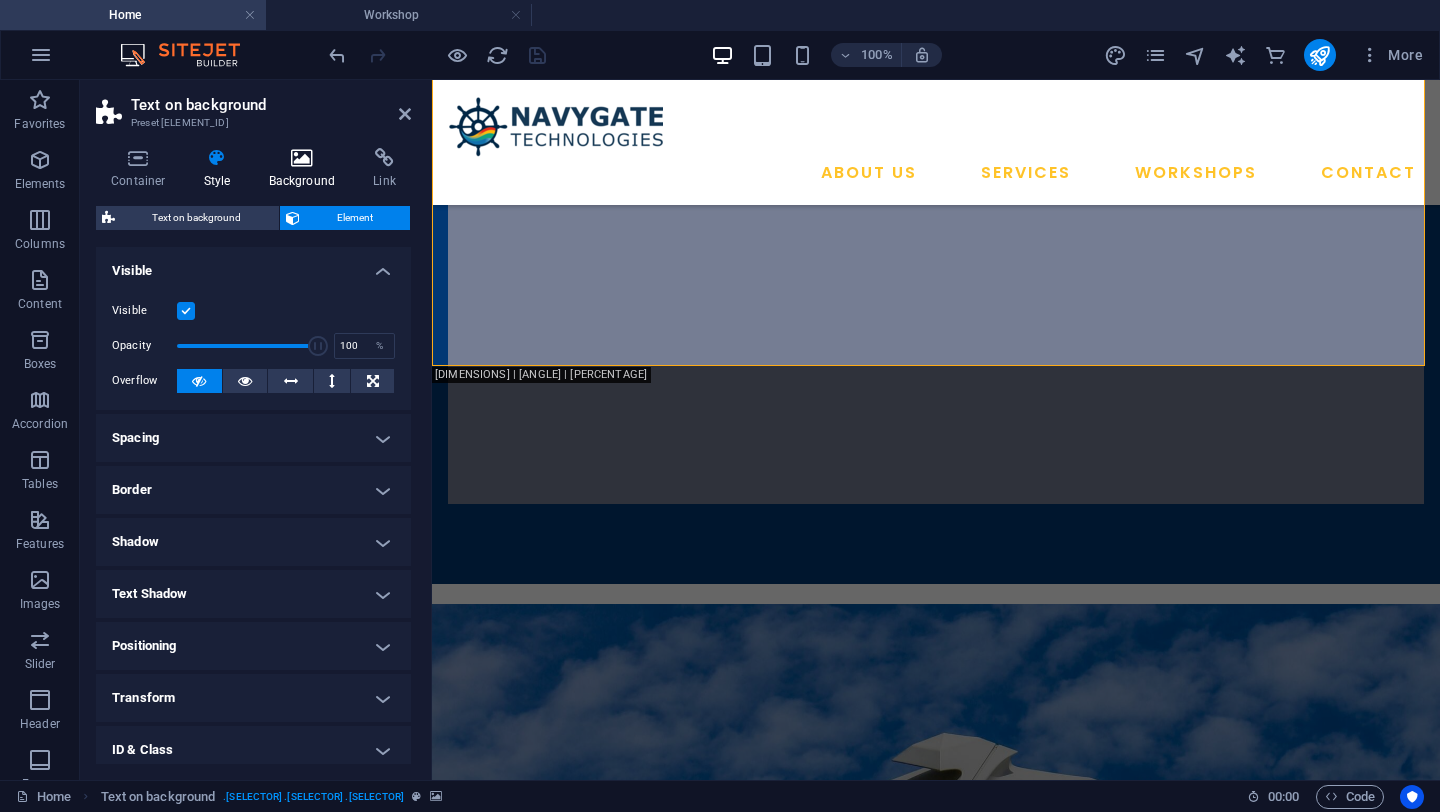 click at bounding box center (302, 158) 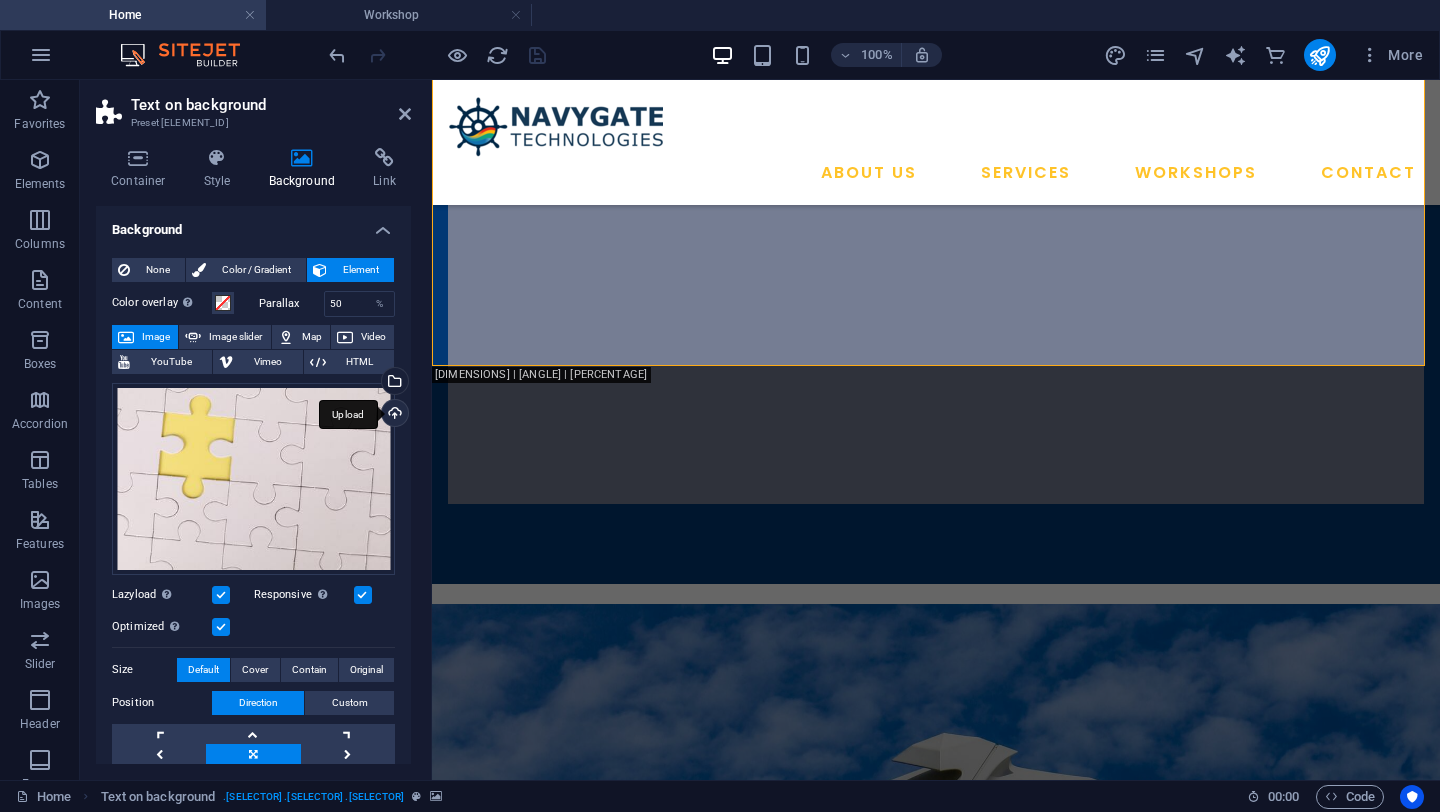 click on "Upload" at bounding box center [393, 415] 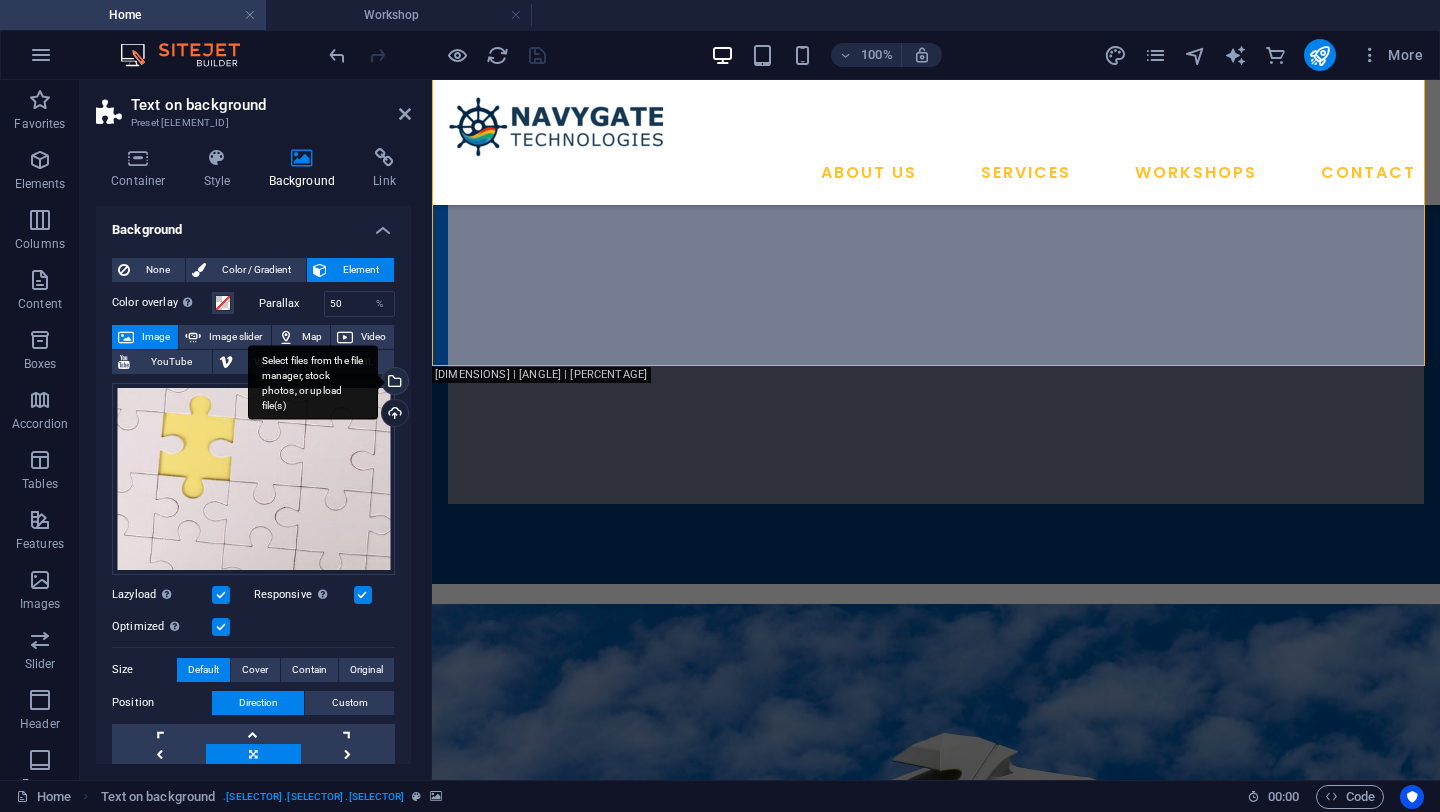click on "Select files from the file manager, stock photos, or upload file(s)" at bounding box center (393, 383) 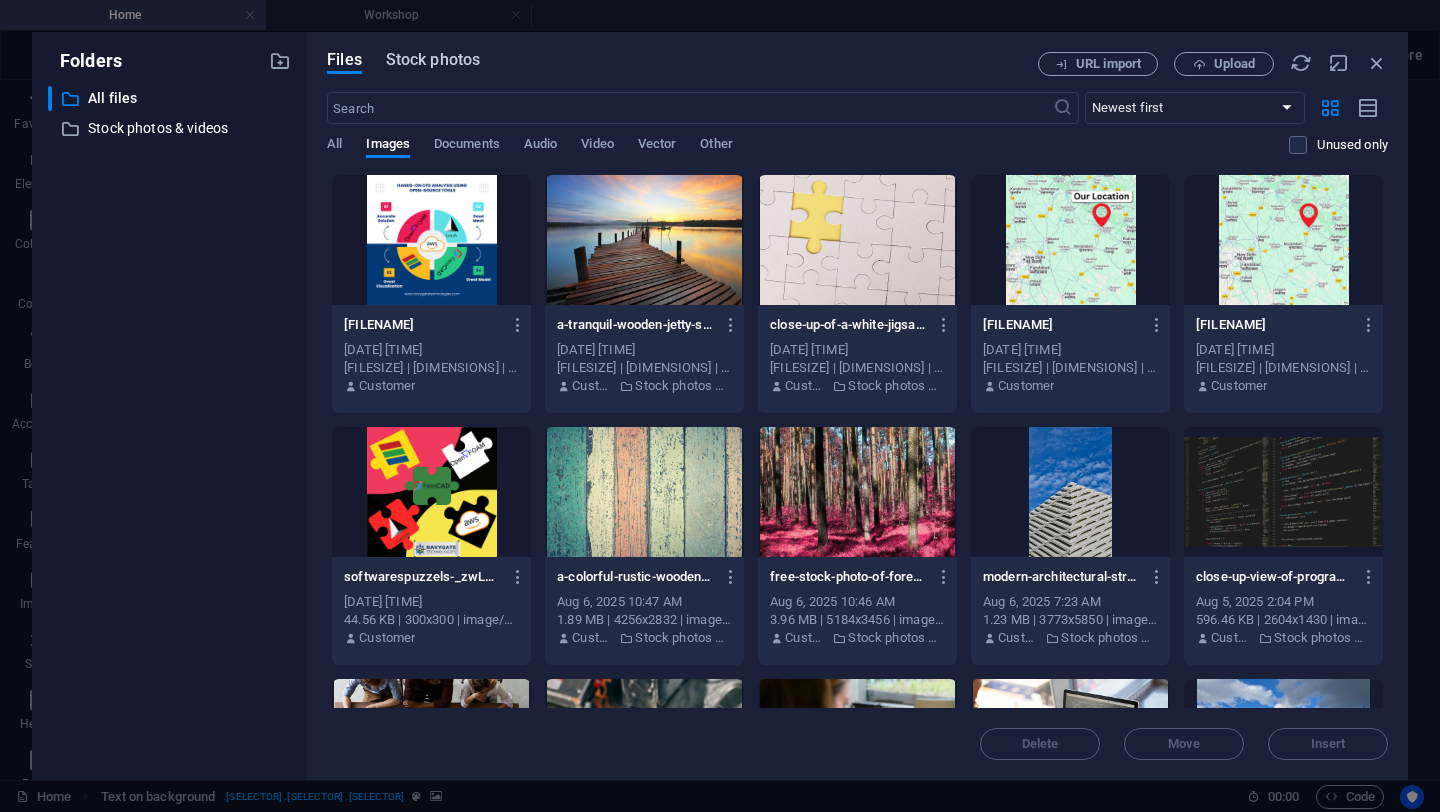 click on "Stock photos" at bounding box center [433, 60] 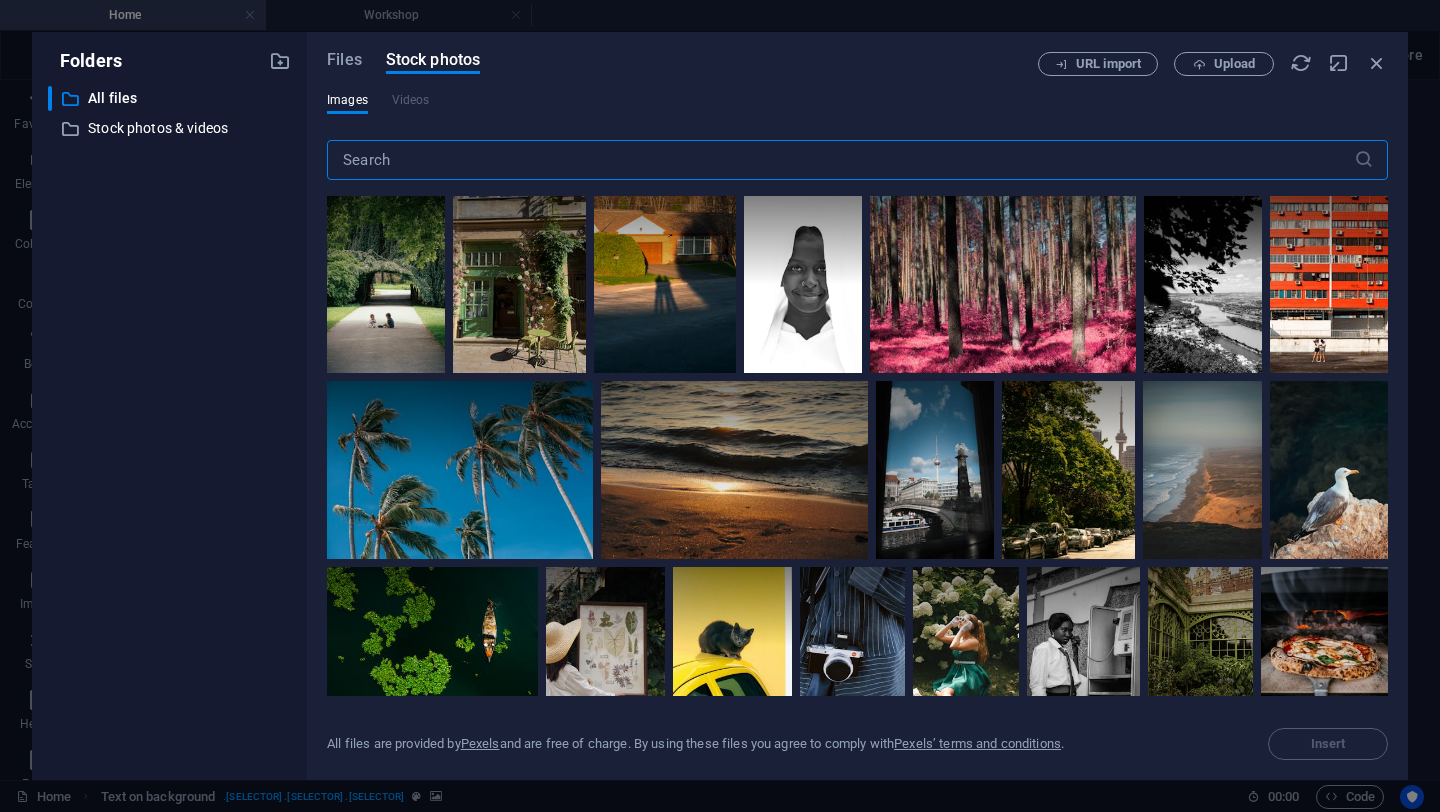 click at bounding box center (840, 160) 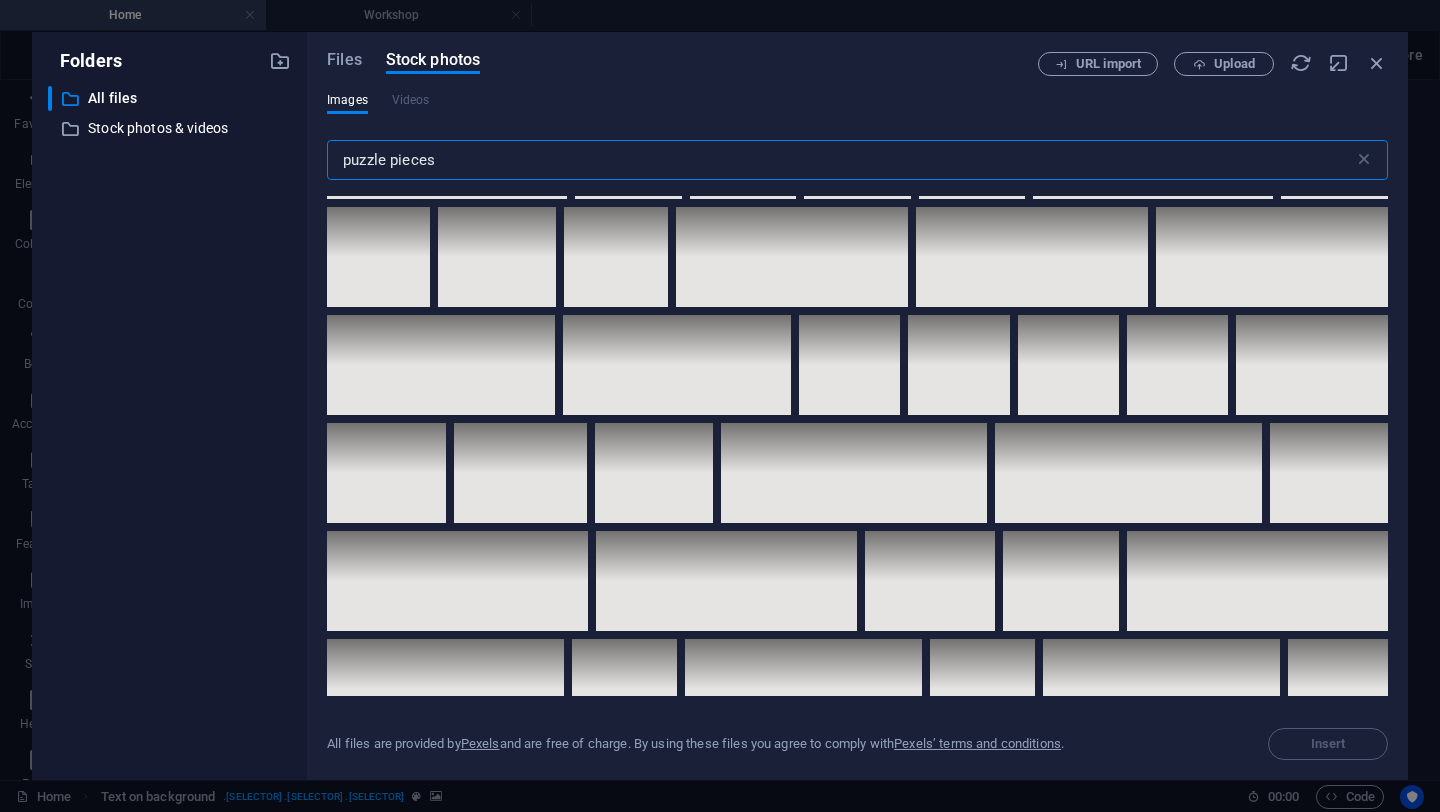 scroll, scrollTop: 7791, scrollLeft: 0, axis: vertical 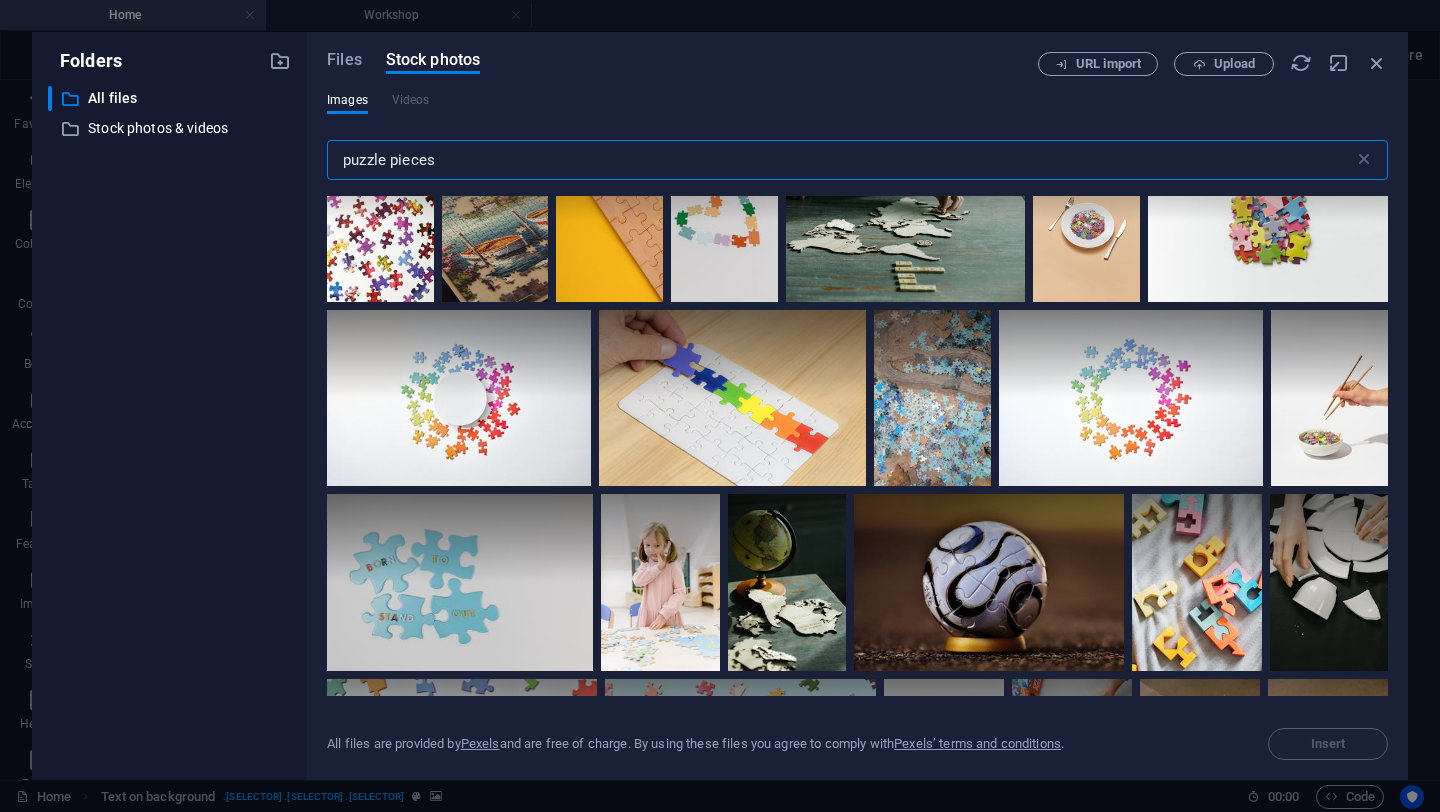 drag, startPoint x: 476, startPoint y: 155, endPoint x: 395, endPoint y: 158, distance: 81.055534 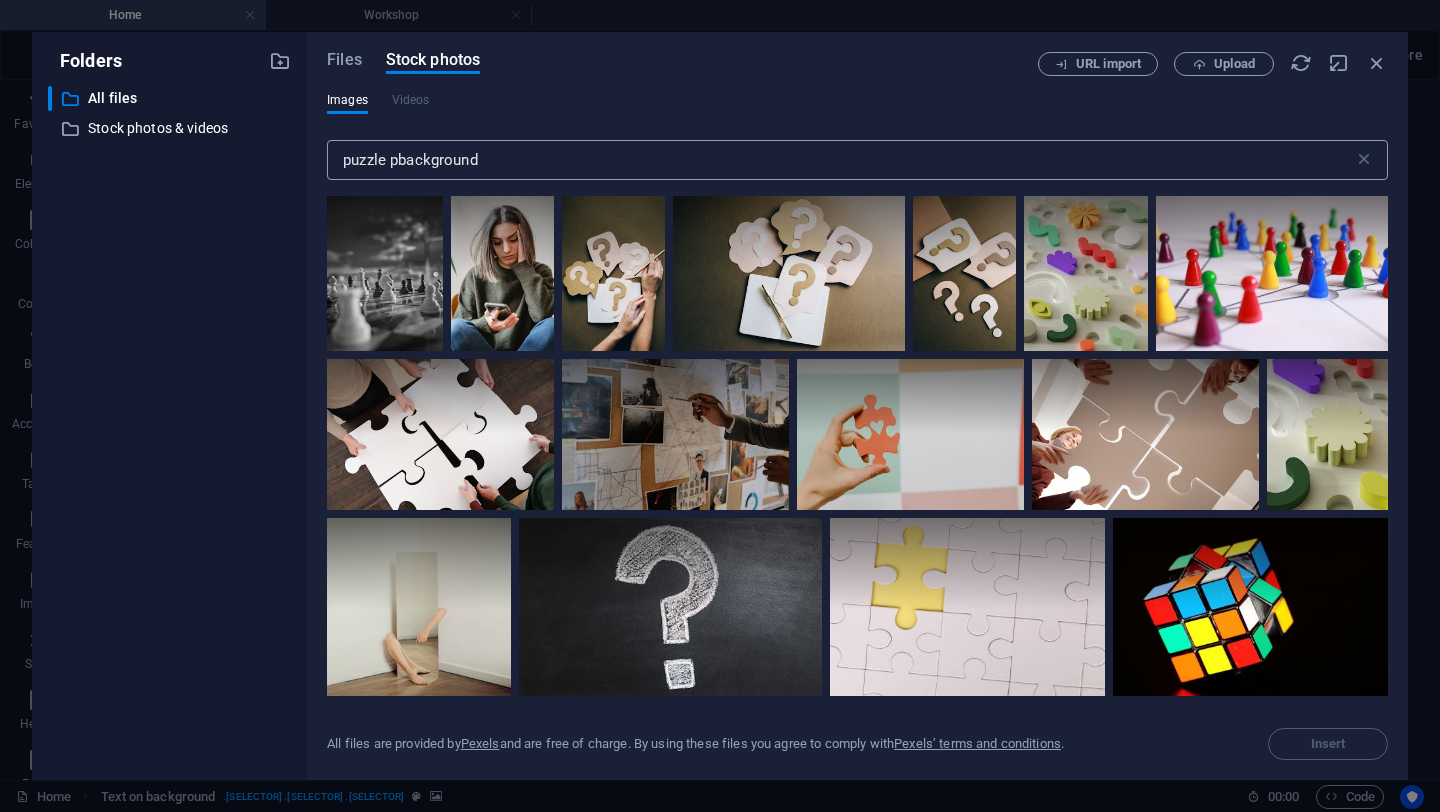 click on "puzzle pbackground" at bounding box center (840, 160) 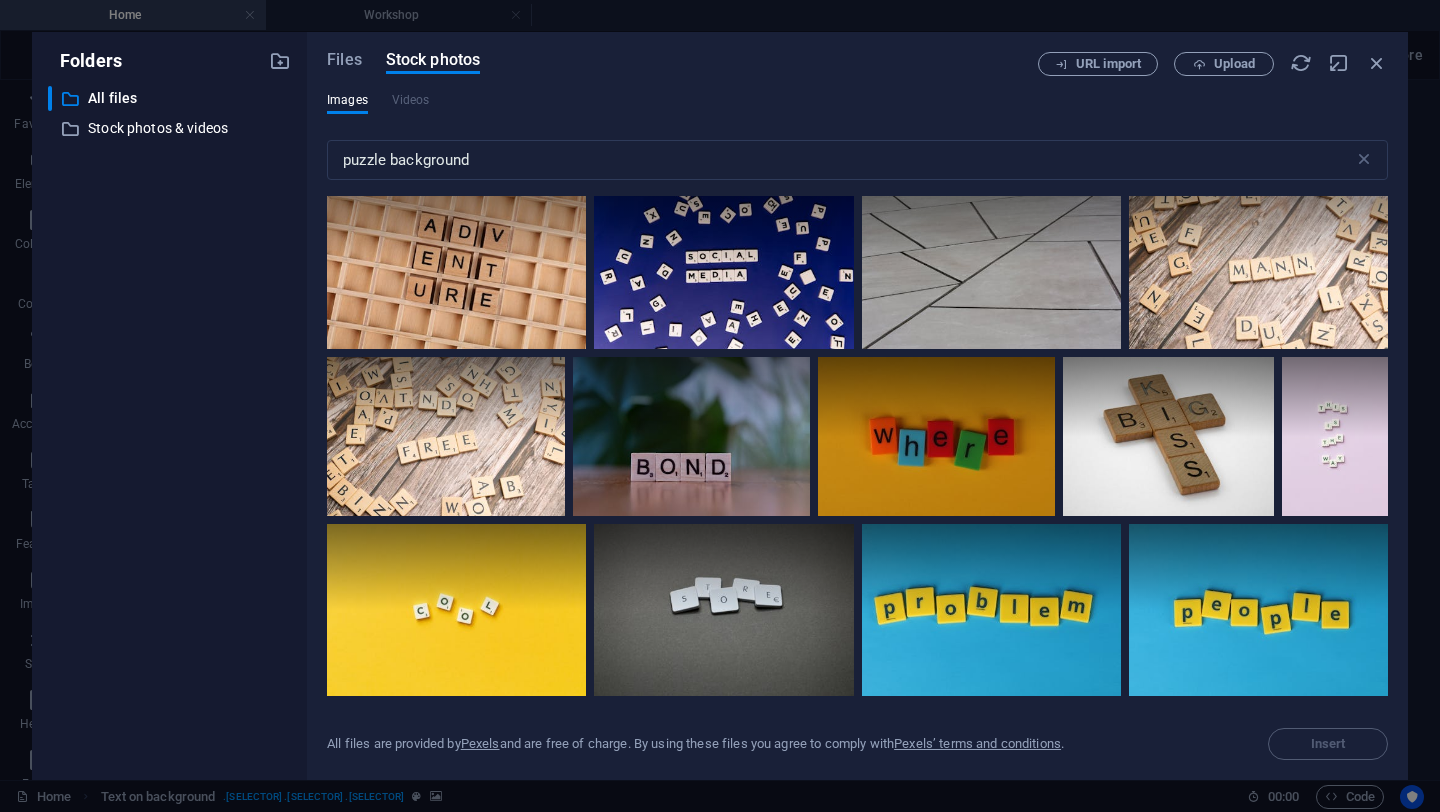 scroll, scrollTop: 5058, scrollLeft: 0, axis: vertical 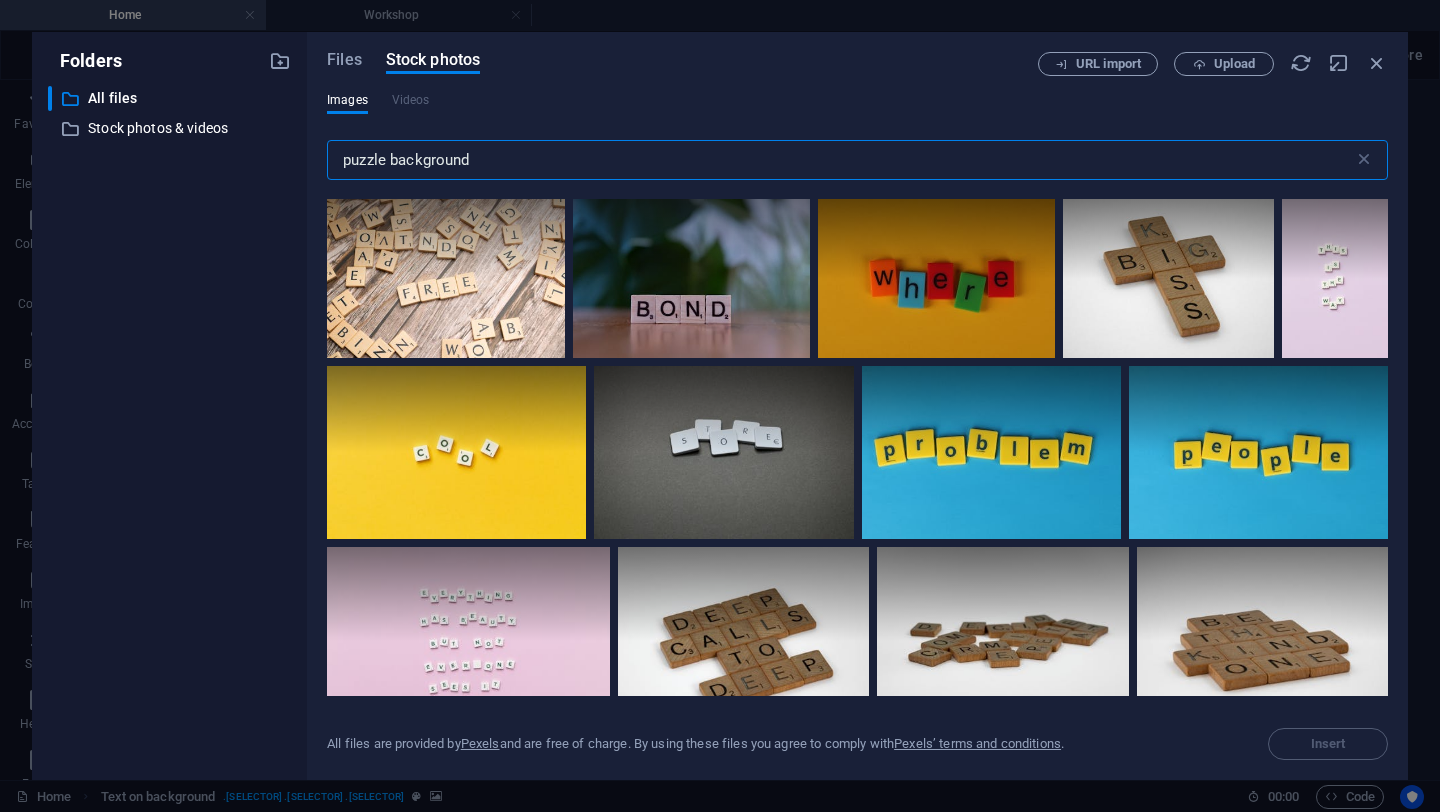 drag, startPoint x: 508, startPoint y: 166, endPoint x: 72, endPoint y: 141, distance: 436.71616 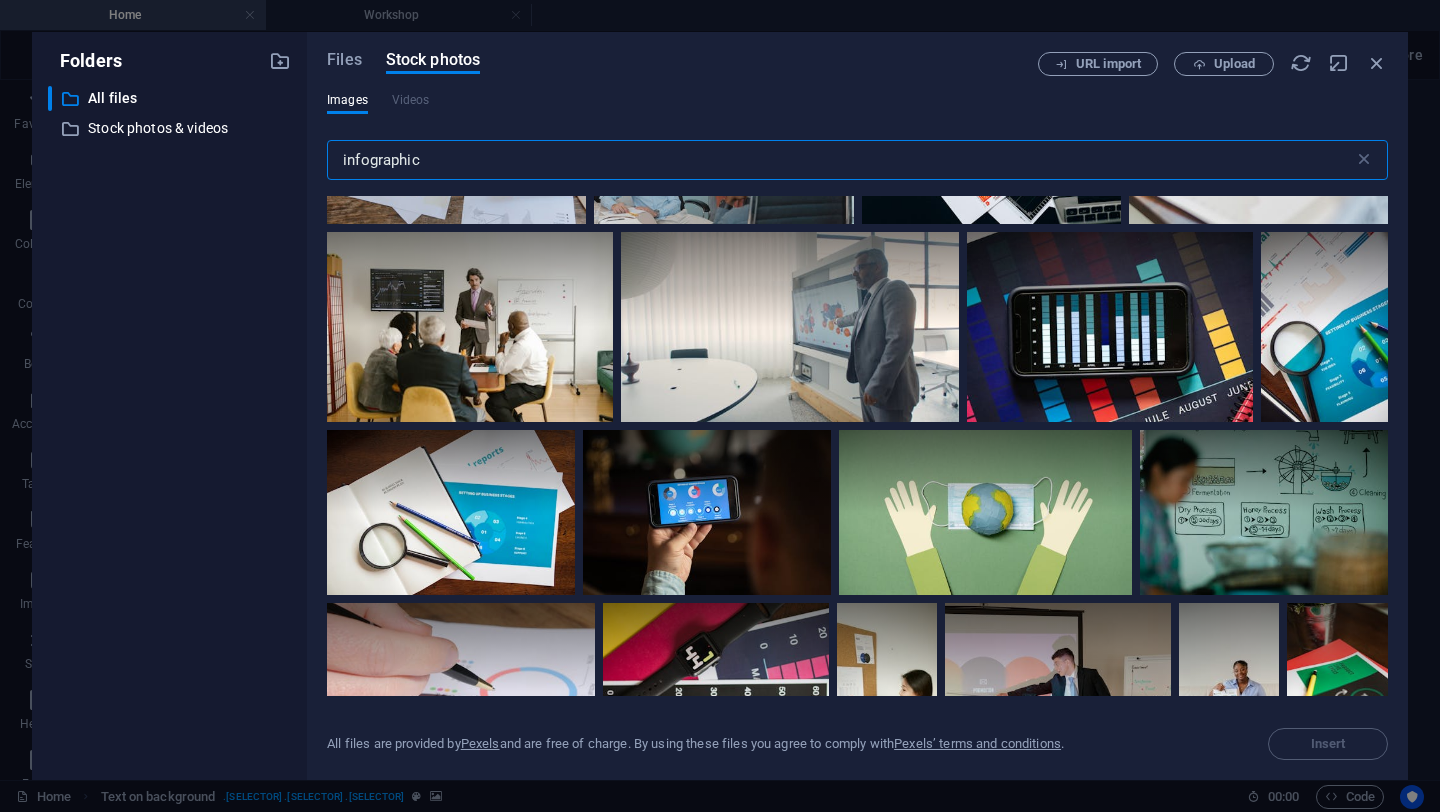 scroll, scrollTop: 1541, scrollLeft: 0, axis: vertical 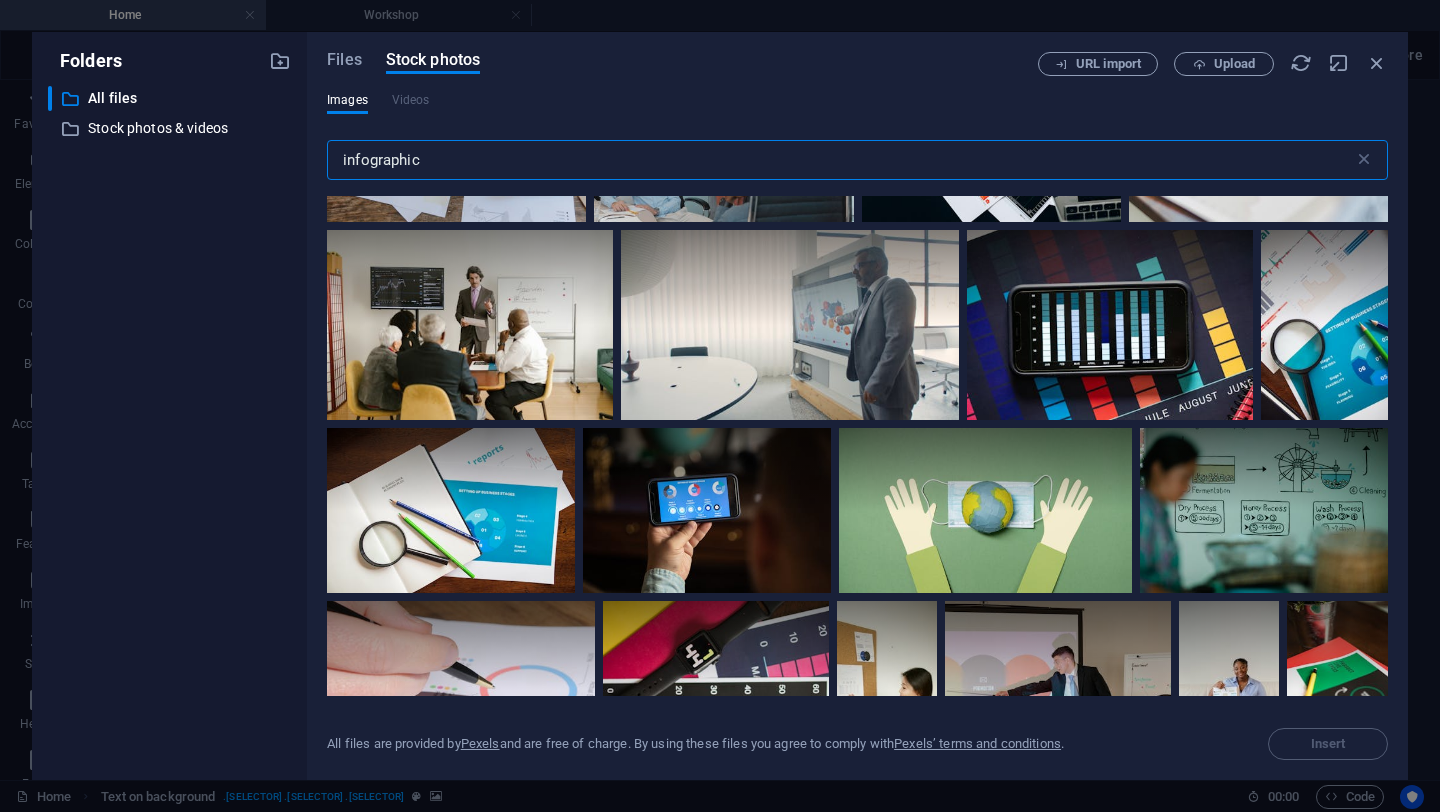 click on "infographic" at bounding box center (840, 160) 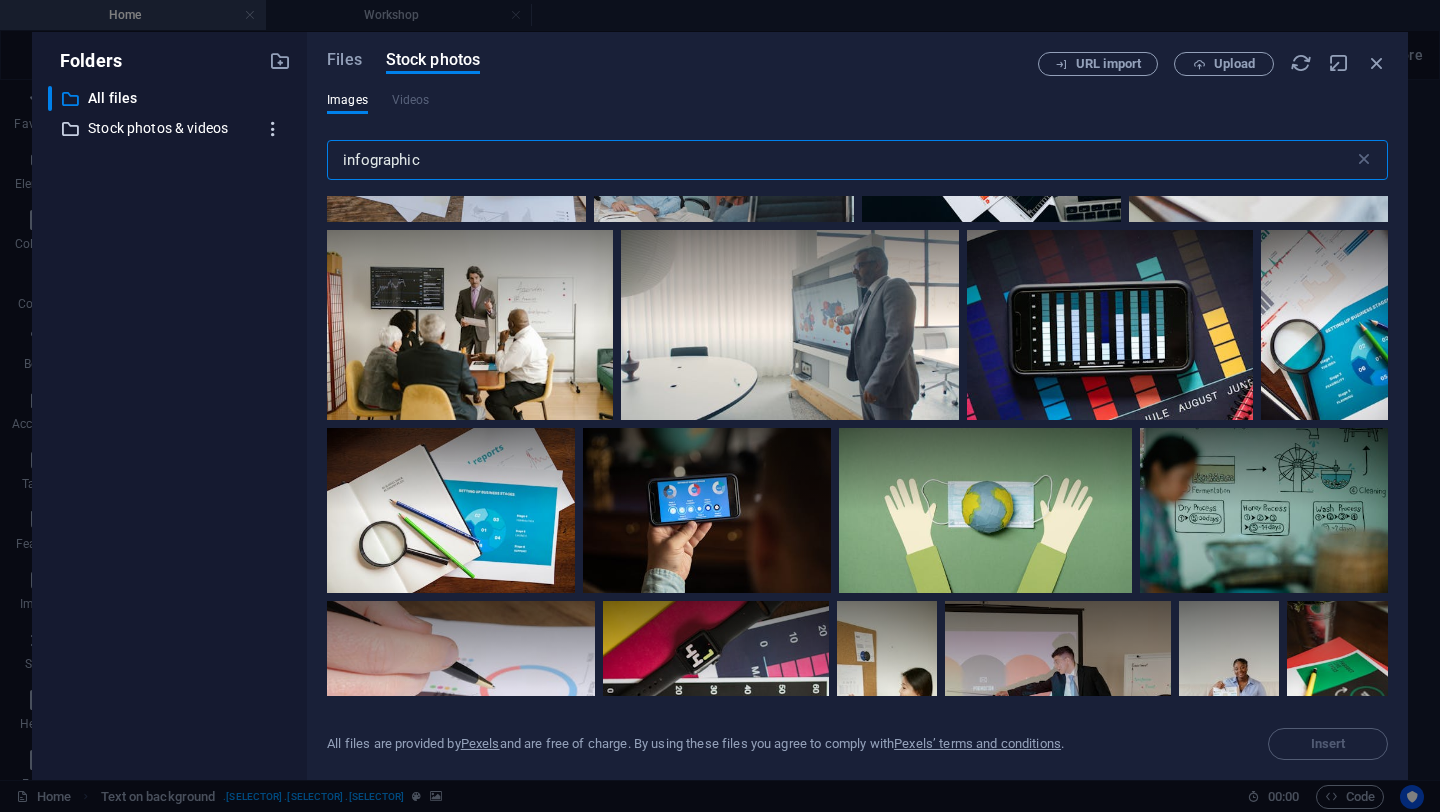 drag, startPoint x: 460, startPoint y: 164, endPoint x: 284, endPoint y: 139, distance: 177.76671 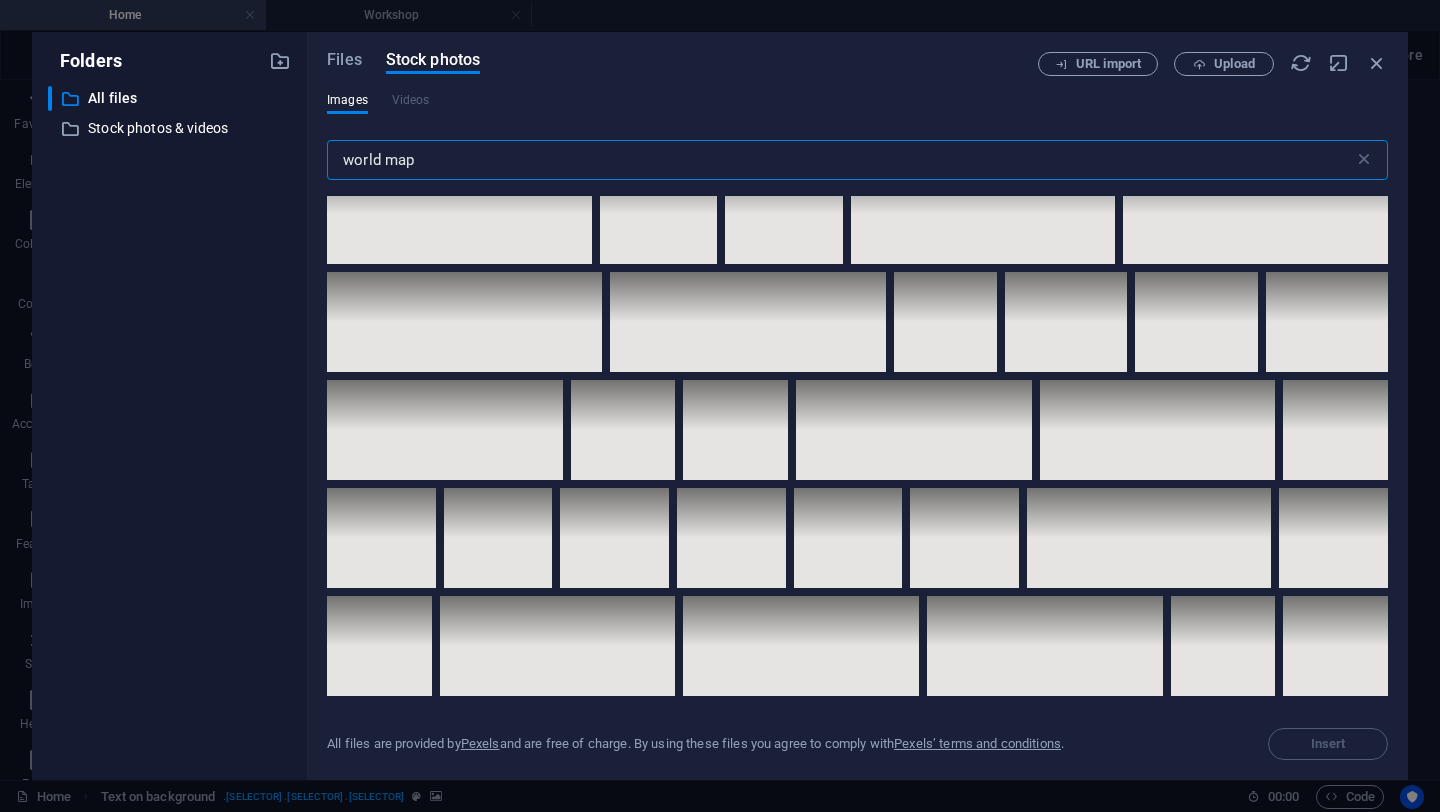 scroll, scrollTop: 4142, scrollLeft: 0, axis: vertical 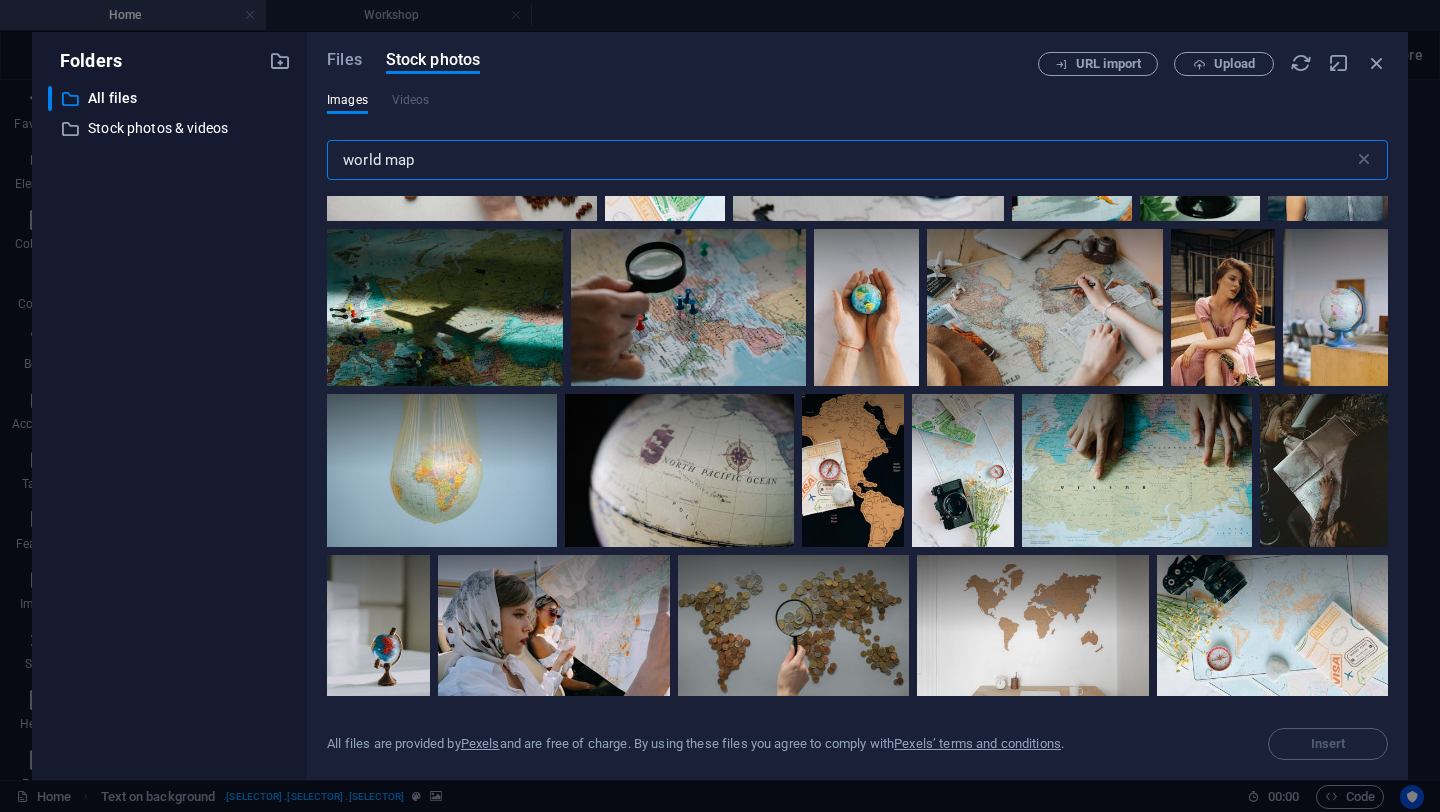 drag, startPoint x: 442, startPoint y: 160, endPoint x: 386, endPoint y: 166, distance: 56.32051 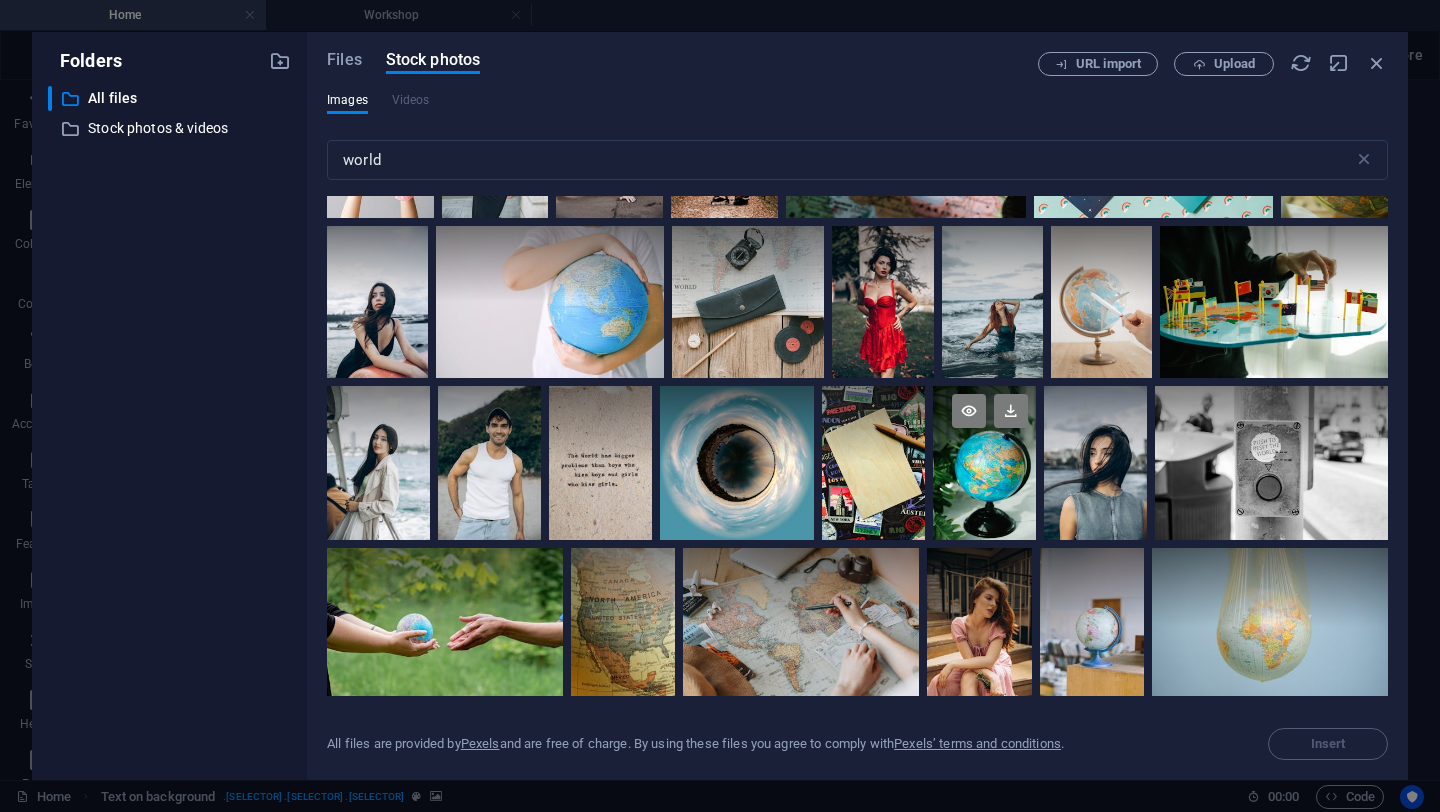 scroll, scrollTop: 3855, scrollLeft: 0, axis: vertical 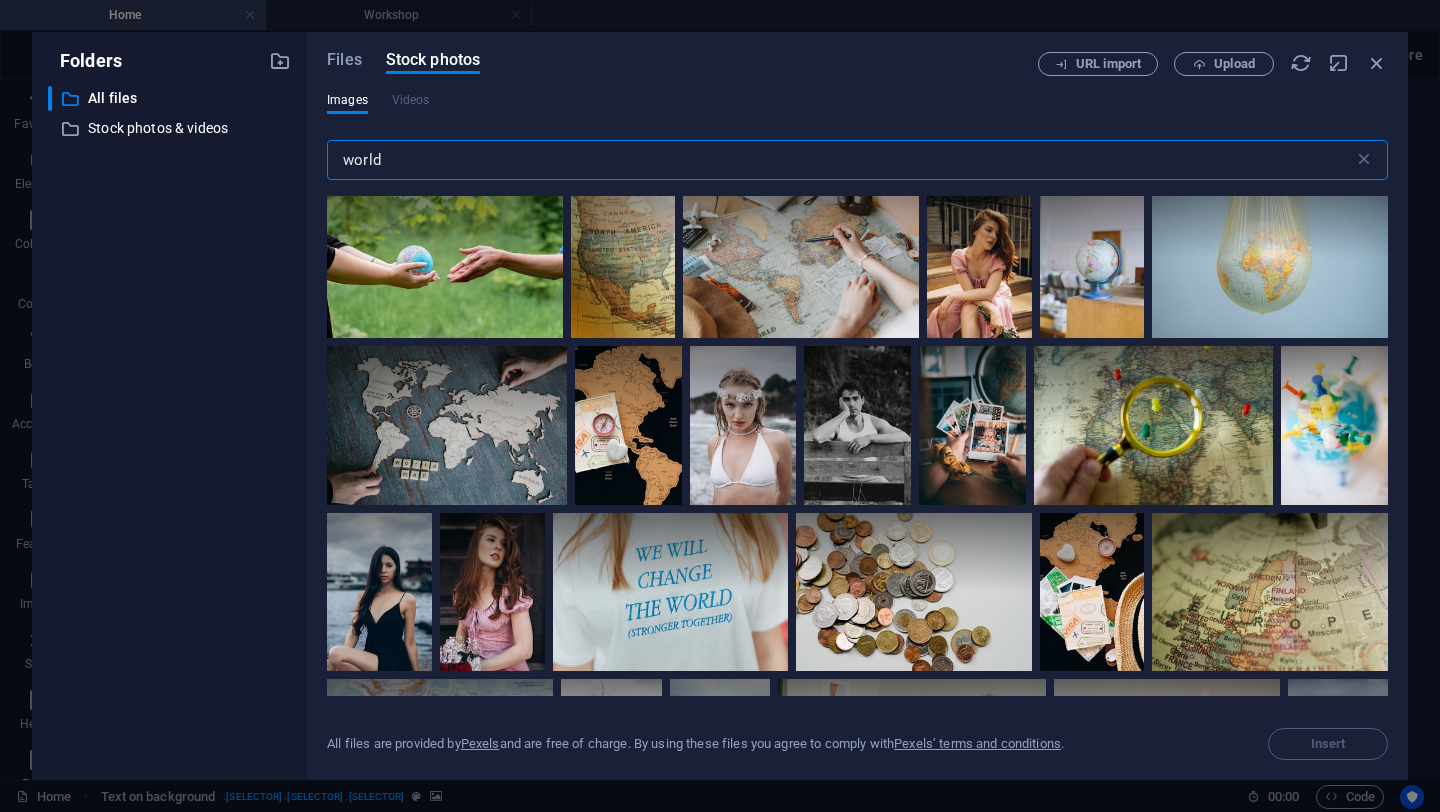 drag, startPoint x: 399, startPoint y: 157, endPoint x: 222, endPoint y: 164, distance: 177.13837 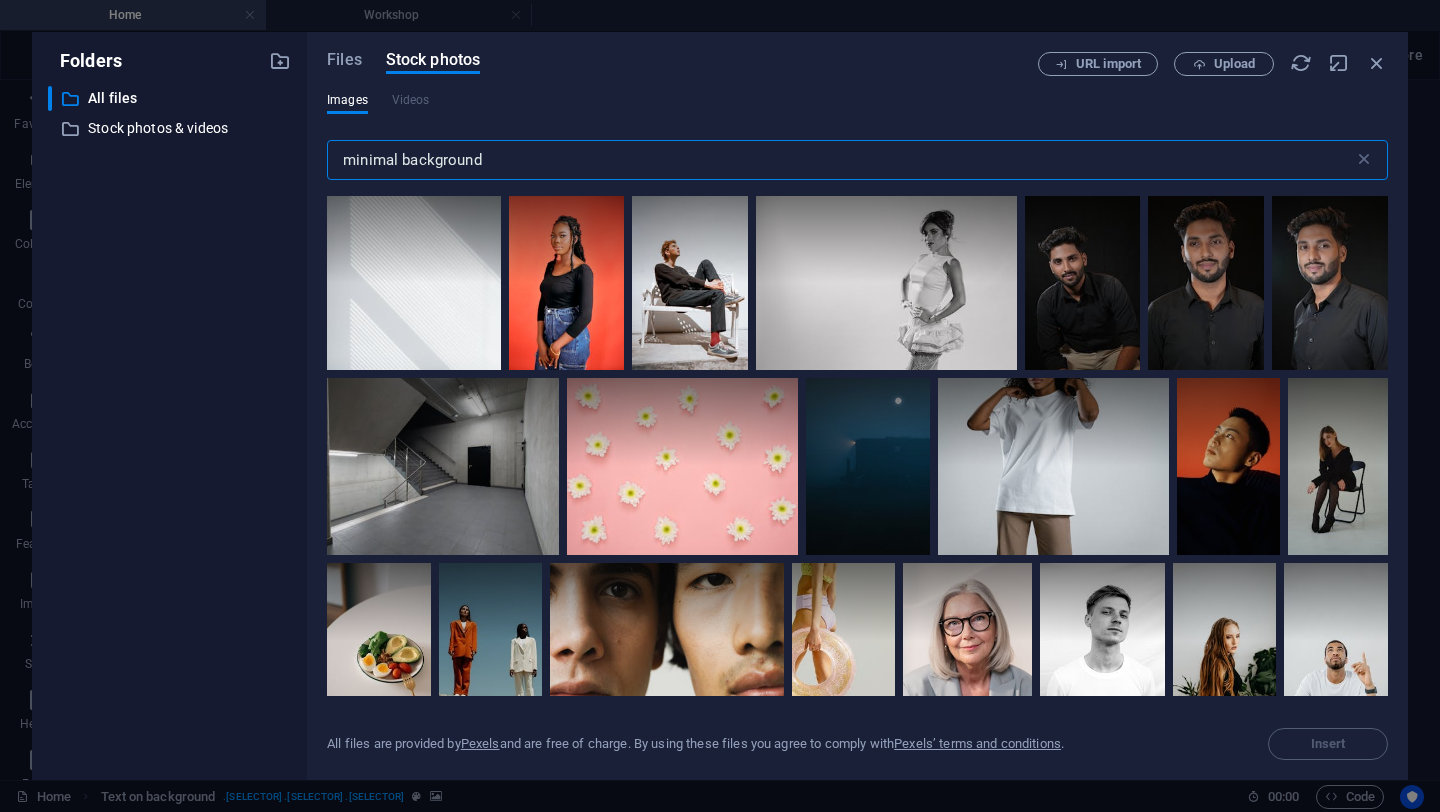 drag, startPoint x: 492, startPoint y: 156, endPoint x: 167, endPoint y: 78, distance: 334.22897 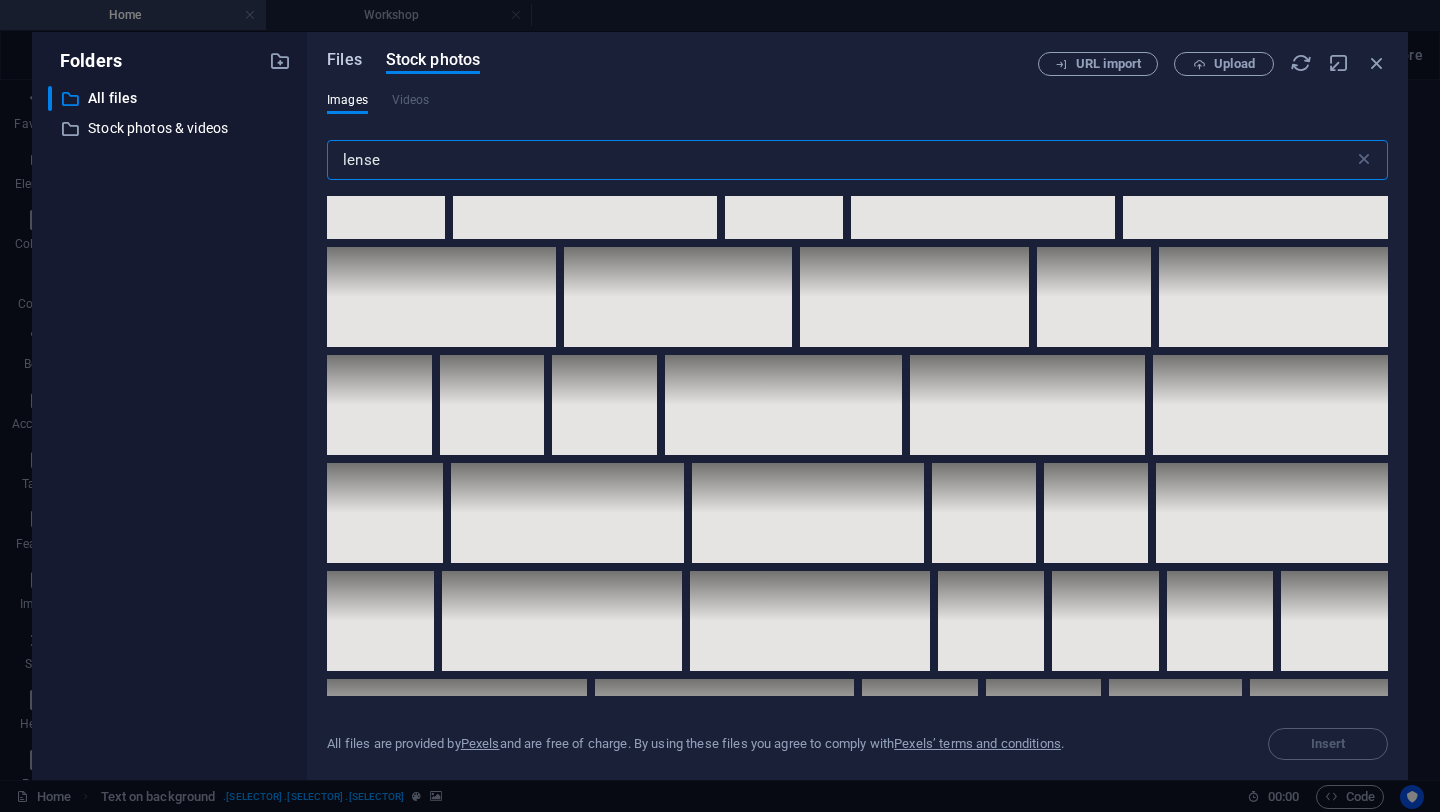 scroll, scrollTop: 3788, scrollLeft: 0, axis: vertical 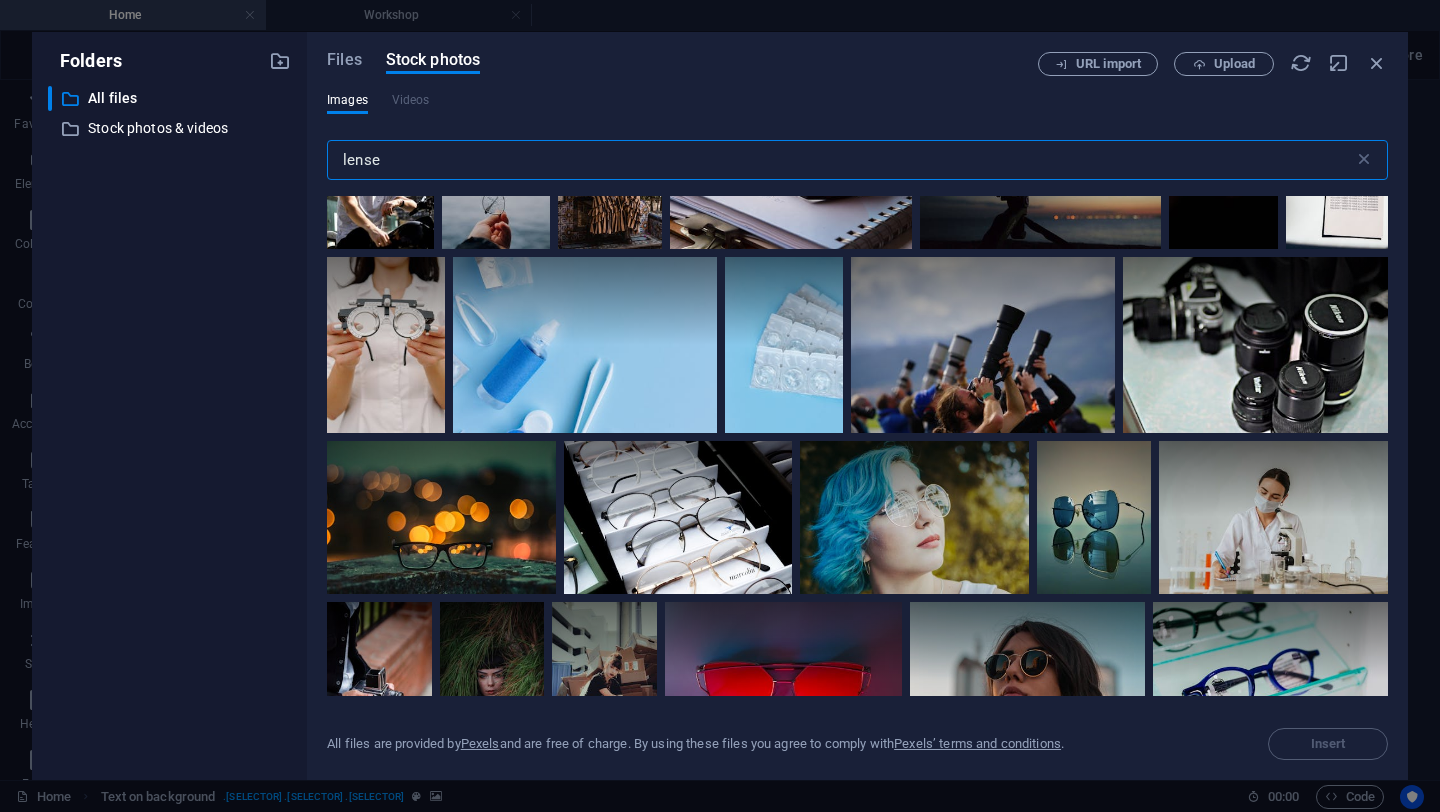 click on "lense" at bounding box center [840, 160] 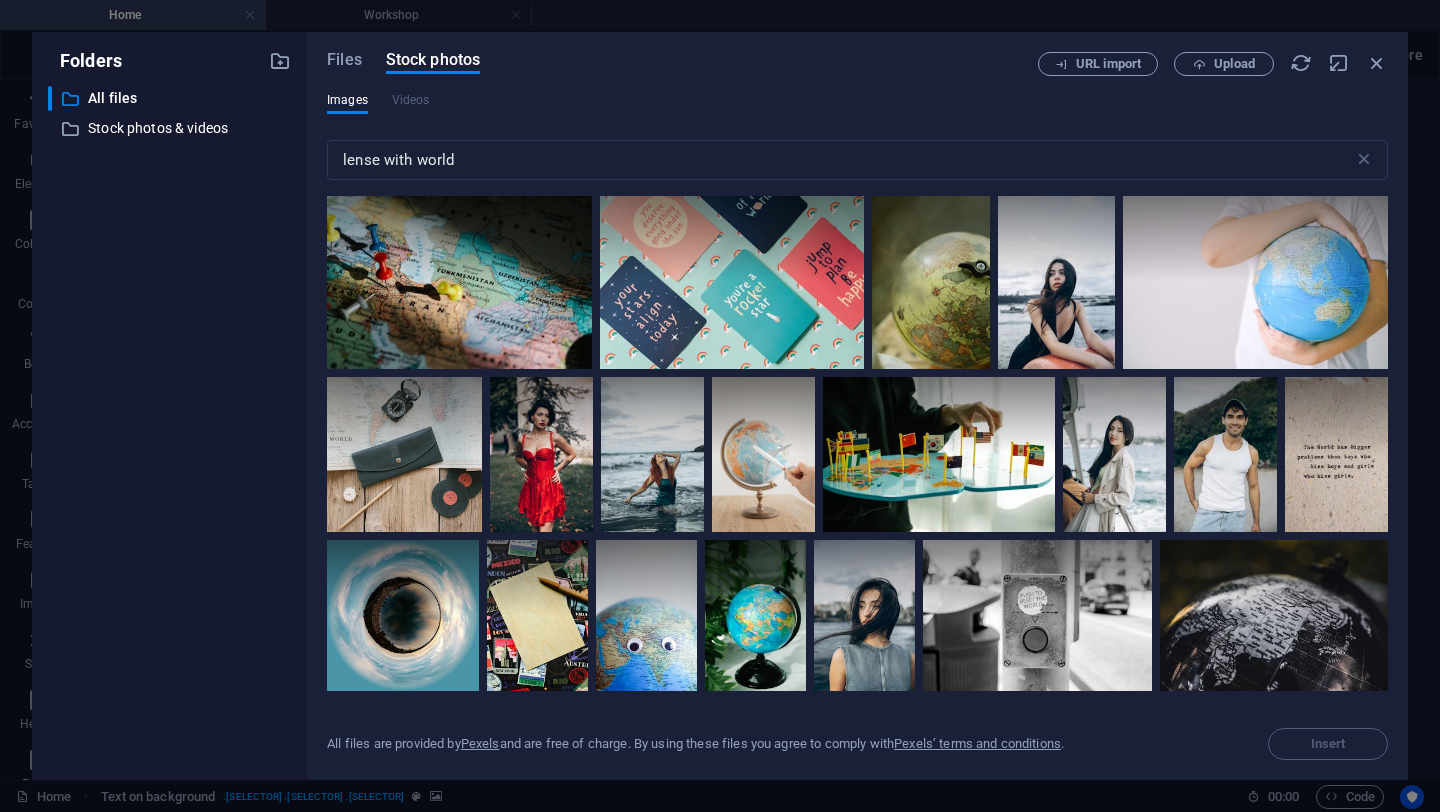 scroll, scrollTop: 1395, scrollLeft: 0, axis: vertical 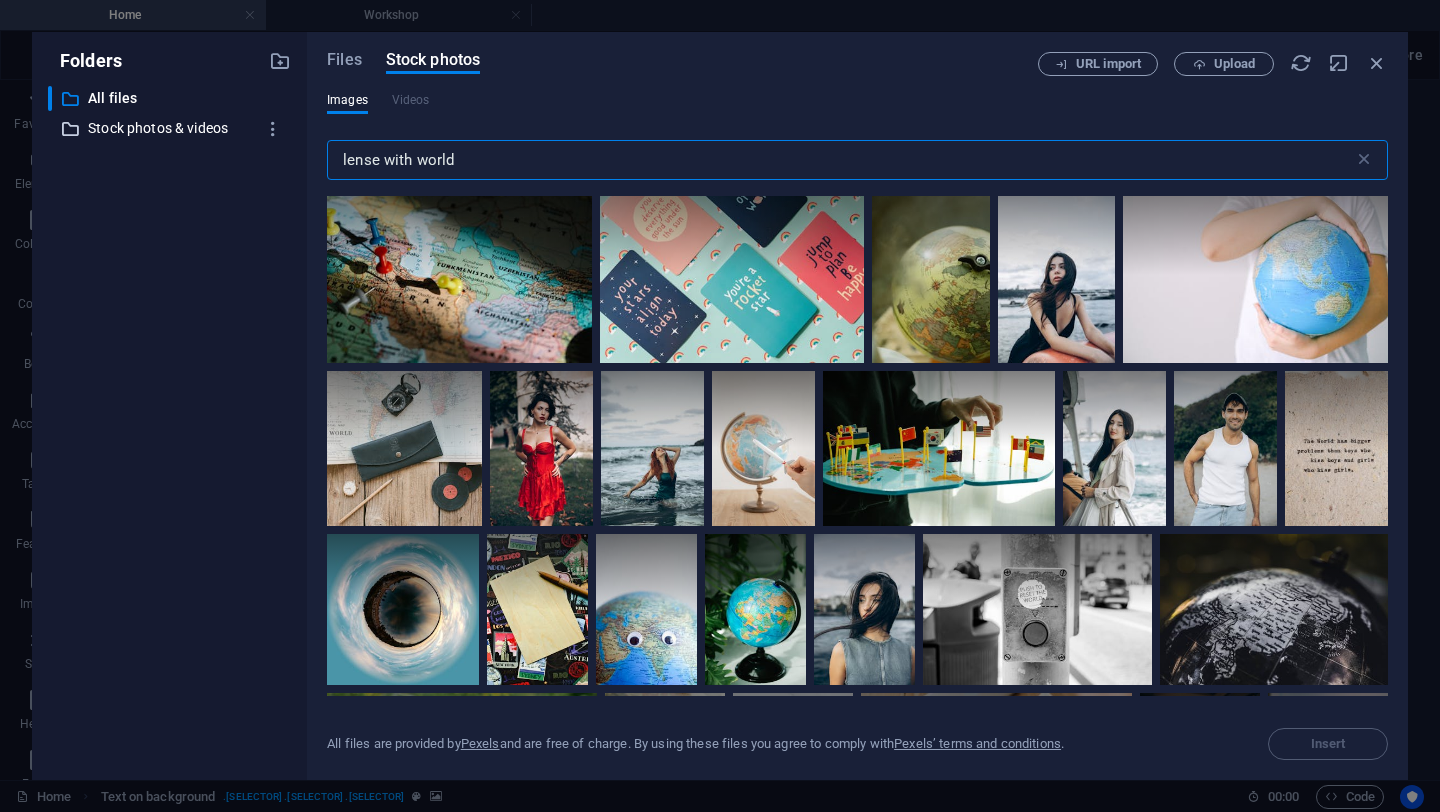 drag, startPoint x: 511, startPoint y: 160, endPoint x: 211, endPoint y: 118, distance: 302.92572 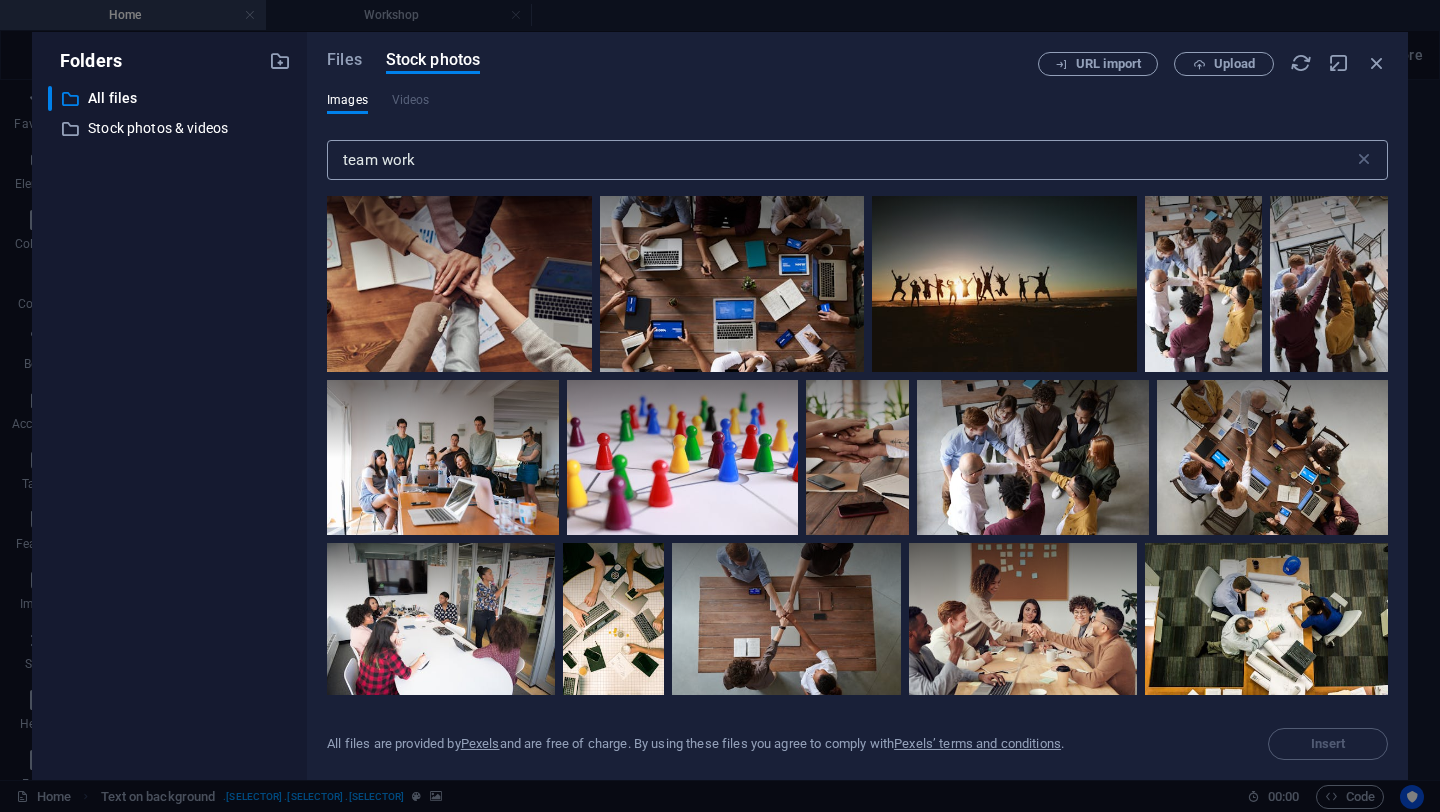 click on "team work" at bounding box center [840, 160] 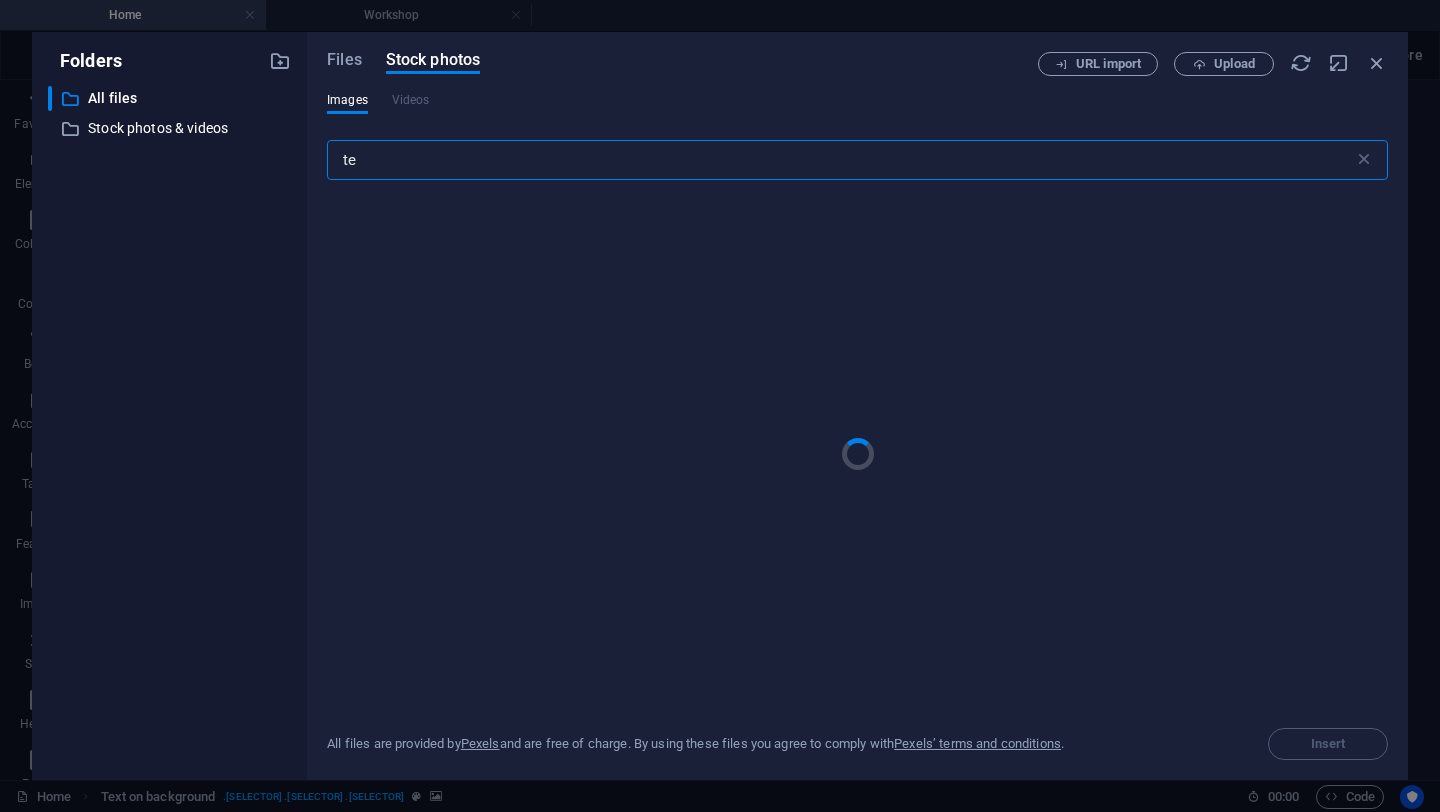 type on "t" 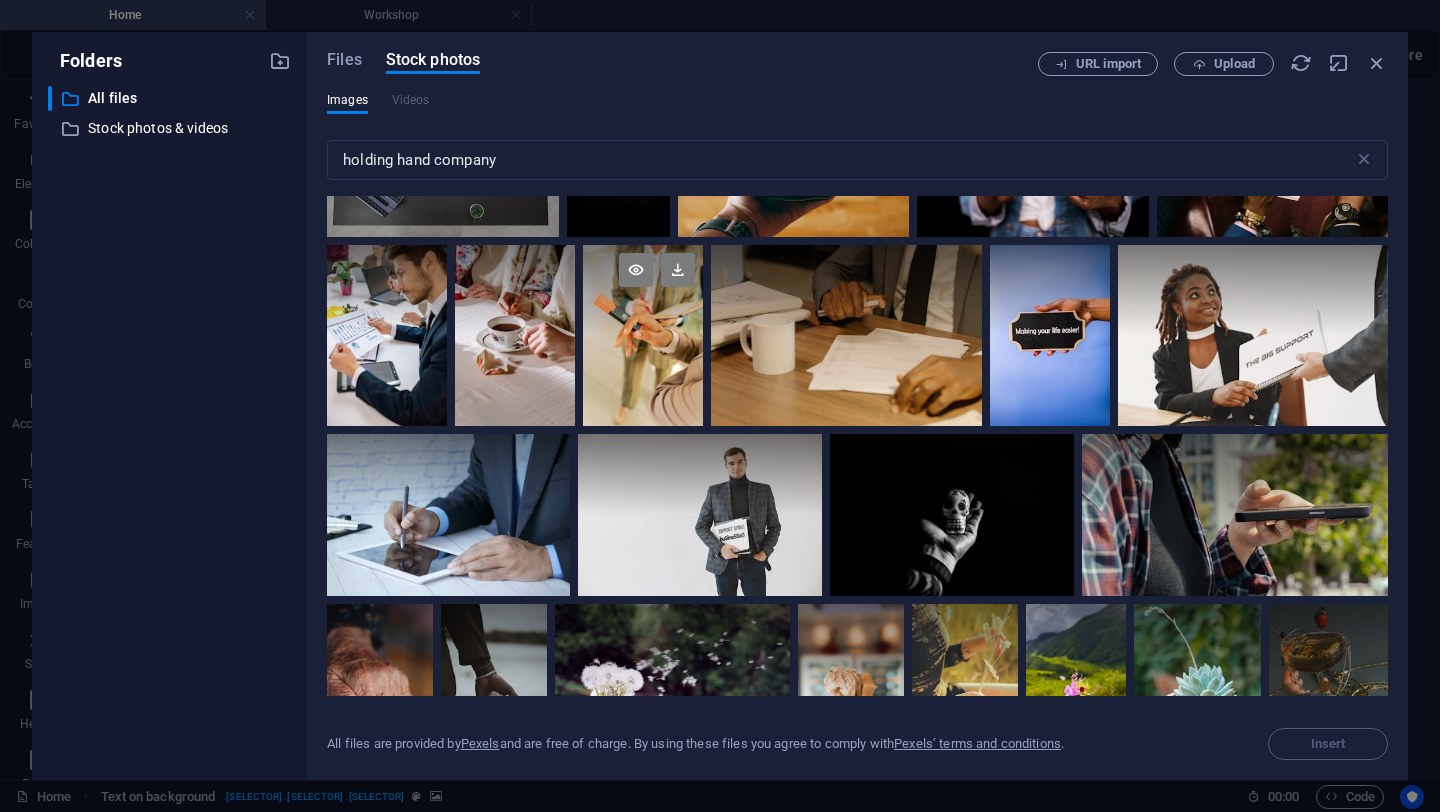 scroll, scrollTop: 1423, scrollLeft: 0, axis: vertical 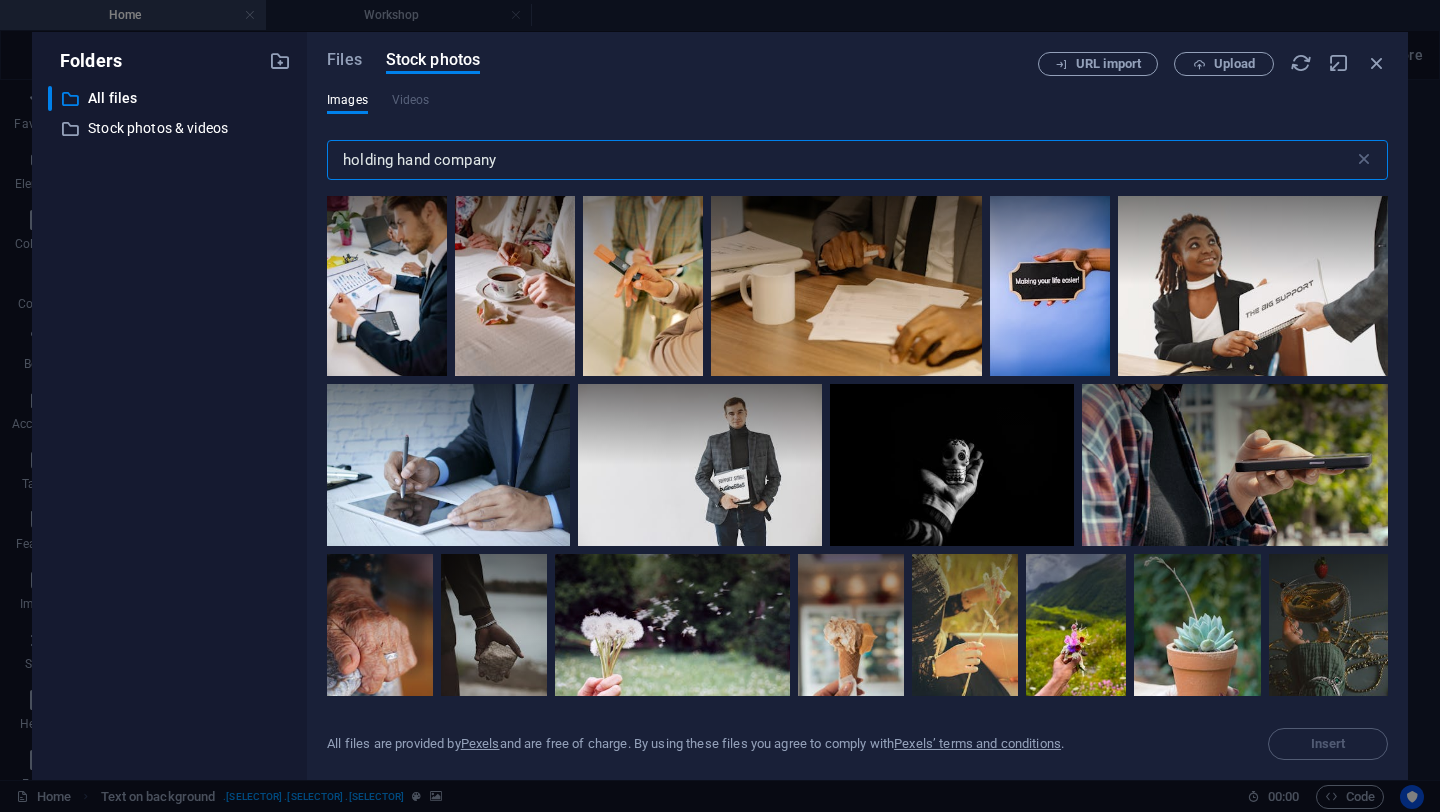 drag, startPoint x: 522, startPoint y: 172, endPoint x: 430, endPoint y: 163, distance: 92.43917 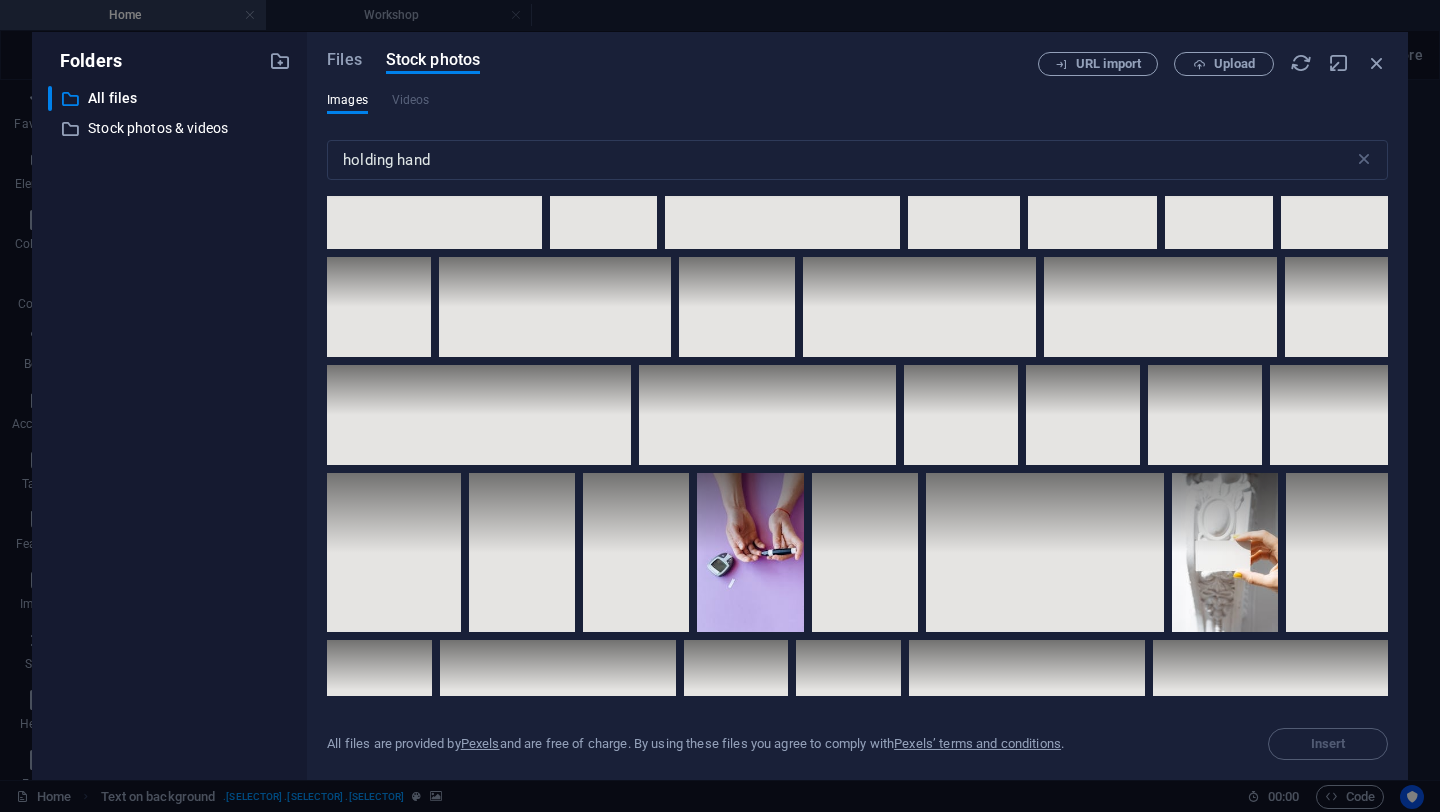 scroll, scrollTop: 3826, scrollLeft: 0, axis: vertical 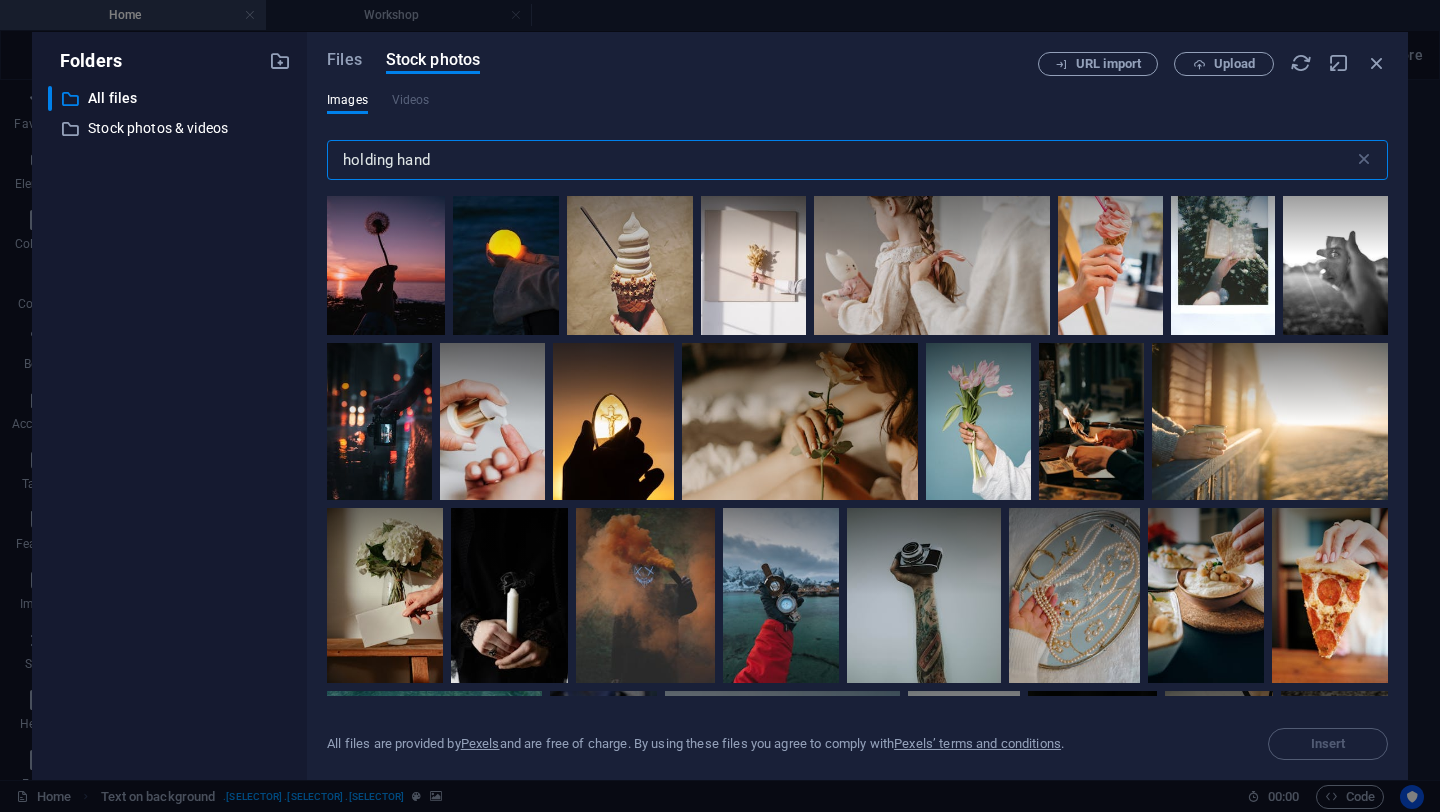 drag, startPoint x: 442, startPoint y: 172, endPoint x: 308, endPoint y: 160, distance: 134.53624 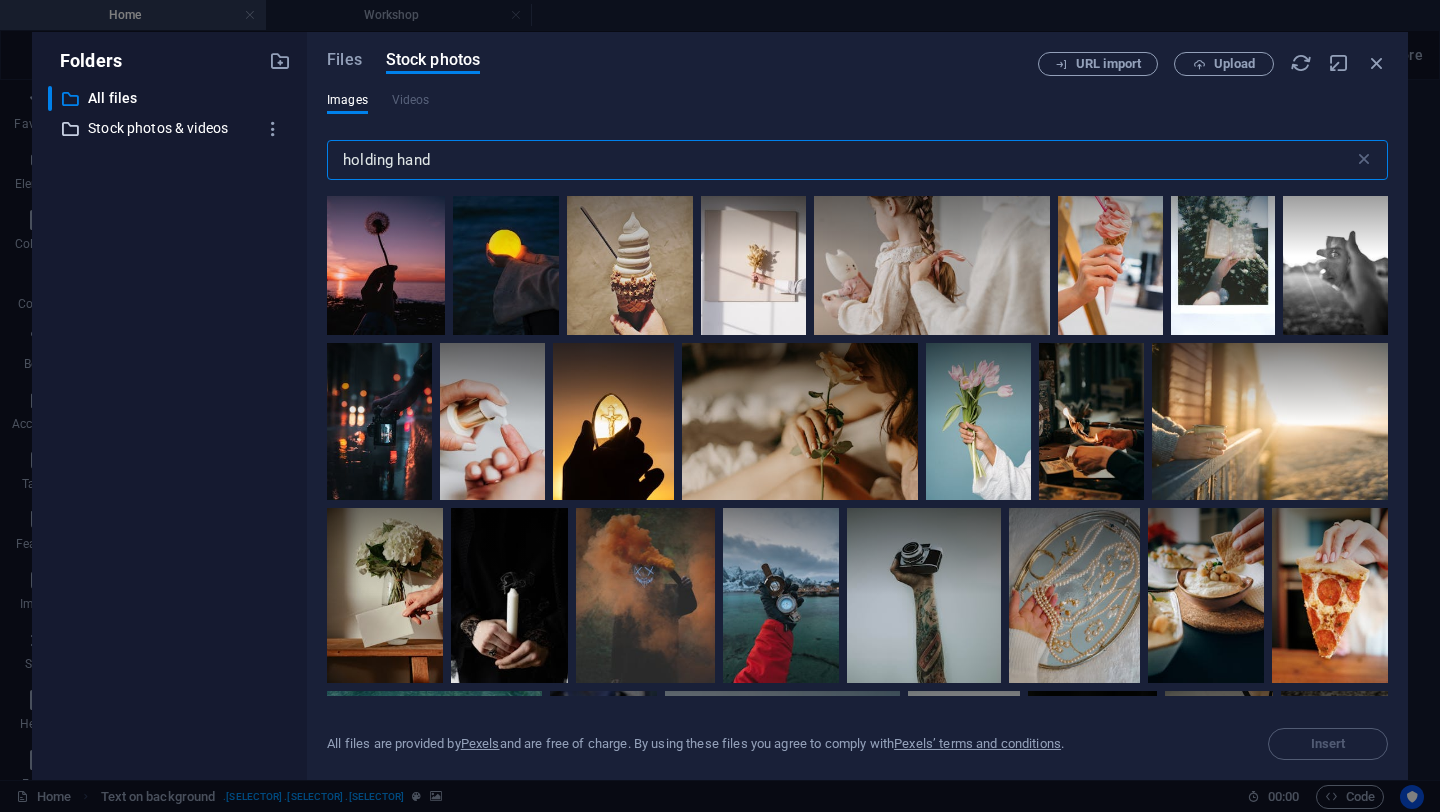 drag, startPoint x: 467, startPoint y: 173, endPoint x: 208, endPoint y: 138, distance: 261.35416 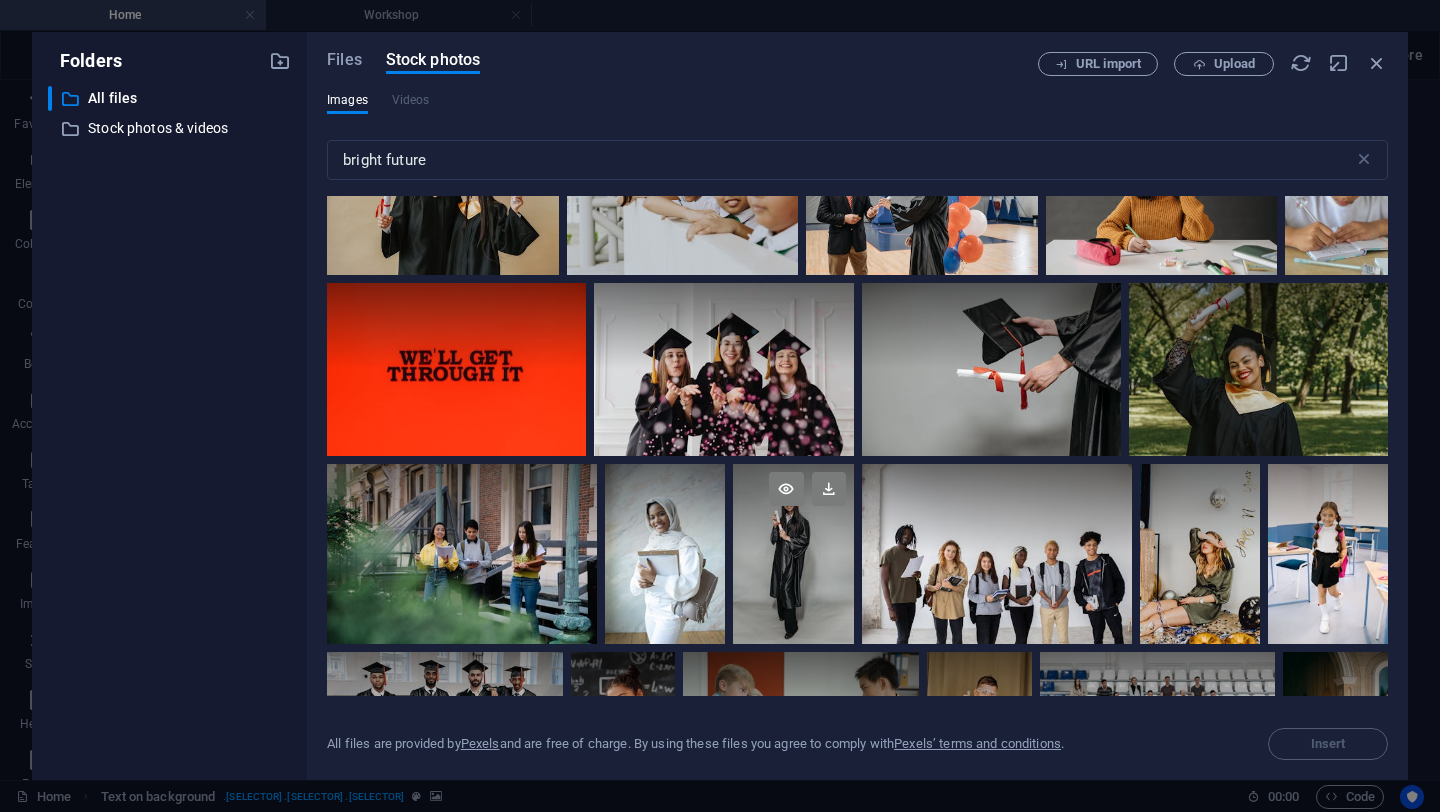 scroll, scrollTop: 506, scrollLeft: 0, axis: vertical 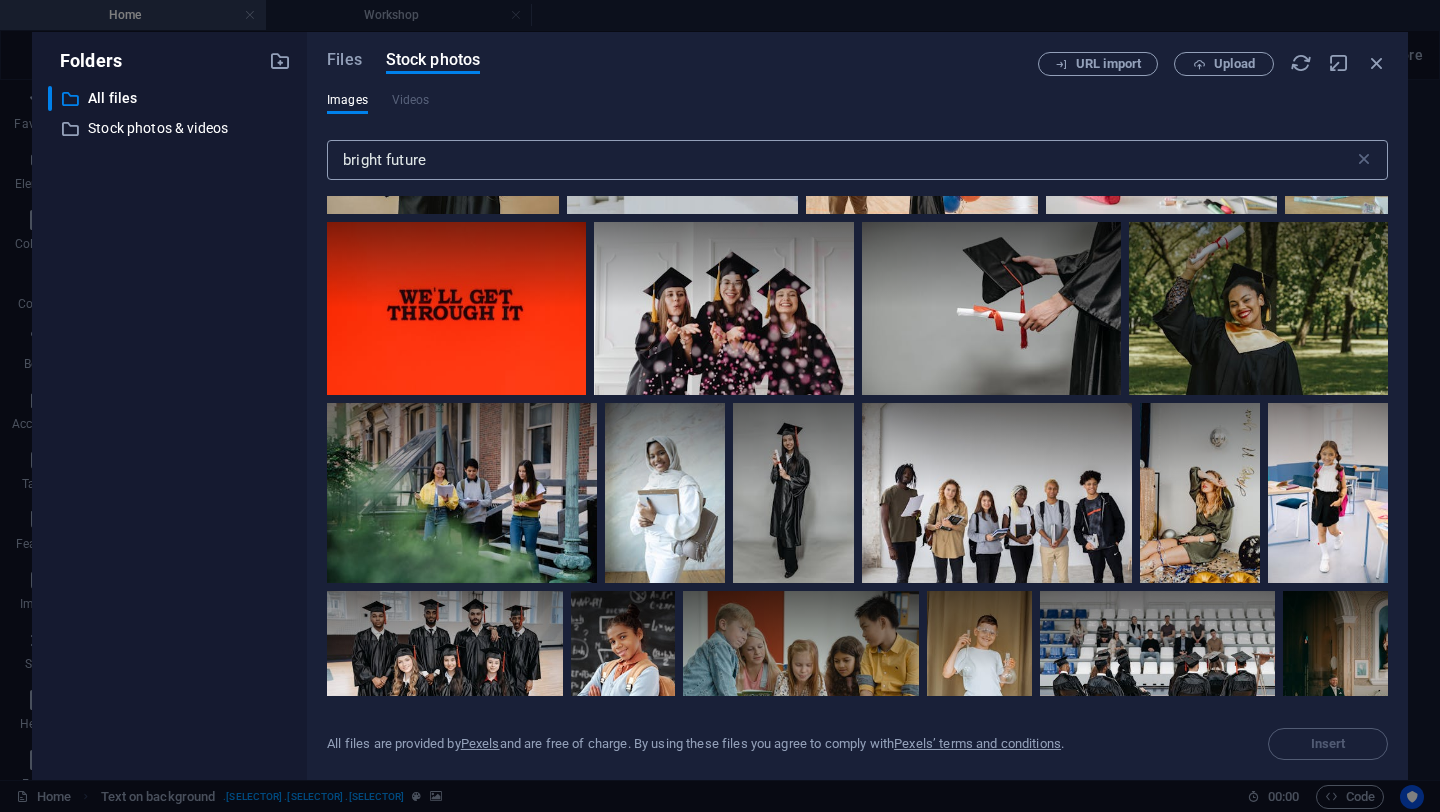click on "bright future" at bounding box center (840, 160) 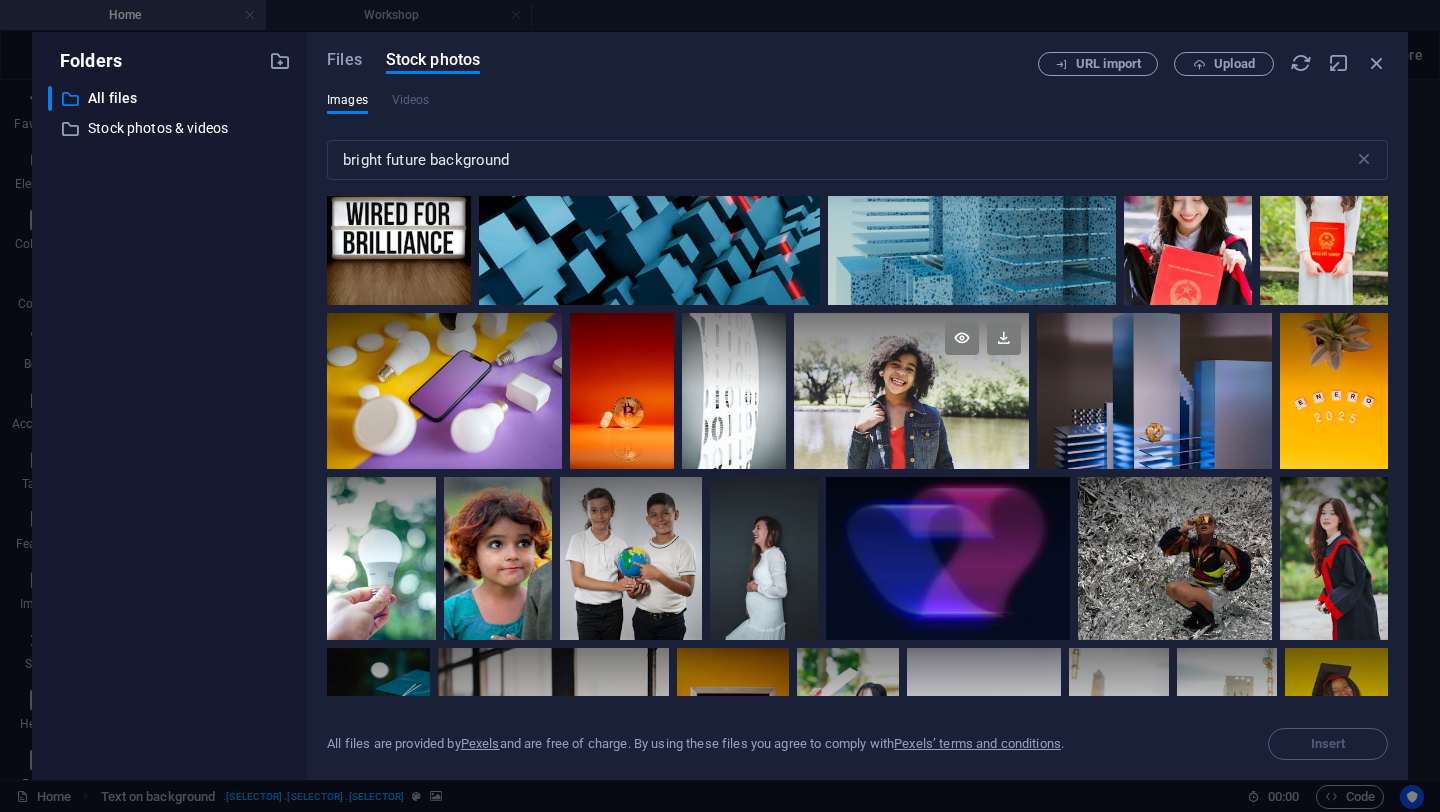 scroll, scrollTop: 3251, scrollLeft: 0, axis: vertical 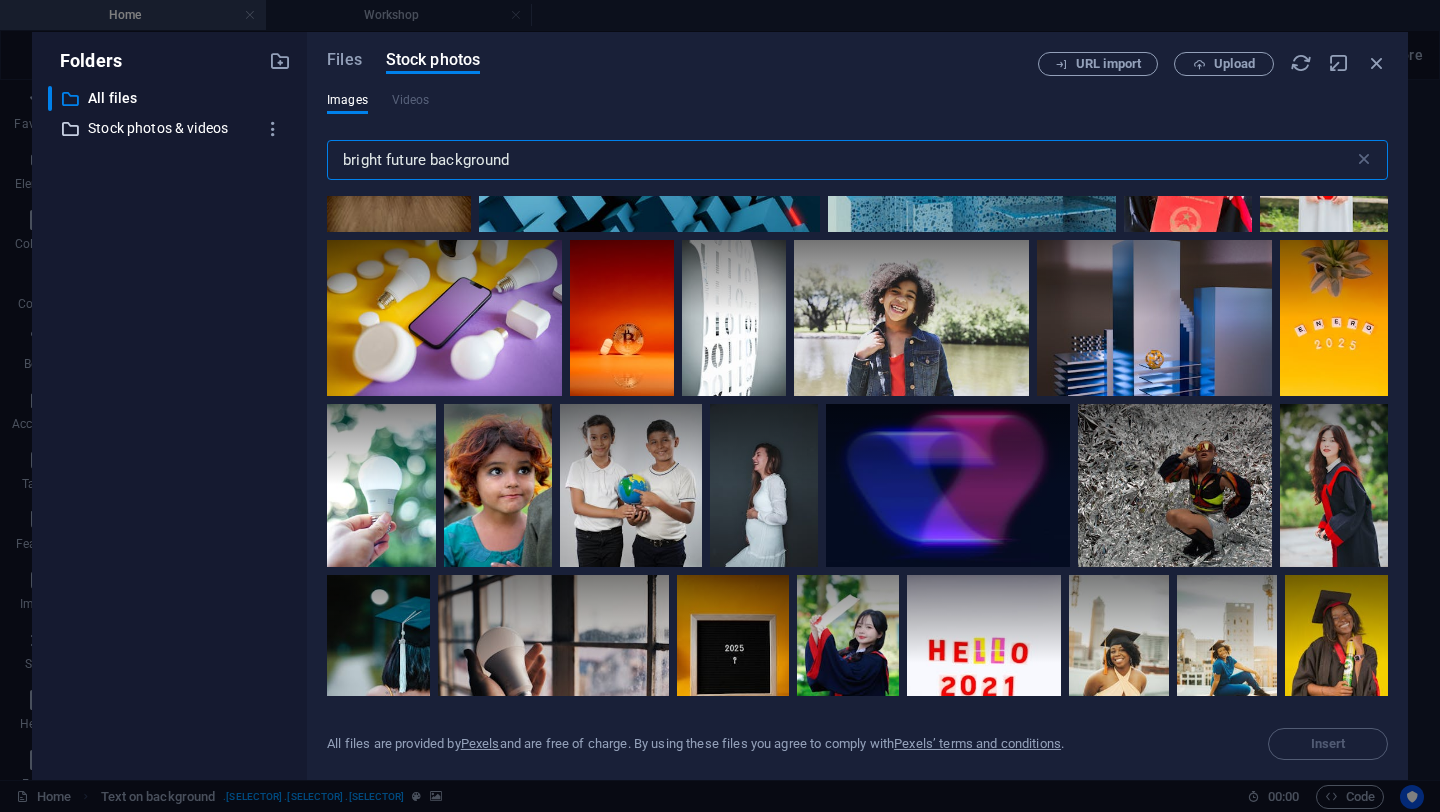 drag, startPoint x: 556, startPoint y: 153, endPoint x: 125, endPoint y: 123, distance: 432.04282 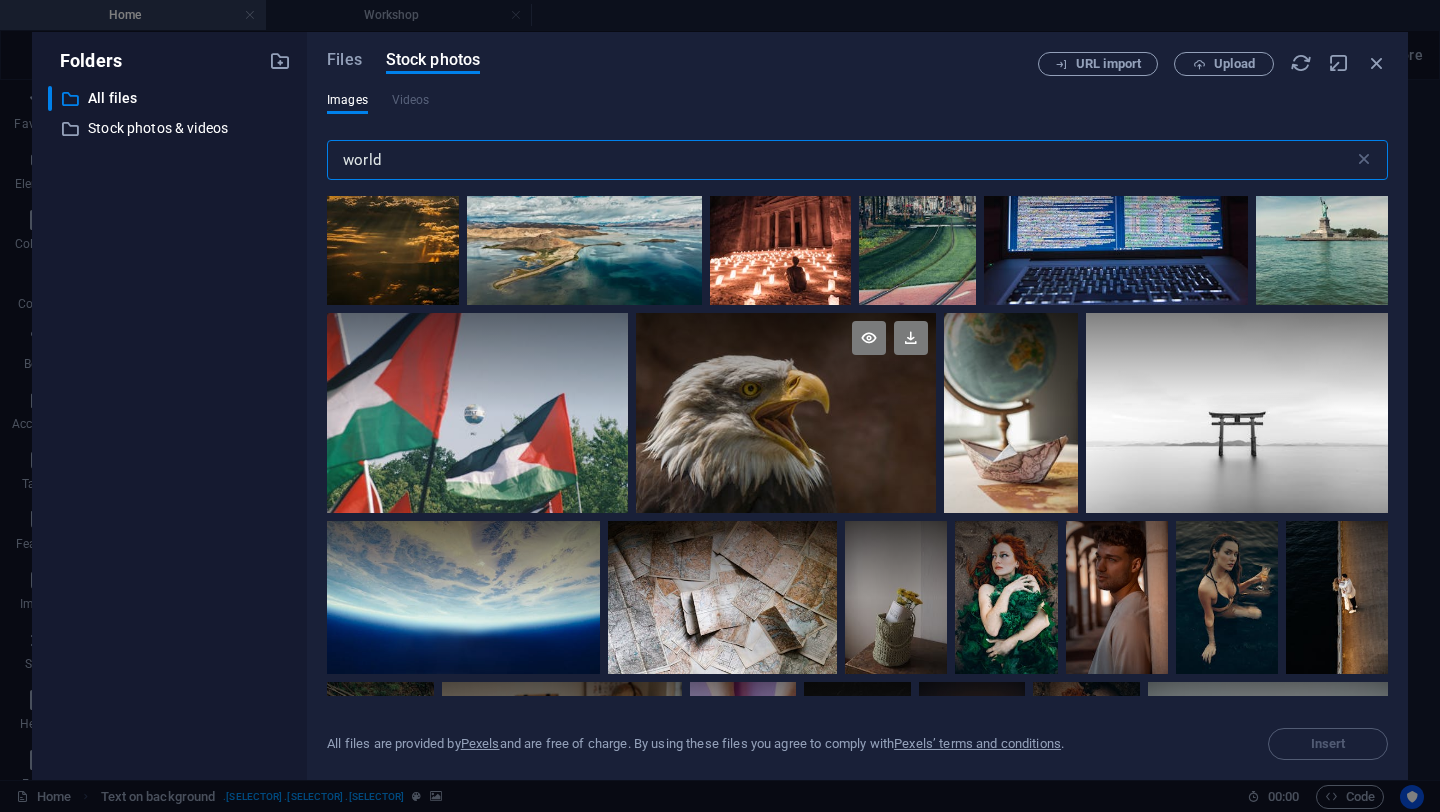 scroll, scrollTop: 2362, scrollLeft: 0, axis: vertical 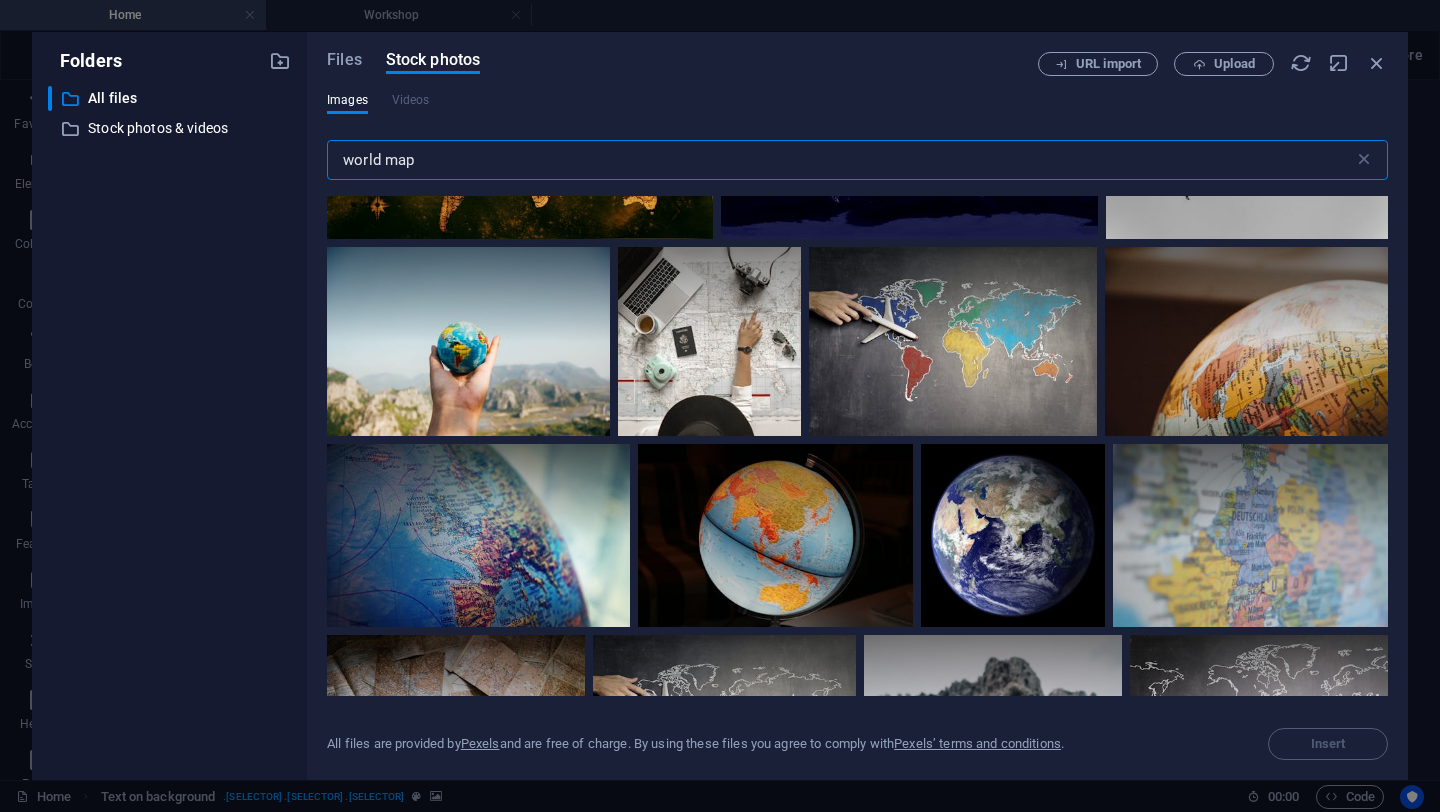 type on "world map" 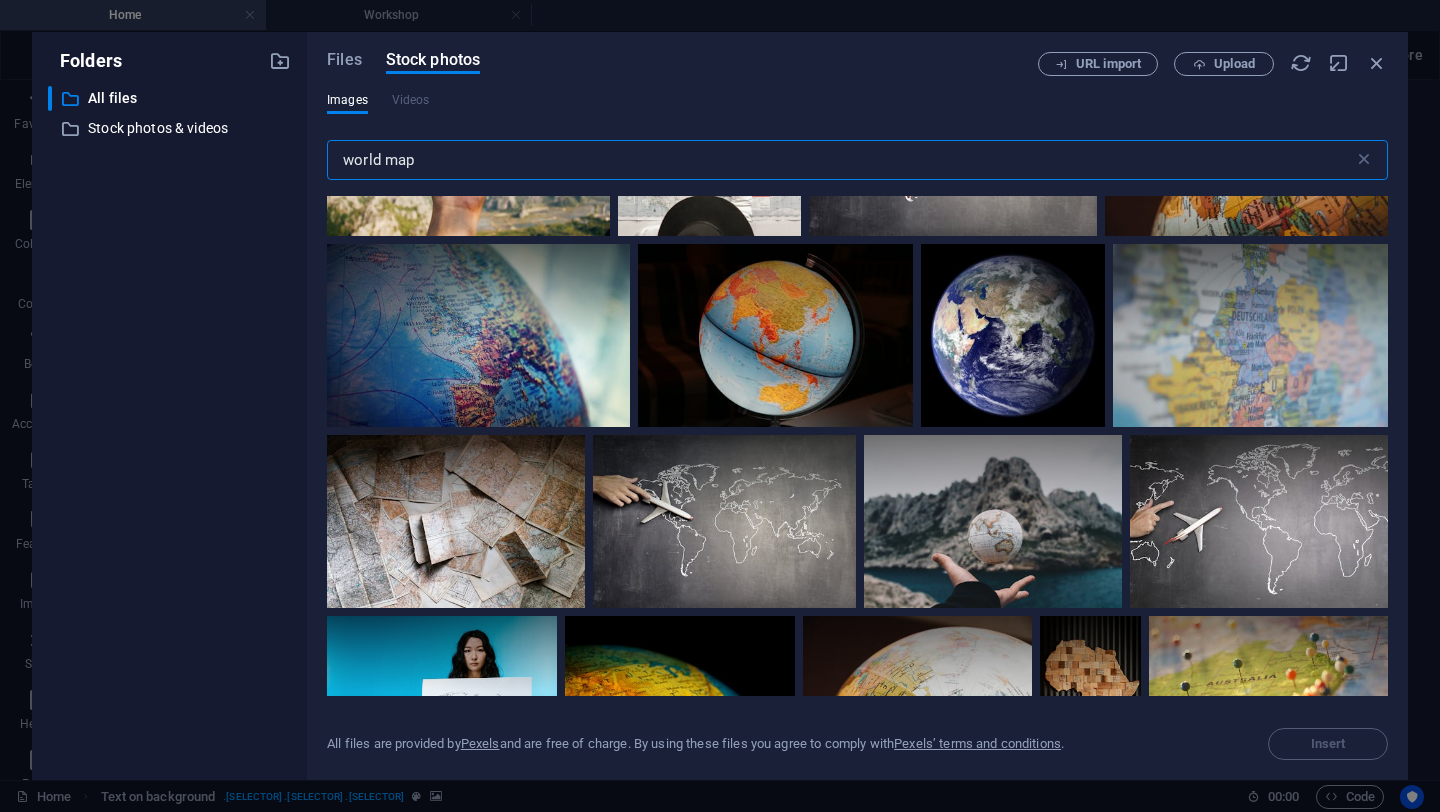 scroll, scrollTop: 0, scrollLeft: 0, axis: both 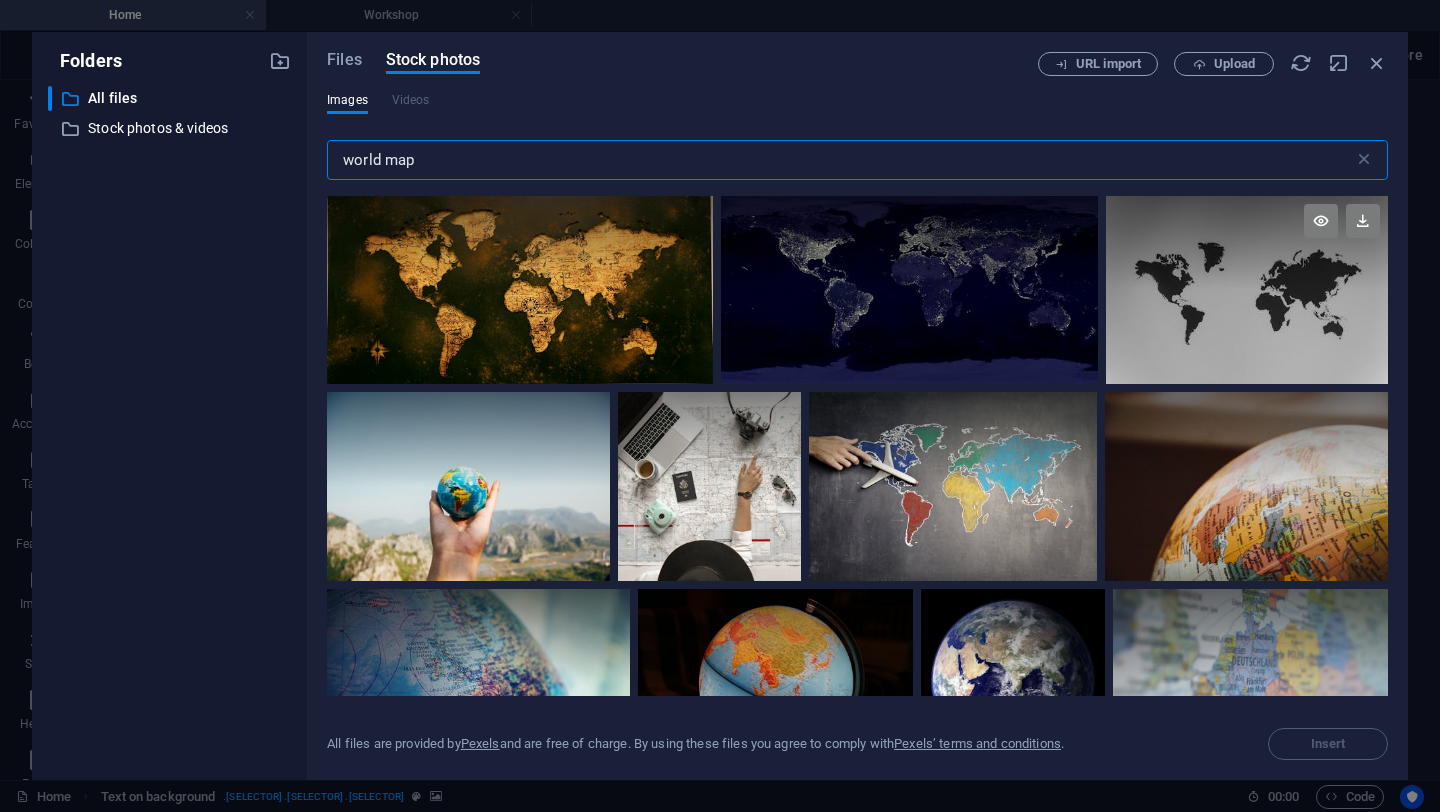 click at bounding box center (1247, 290) 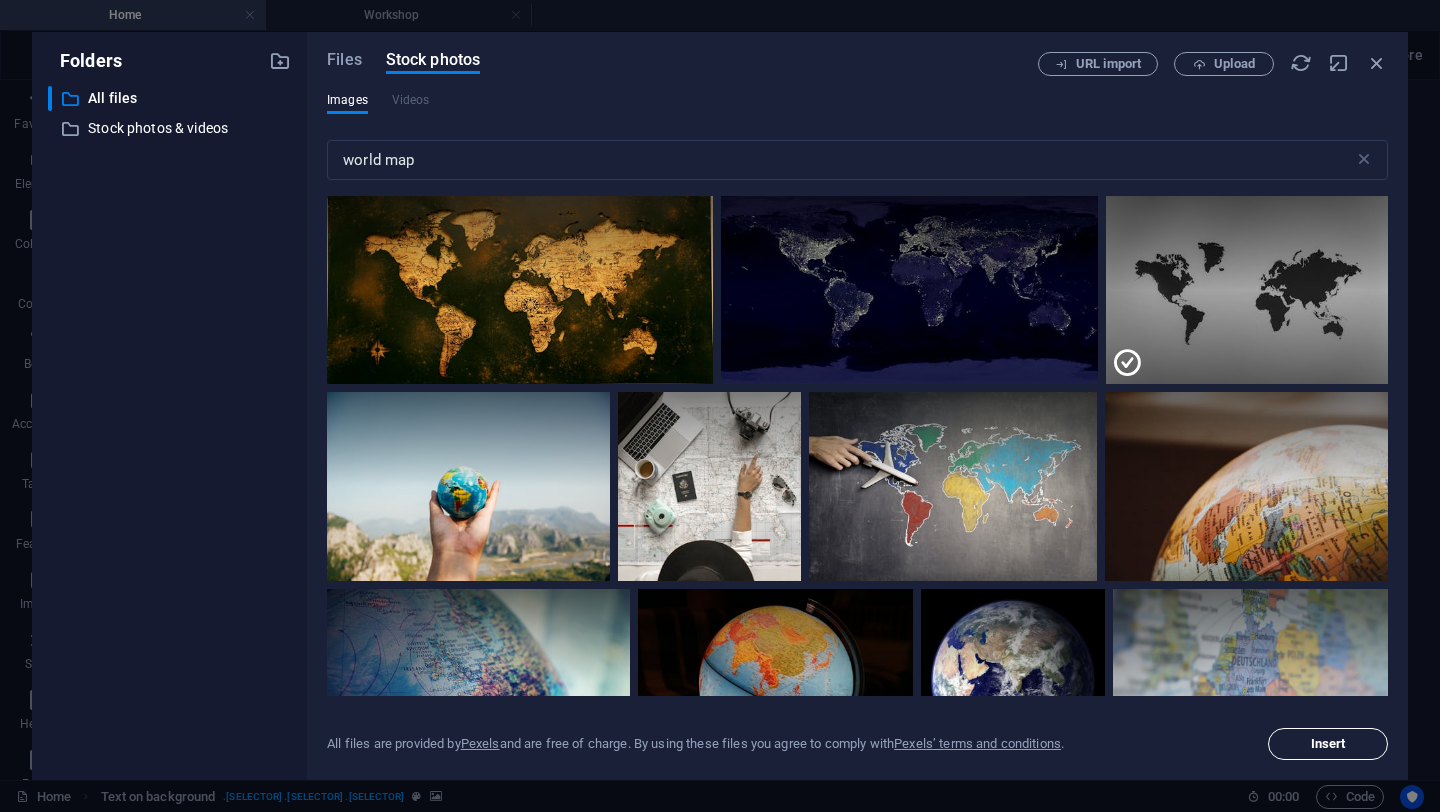 click on "Insert" at bounding box center [1328, 744] 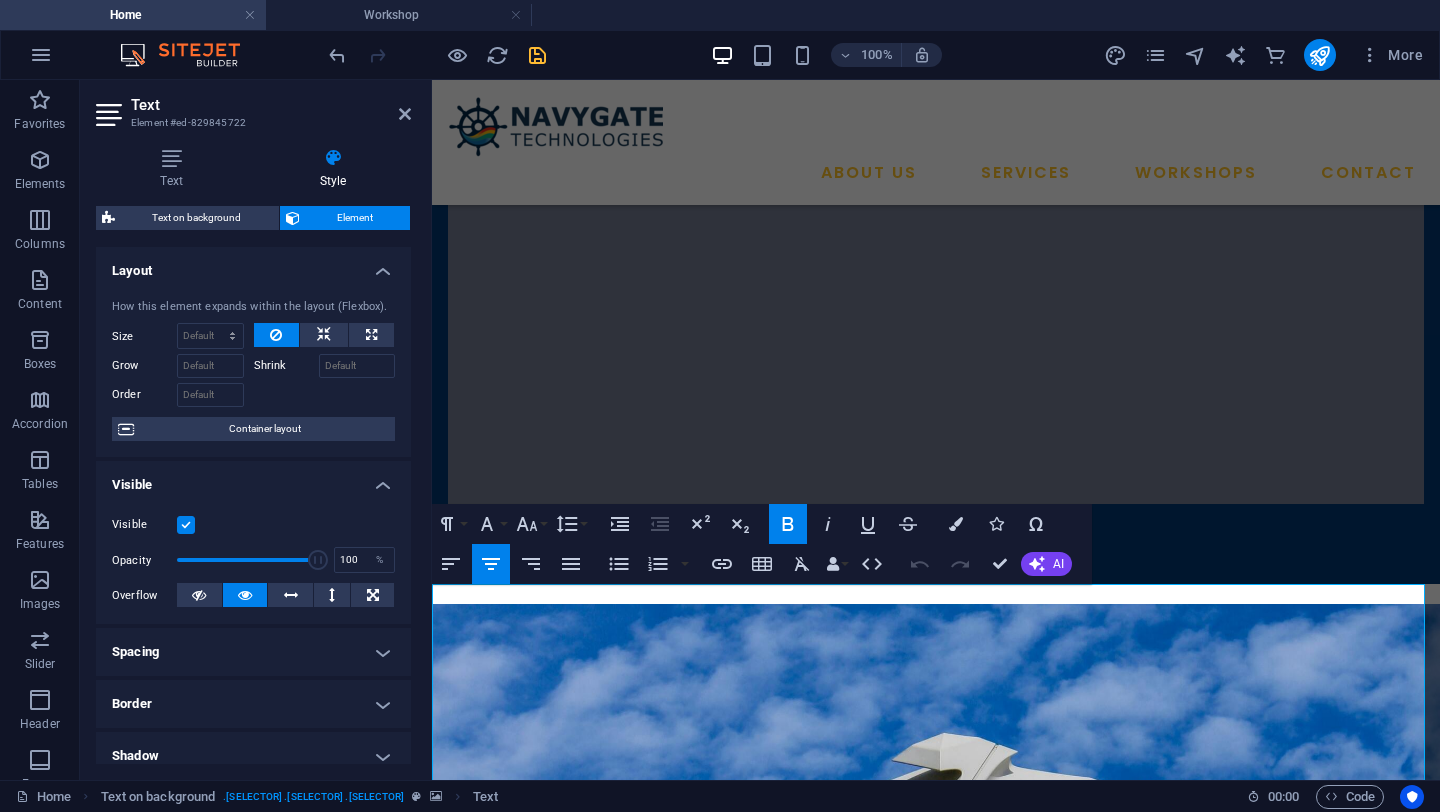 click 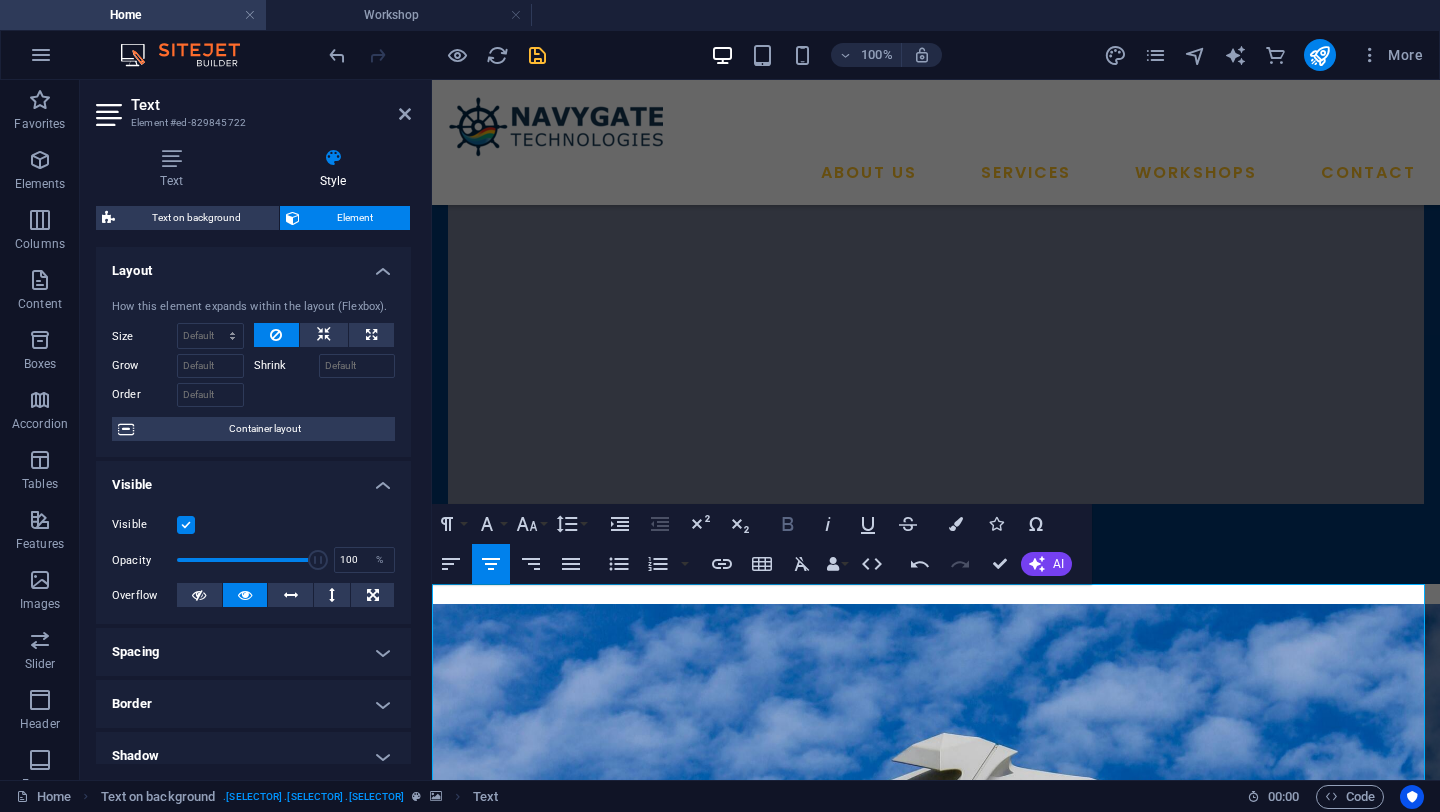 click 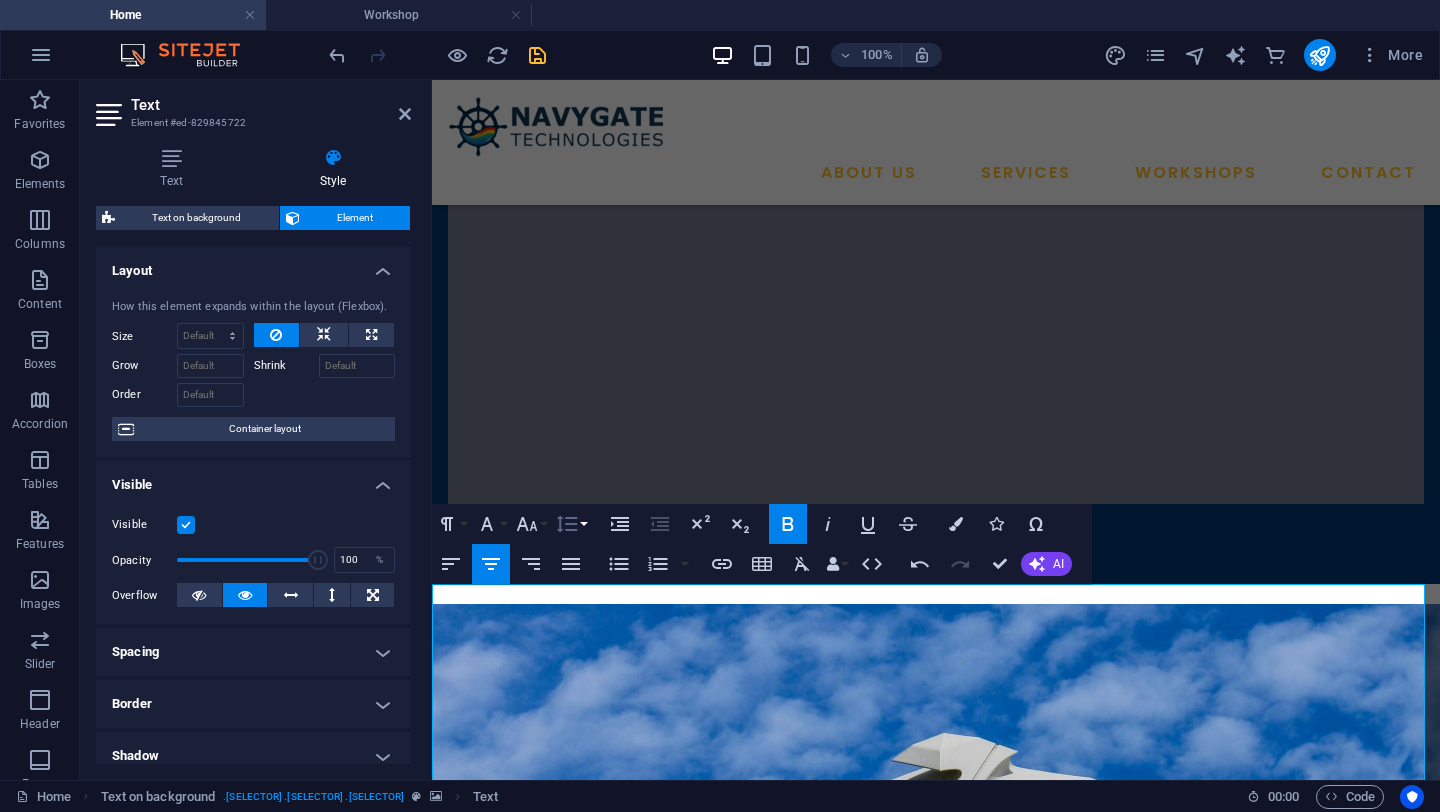 click 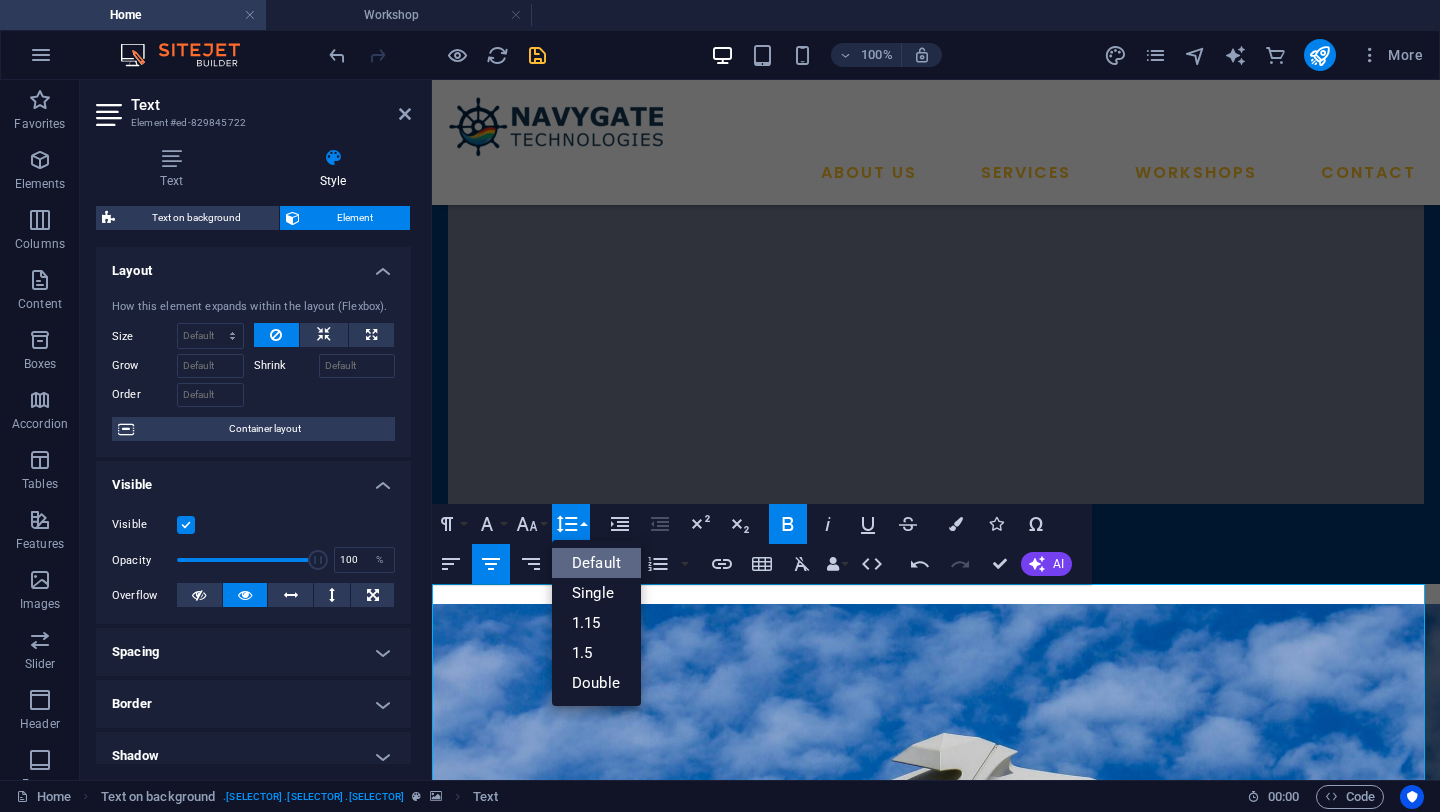 scroll, scrollTop: 0, scrollLeft: 0, axis: both 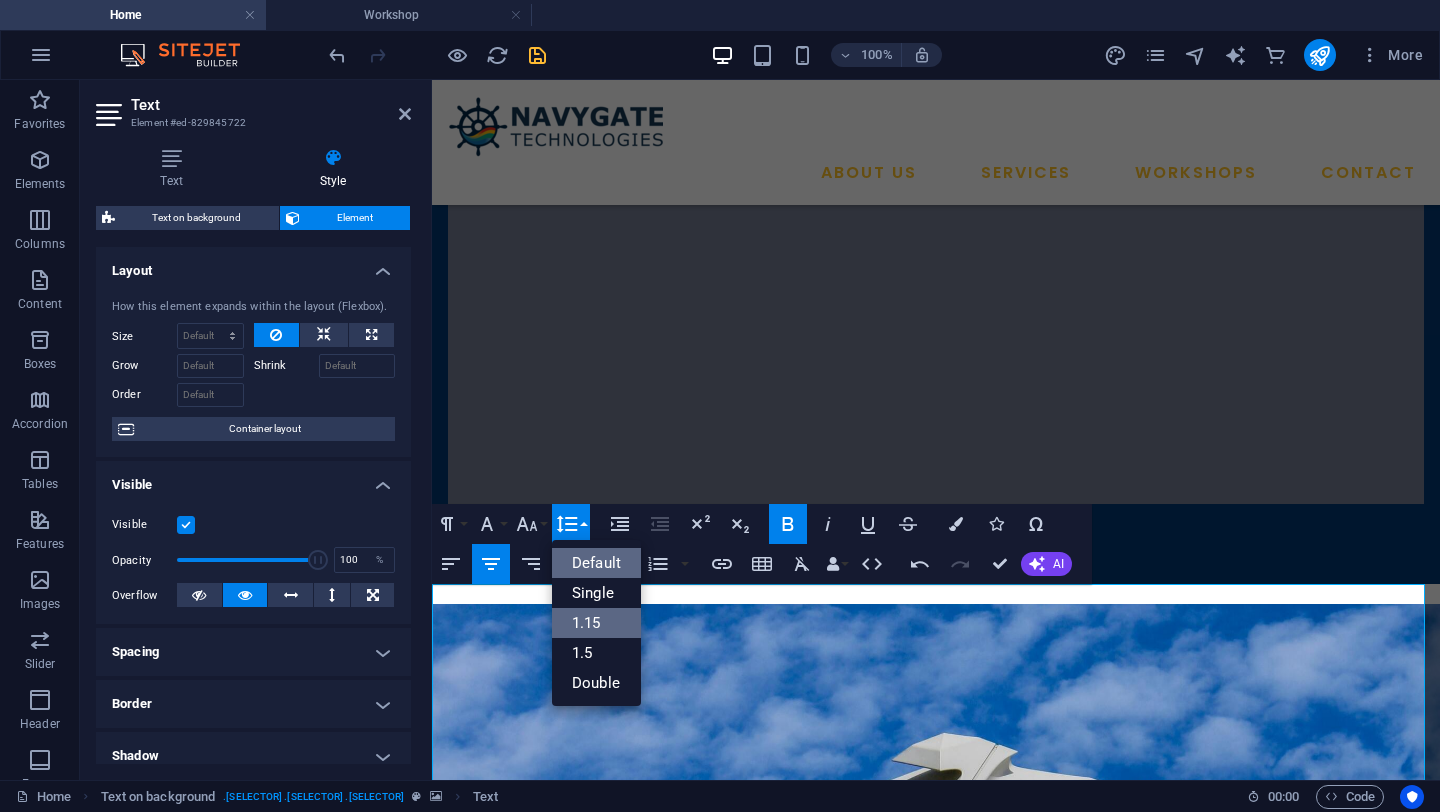click on "1.15" at bounding box center (596, 623) 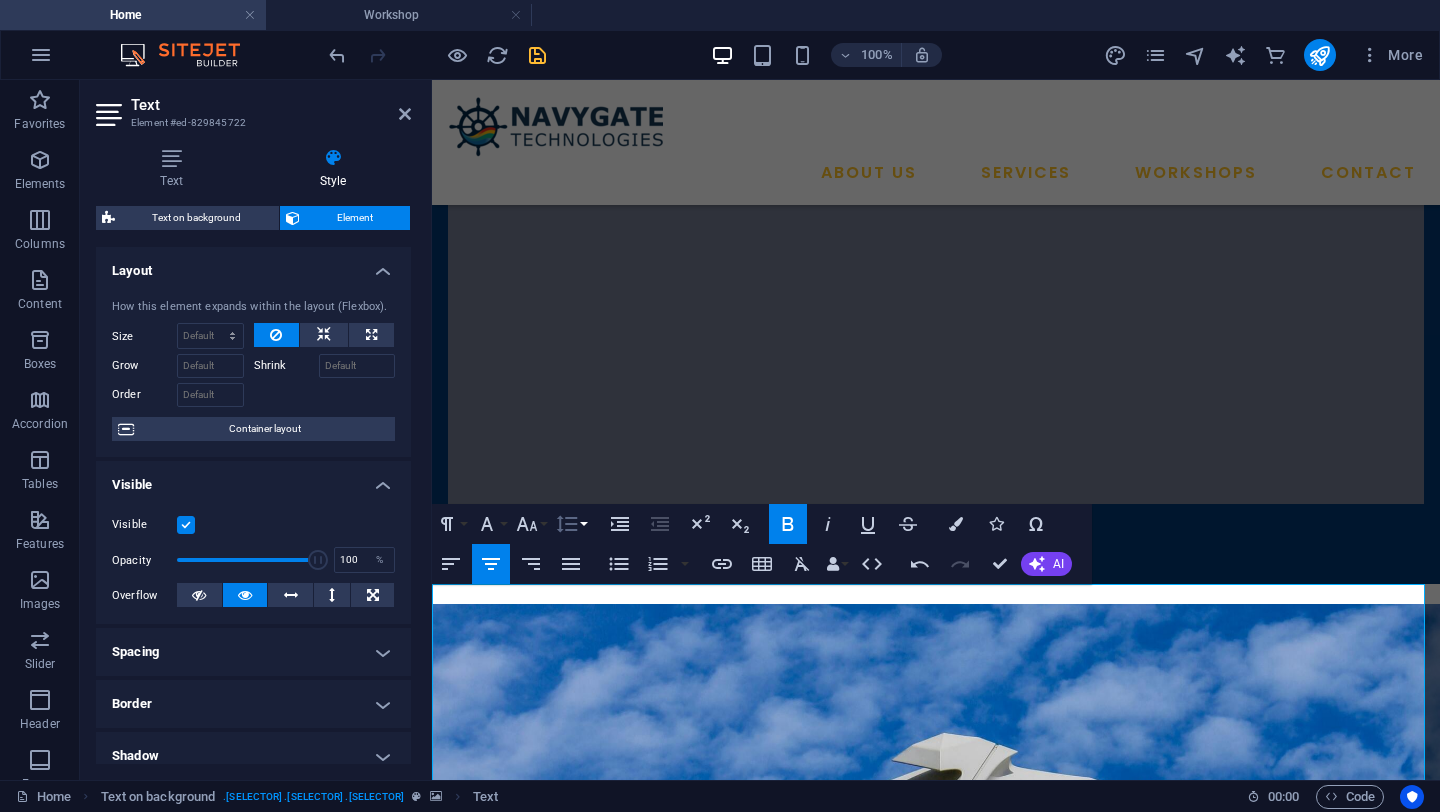click 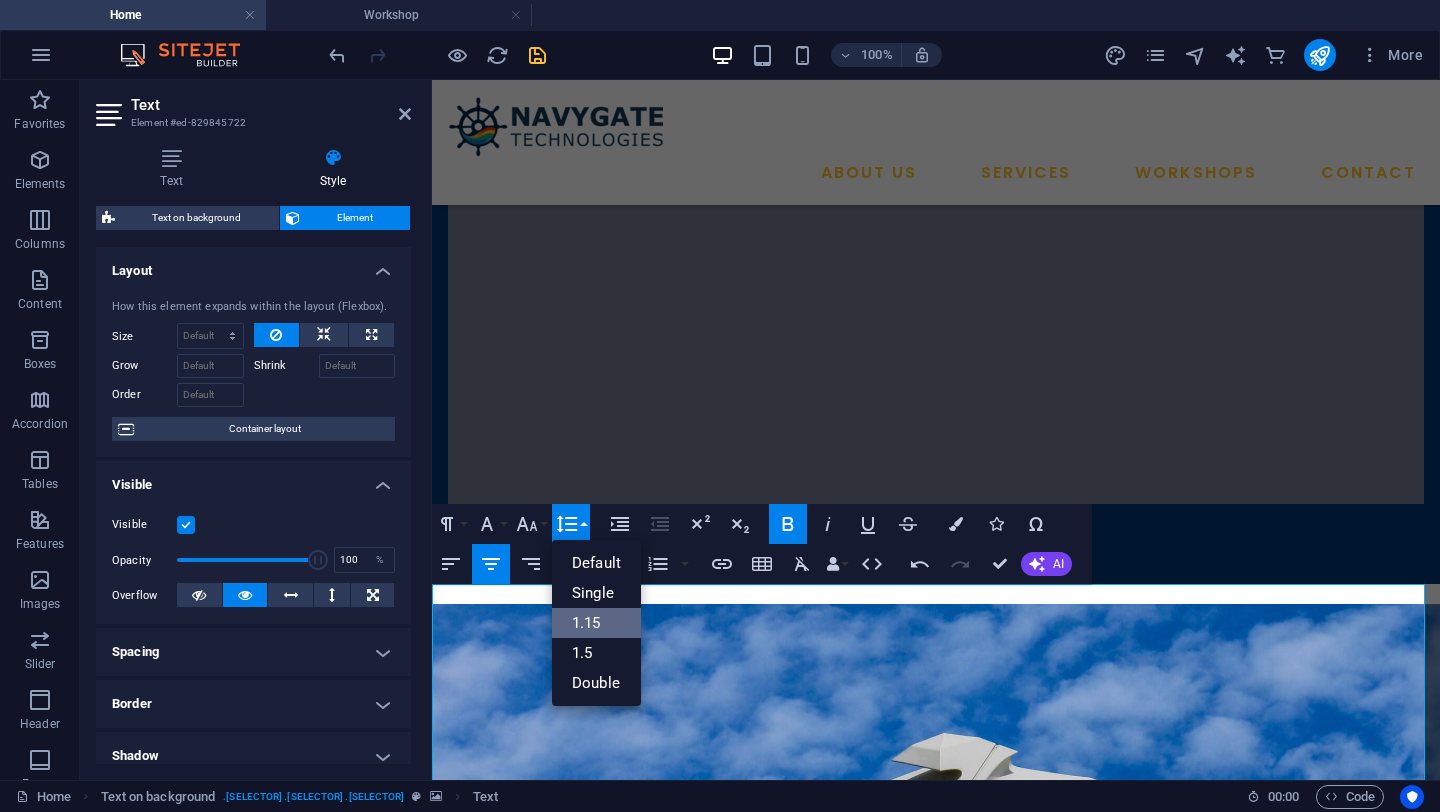 scroll, scrollTop: 0, scrollLeft: 0, axis: both 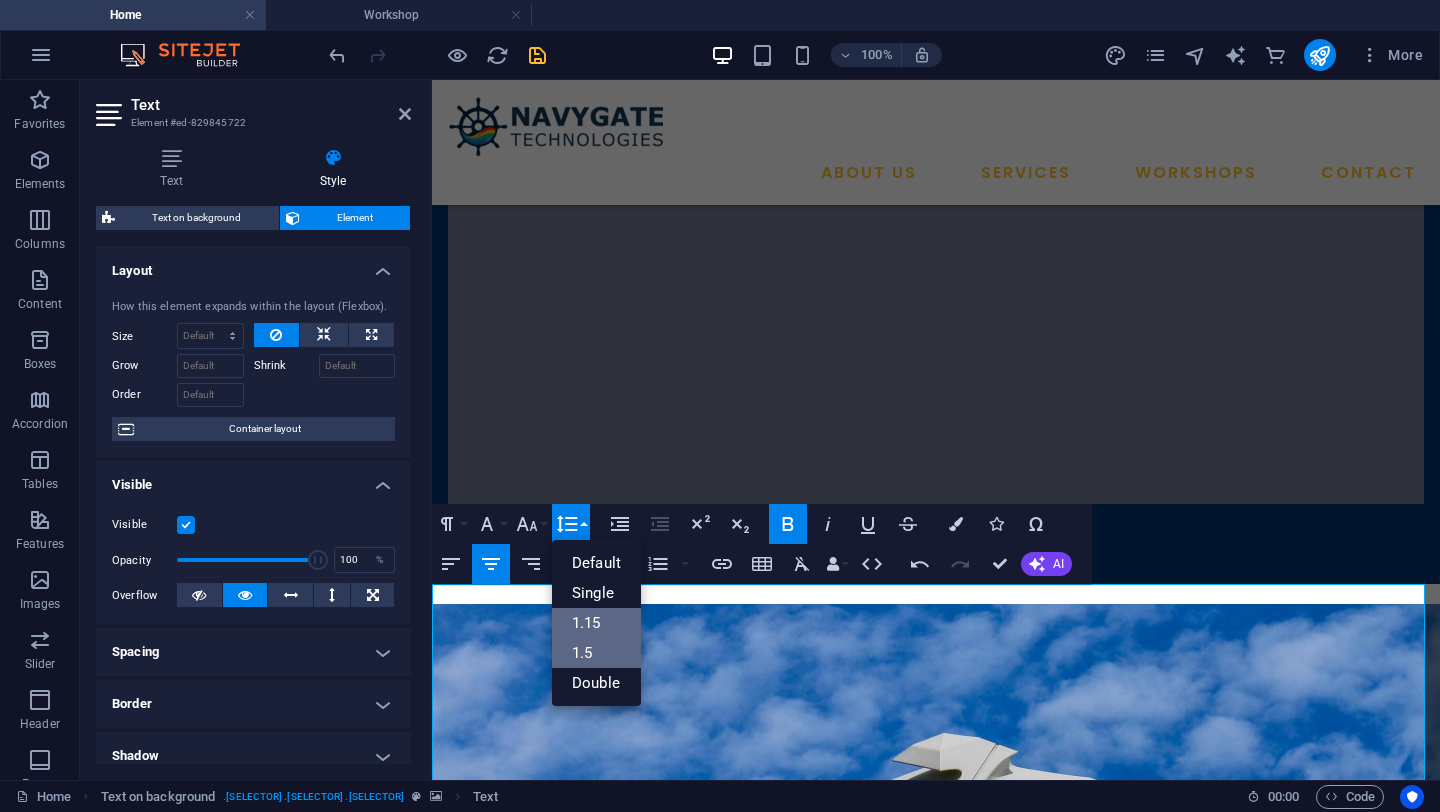 click on "1.5" at bounding box center (596, 653) 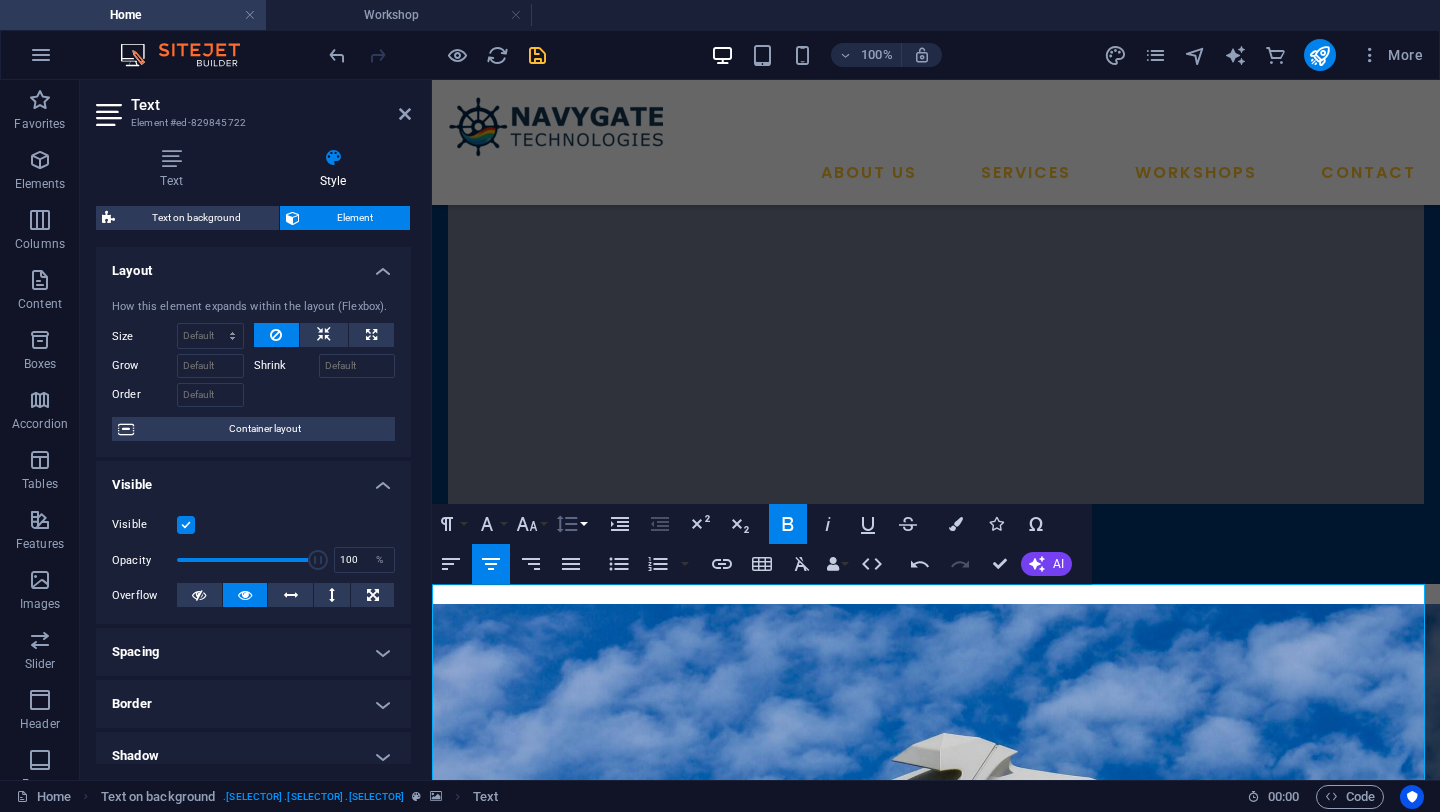 click 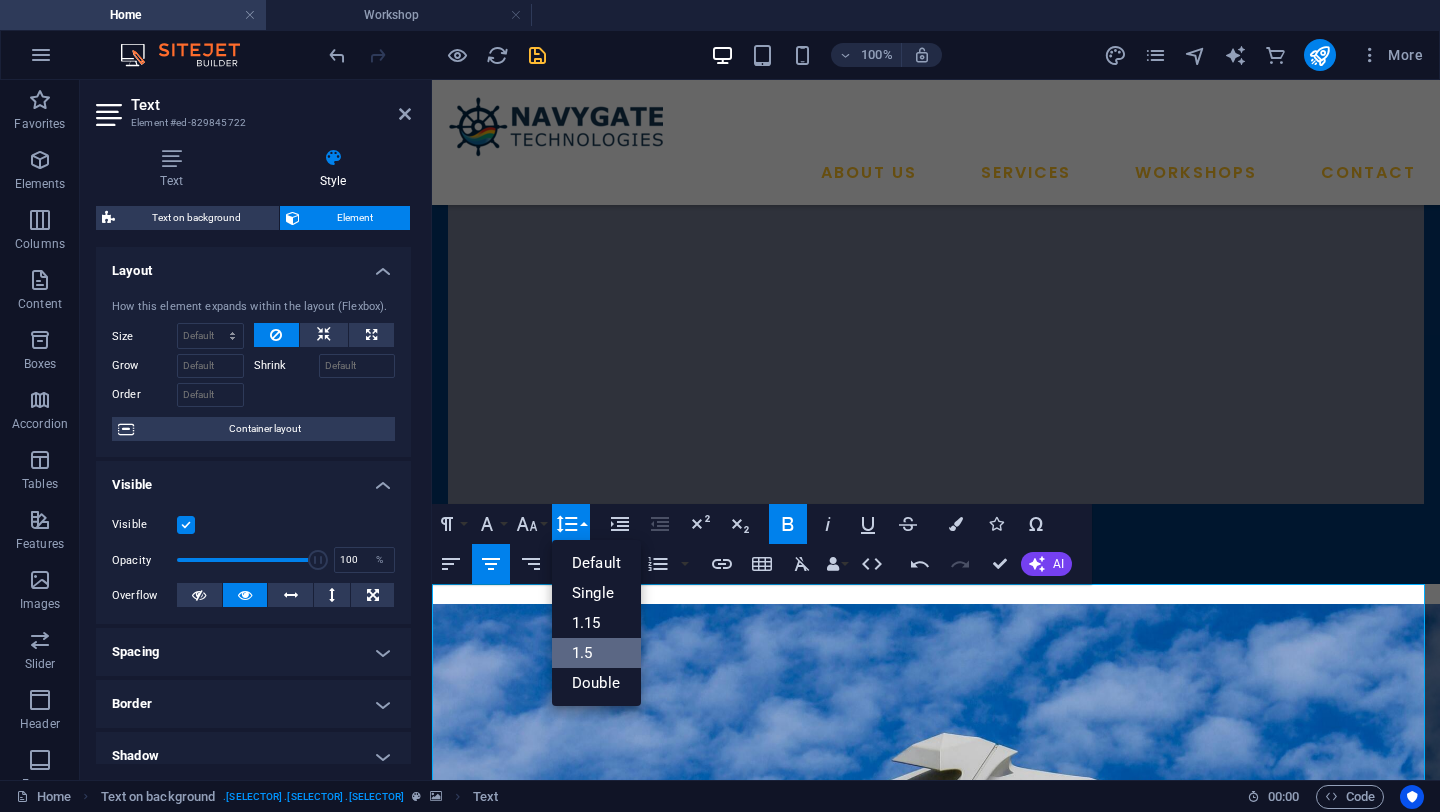 scroll, scrollTop: 0, scrollLeft: 0, axis: both 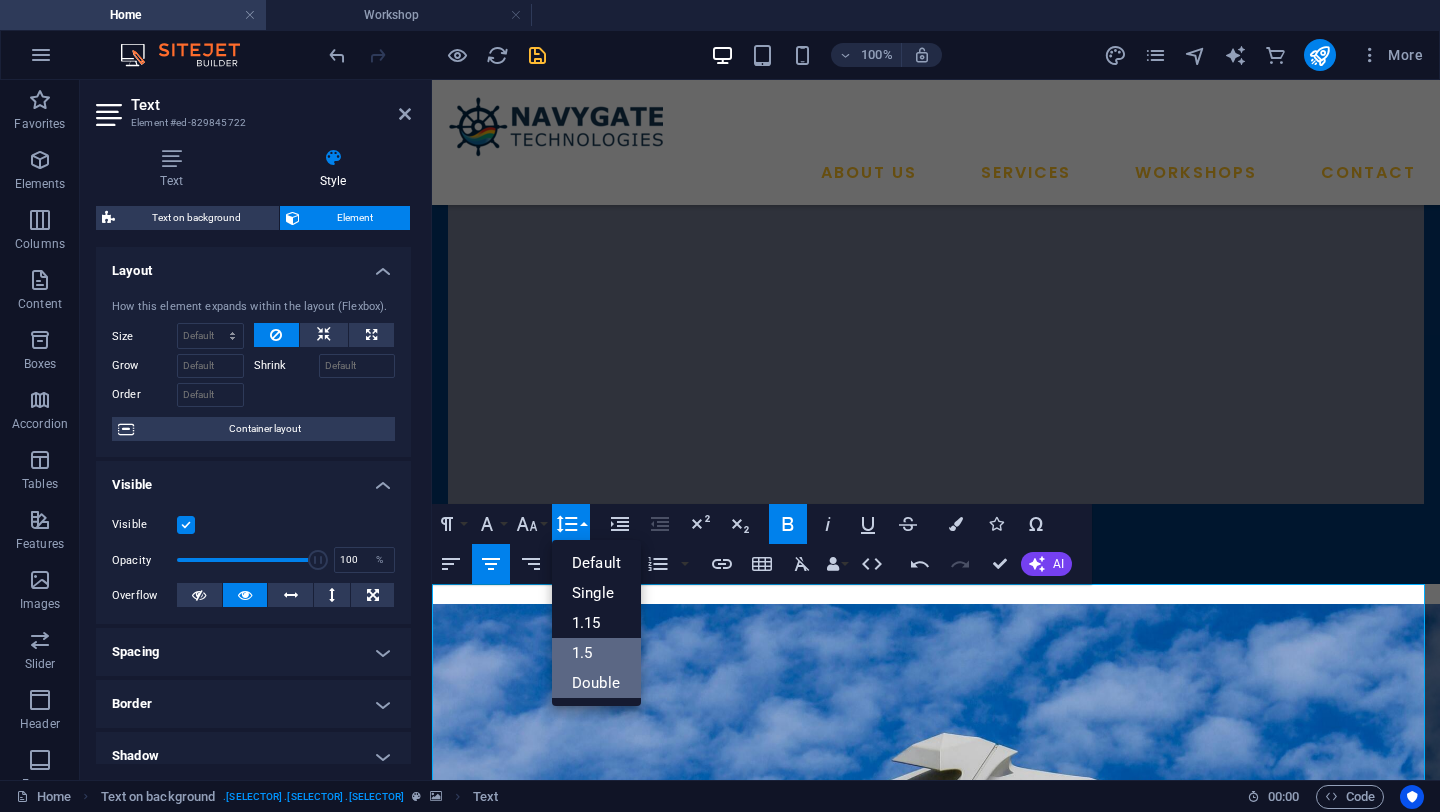 click on "Double" at bounding box center (596, 683) 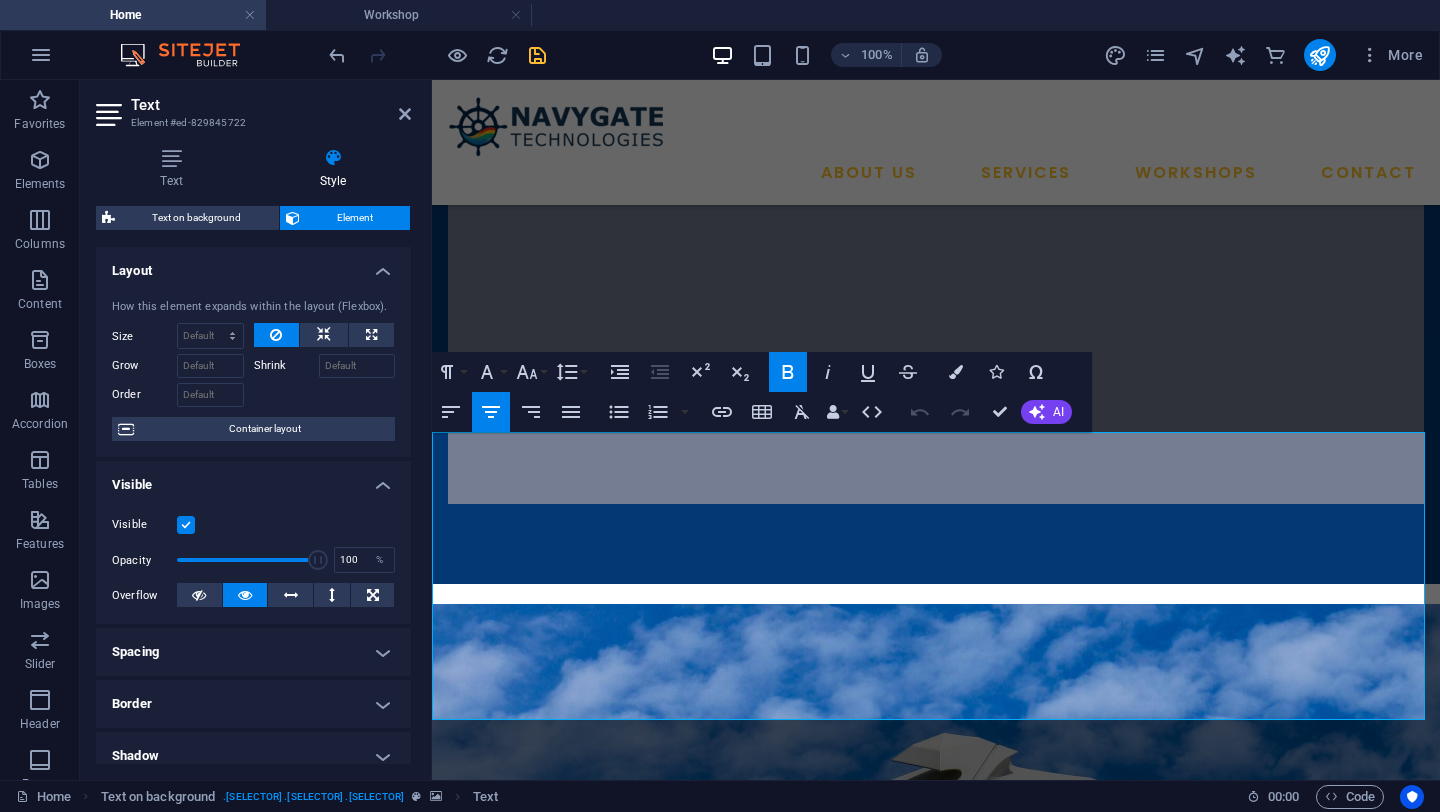 click 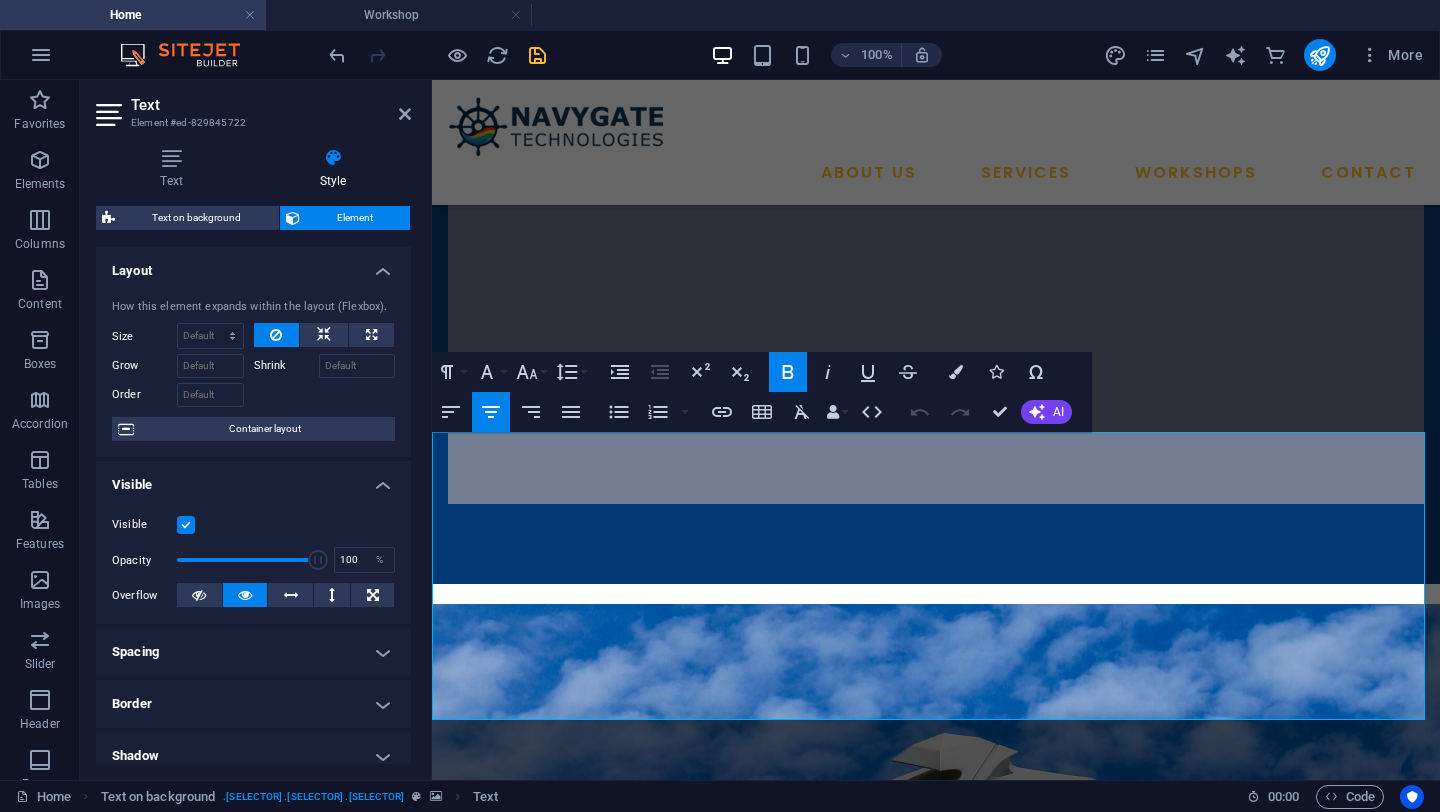 click on "Text Style Text Add, edit, and format text directly on the website. Default colors and font sizes are defined in Design. Edit design Alignment Left aligned Centered Right aligned Text on background Element Layout How this element expands within the layout (Flexbox). Size Default auto px % 1/1 1/2 1/3 1/4 1/5 1/6 1/7 1/8 1/9 1/10 Grow Shrink Order Container layout Visible Visible Opacity 100 % Overflow Spacing Margin Default auto px % rem vw vh Custom Custom auto px % rem vw vh auto px % rem vw vh auto px % rem vw vh auto px % rem vw vh Padding Default px rem % vh vw Custom Custom px rem % vh vw px rem % vh vw px rem % vh vw px rem % vh vw Border Style              - Width 1 auto px rem % vh vw Custom Custom 1 auto px rem % vh vw 1 auto px rem % vh vw 1 auto px rem % vh vw 1 auto px rem % vh vw  - Color Round corners Default px rem % vh vw Custom Custom px rem % vh vw px rem % vh vw px rem % vh vw px rem % vh vw Shadow Default None Outside Inside Color X offset 0 px rem vh vw Y offset 0 px rem vh vw" at bounding box center (253, 456) 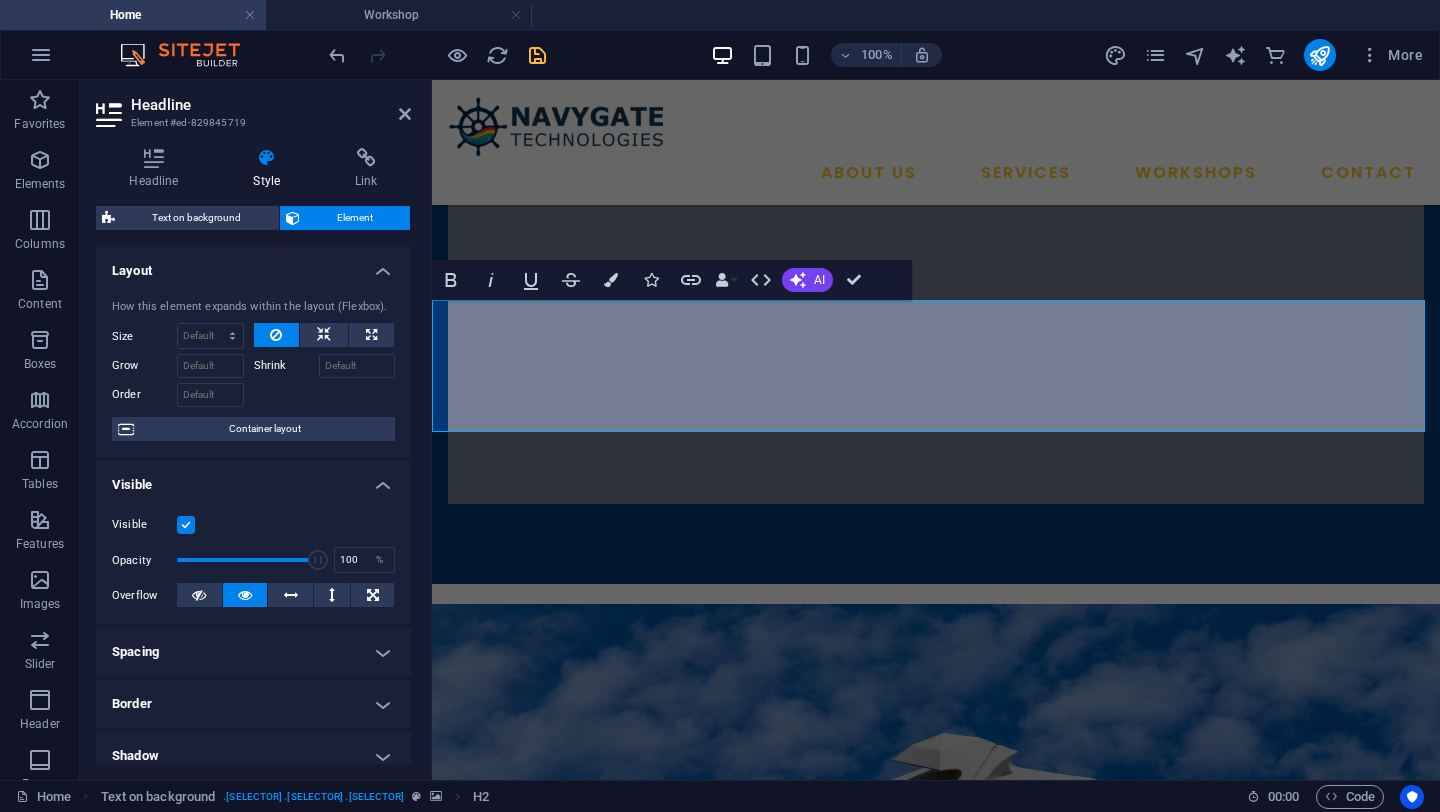 drag, startPoint x: 267, startPoint y: 178, endPoint x: 238, endPoint y: 166, distance: 31.38471 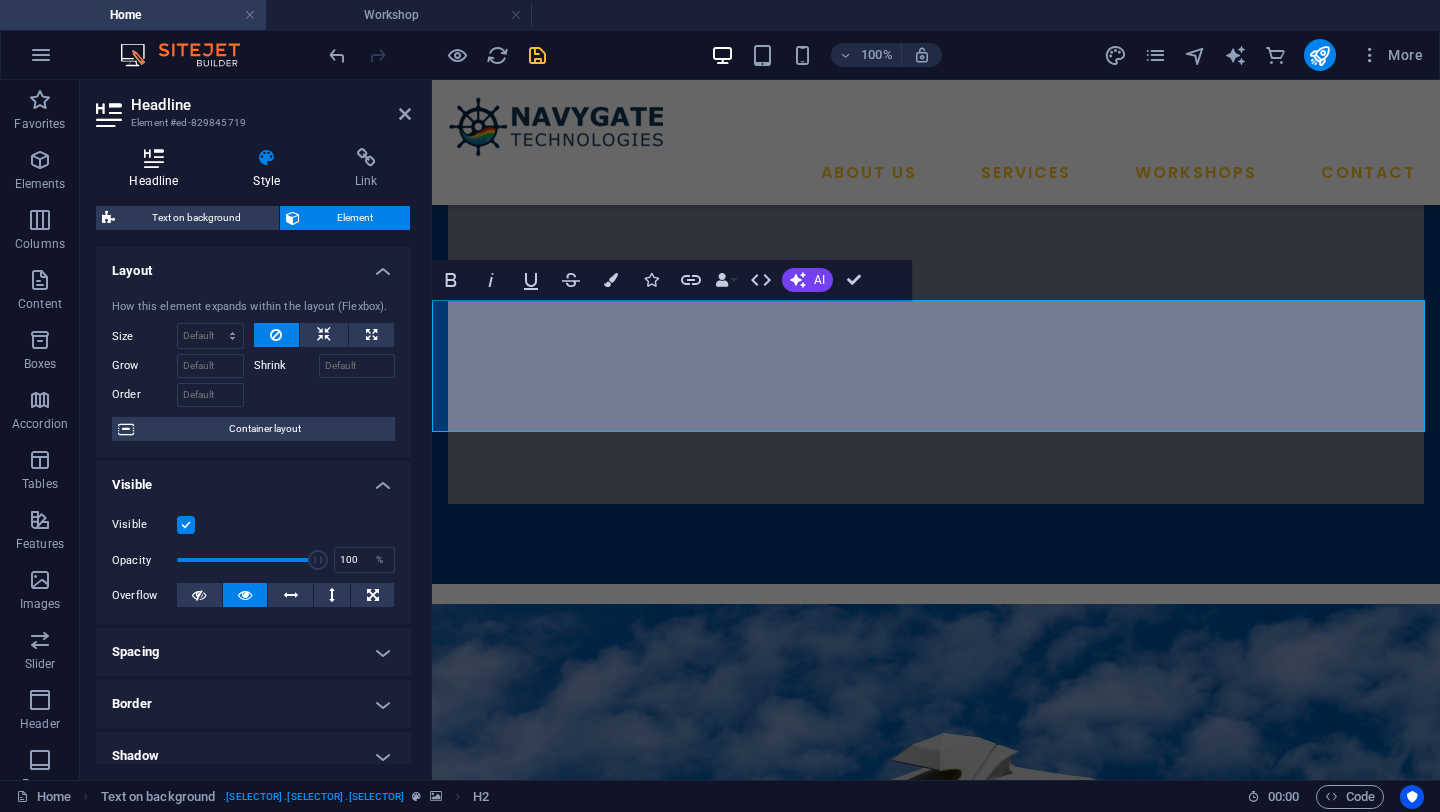 click at bounding box center [154, 158] 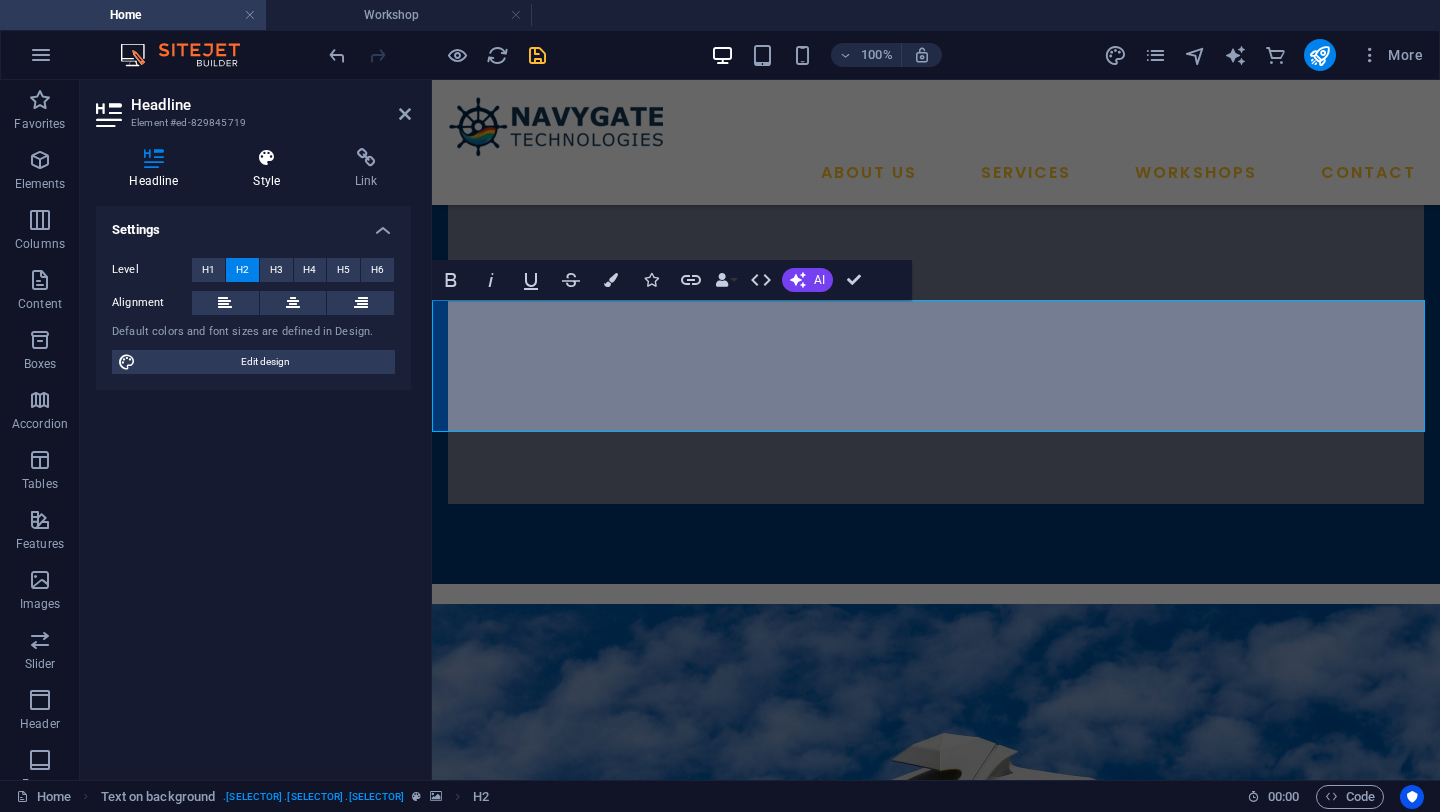 click at bounding box center [267, 158] 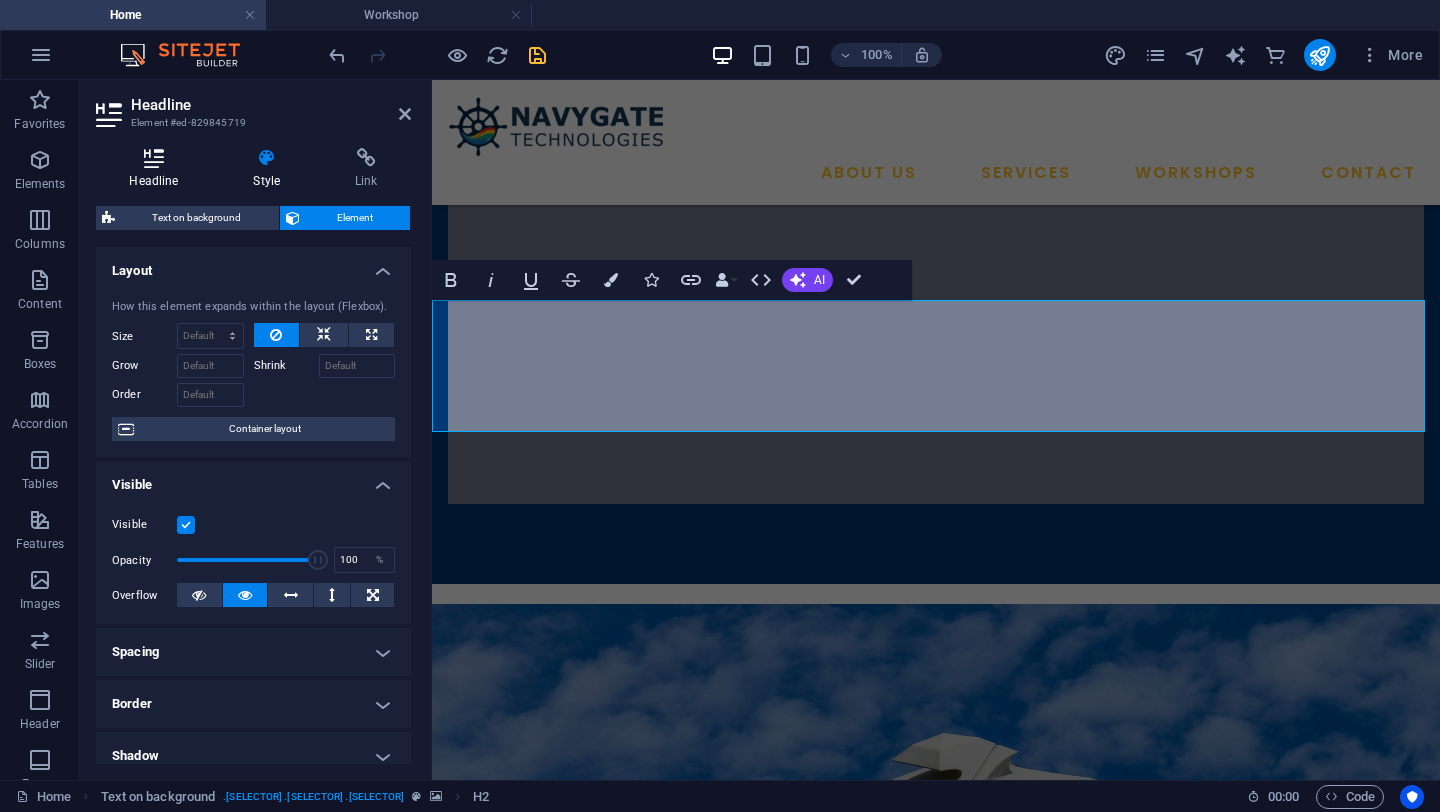 click at bounding box center [154, 158] 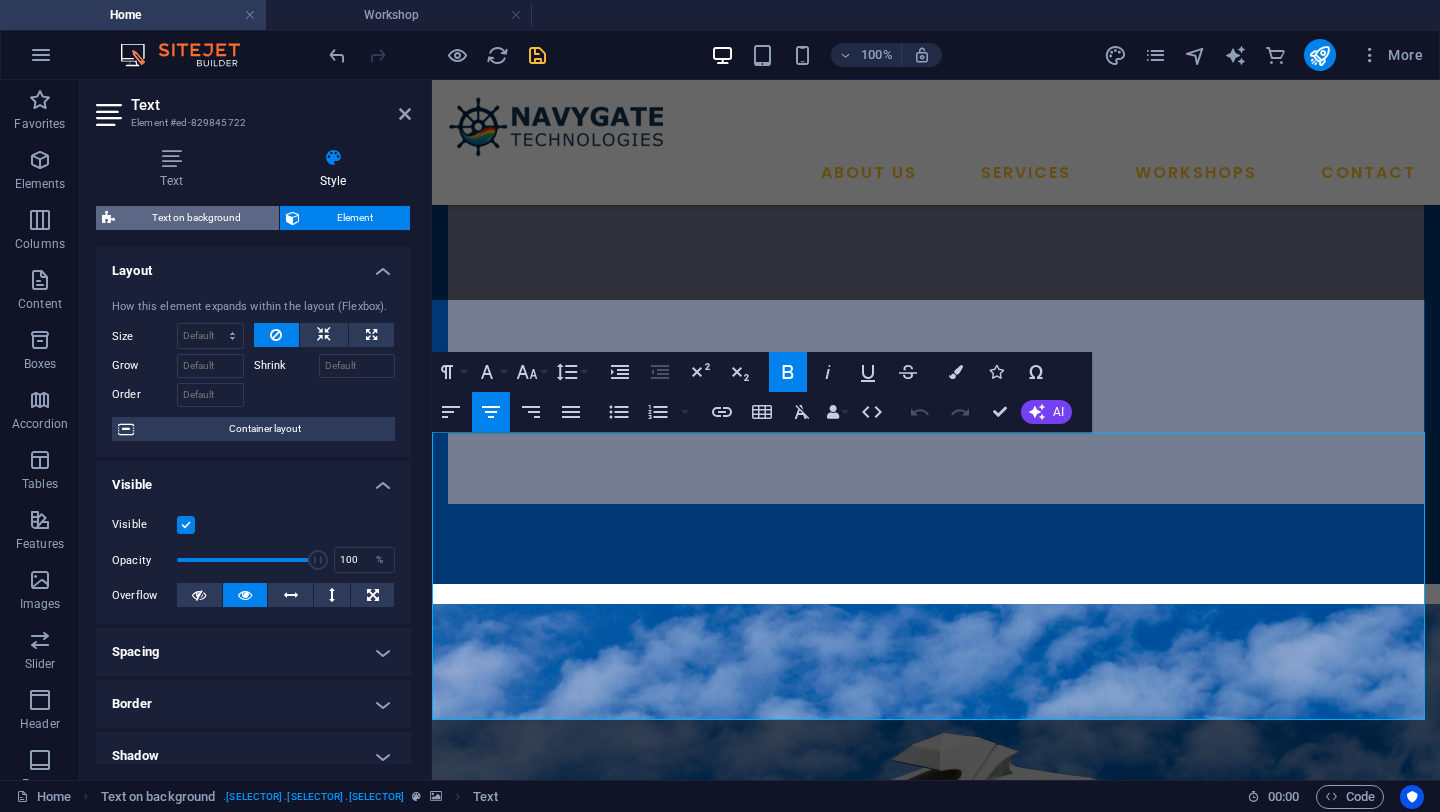 click on "Text on background" at bounding box center (197, 218) 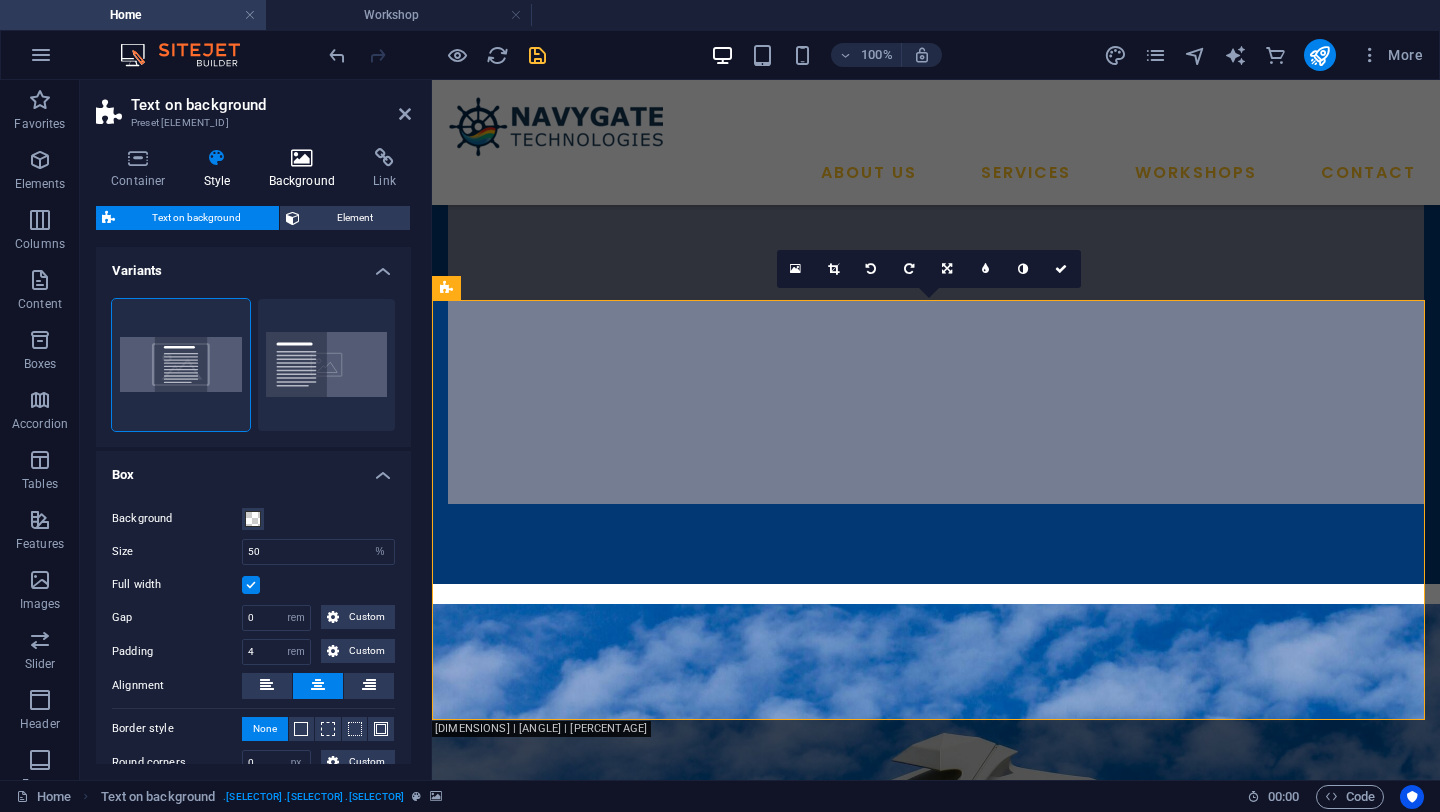 click on "Background" at bounding box center [306, 169] 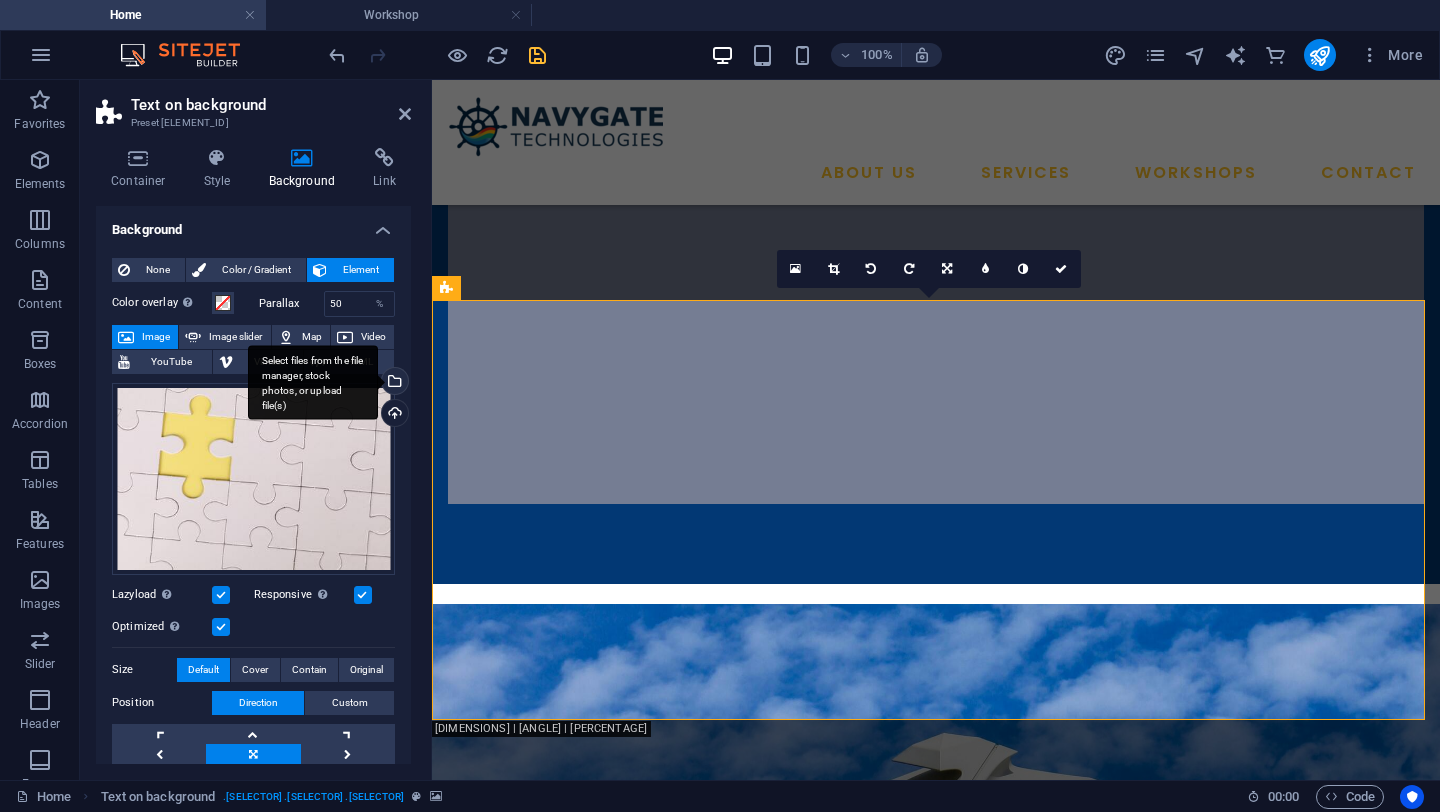 click on "Select files from the file manager, stock photos, or upload file(s)" at bounding box center (393, 383) 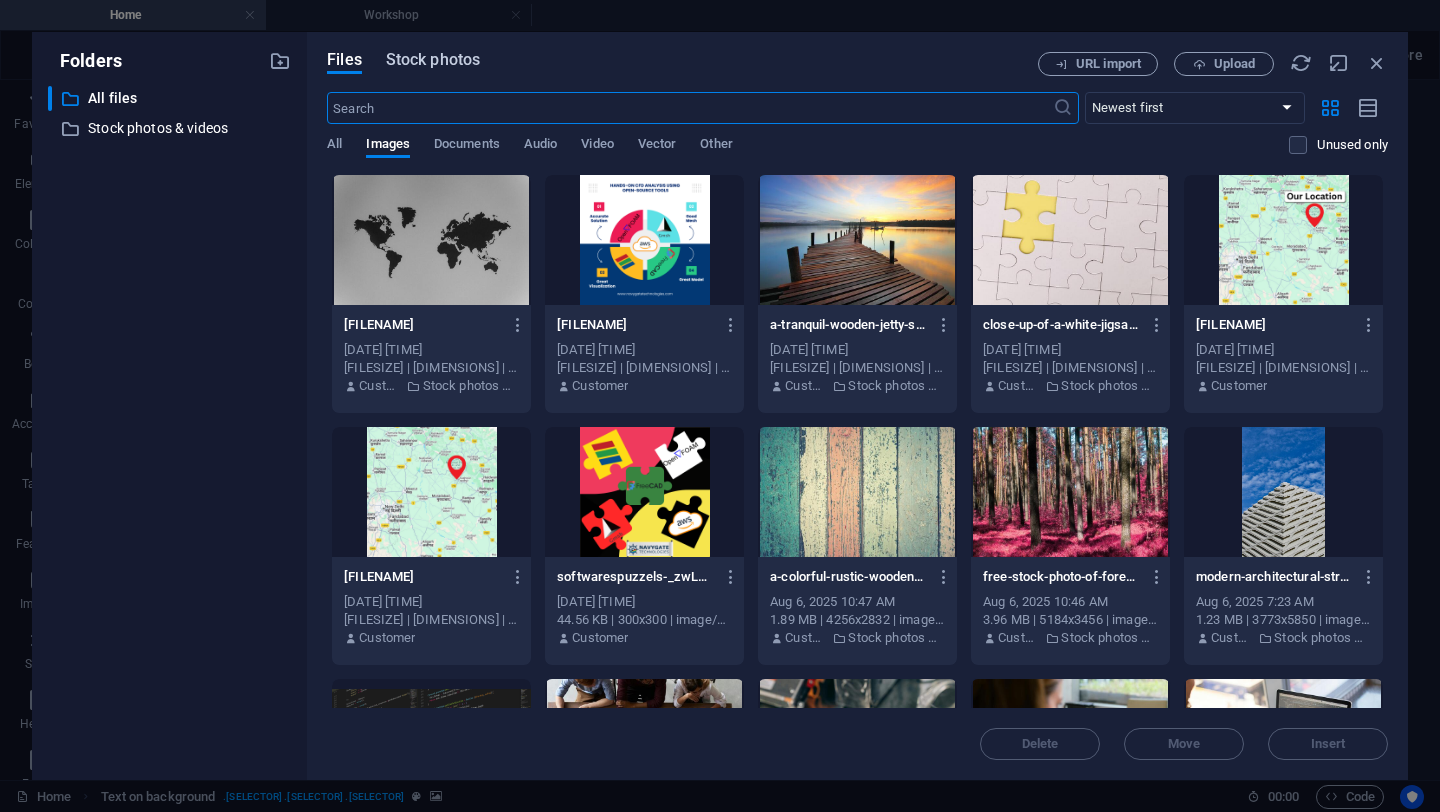 click on "Stock photos" at bounding box center (433, 63) 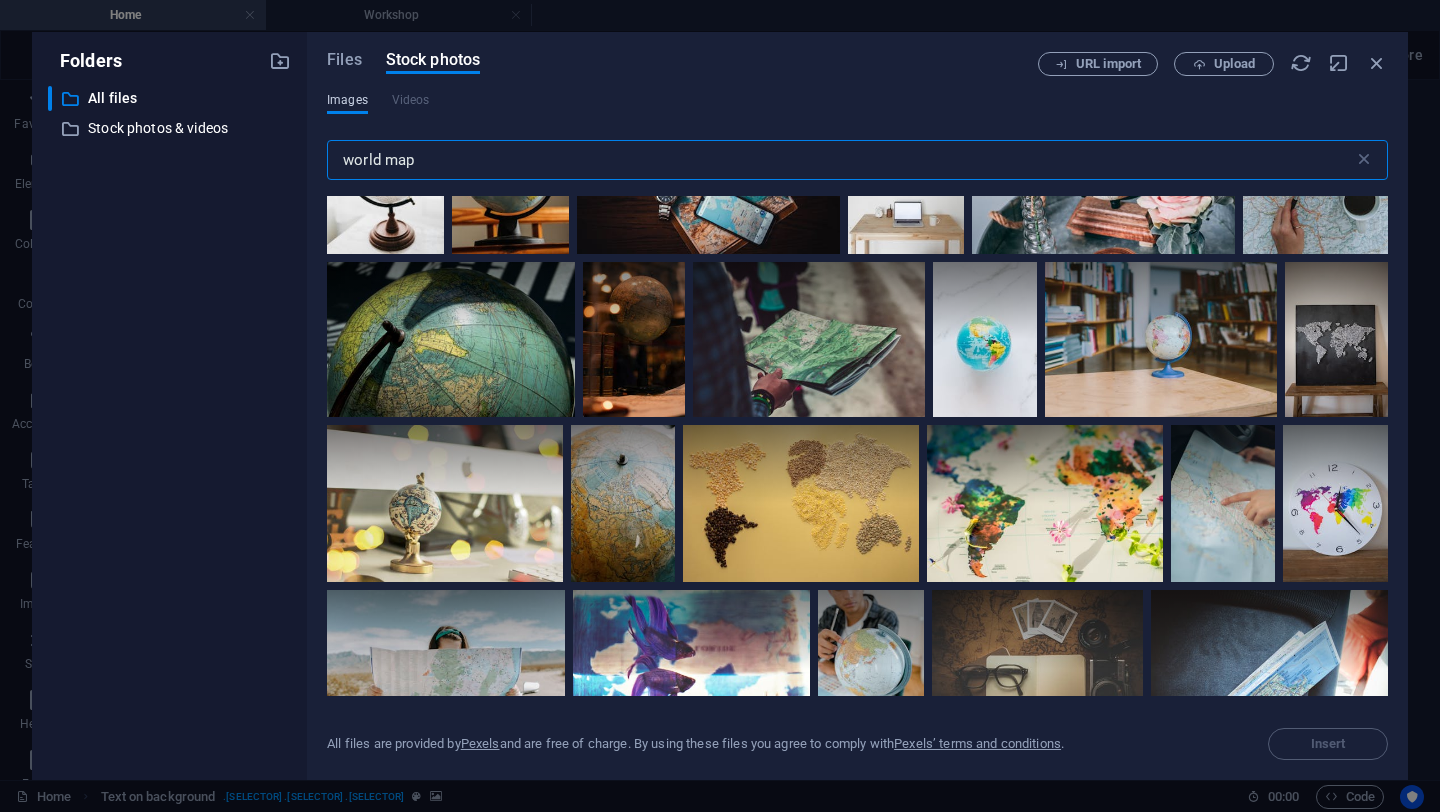 scroll, scrollTop: 1741, scrollLeft: 0, axis: vertical 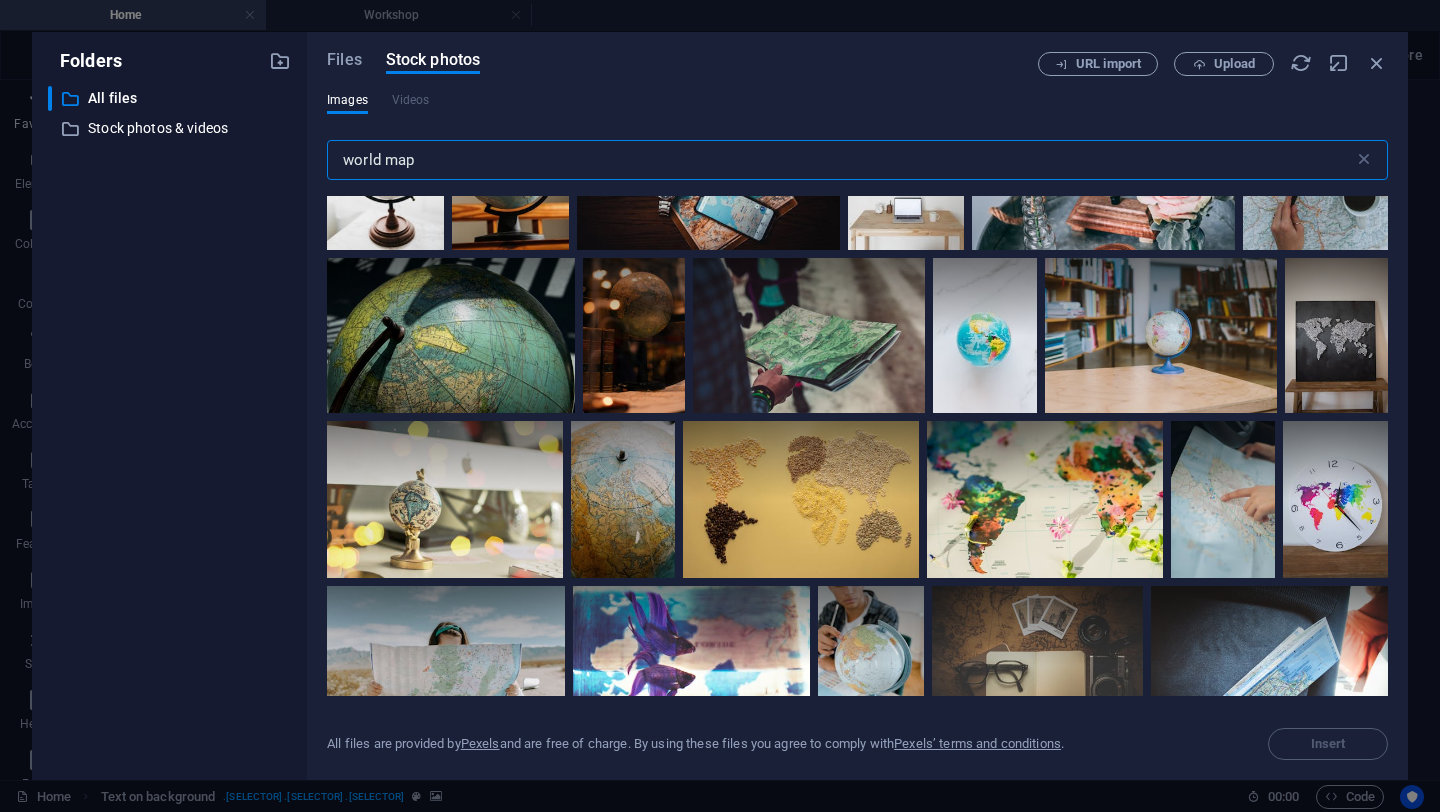 drag, startPoint x: 440, startPoint y: 160, endPoint x: 0, endPoint y: 125, distance: 441.38986 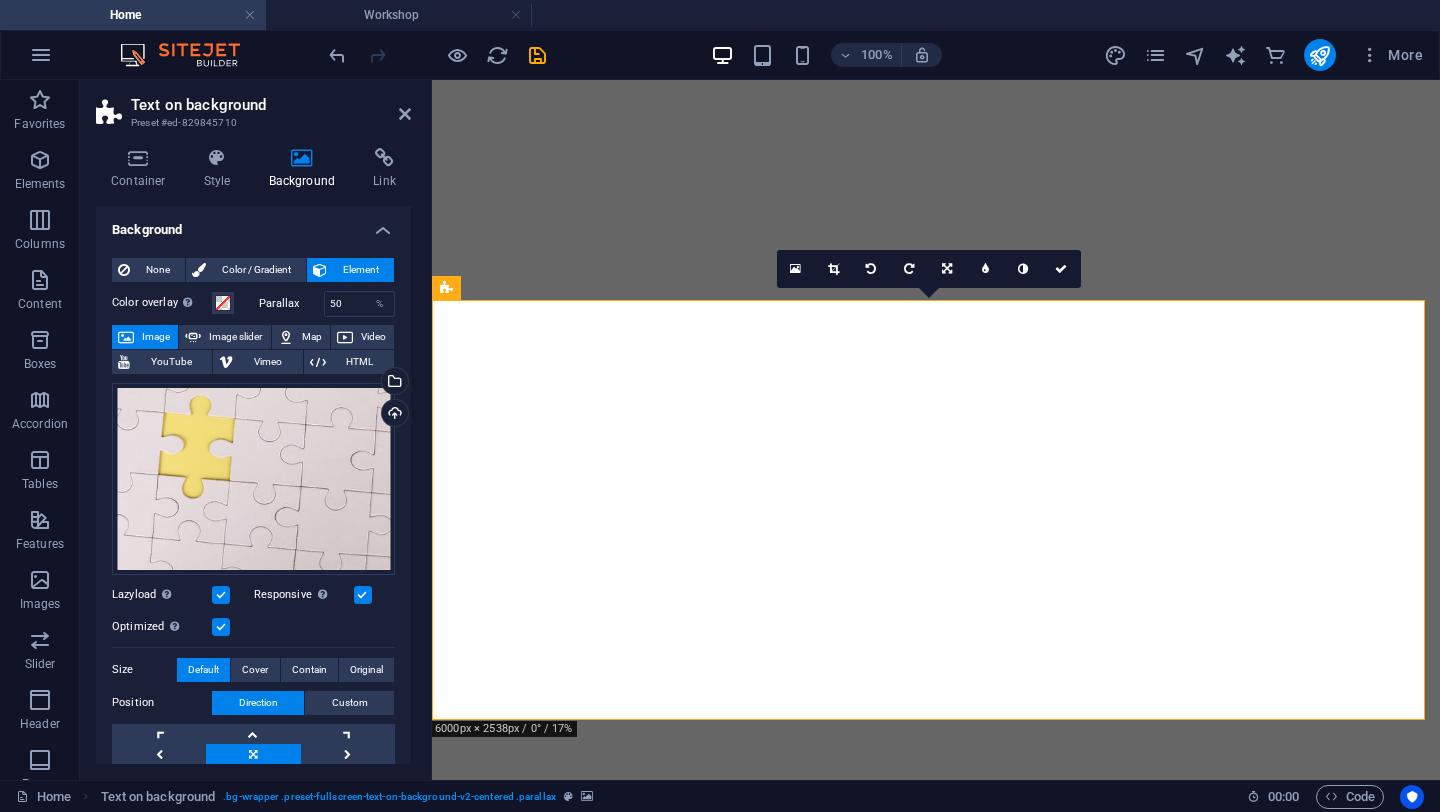 scroll, scrollTop: 0, scrollLeft: 0, axis: both 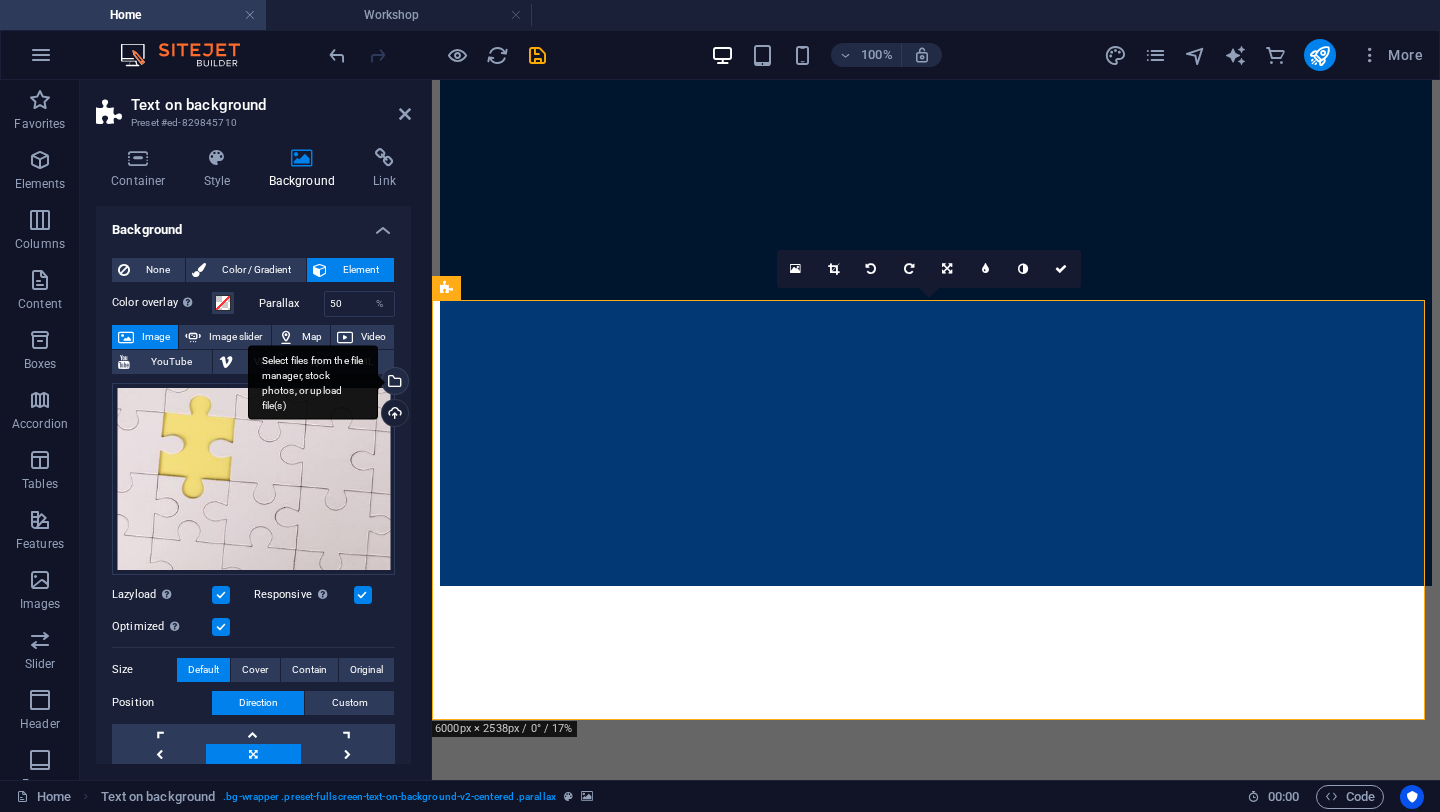 click on "Select files from the file manager, stock photos, or upload file(s)" at bounding box center (393, 383) 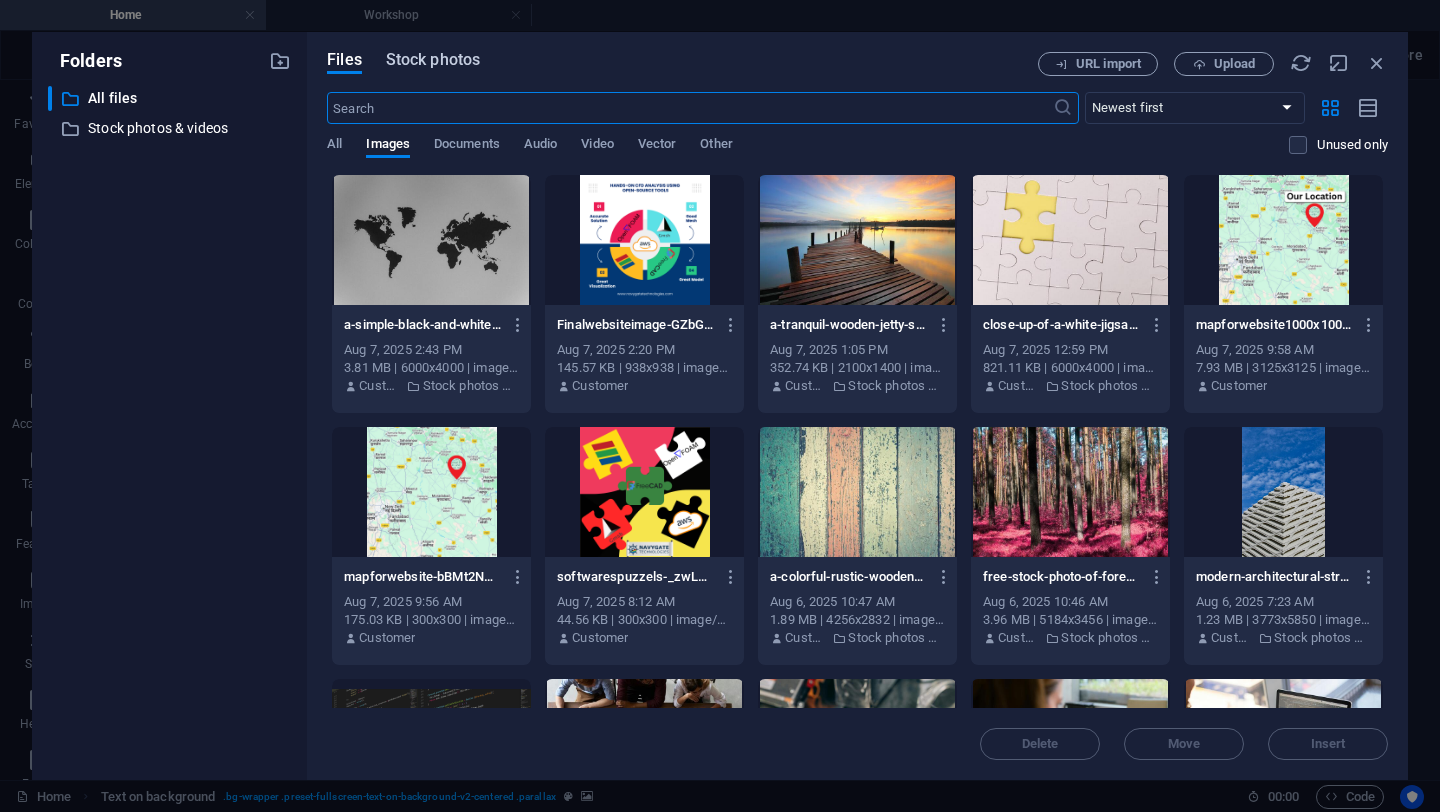 click on "Stock photos" at bounding box center (433, 60) 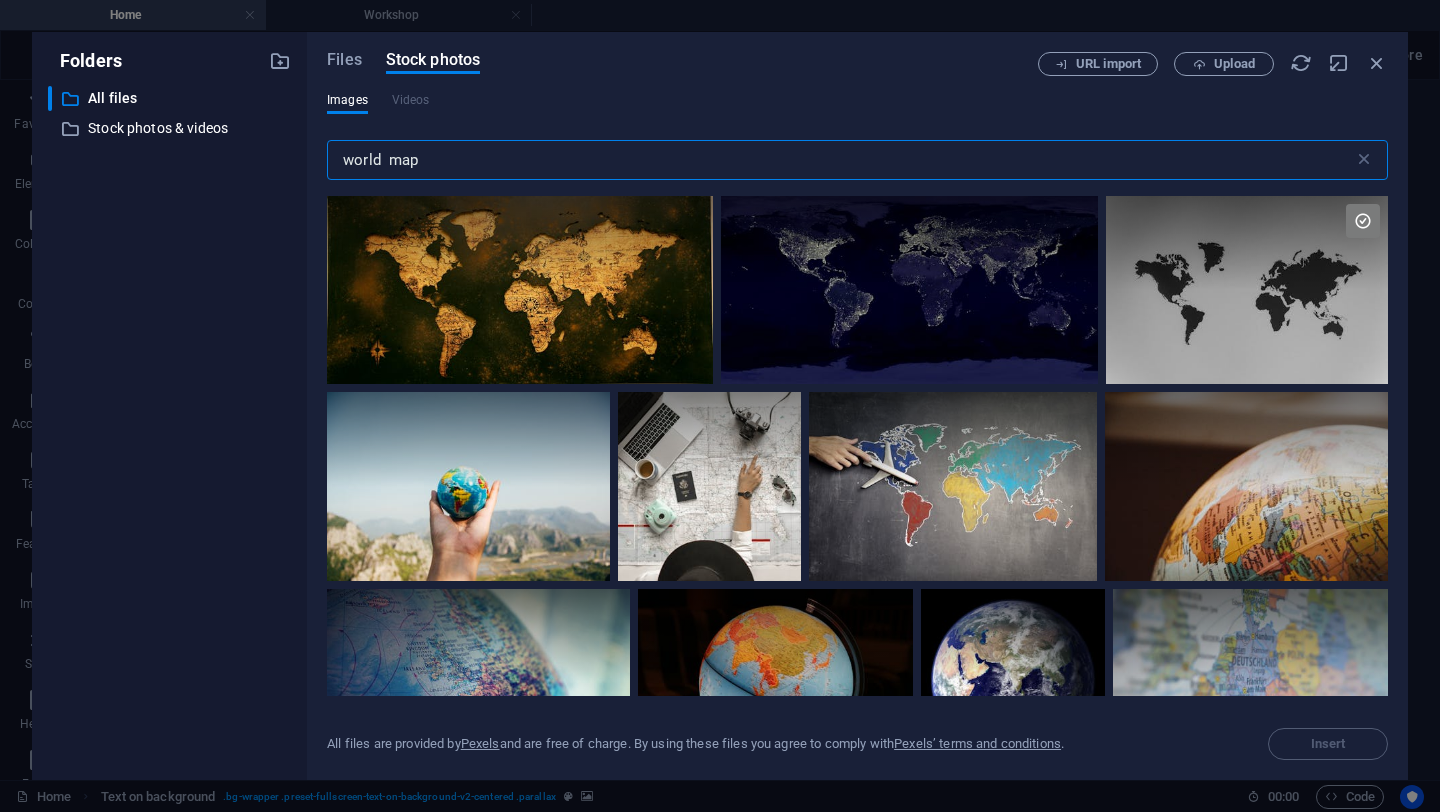 click on "world map" at bounding box center (840, 160) 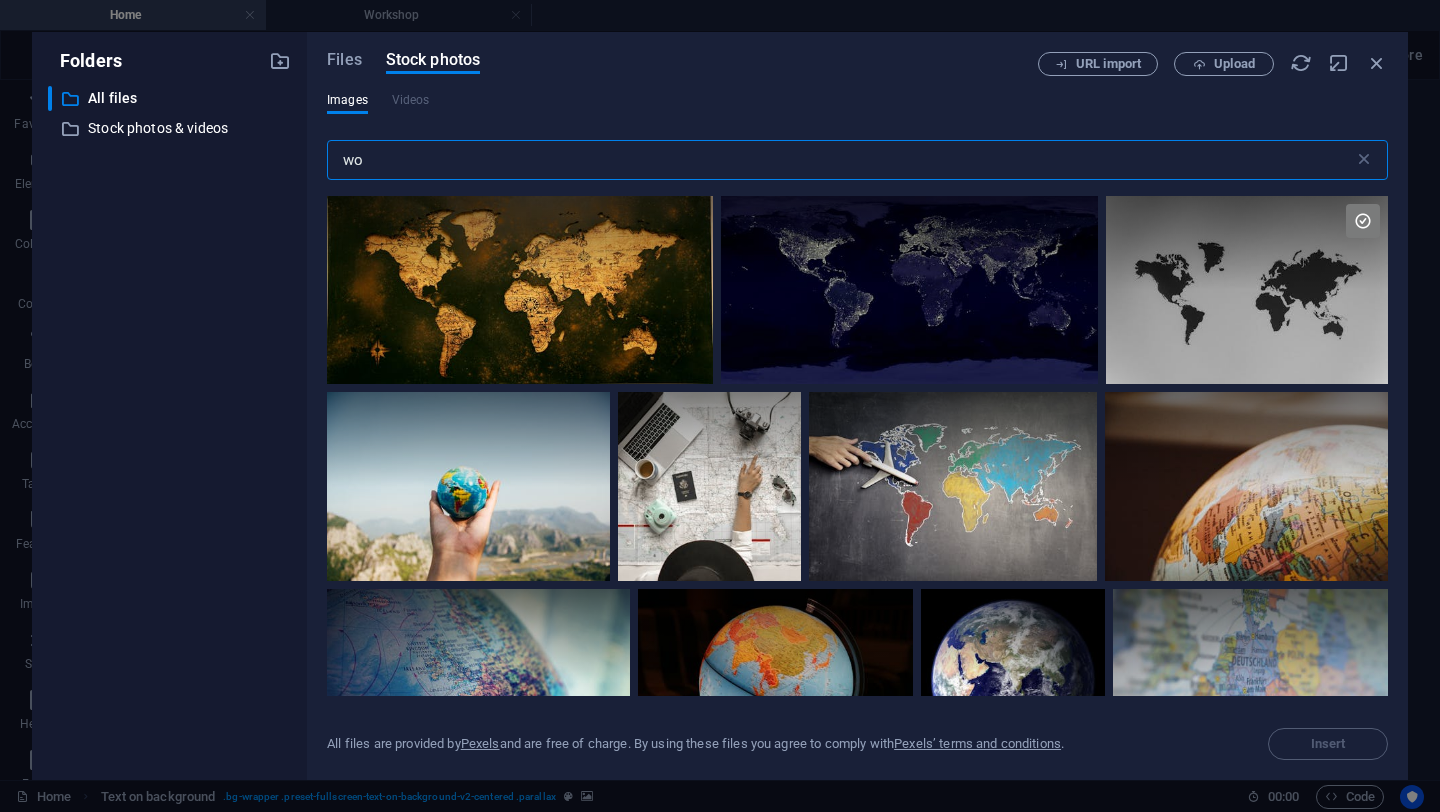 type on "w" 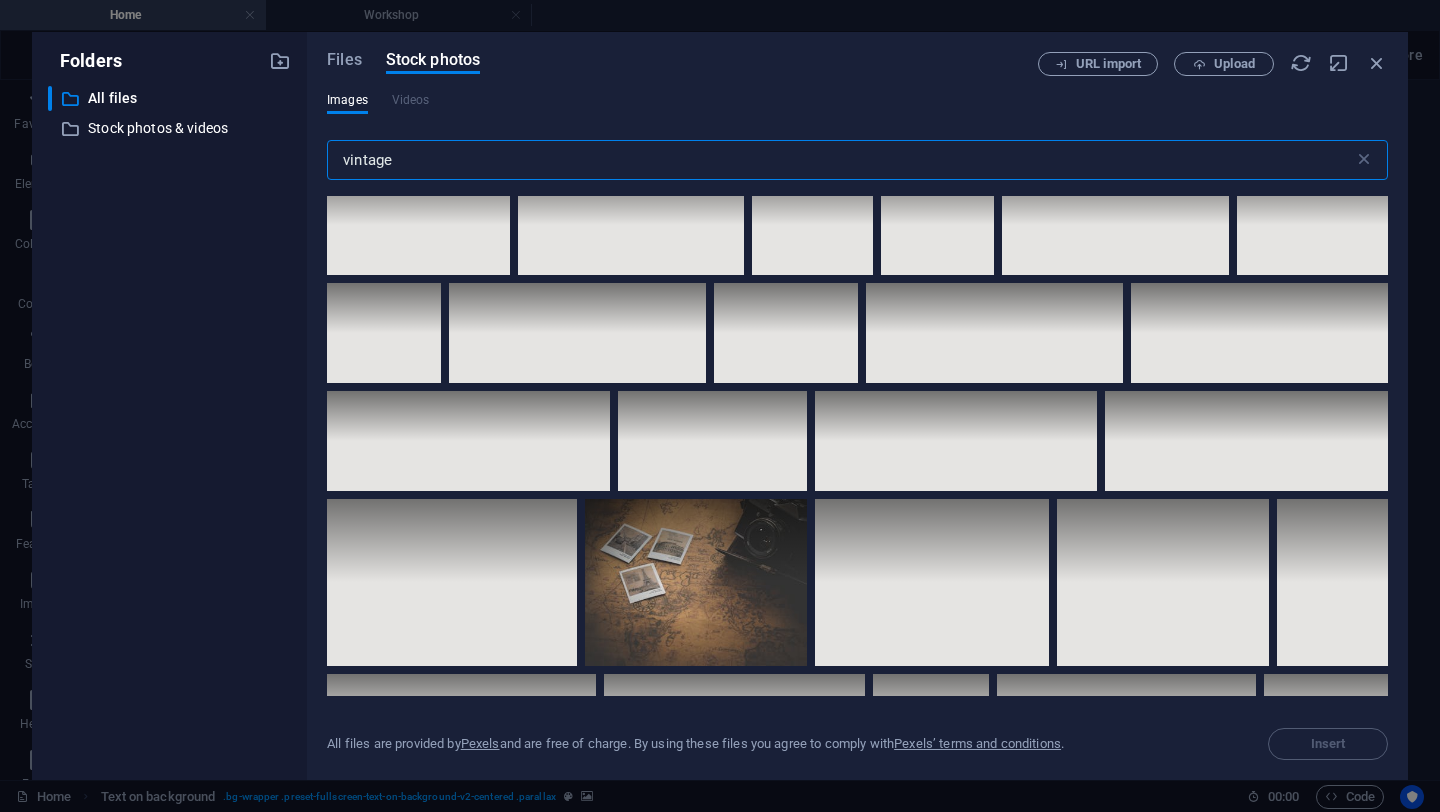 scroll, scrollTop: 2015, scrollLeft: 0, axis: vertical 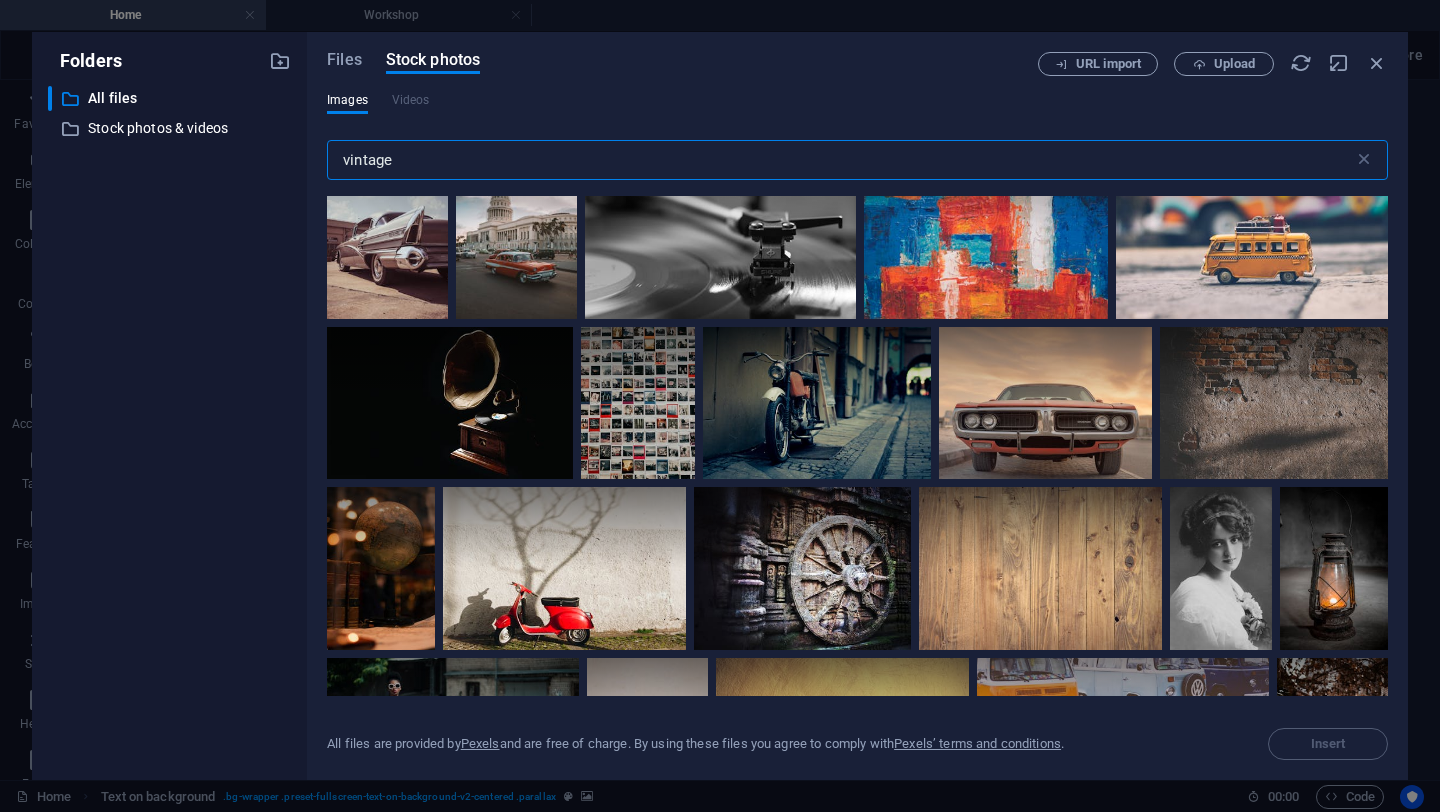 click on "vintage" at bounding box center [840, 160] 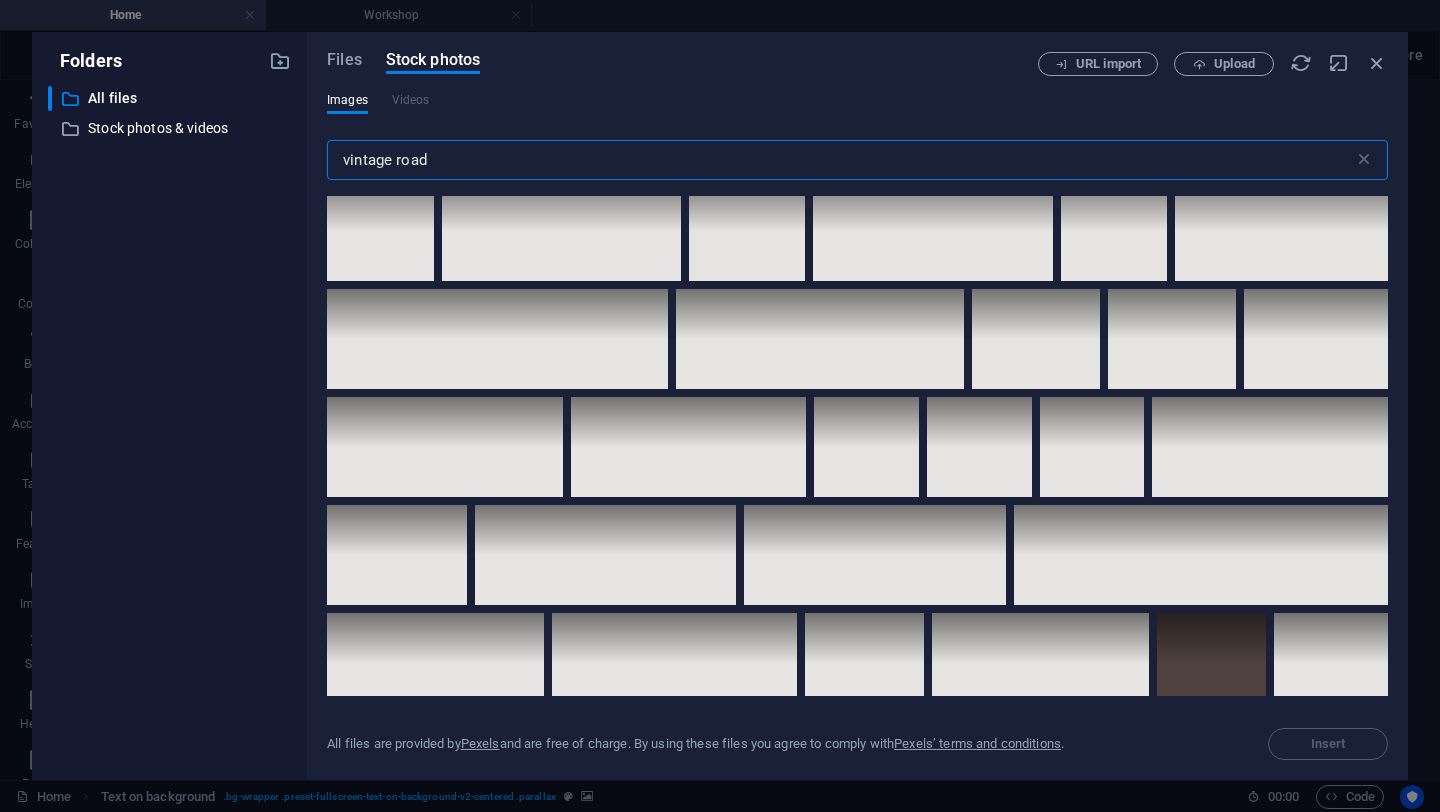 scroll, scrollTop: 3412, scrollLeft: 0, axis: vertical 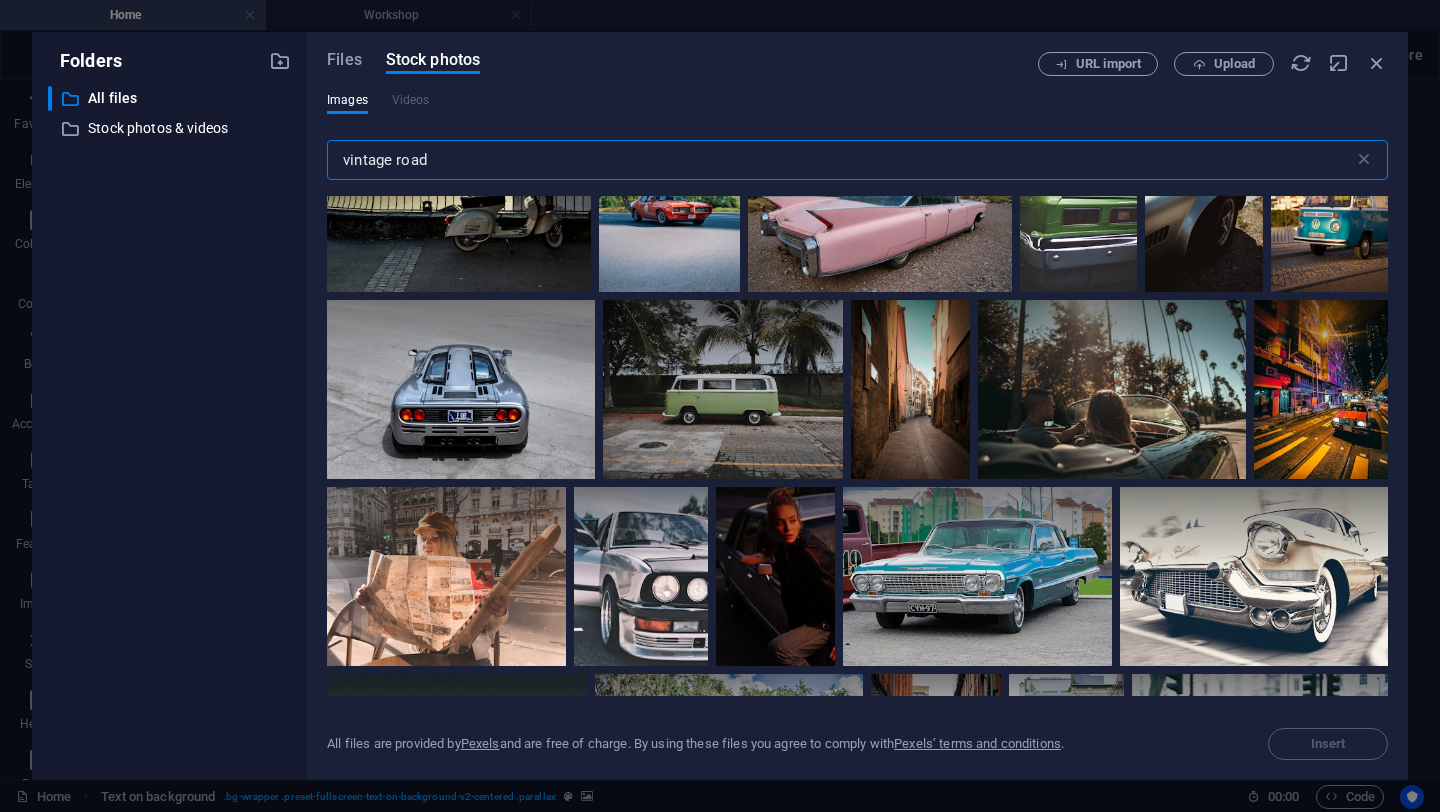 drag, startPoint x: 442, startPoint y: 164, endPoint x: 285, endPoint y: 152, distance: 157.45793 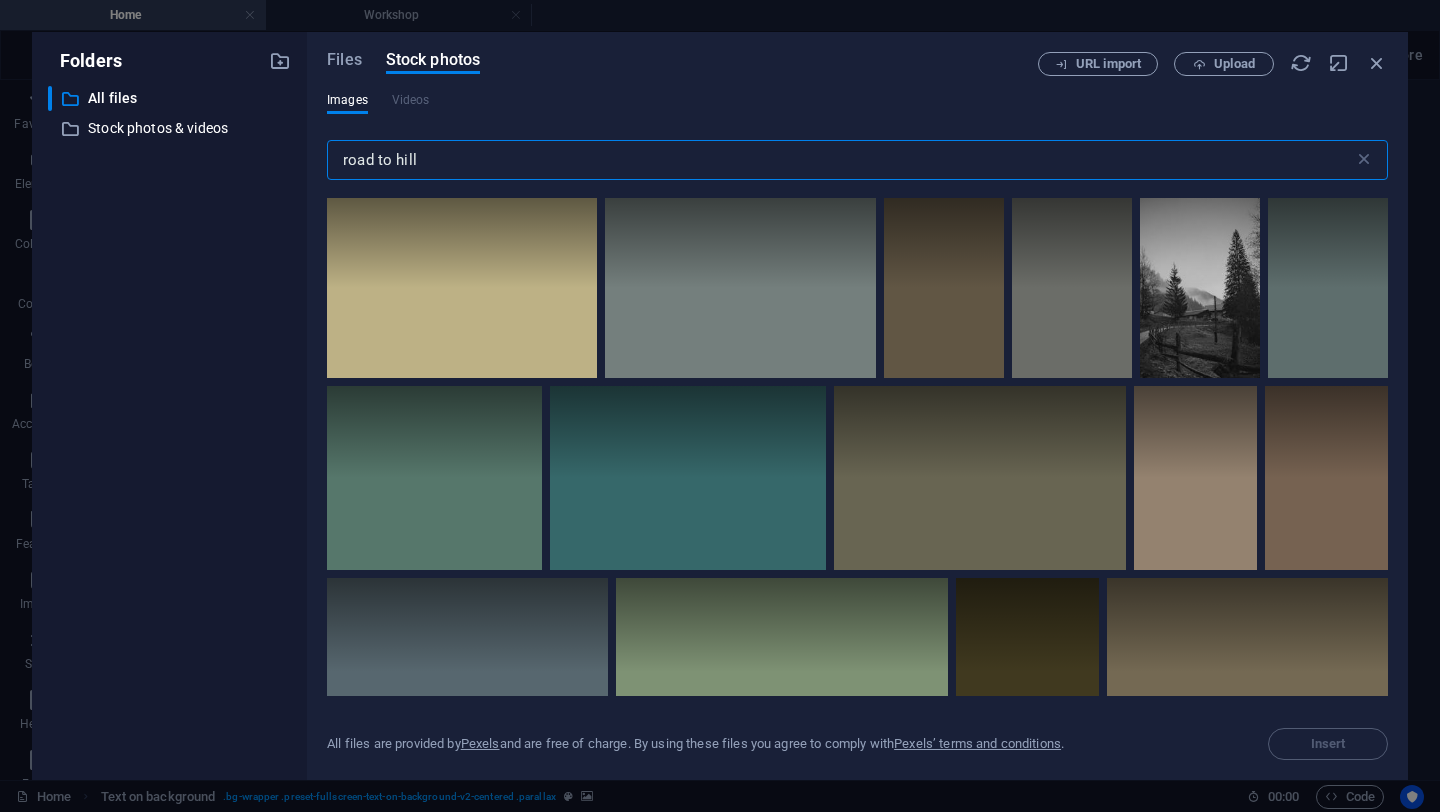 scroll, scrollTop: 1730, scrollLeft: 0, axis: vertical 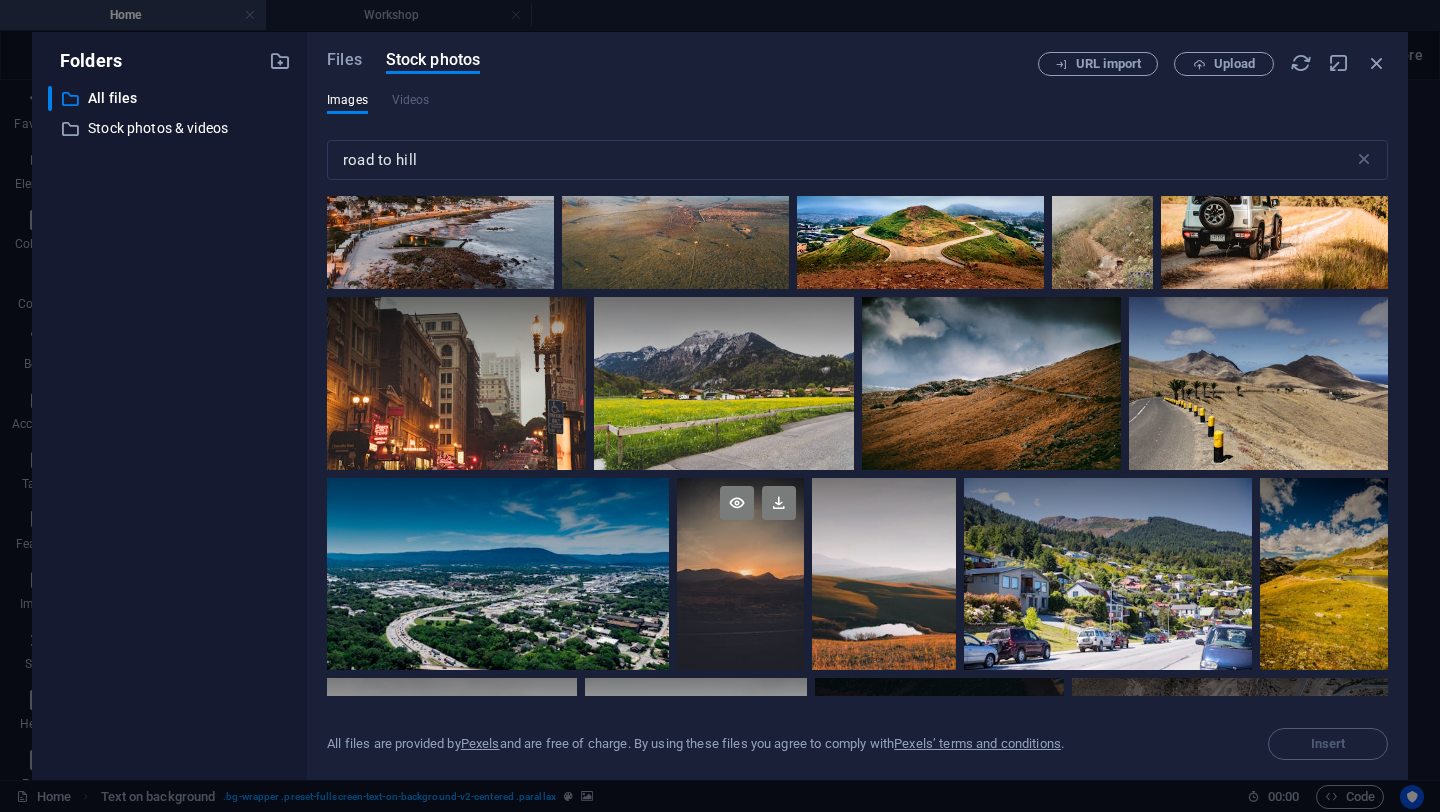 click at bounding box center (741, 526) 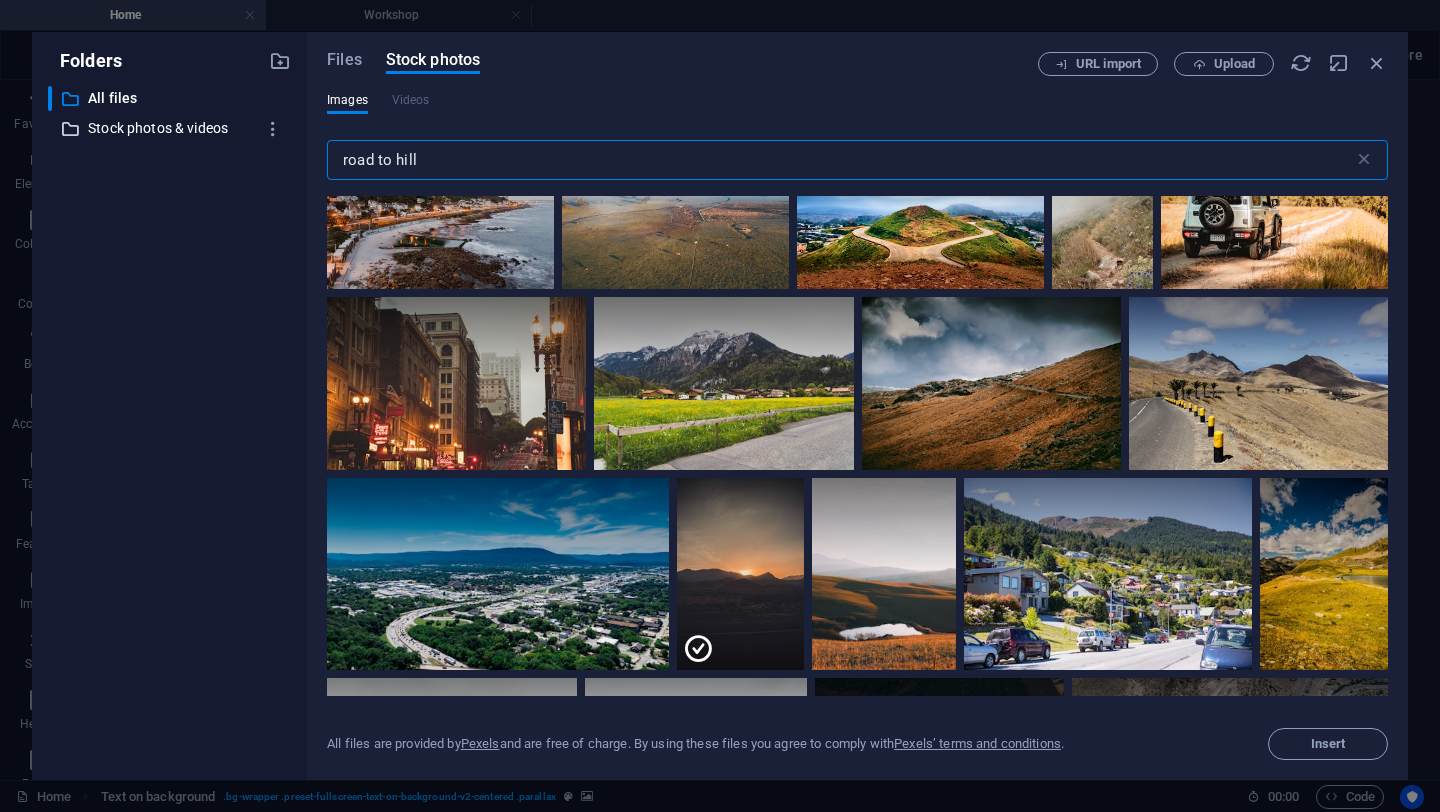 drag, startPoint x: 256, startPoint y: 138, endPoint x: 180, endPoint y: 131, distance: 76.321686 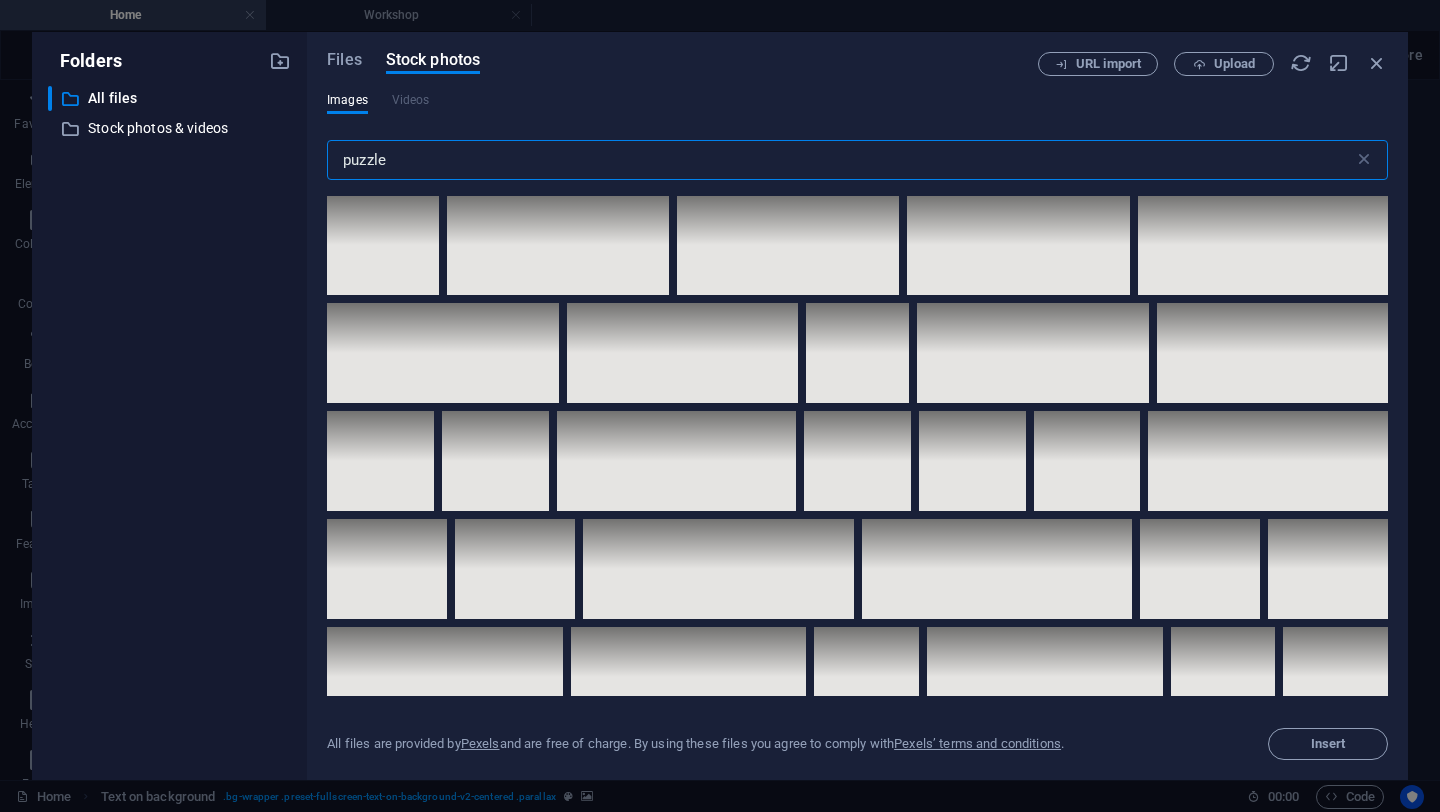 scroll, scrollTop: 6946, scrollLeft: 0, axis: vertical 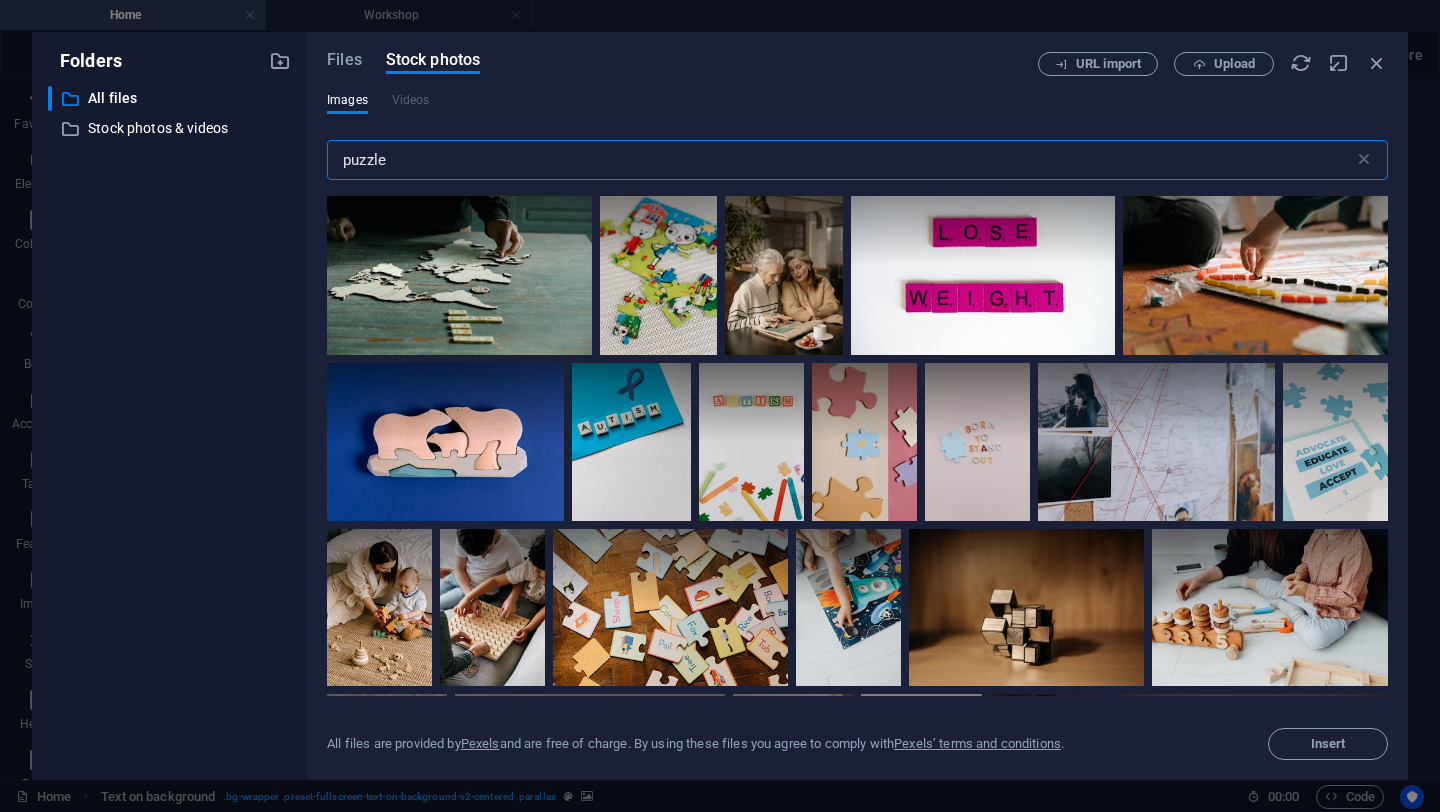 click on "puzzle" at bounding box center [840, 160] 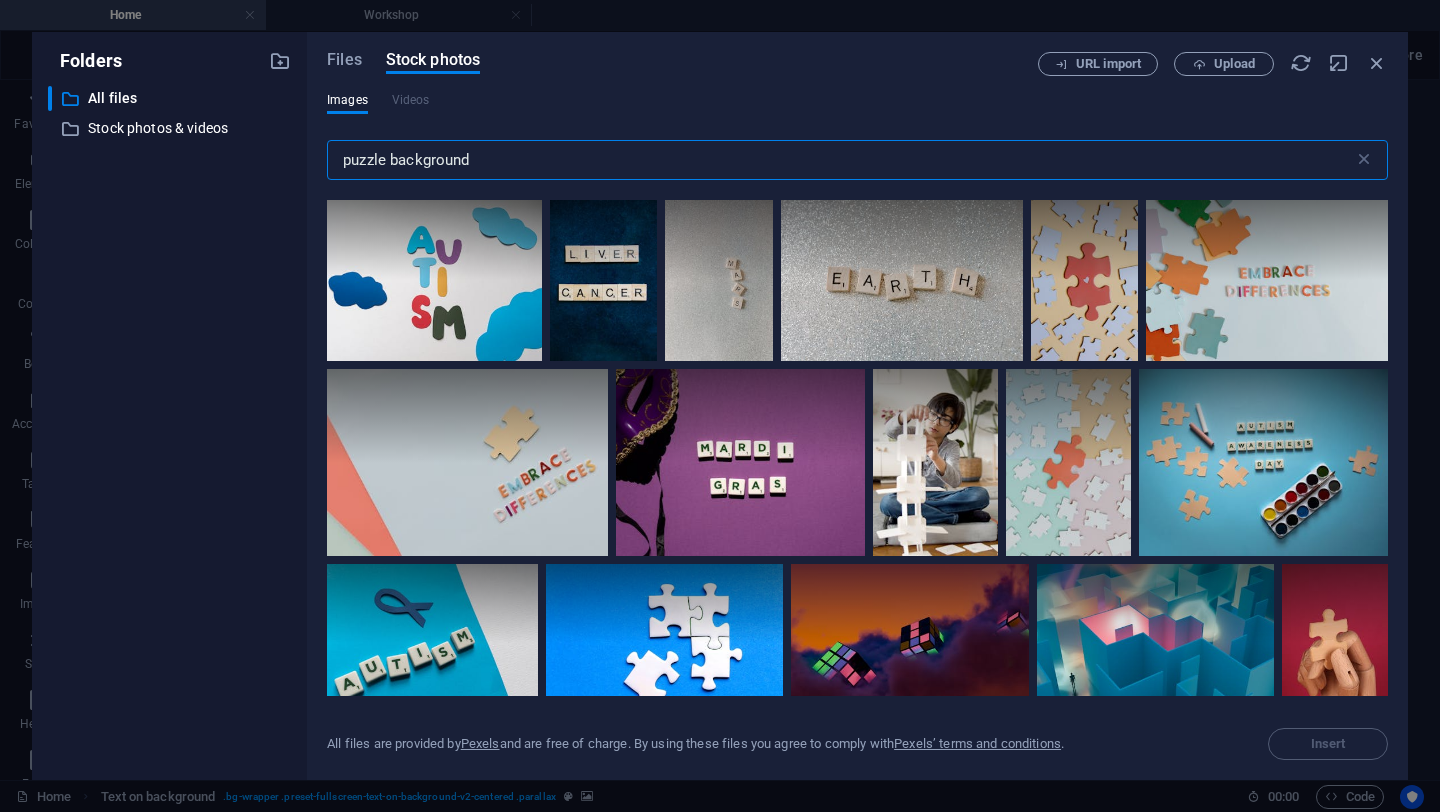 scroll, scrollTop: 1973, scrollLeft: 0, axis: vertical 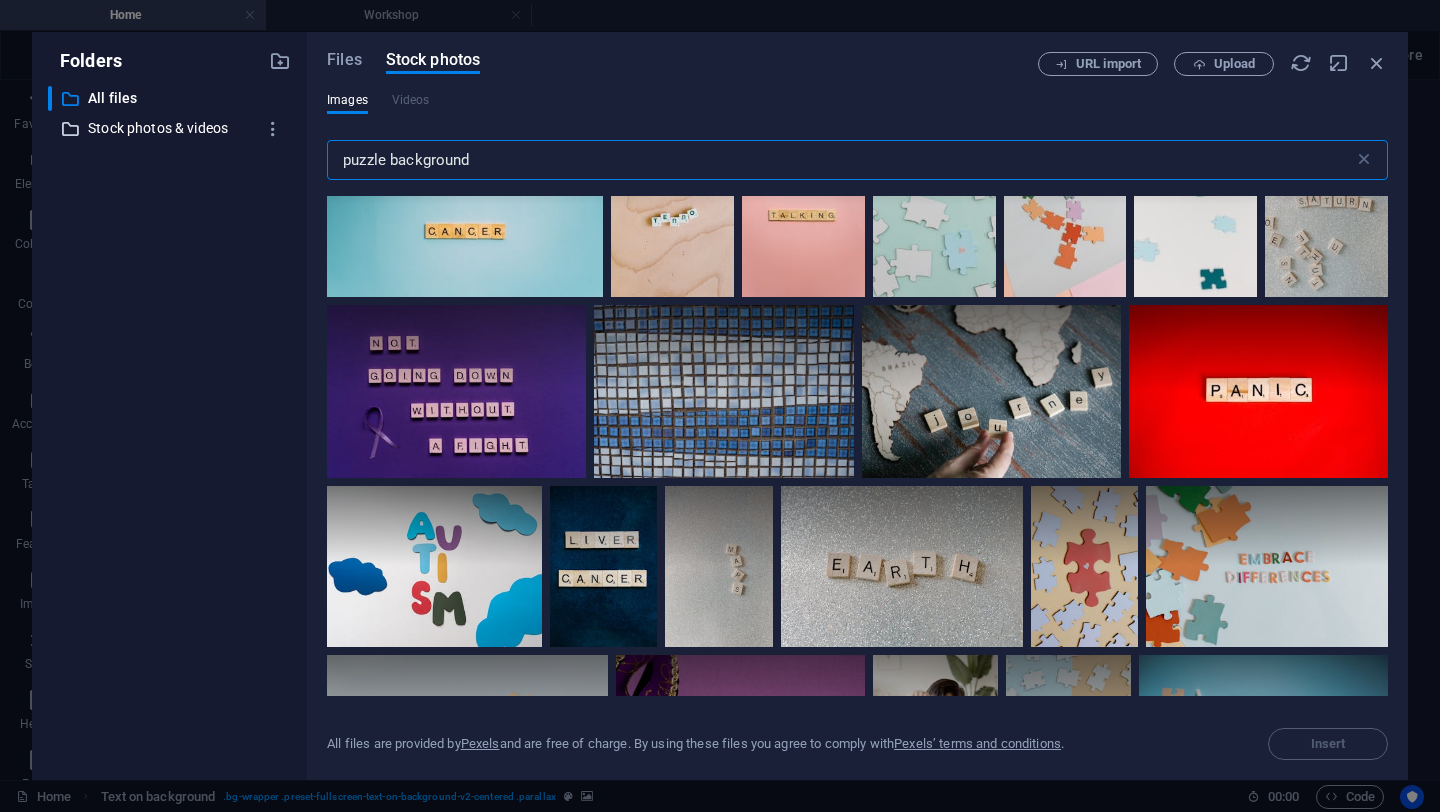 drag, startPoint x: 488, startPoint y: 159, endPoint x: 124, endPoint y: 127, distance: 365.4039 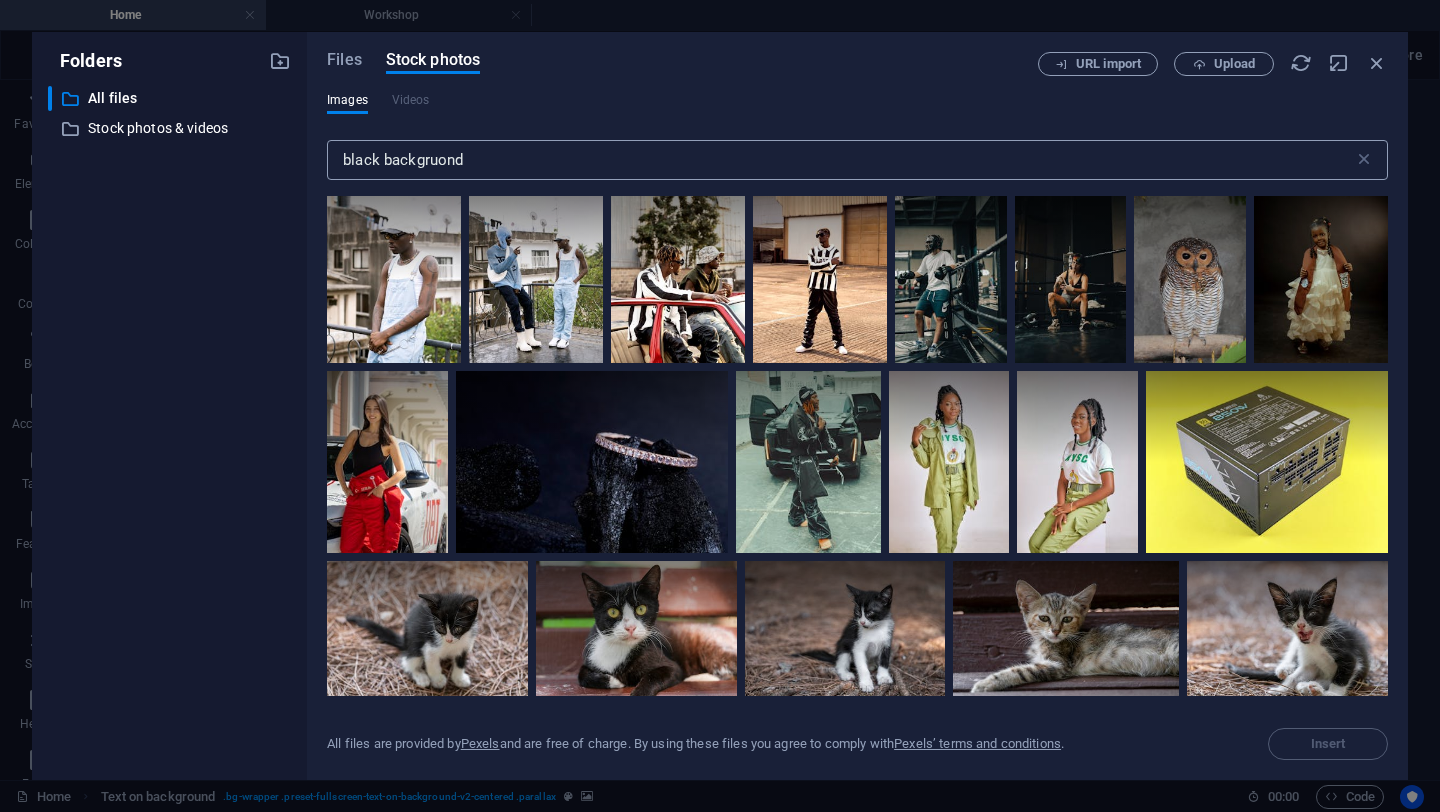 click on "black backgruond" at bounding box center (840, 160) 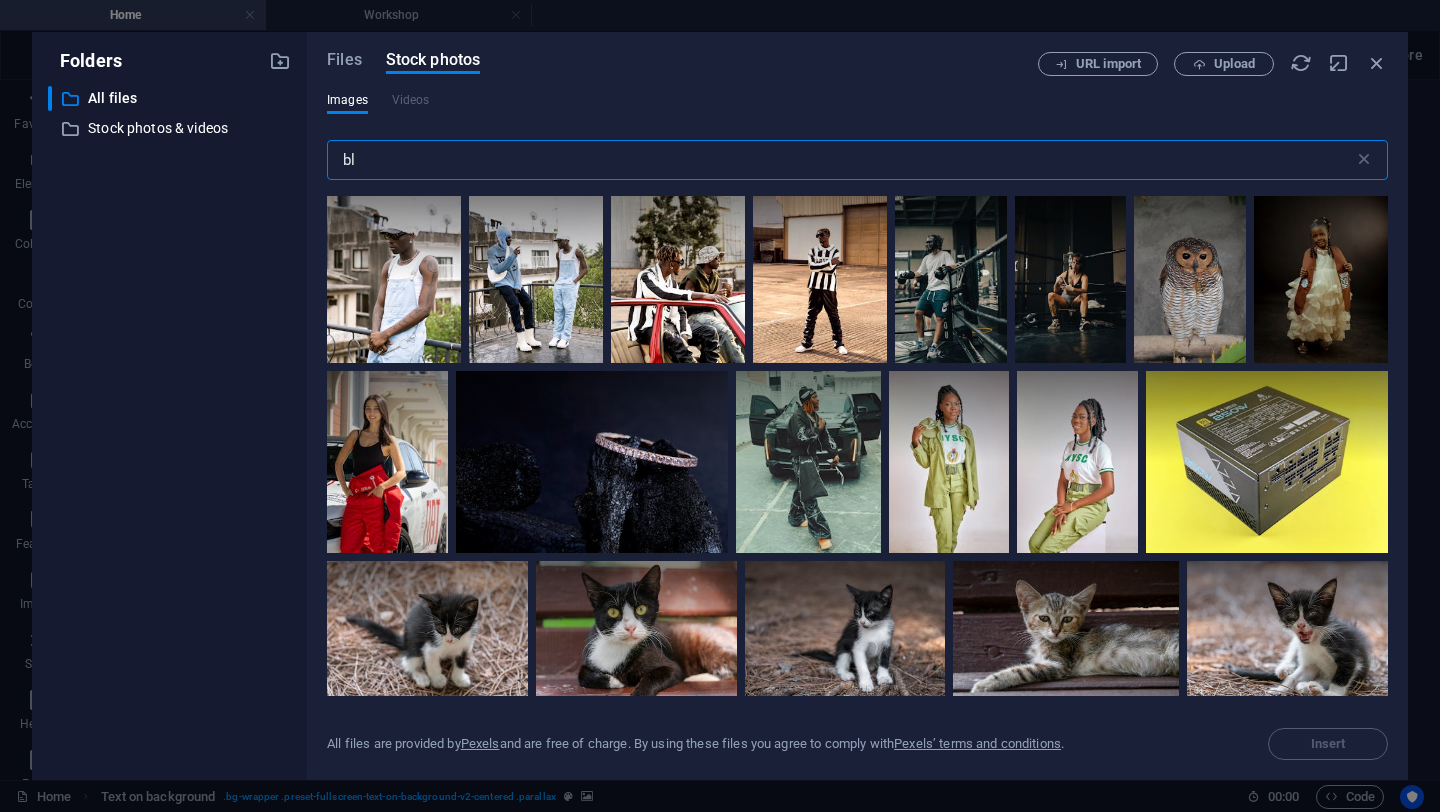 type on "b" 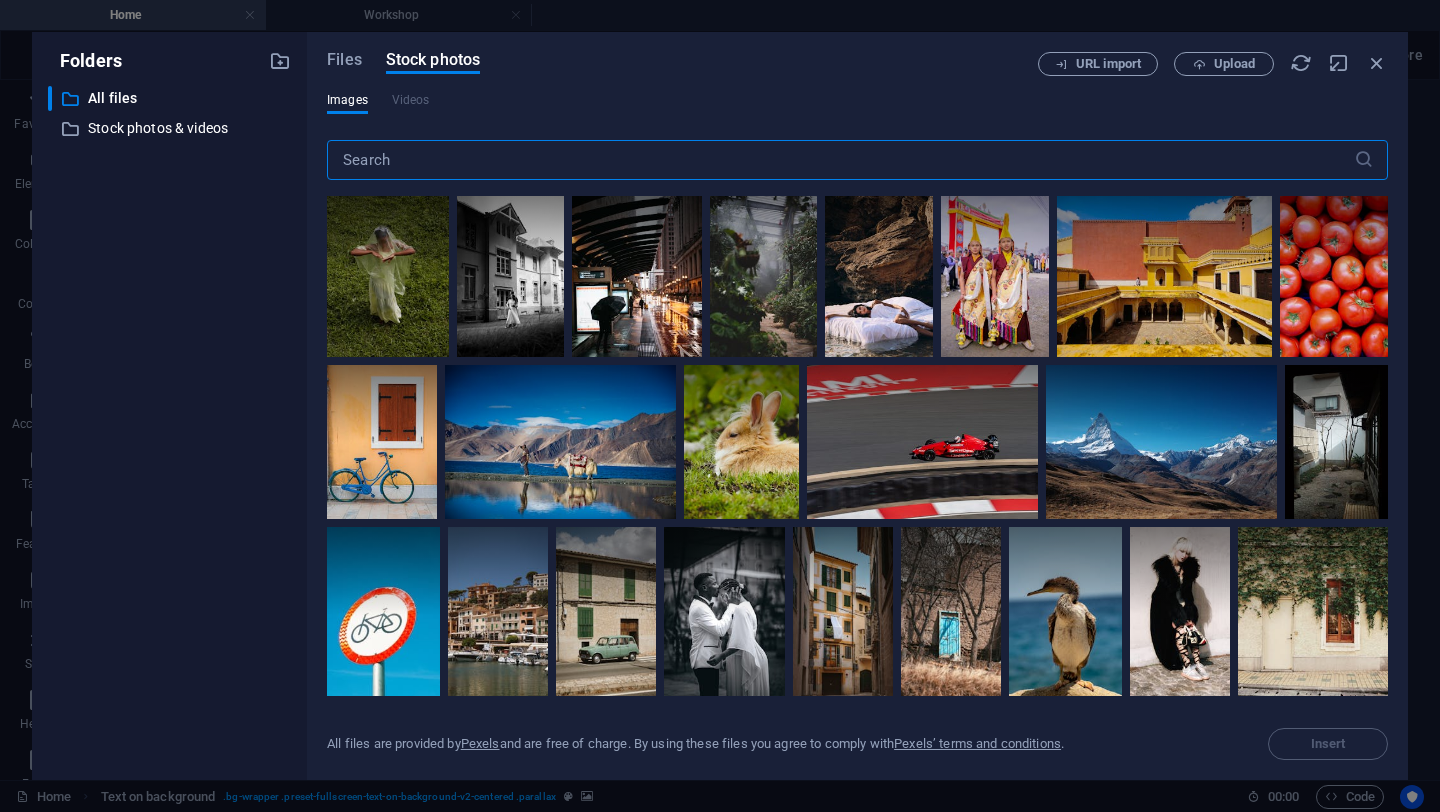 scroll, scrollTop: 710, scrollLeft: 0, axis: vertical 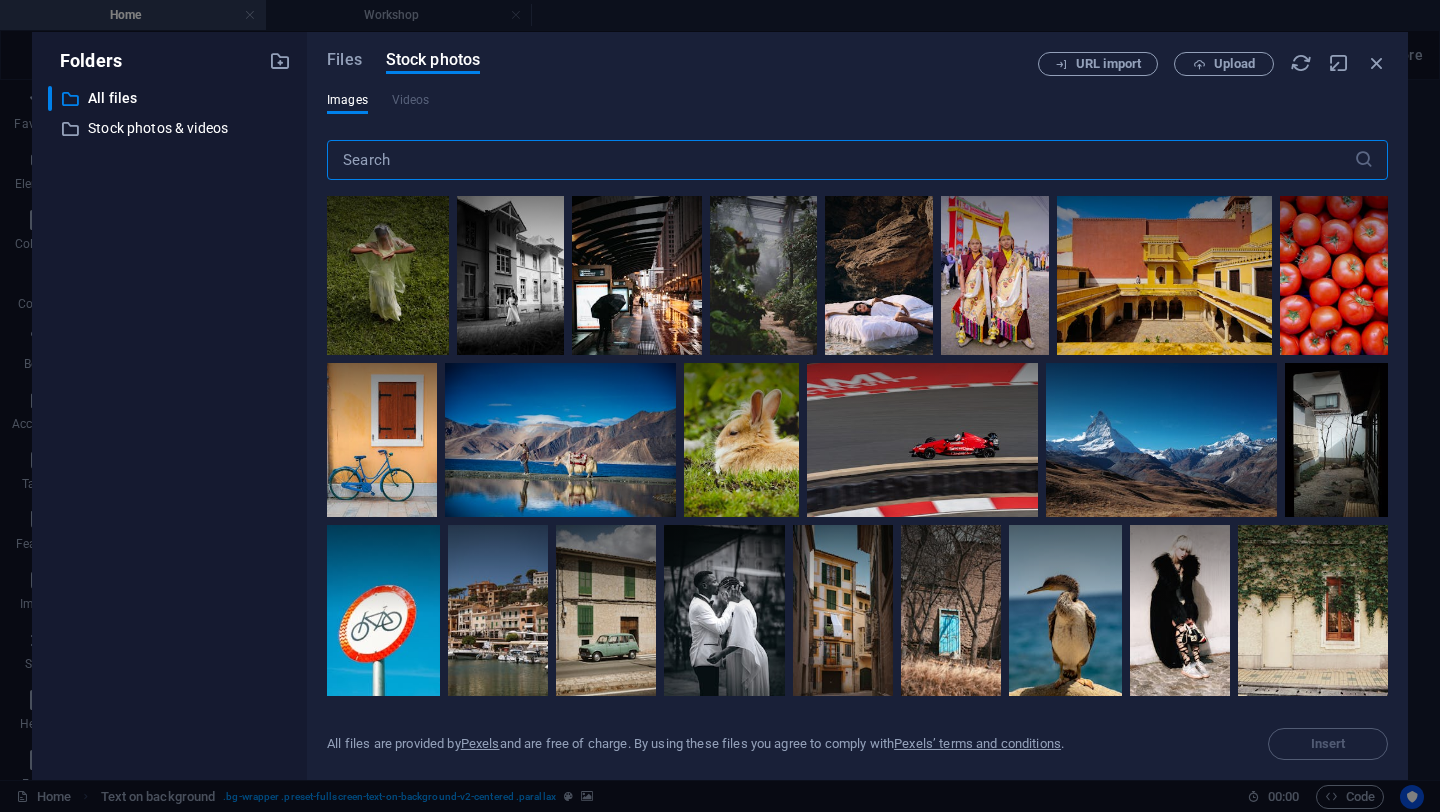 click at bounding box center (840, 160) 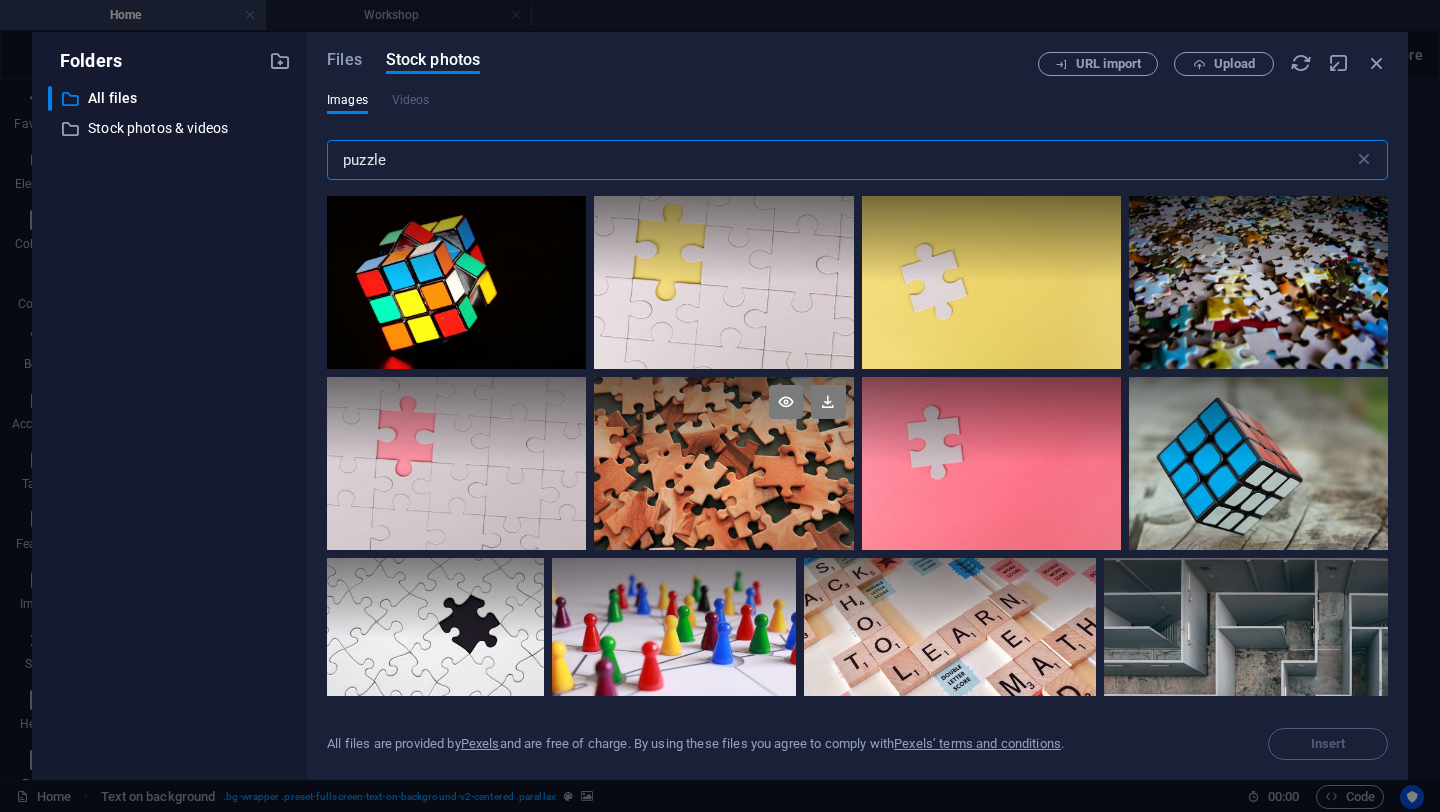 type on "puzzle" 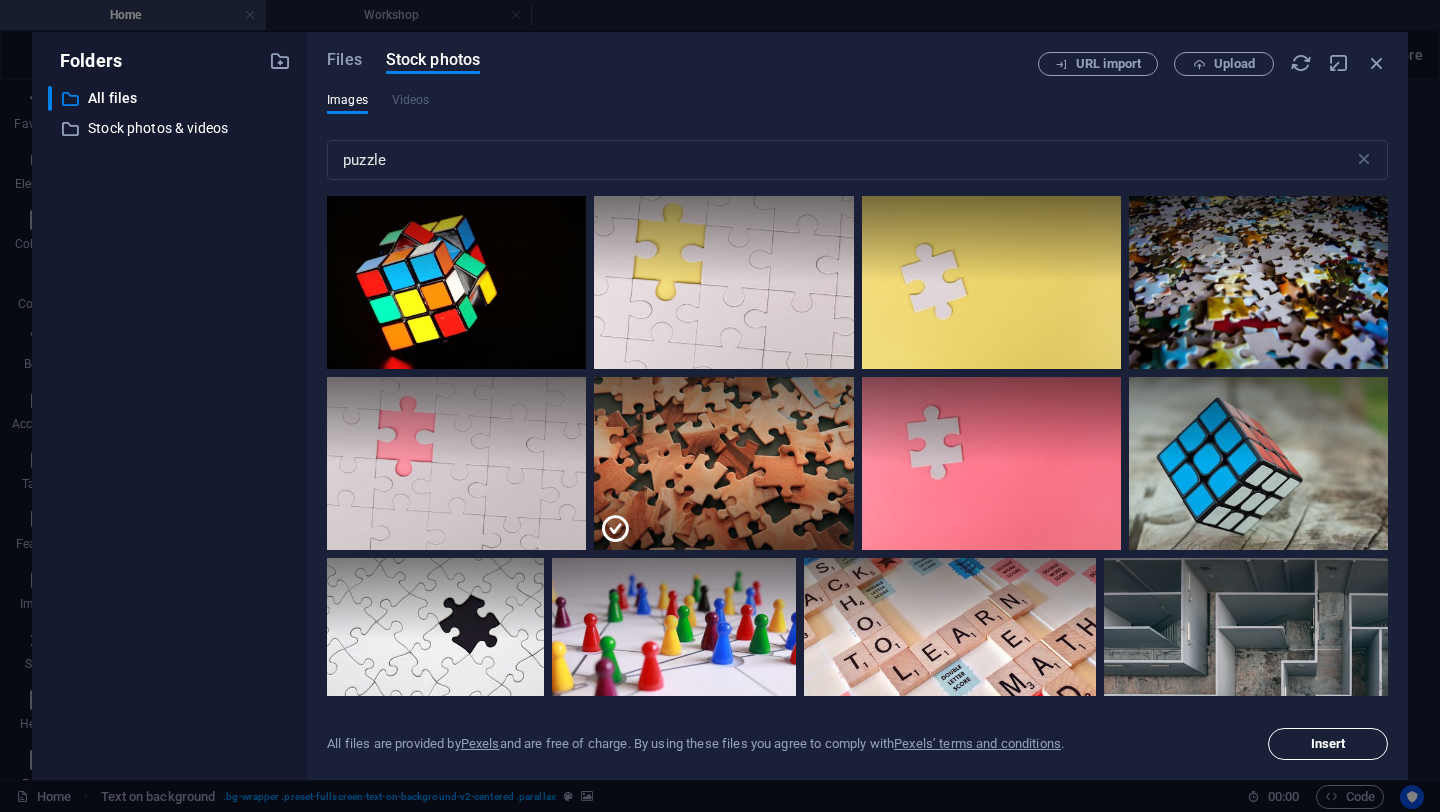 click on "Insert" at bounding box center [1328, 744] 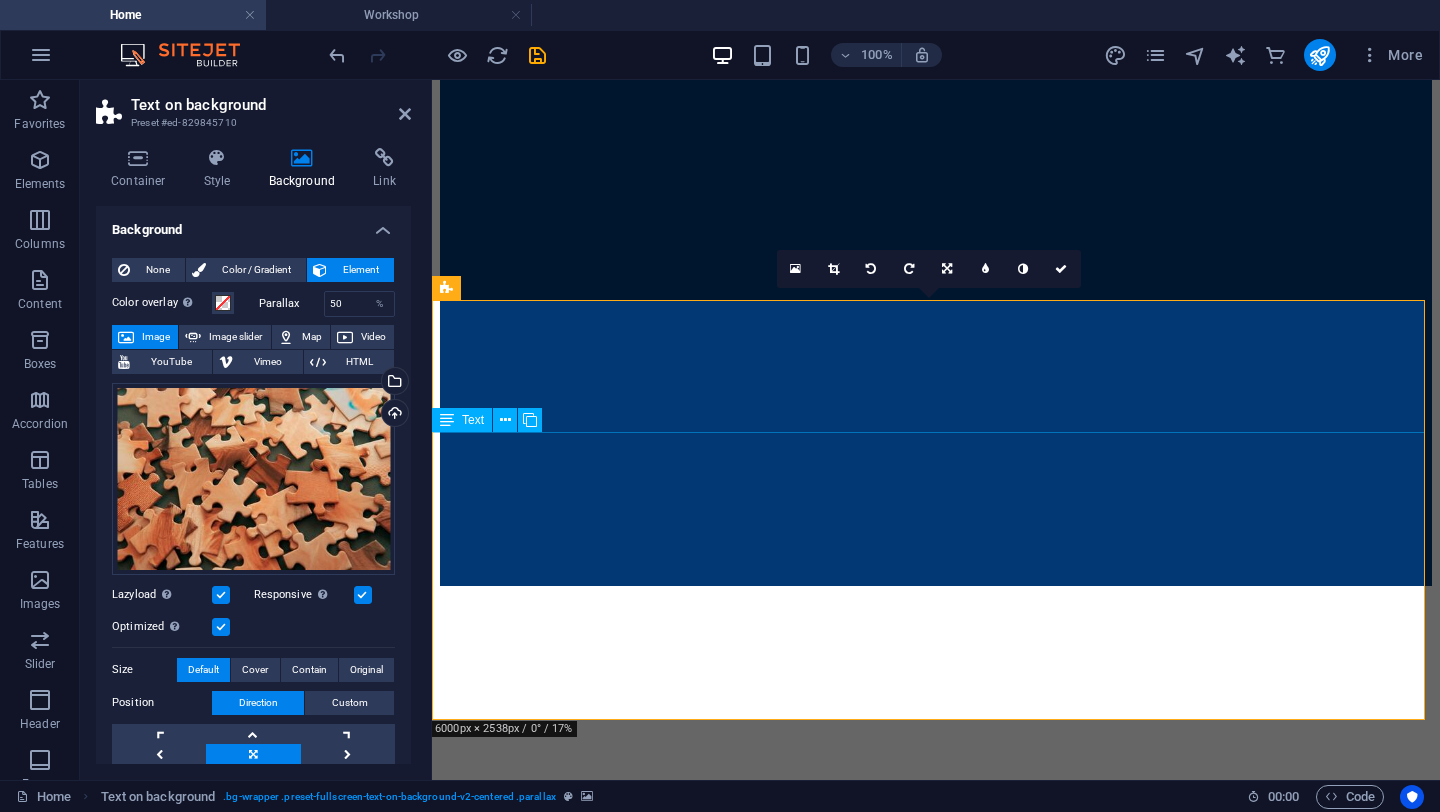 click on "To empower every engineering team  regardless of scale or tool preference   with the expertise and technology to  innovate faster, smarter, and more affordably." at bounding box center [936, 1428] 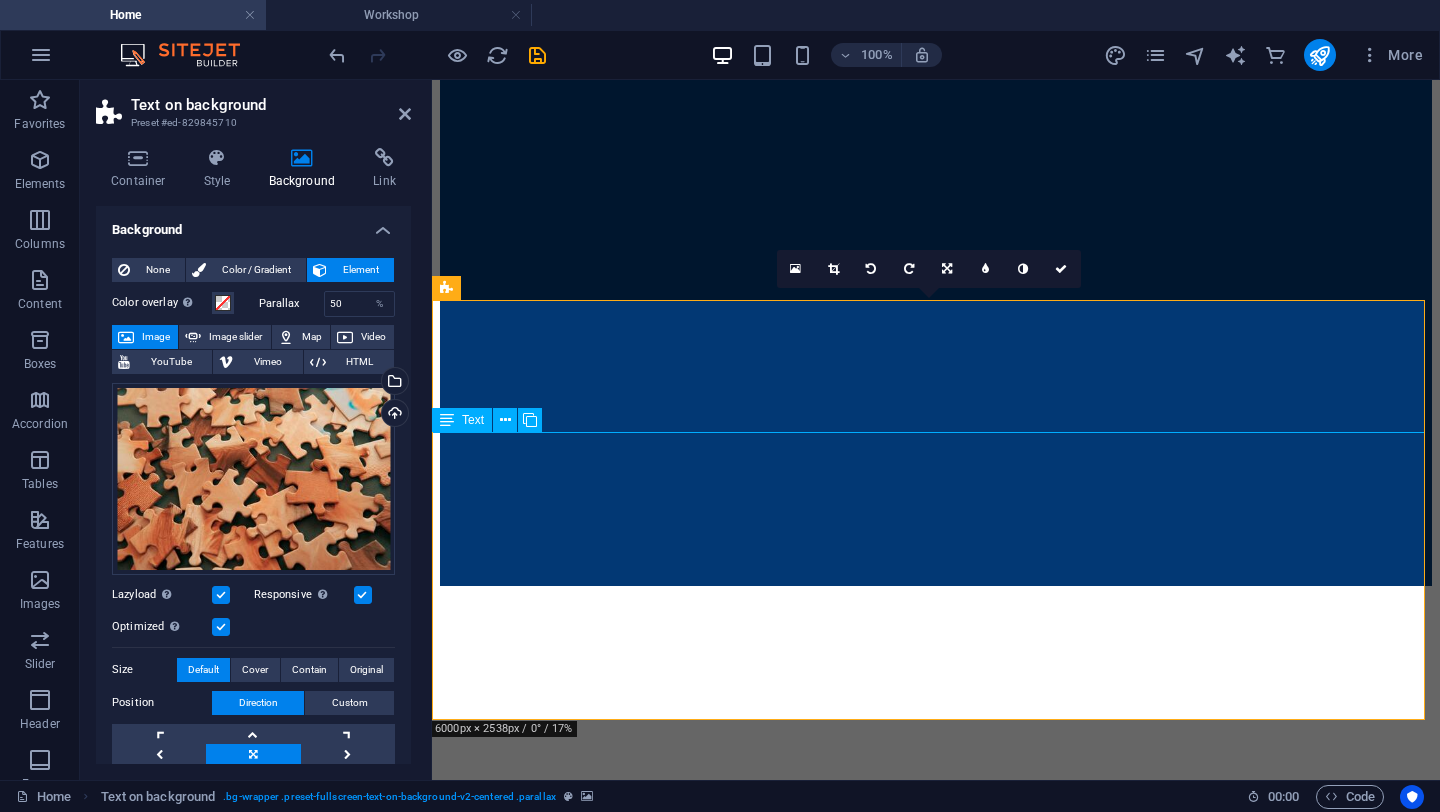 click on "To empower every engineering team  regardless of scale or tool preference   with the expertise and technology to  innovate faster, smarter, and more affordably." at bounding box center (936, 1428) 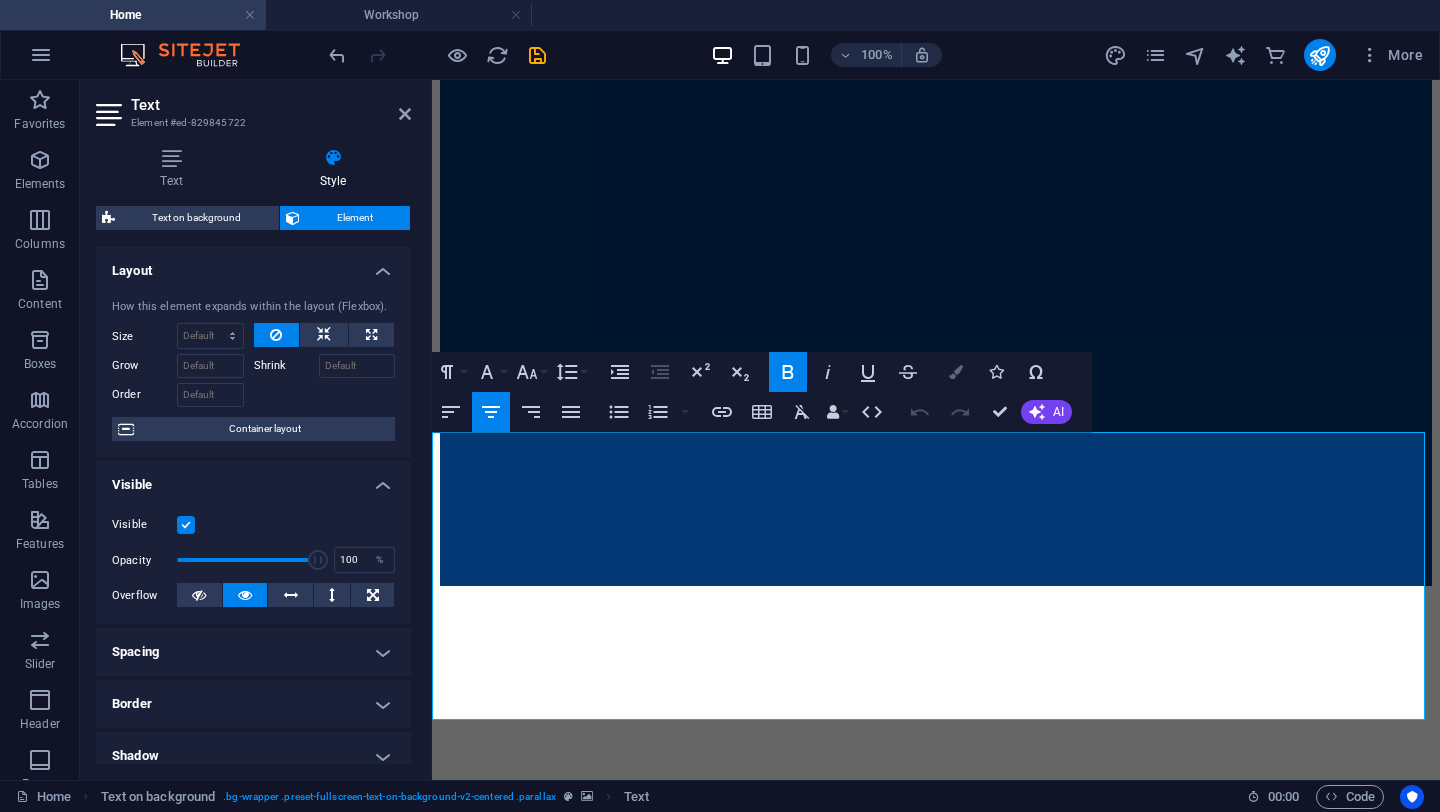 click on "Colors" at bounding box center (956, 372) 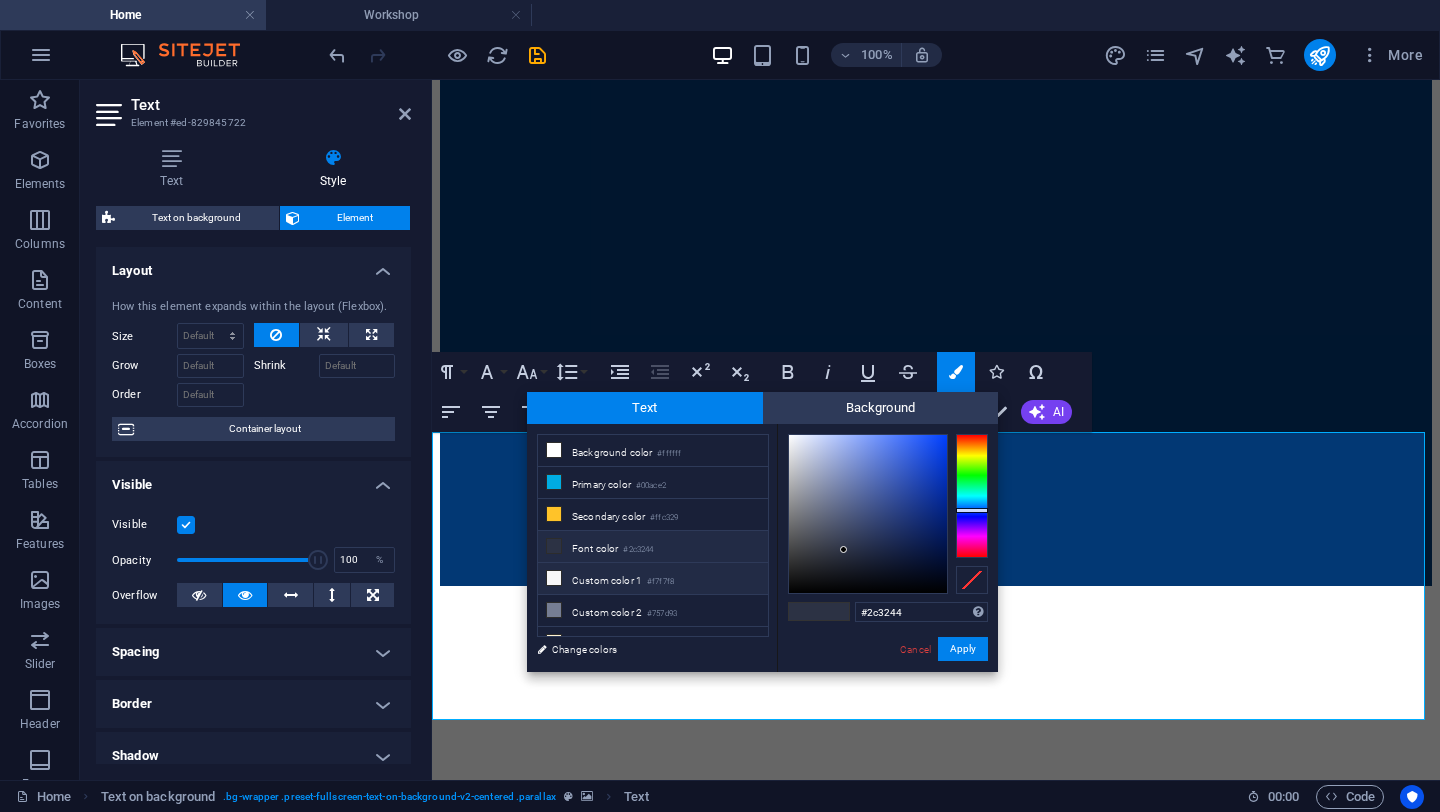 scroll, scrollTop: 55, scrollLeft: 0, axis: vertical 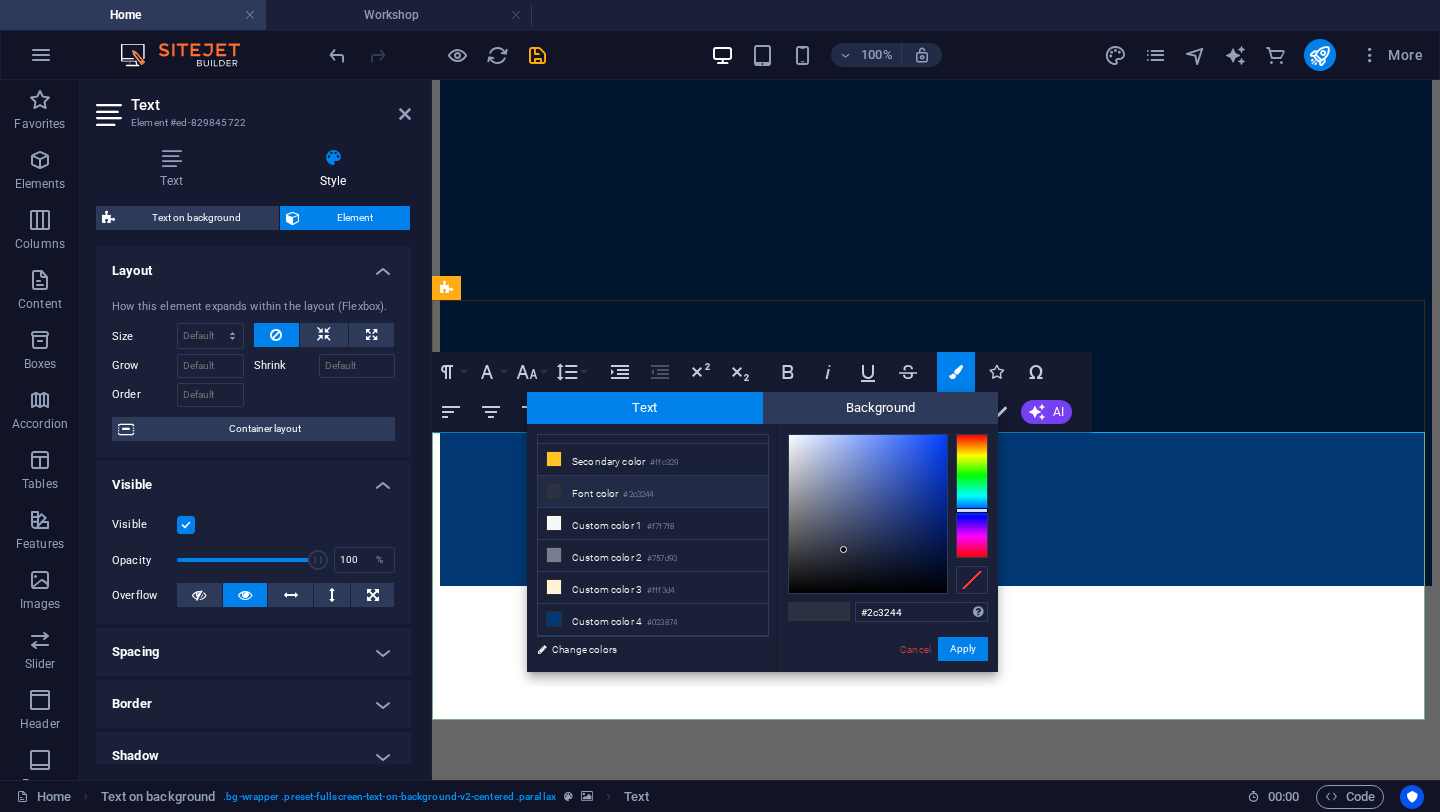 click on "regardless of scale or tool preference" at bounding box center [936, 1328] 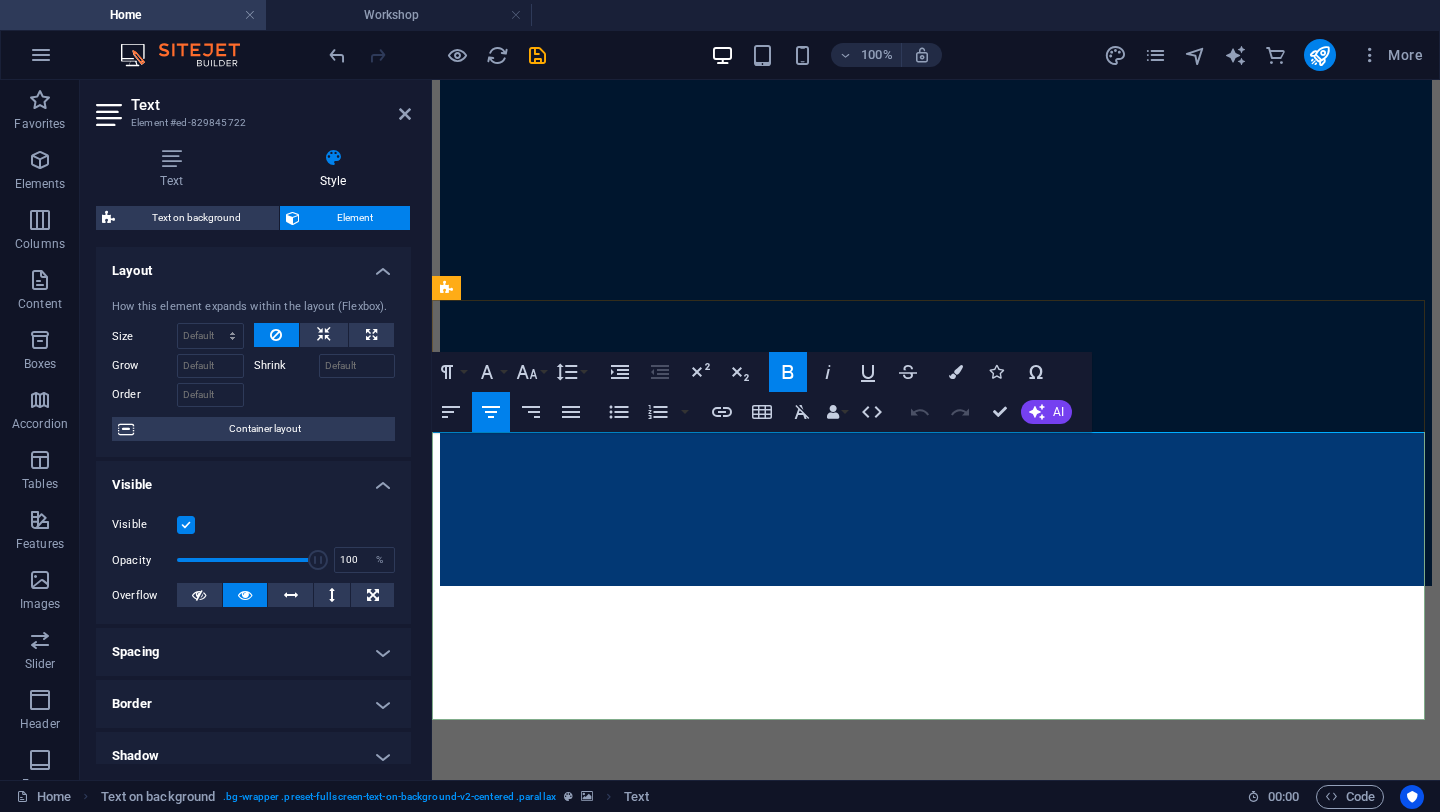 click on "regardless of scale or tool preference" at bounding box center (936, 1328) 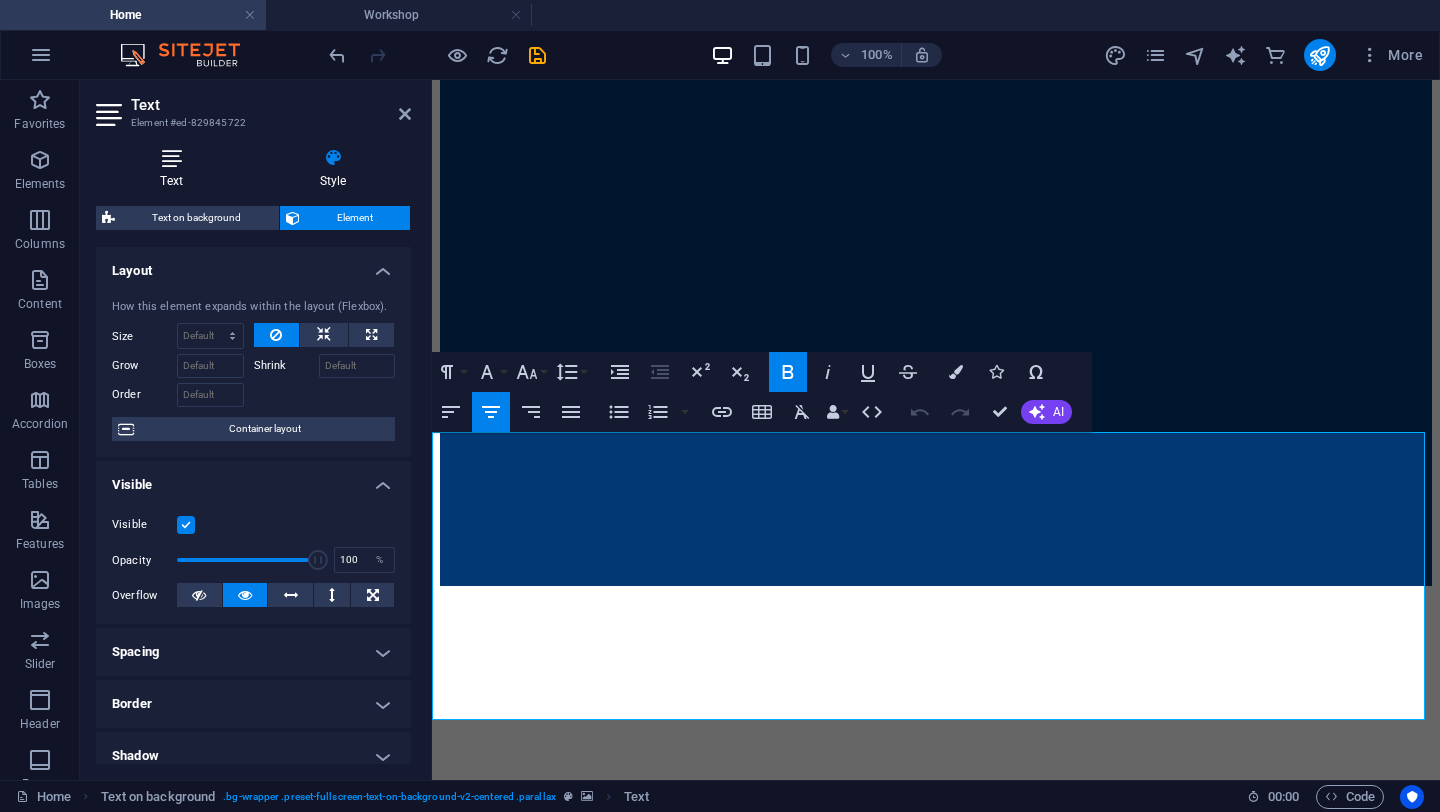 click on "Text" at bounding box center [175, 169] 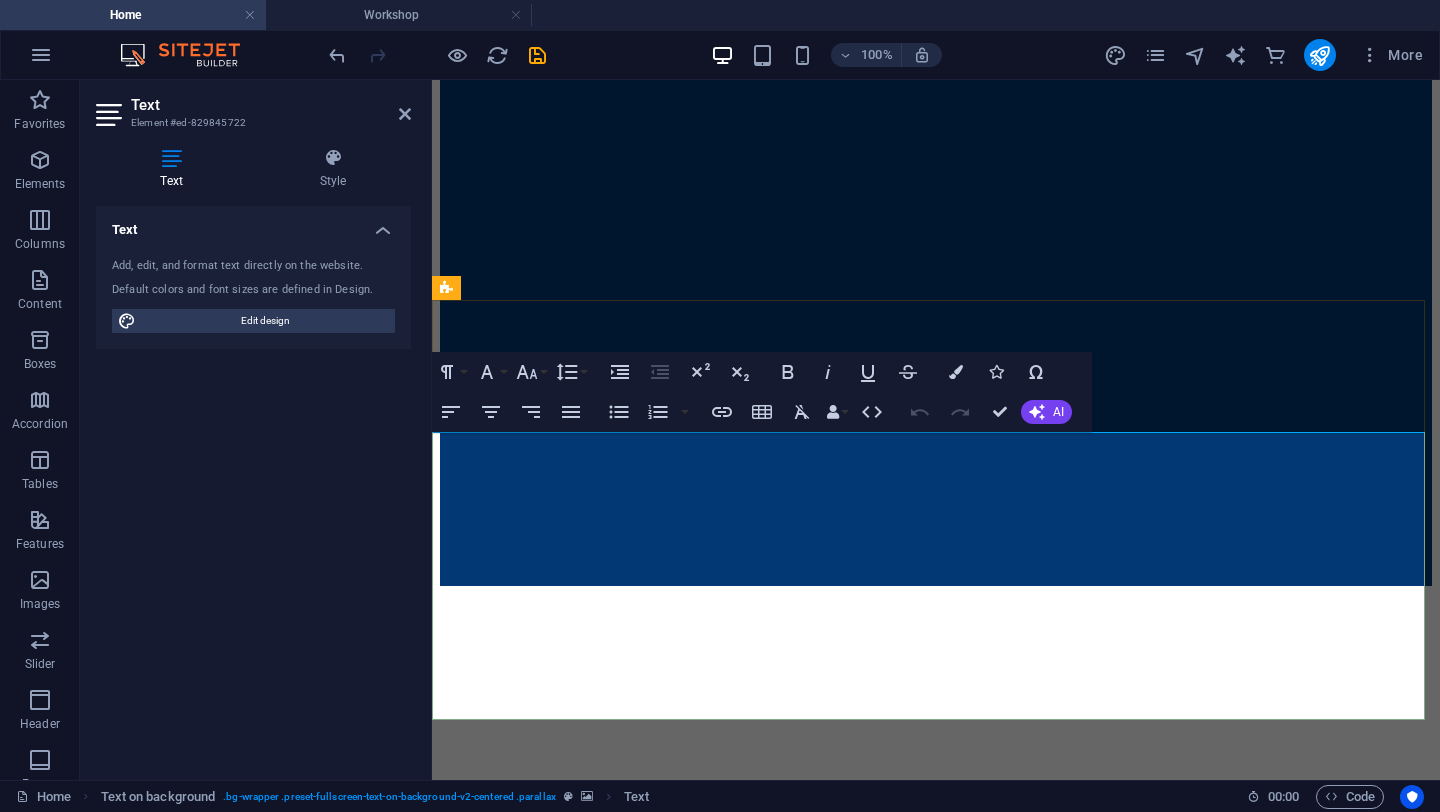 click at bounding box center [936, 1505] 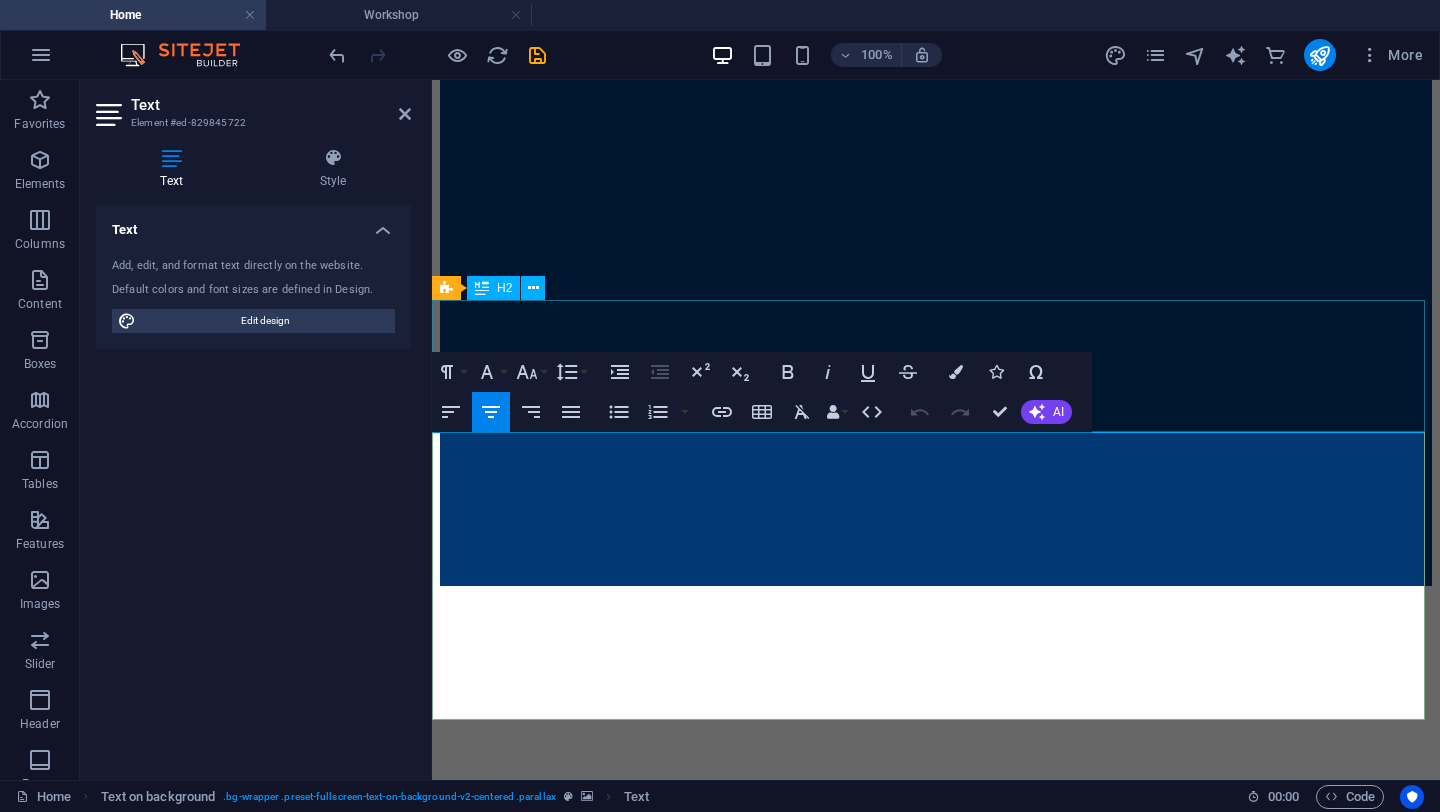 click on "Our Vision" at bounding box center (936, 1193) 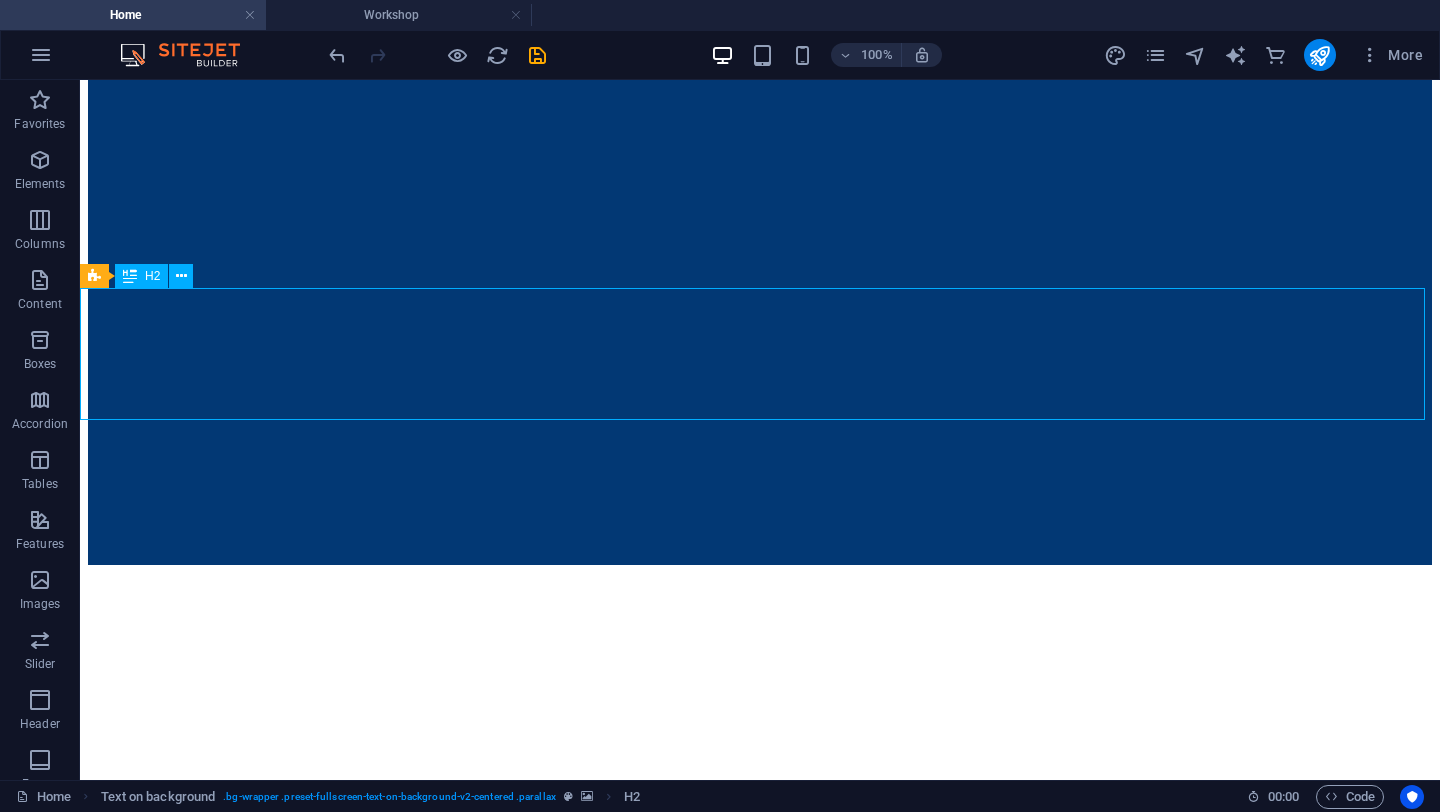 scroll, scrollTop: 629, scrollLeft: 0, axis: vertical 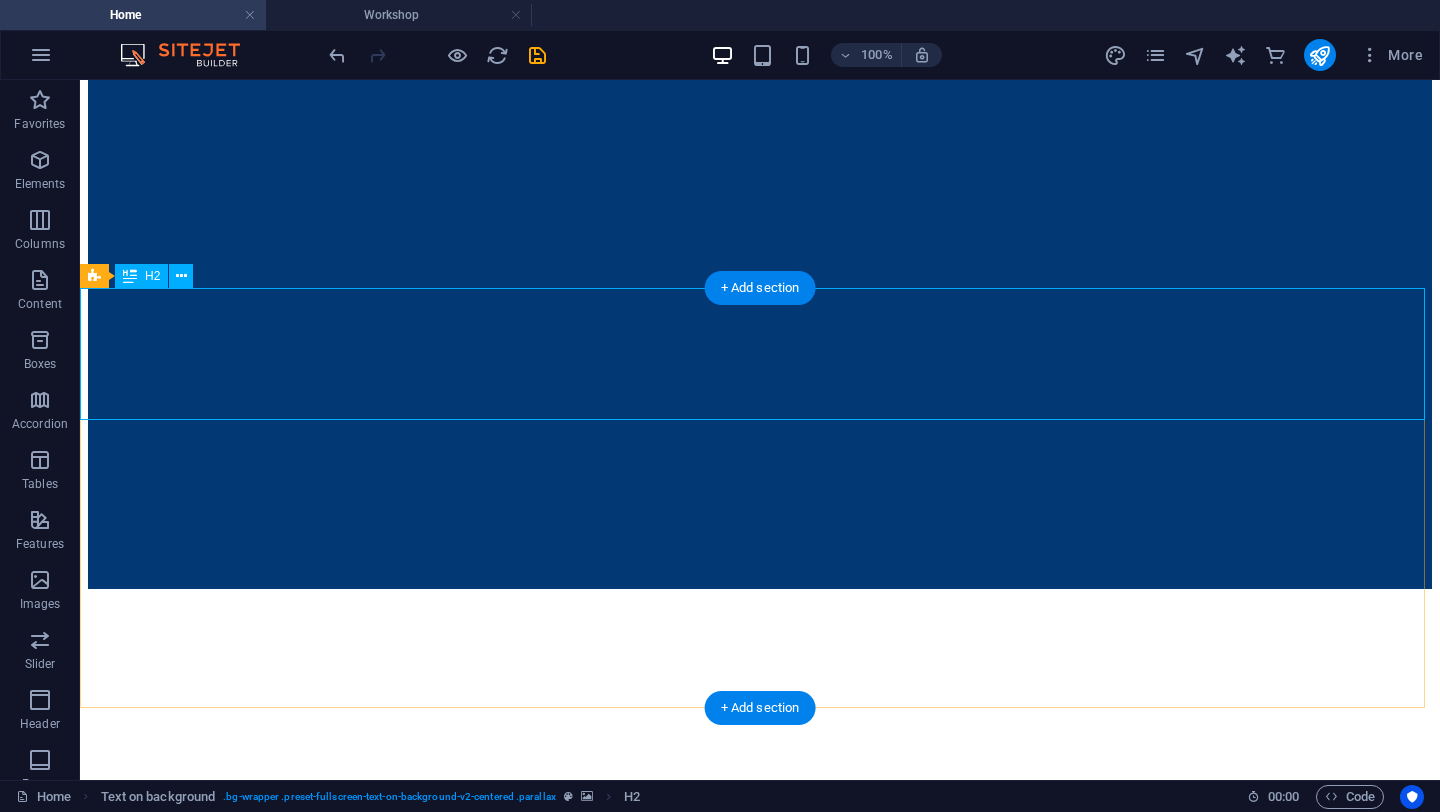 click on "Our Vision" at bounding box center (760, 1196) 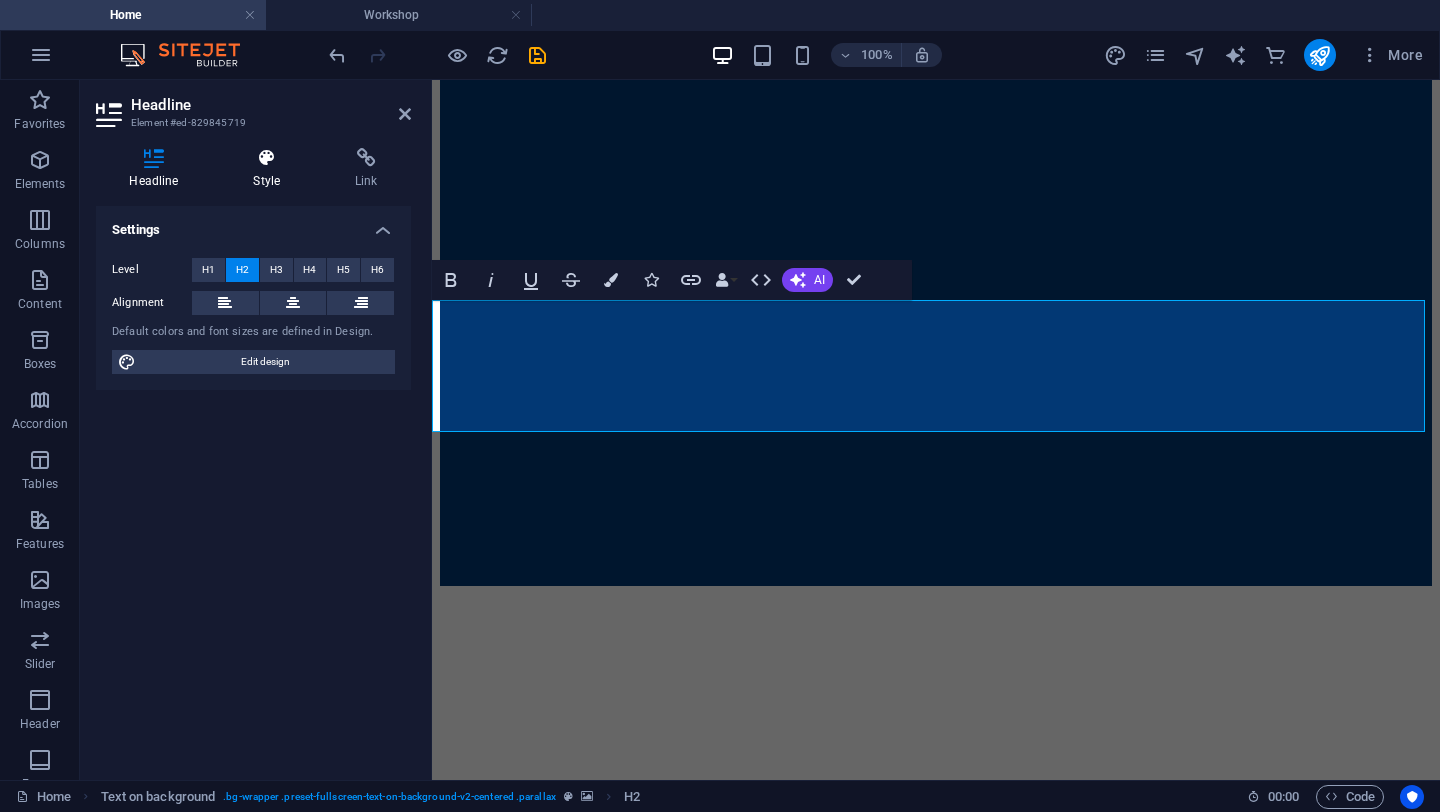 click at bounding box center (267, 158) 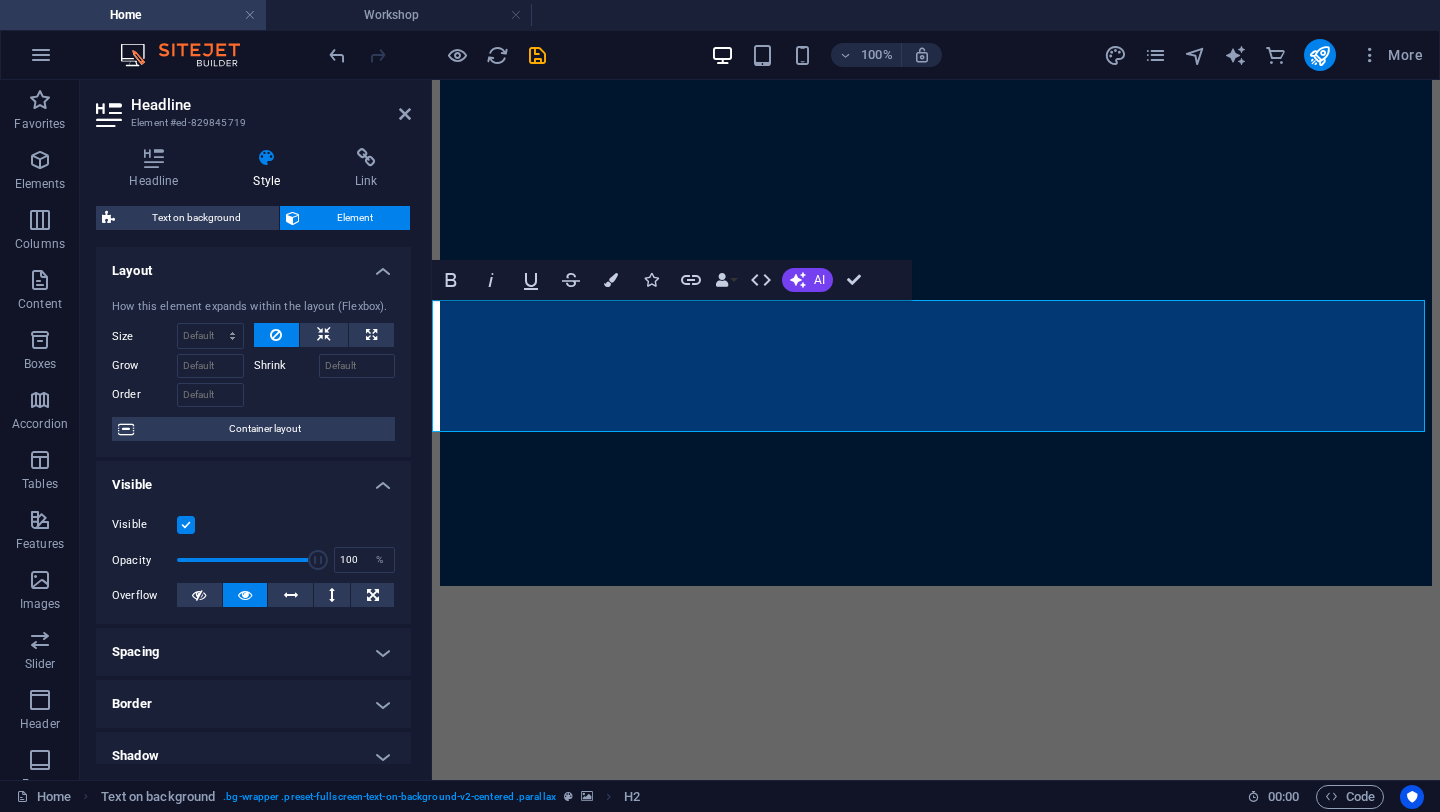 click on "Element" at bounding box center [355, 218] 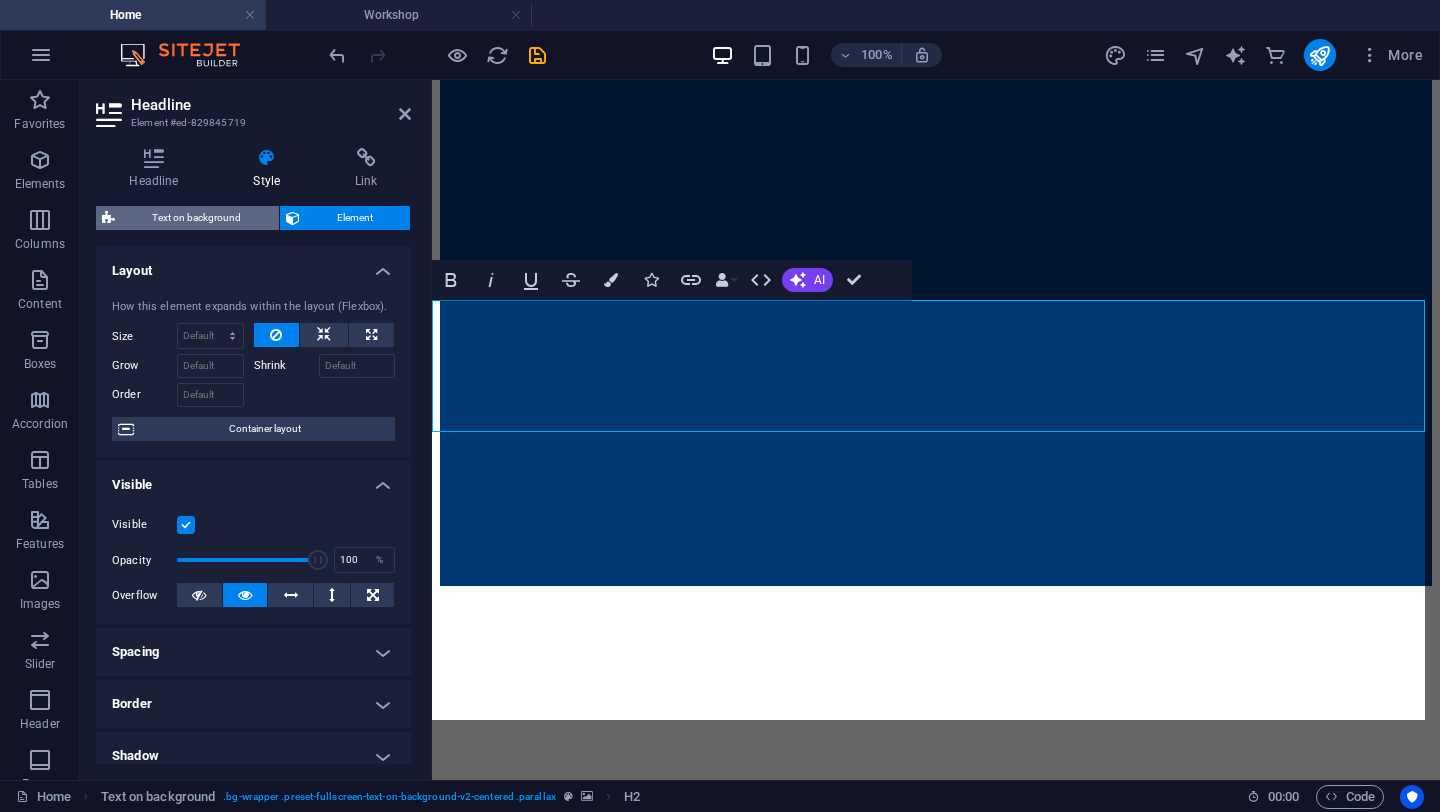click on "Text on background" at bounding box center [197, 218] 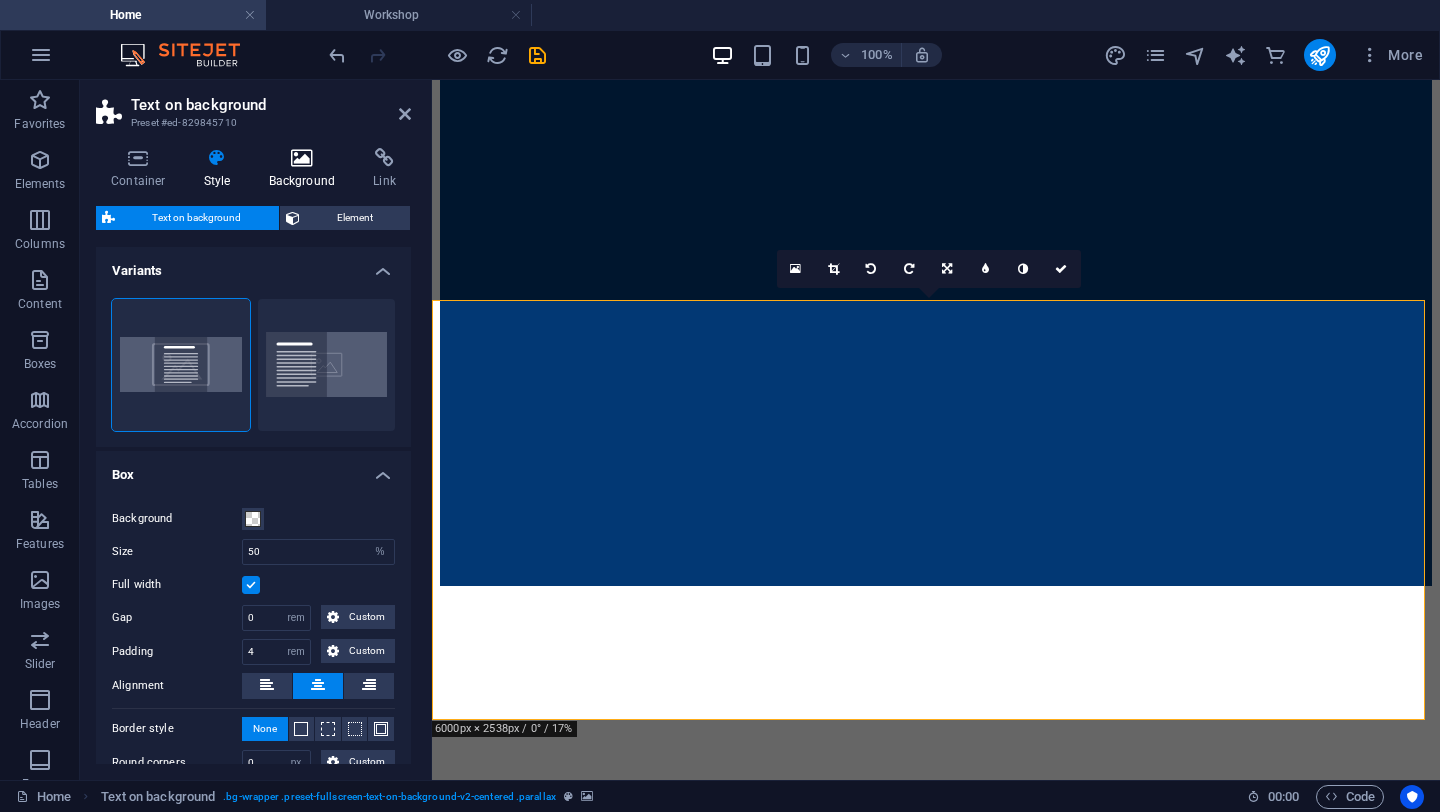 click at bounding box center (302, 158) 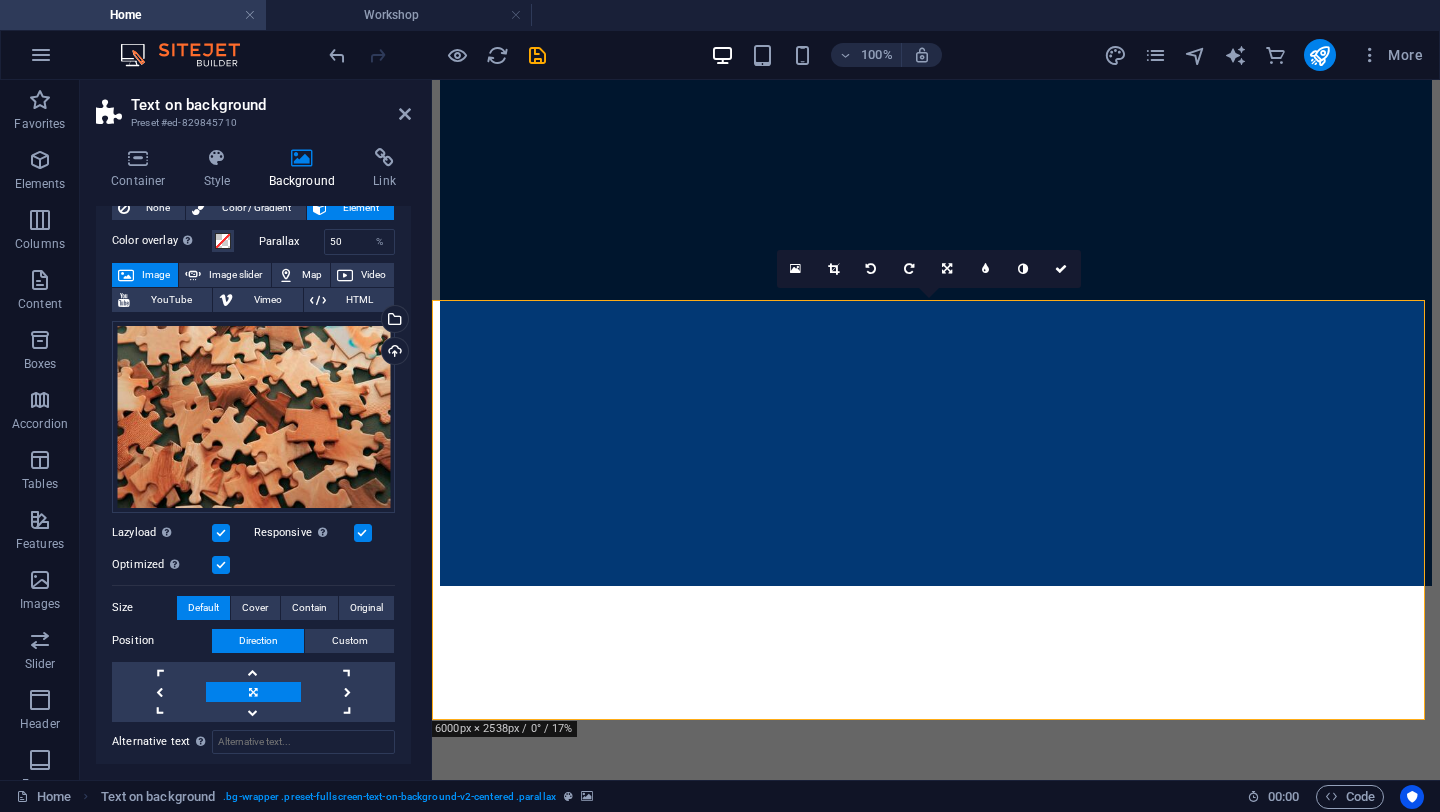 scroll, scrollTop: 0, scrollLeft: 0, axis: both 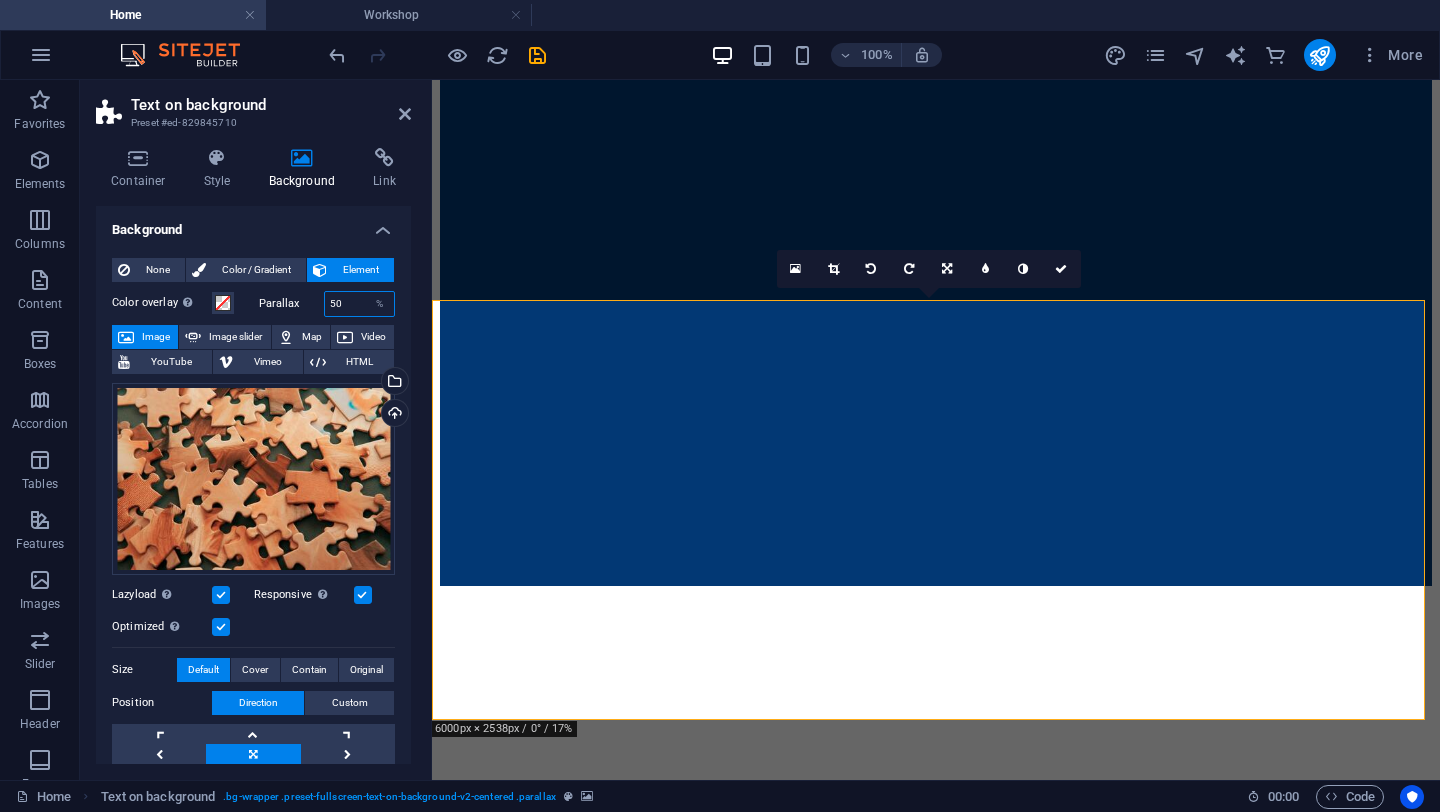click on "50" at bounding box center [360, 304] 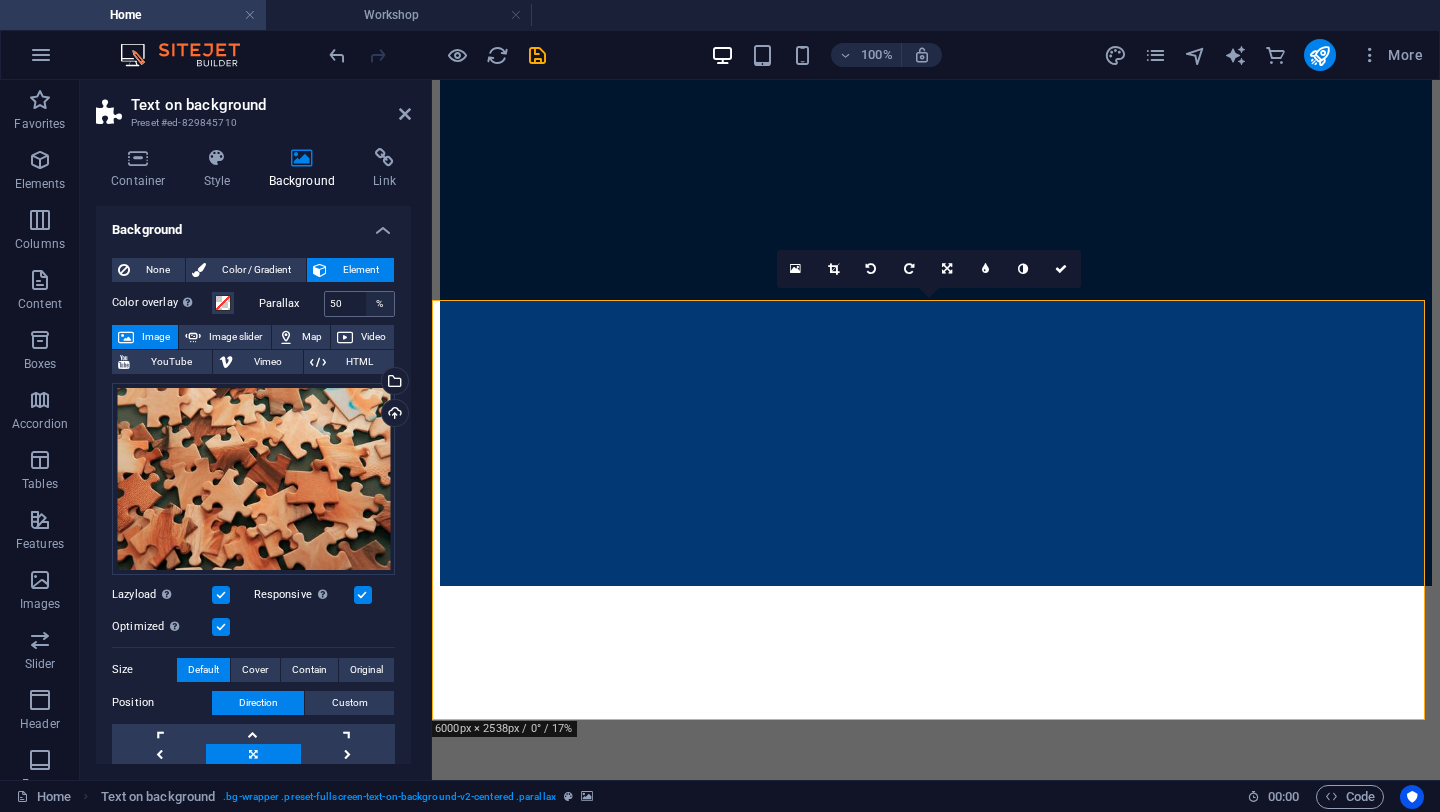 click on "%" at bounding box center (380, 304) 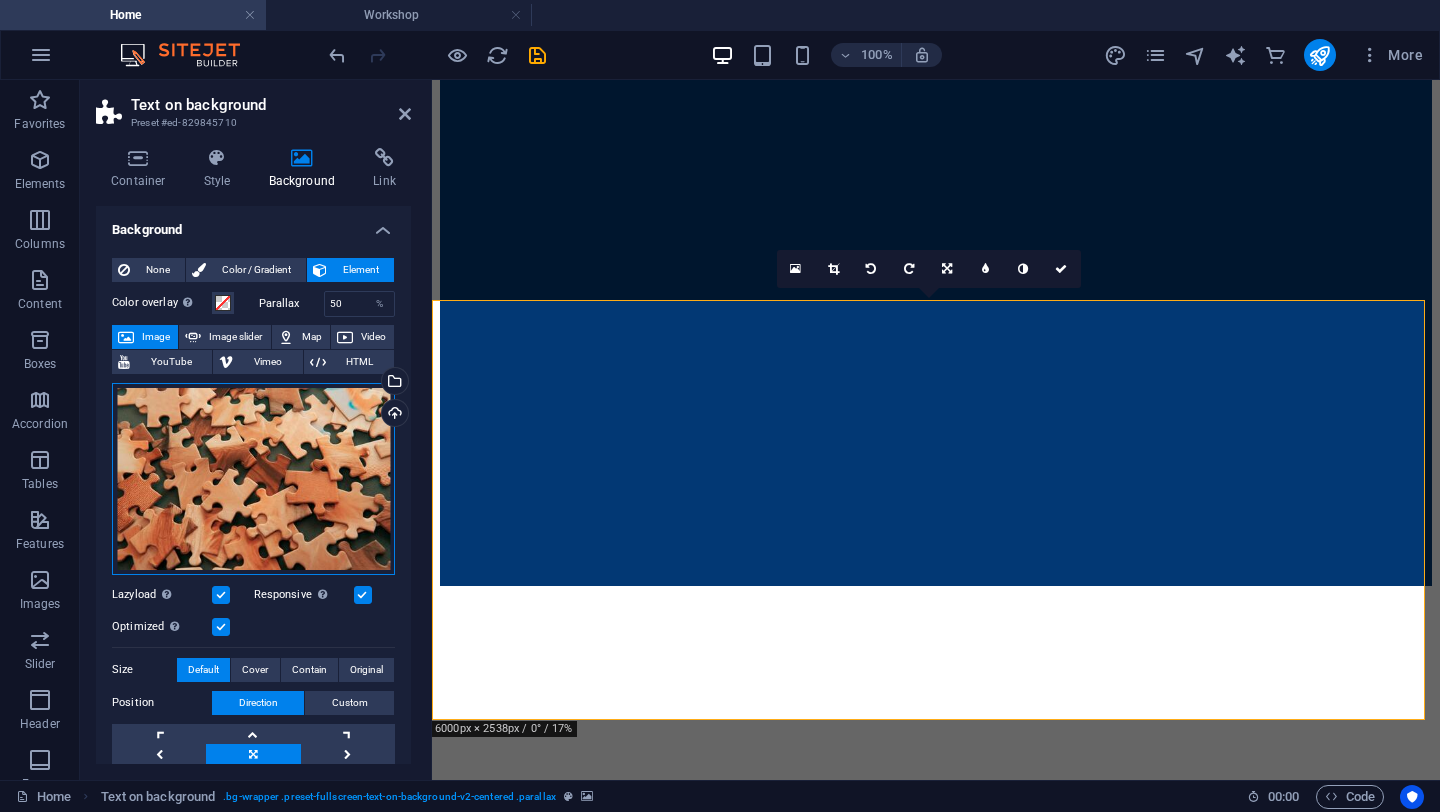 click on "Drag files here, click to choose files or select files from Files or our free stock photos & videos" at bounding box center [253, 479] 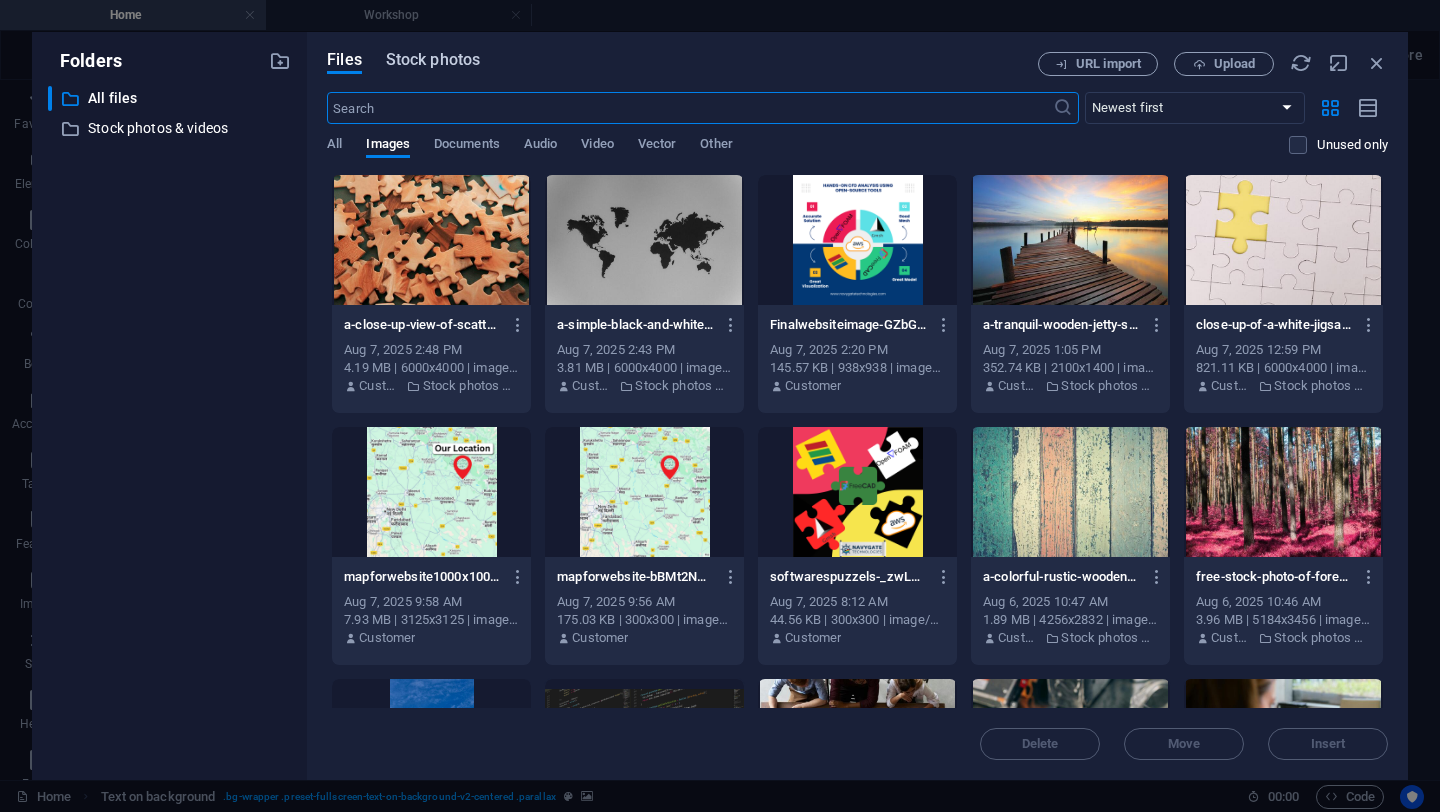 click on "Stock photos" at bounding box center [433, 60] 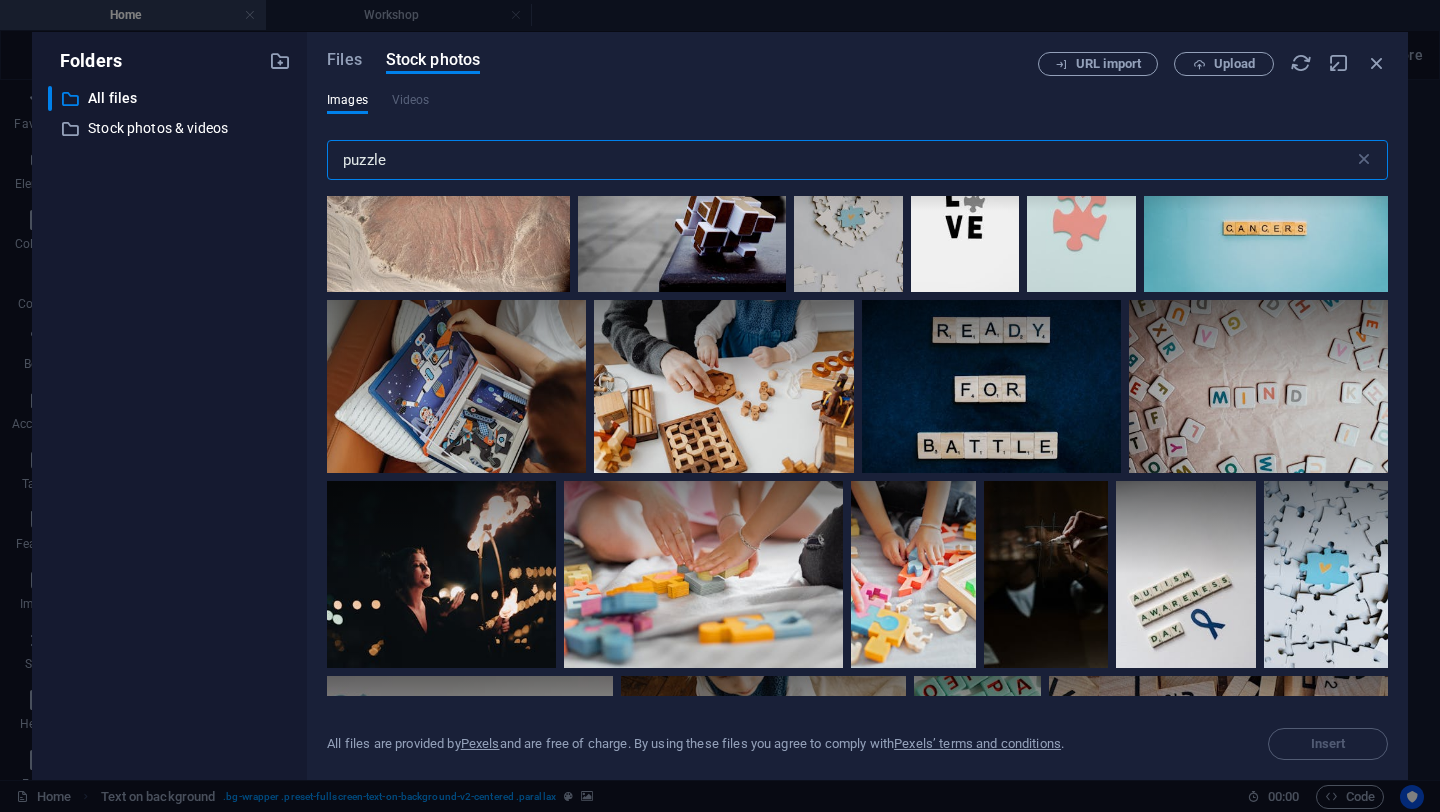 scroll, scrollTop: 3486, scrollLeft: 0, axis: vertical 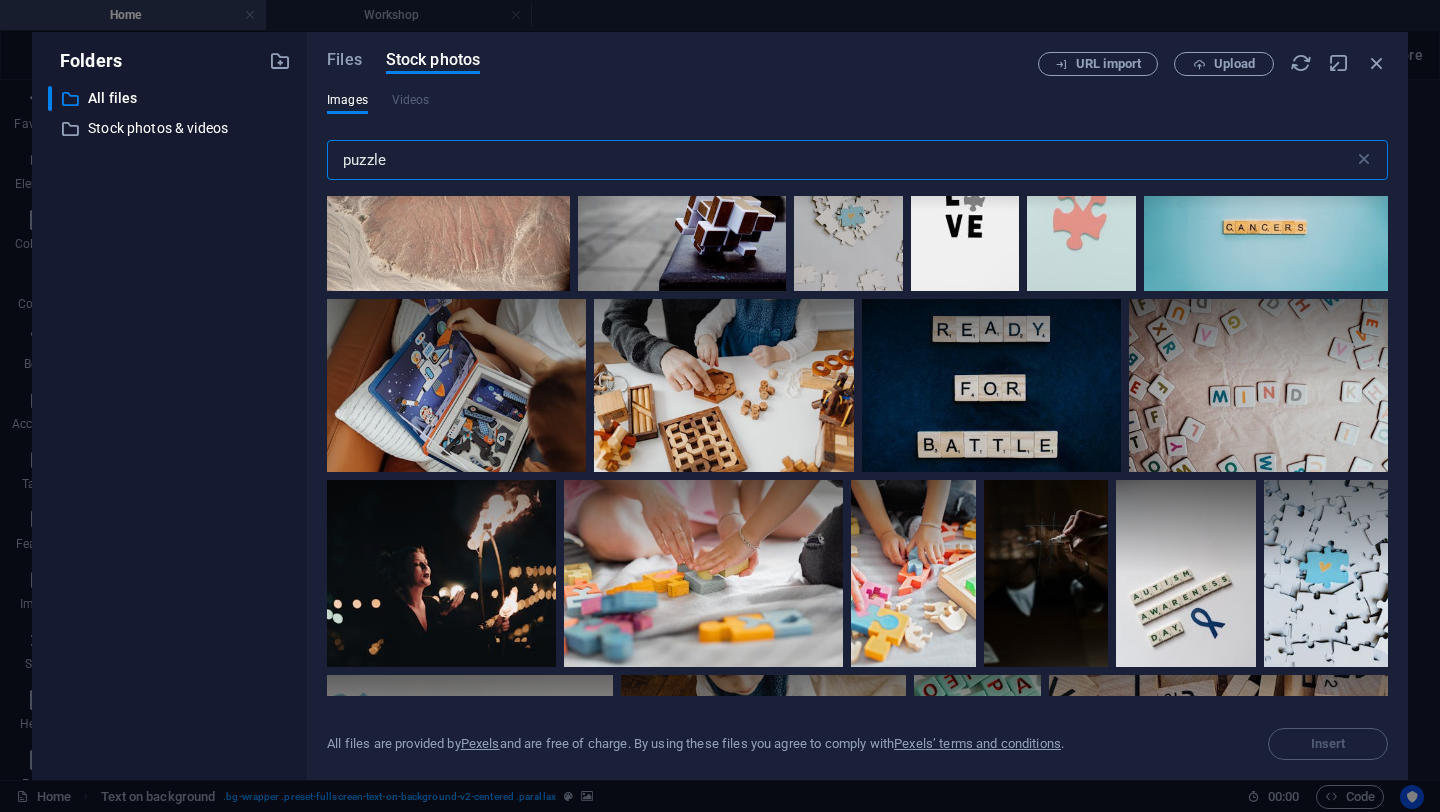 click on "puzzle" at bounding box center (840, 160) 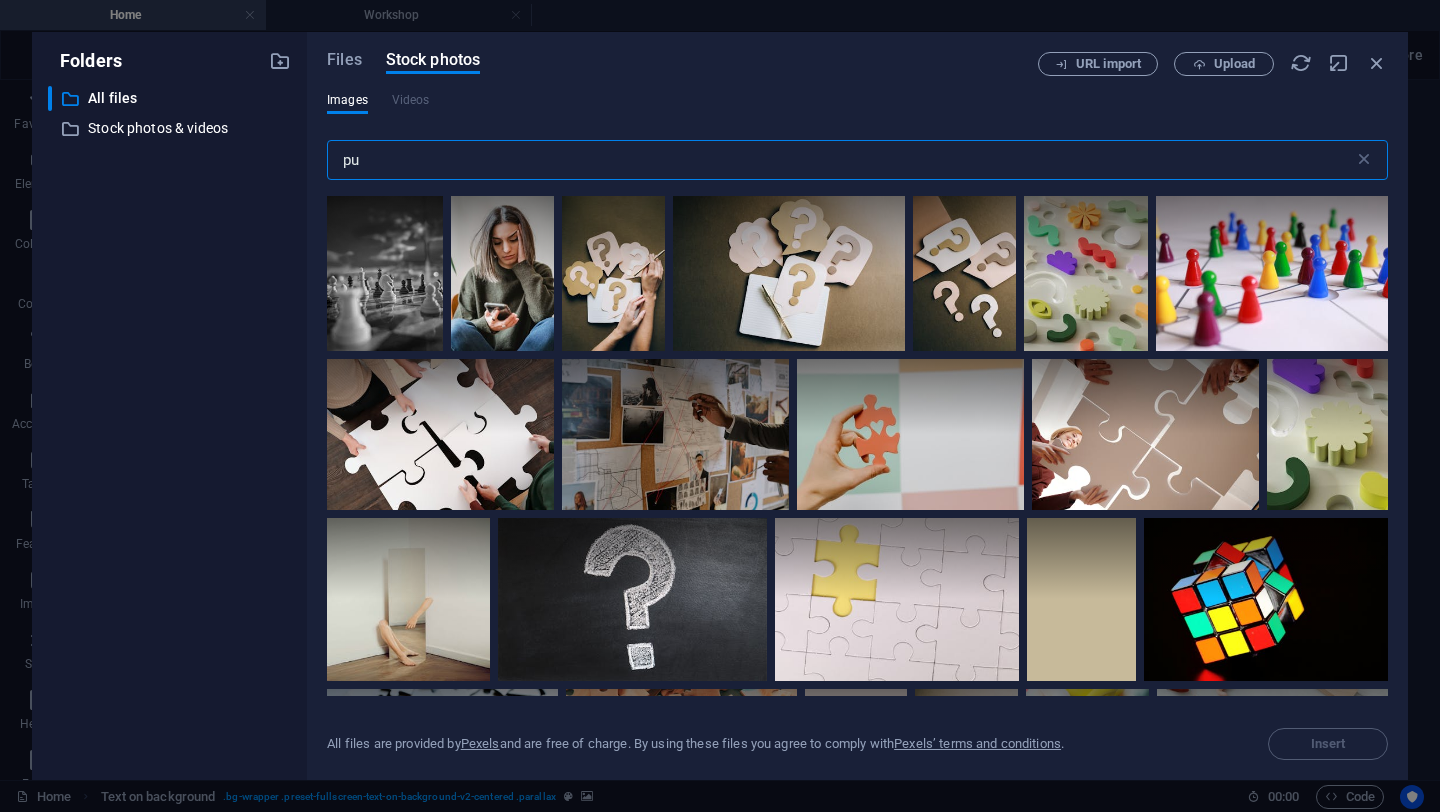 type on "p" 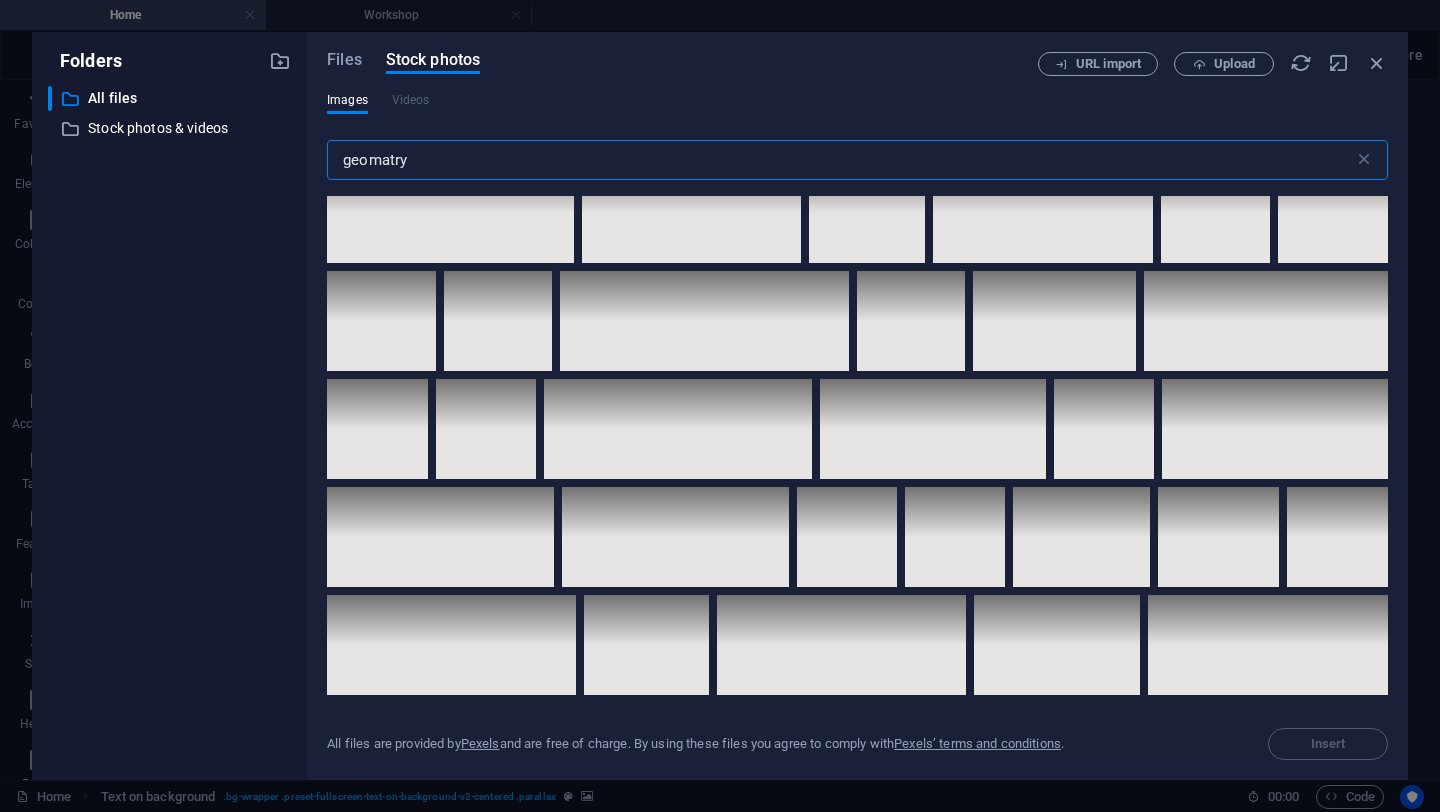 scroll, scrollTop: 4129, scrollLeft: 0, axis: vertical 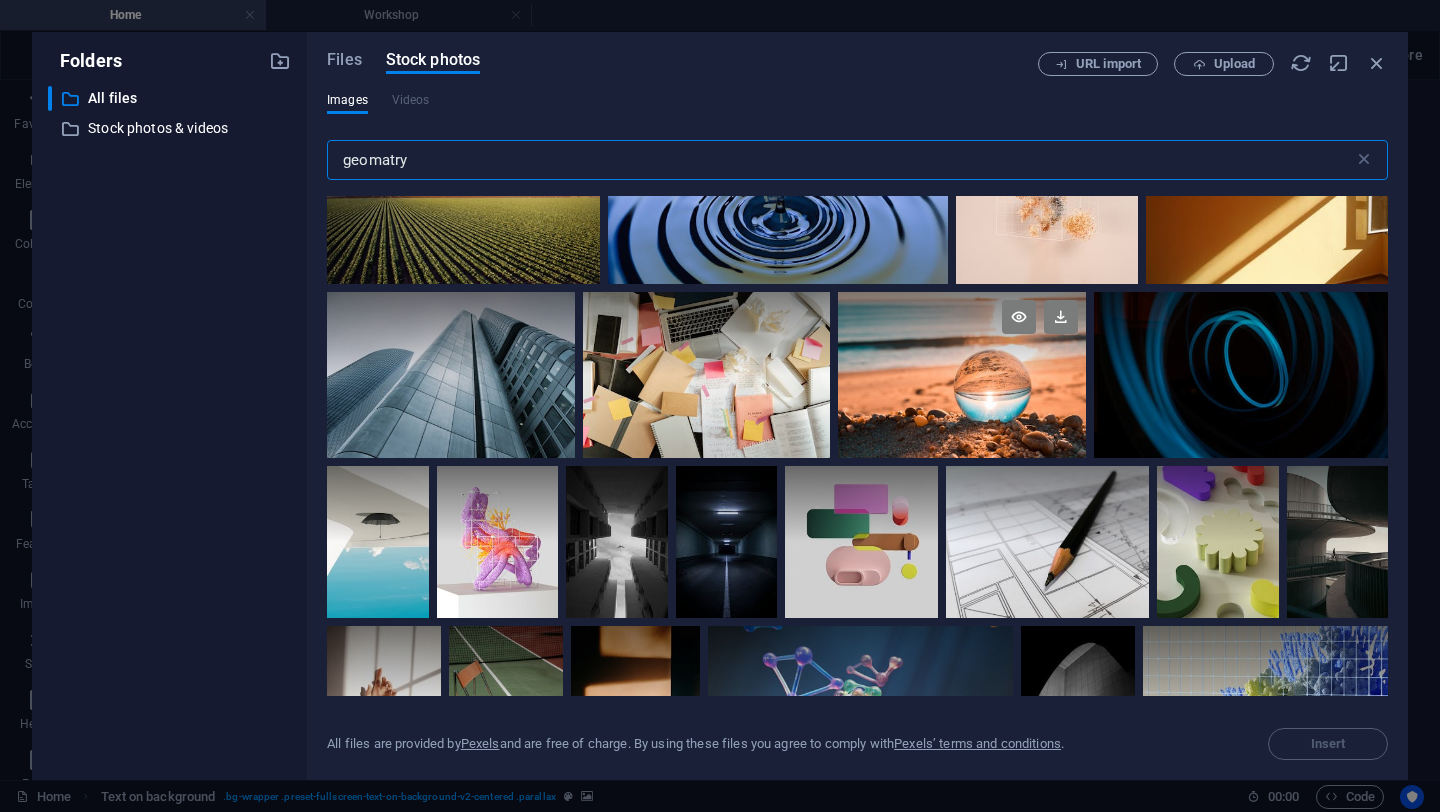 type on "geomatry" 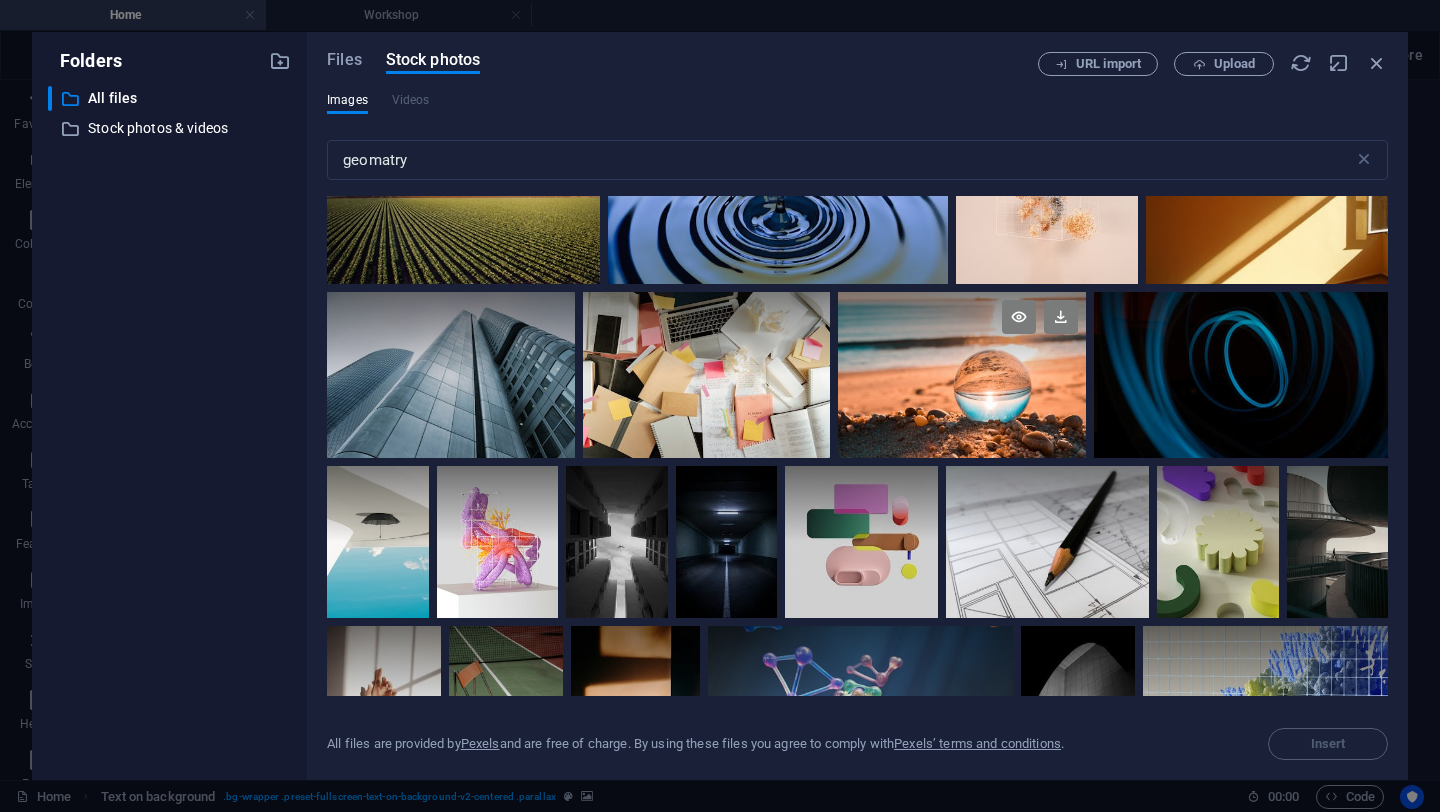 click at bounding box center (962, 333) 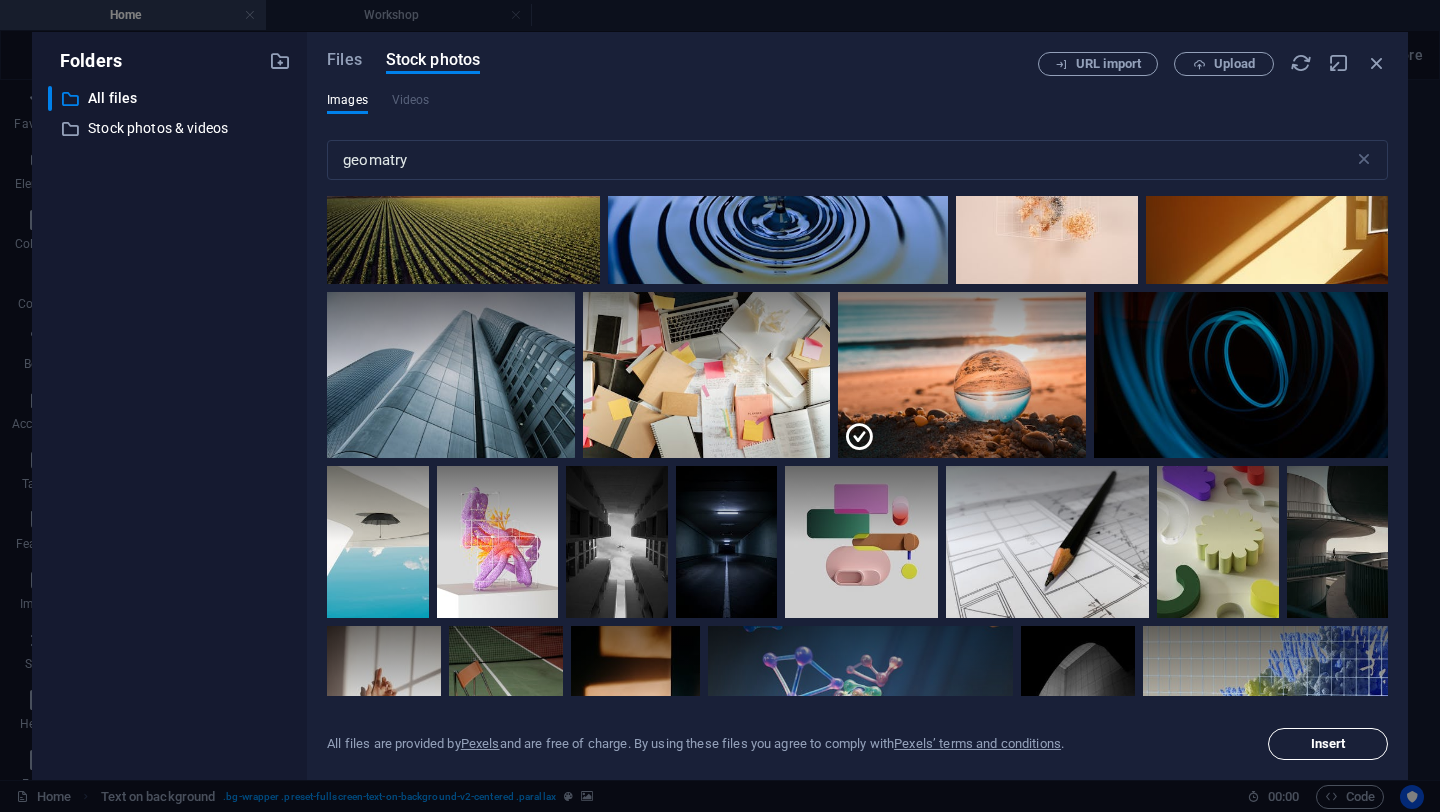 click on "Insert" at bounding box center (1328, 744) 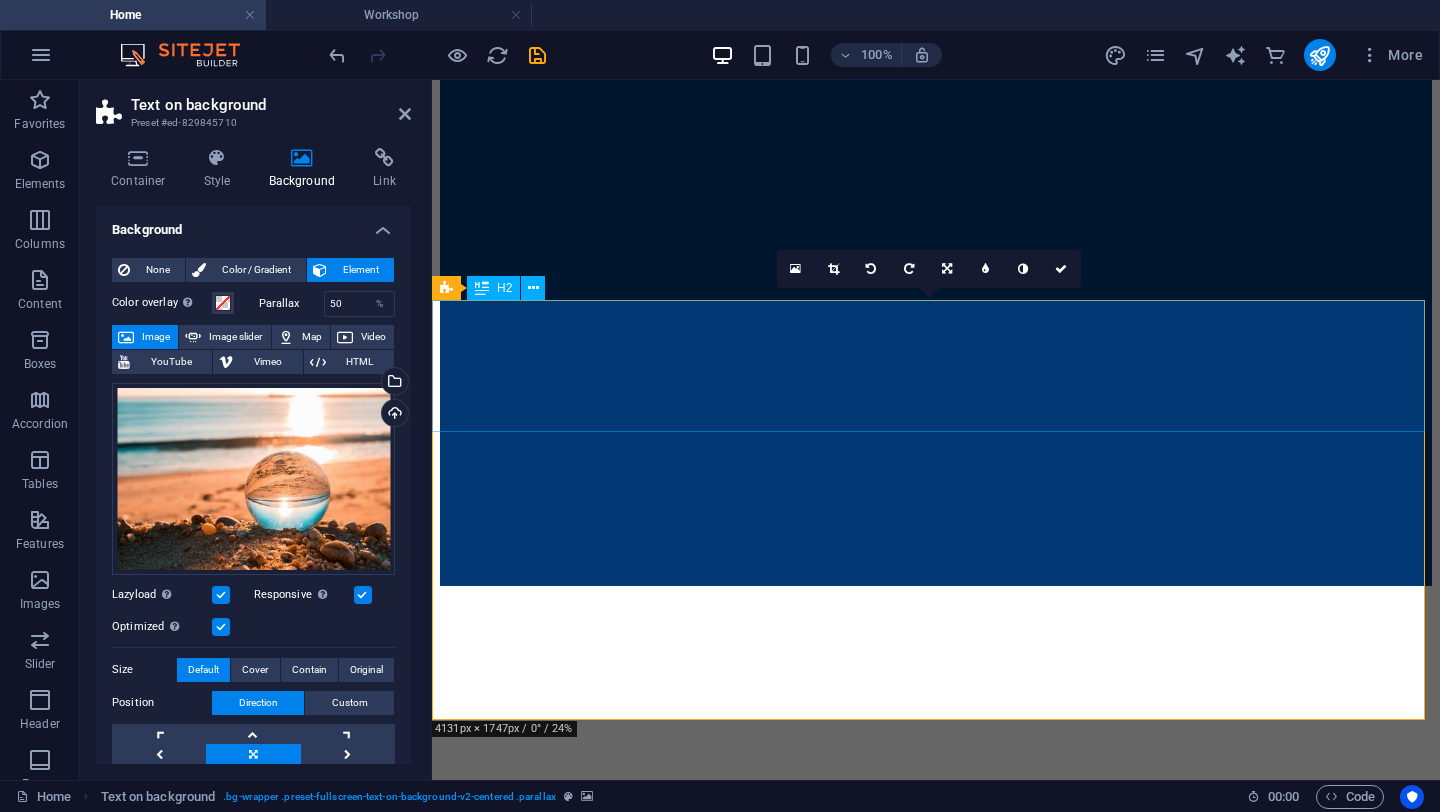 click on "Our Vision" at bounding box center (936, 1193) 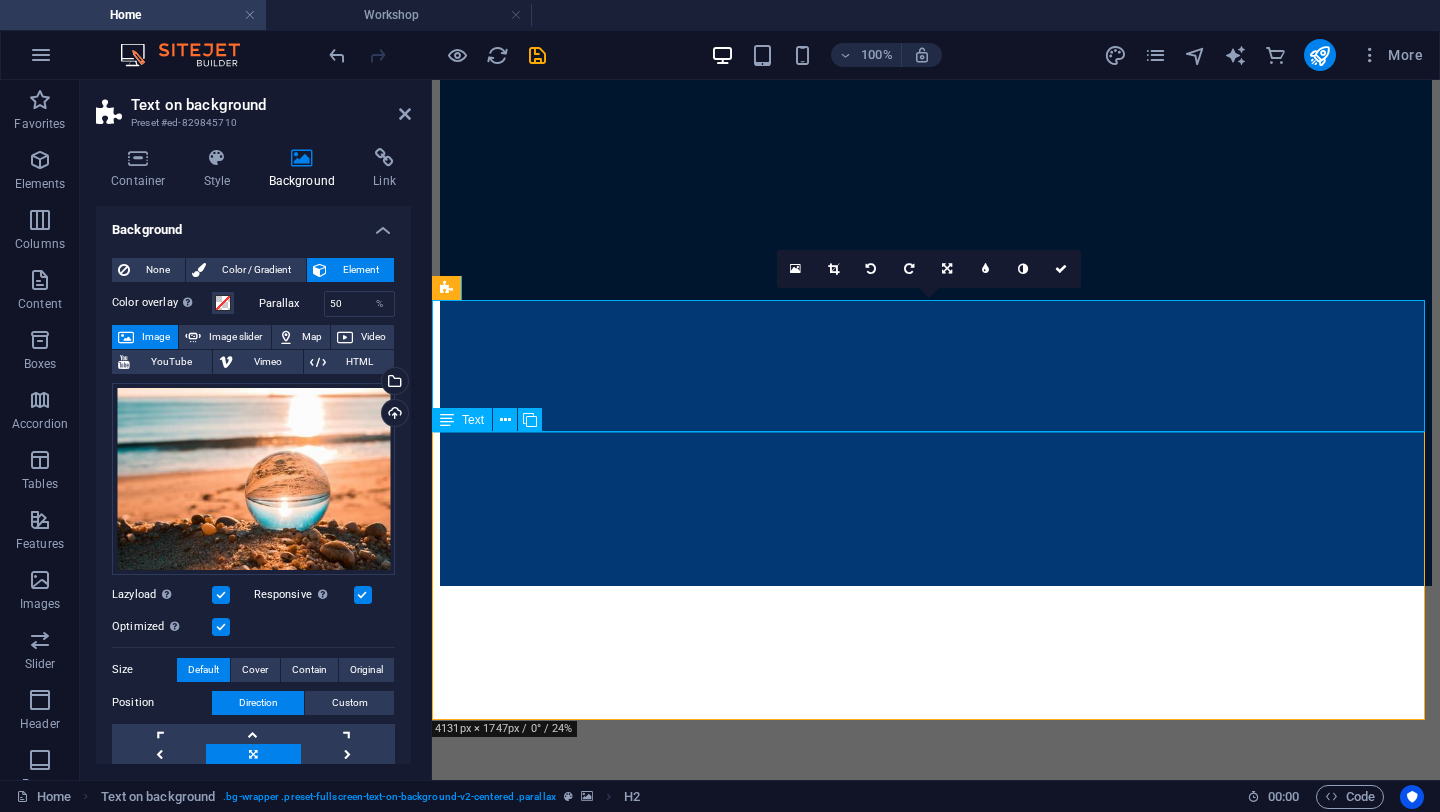 click on "To empower every engineering team  regardless of scale or tool preference   with the expertise and technology to  innovate faster, smarter, and more affordably." at bounding box center [936, 1428] 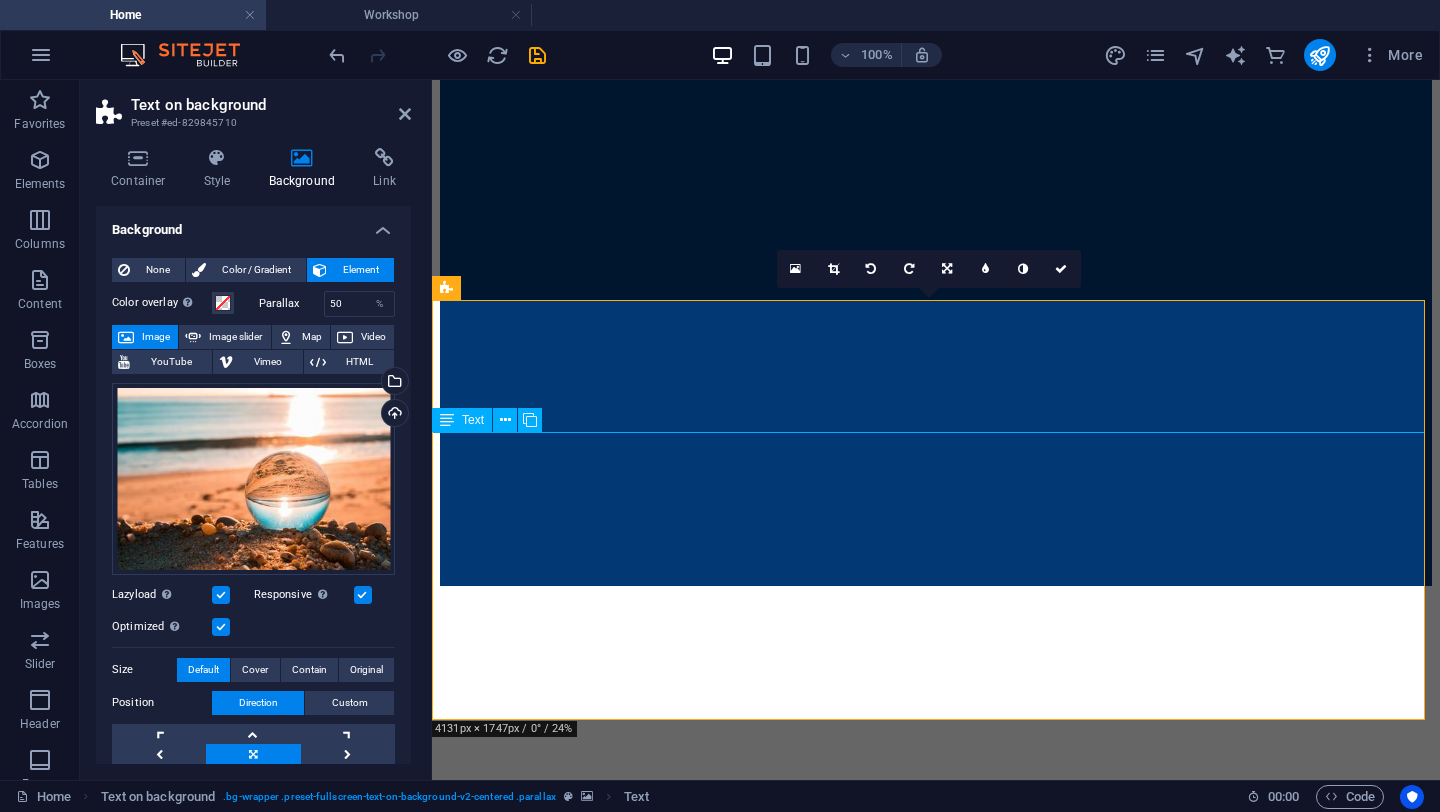 click on "To empower every engineering team  regardless of scale or tool preference   with the expertise and technology to  innovate faster, smarter, and more affordably." at bounding box center (936, 1428) 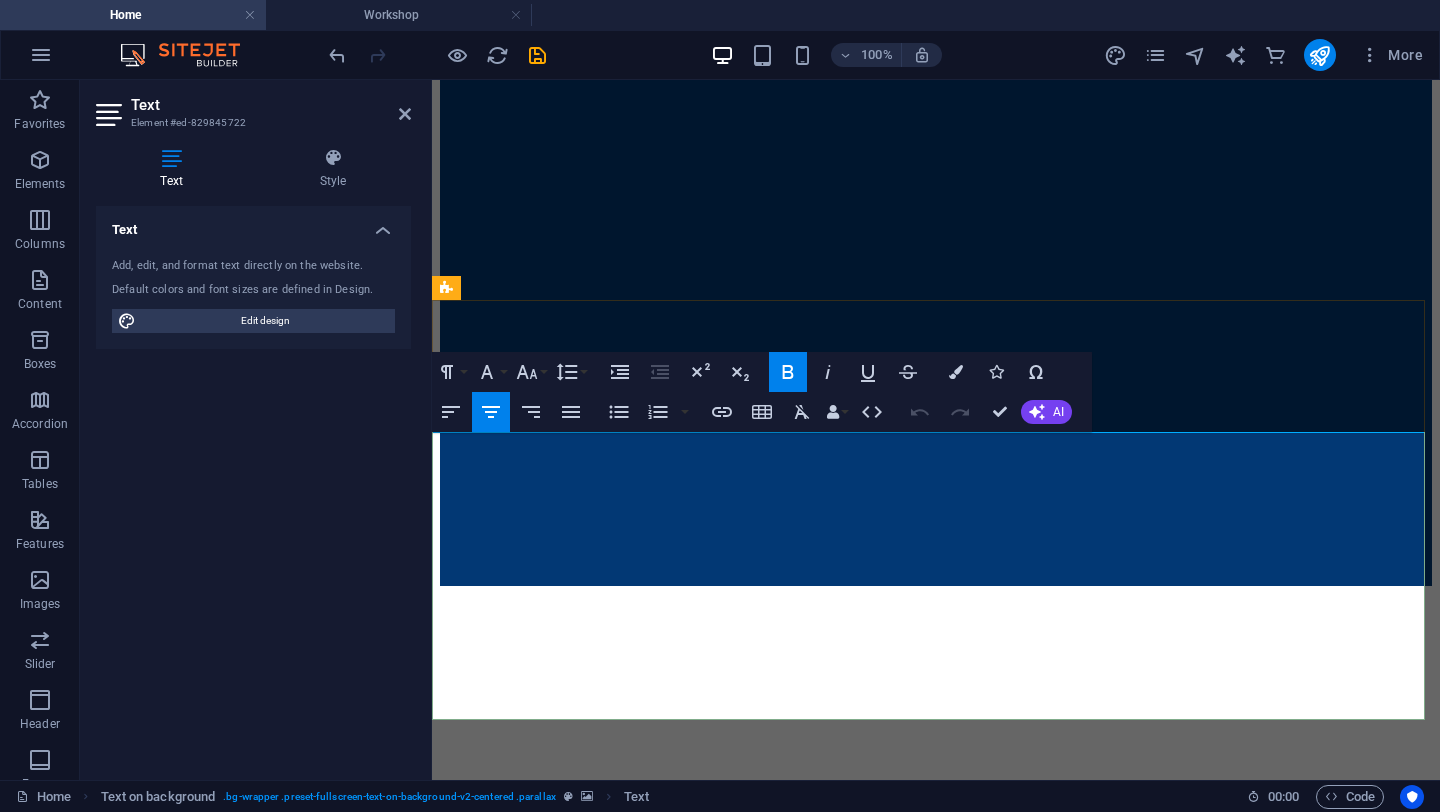 drag, startPoint x: 704, startPoint y: 457, endPoint x: 1232, endPoint y: 597, distance: 546.24536 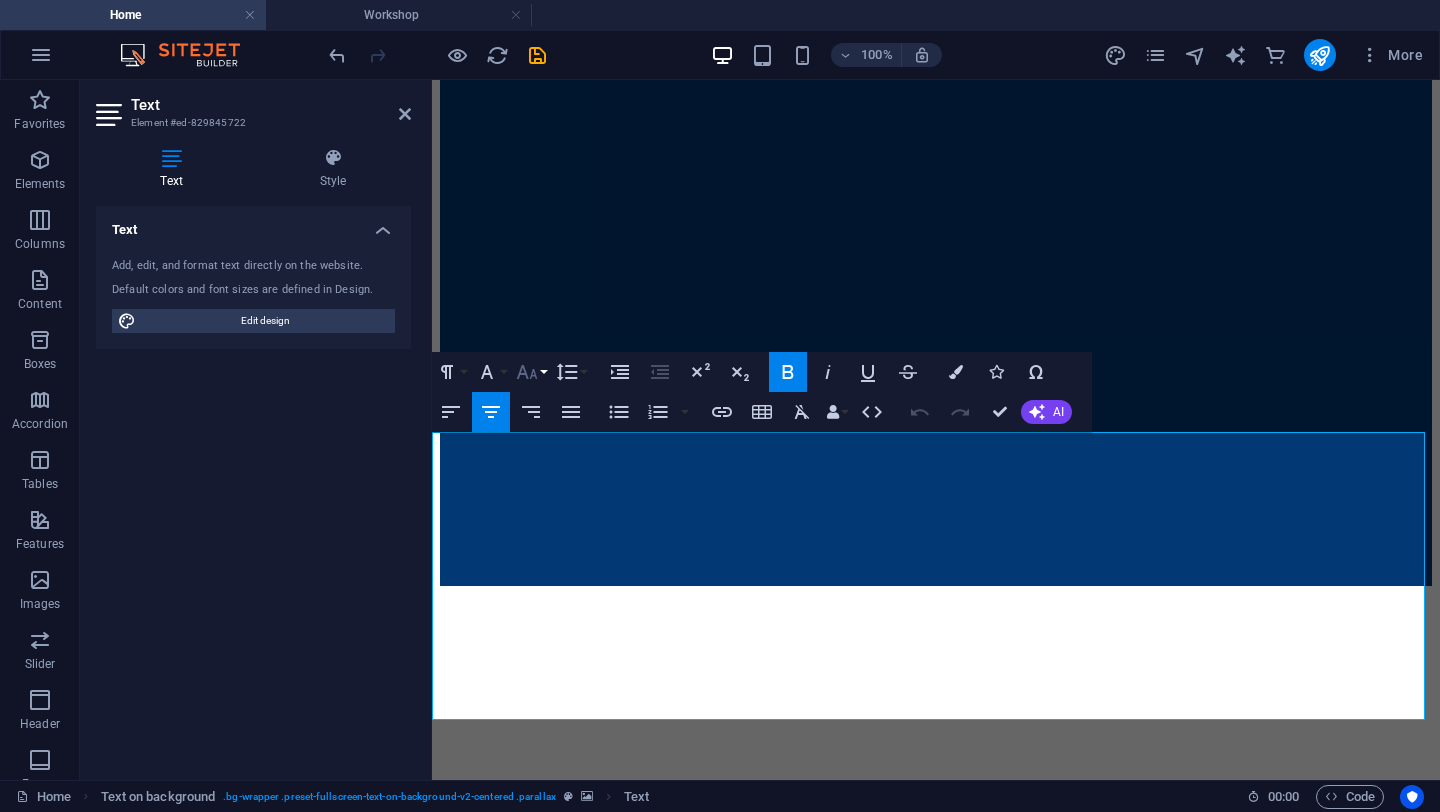 click 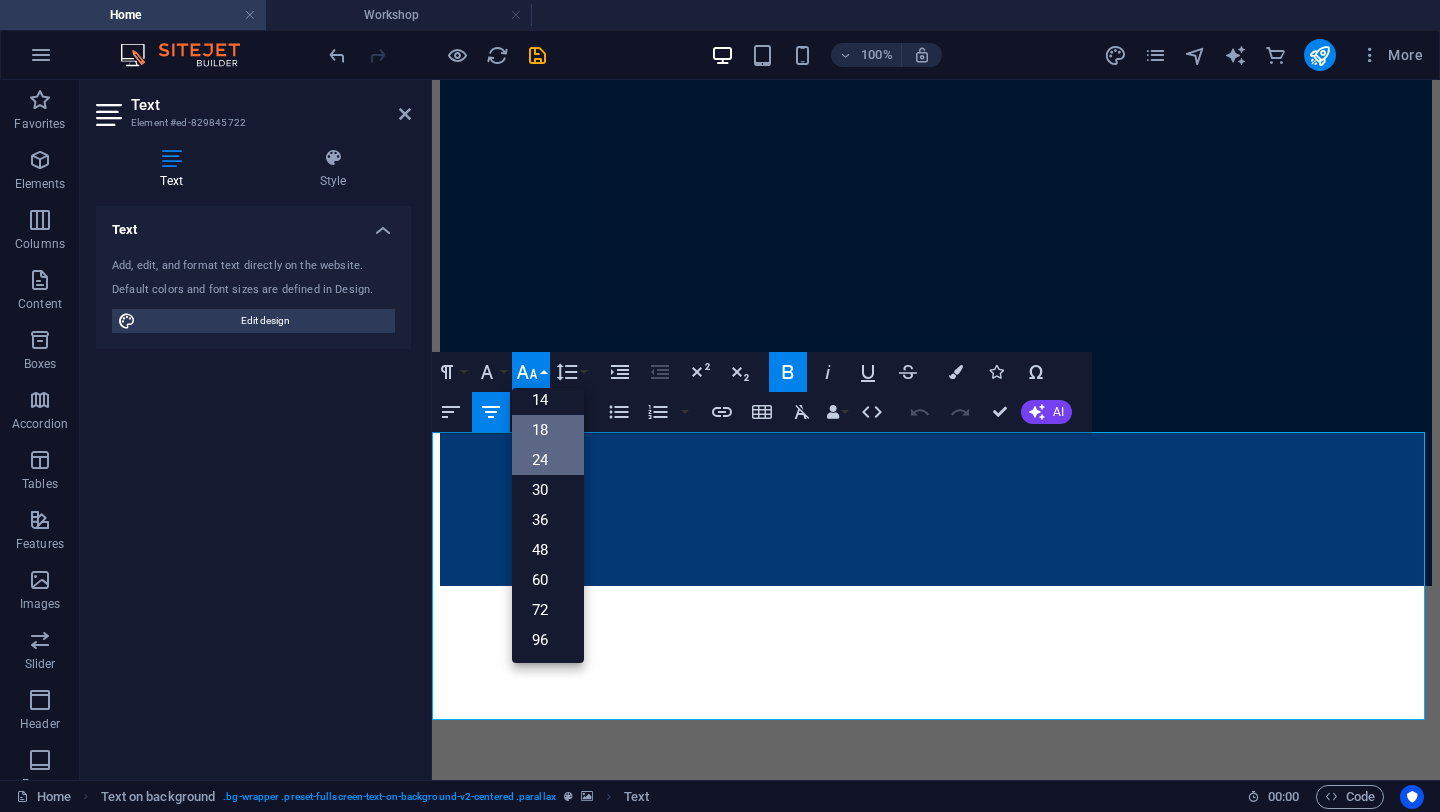 scroll, scrollTop: 161, scrollLeft: 0, axis: vertical 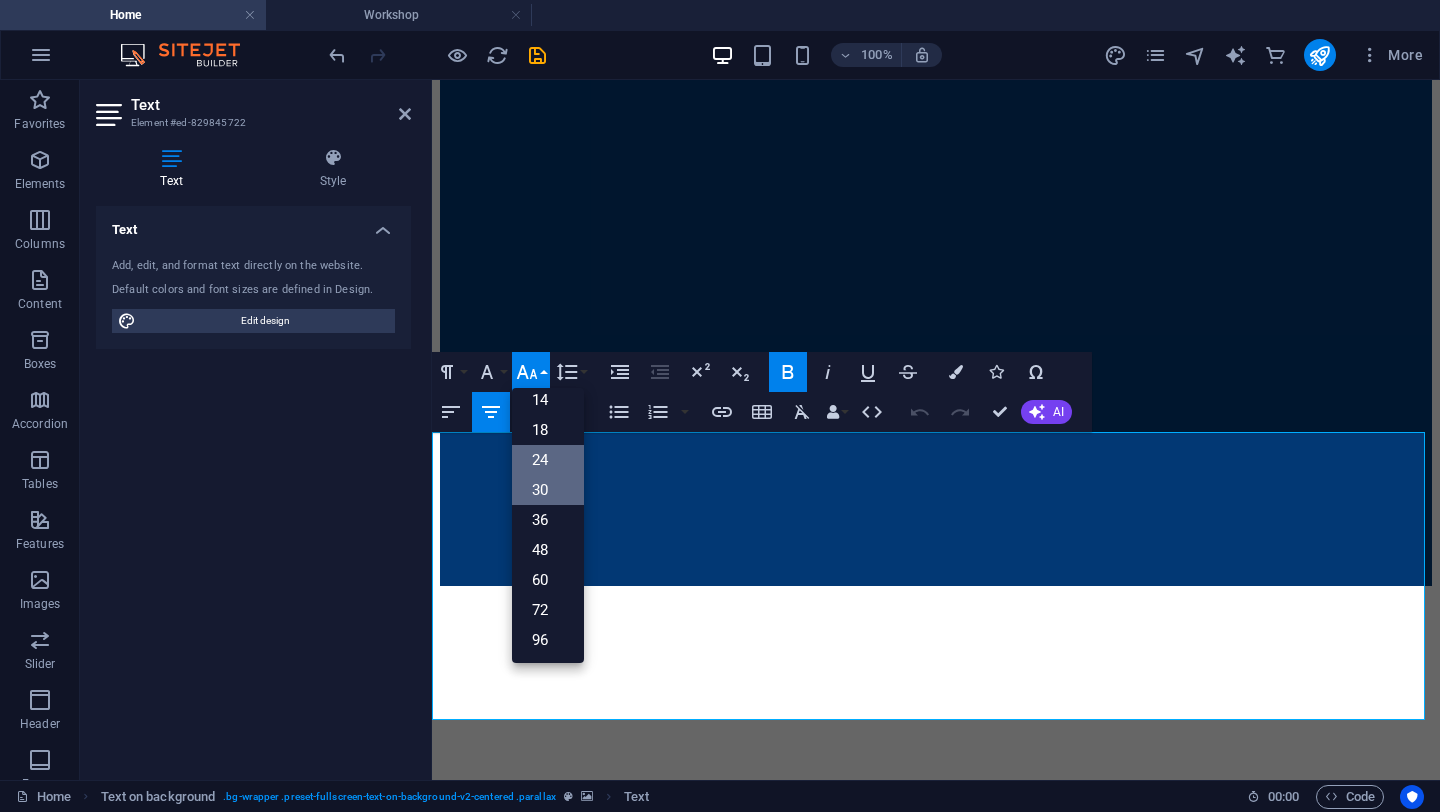 click on "30" at bounding box center [548, 490] 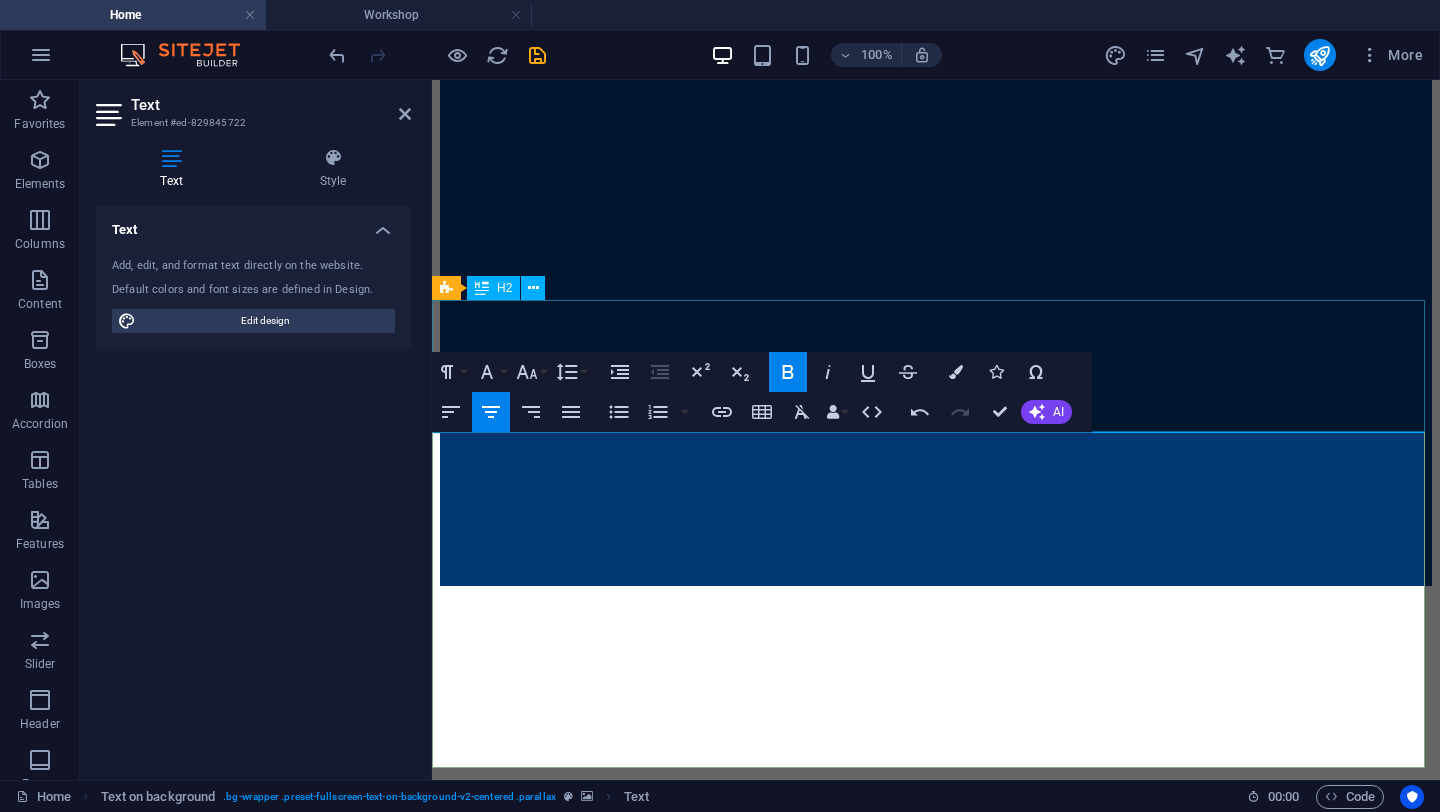 click on "Our Vision" at bounding box center (936, 1217) 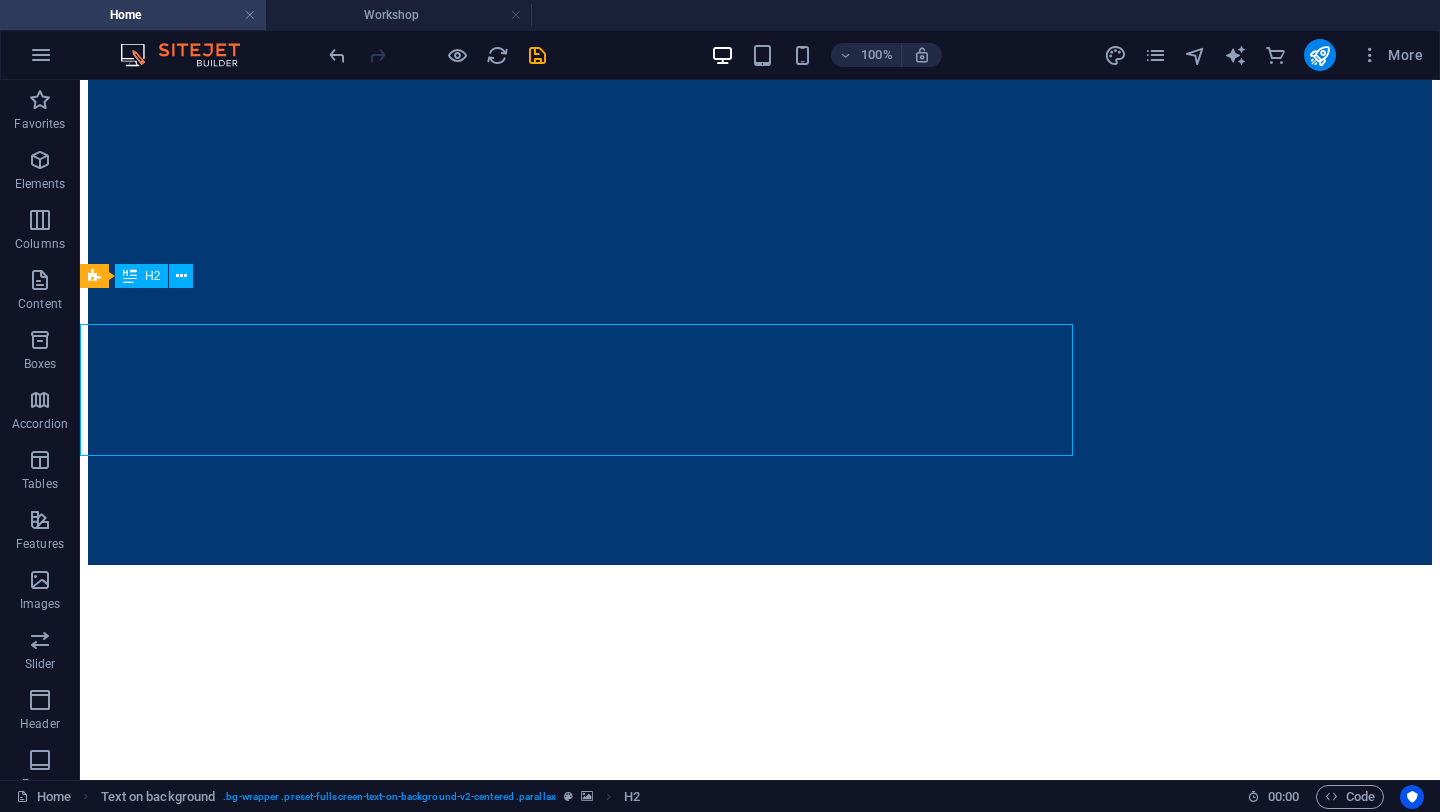 scroll, scrollTop: 629, scrollLeft: 0, axis: vertical 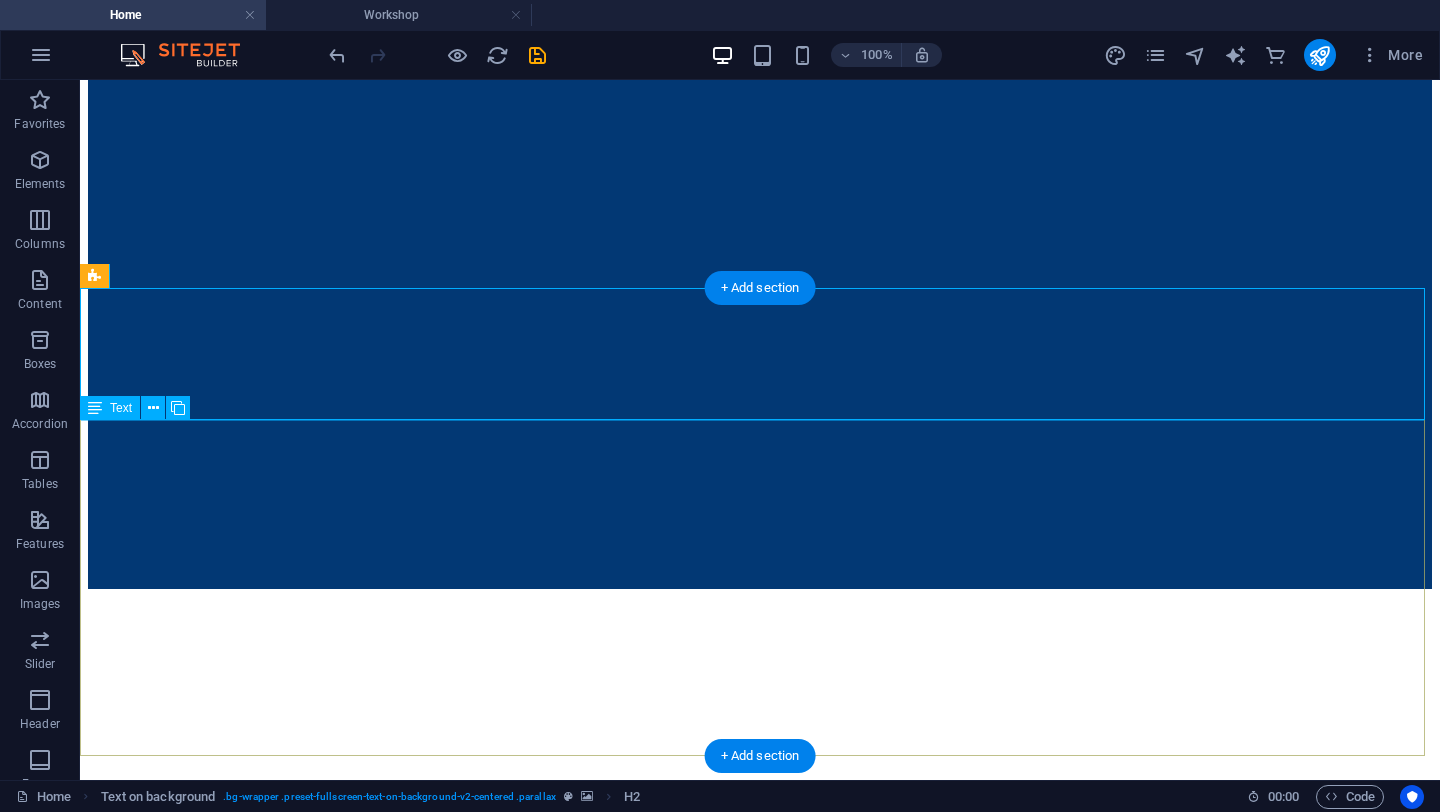click on "To empower every engineering team  regardless of scale or tool preference   with the expertise and technology to  innovate faster, smarter, and more affordably." at bounding box center (760, 1479) 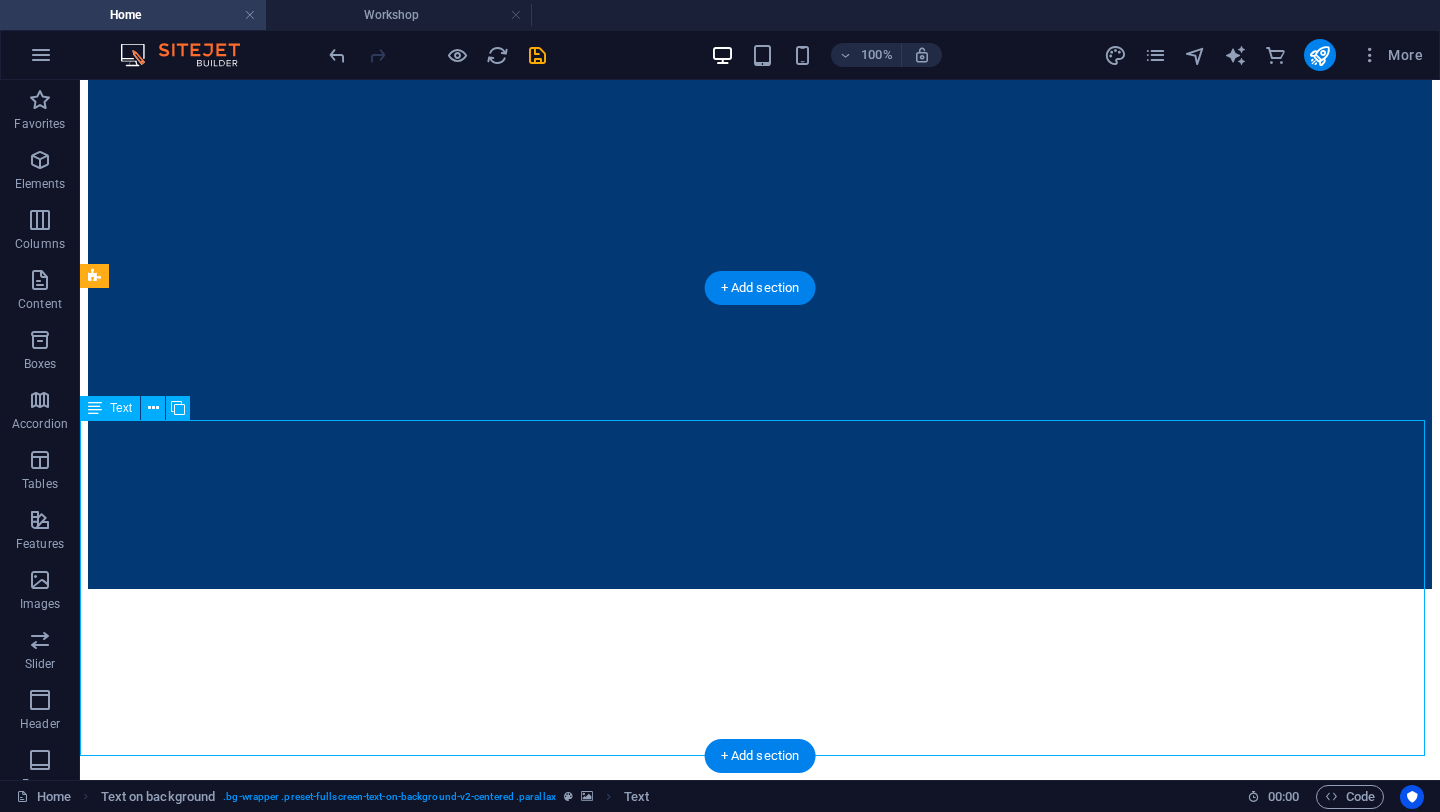 click on "To empower every engineering team  regardless of scale or tool preference   with the expertise and technology to  innovate faster, smarter, and more affordably." at bounding box center [760, 1479] 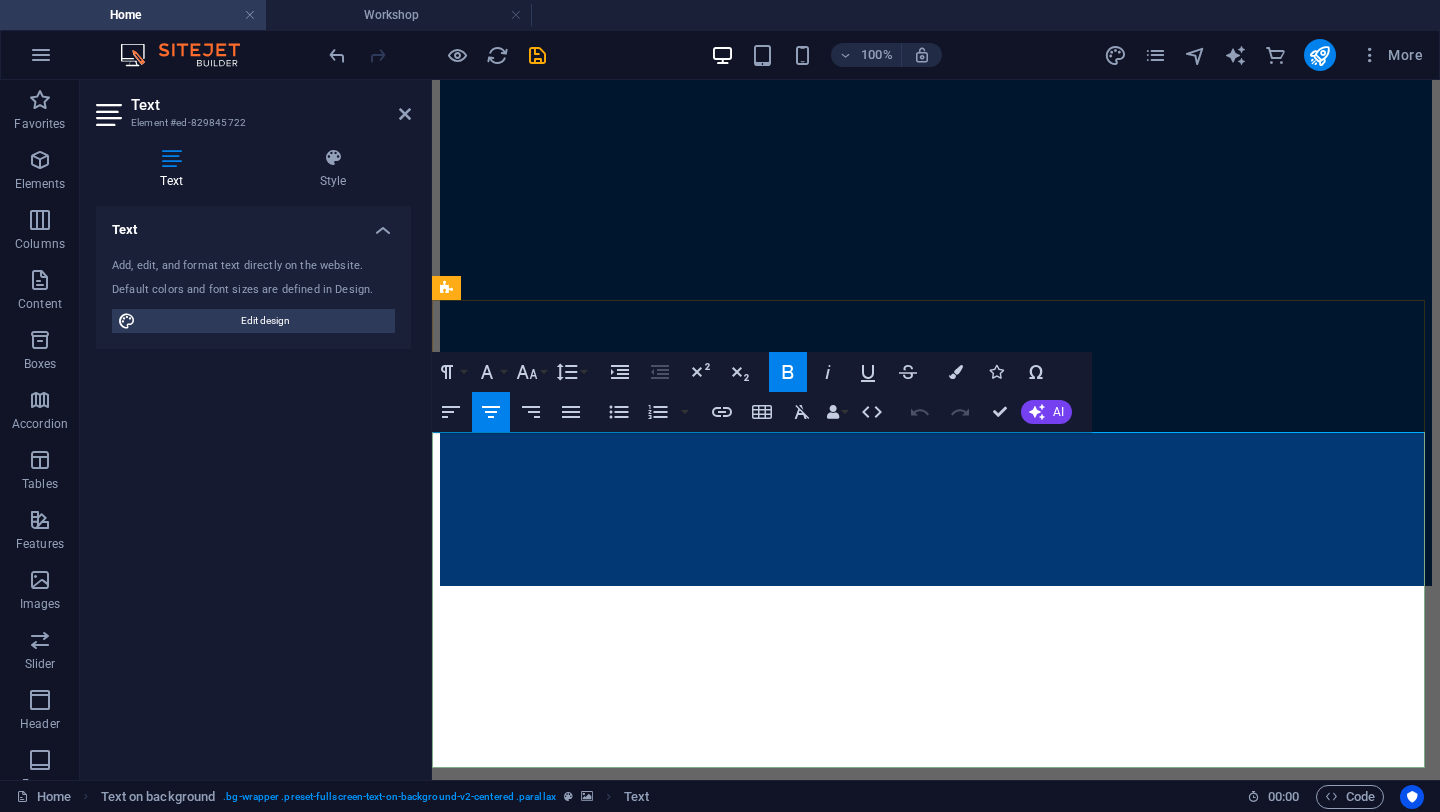 drag, startPoint x: 765, startPoint y: 468, endPoint x: 1367, endPoint y: 659, distance: 631.5734 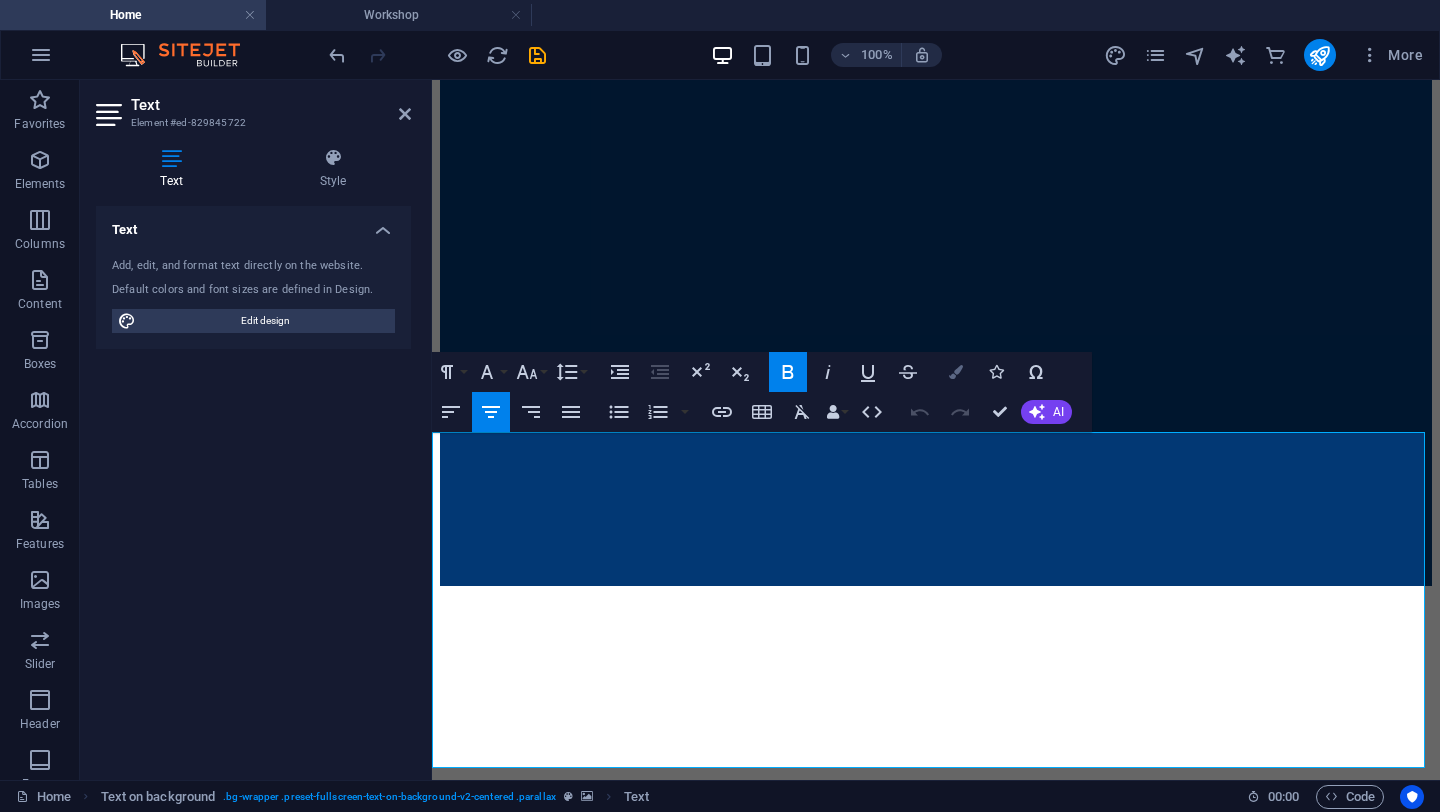 click at bounding box center (956, 372) 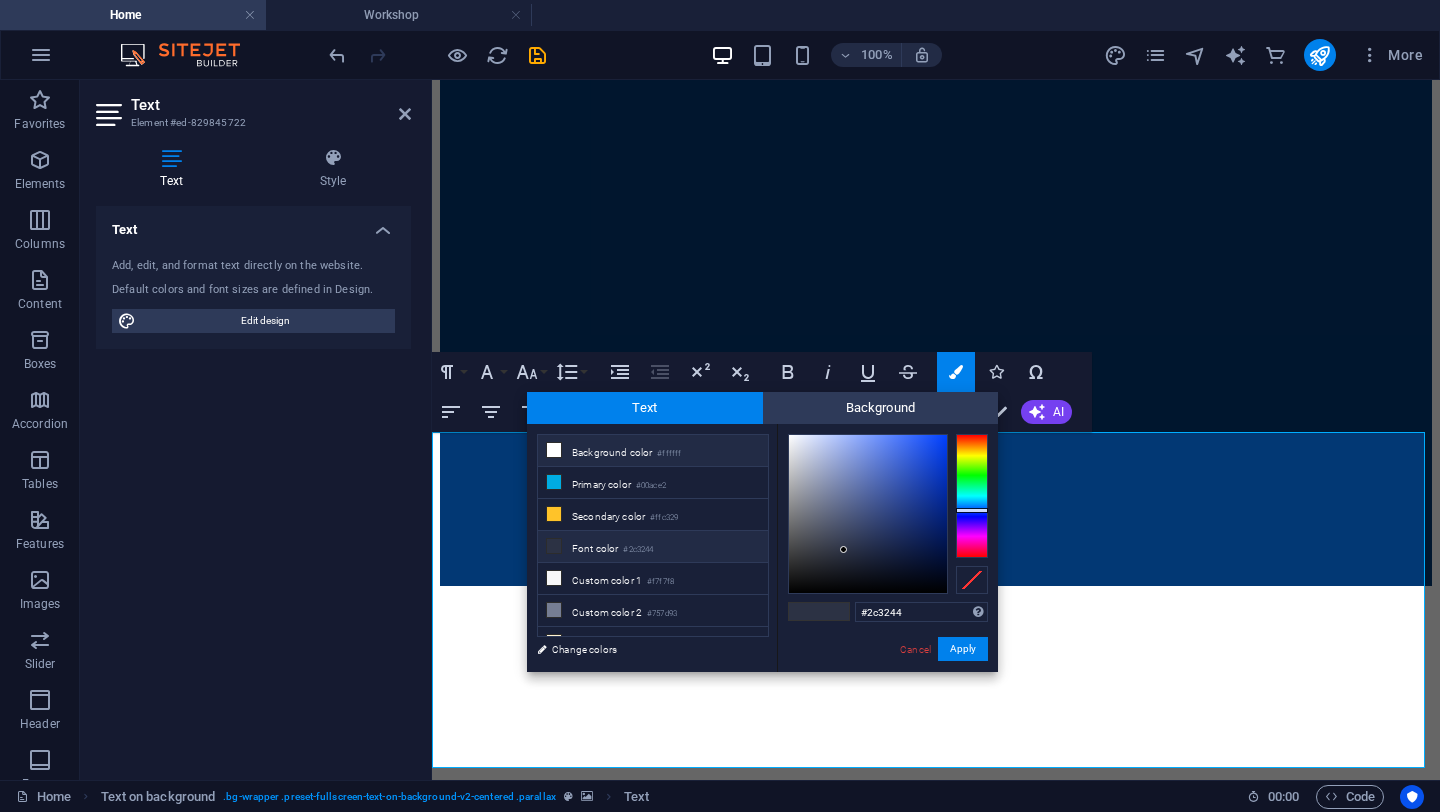 click on "Background color
#ffffff" at bounding box center (653, 451) 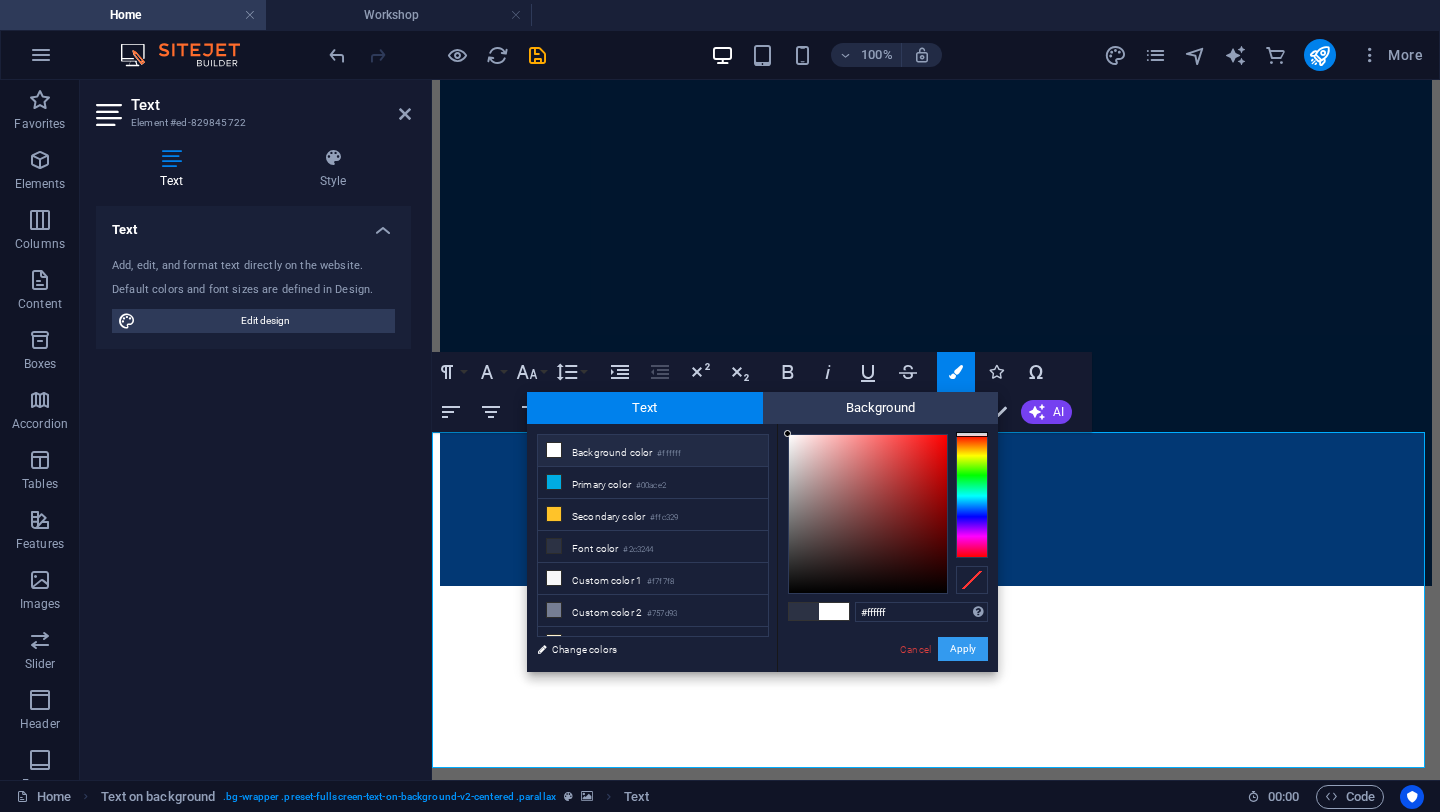 click on "Apply" at bounding box center [963, 649] 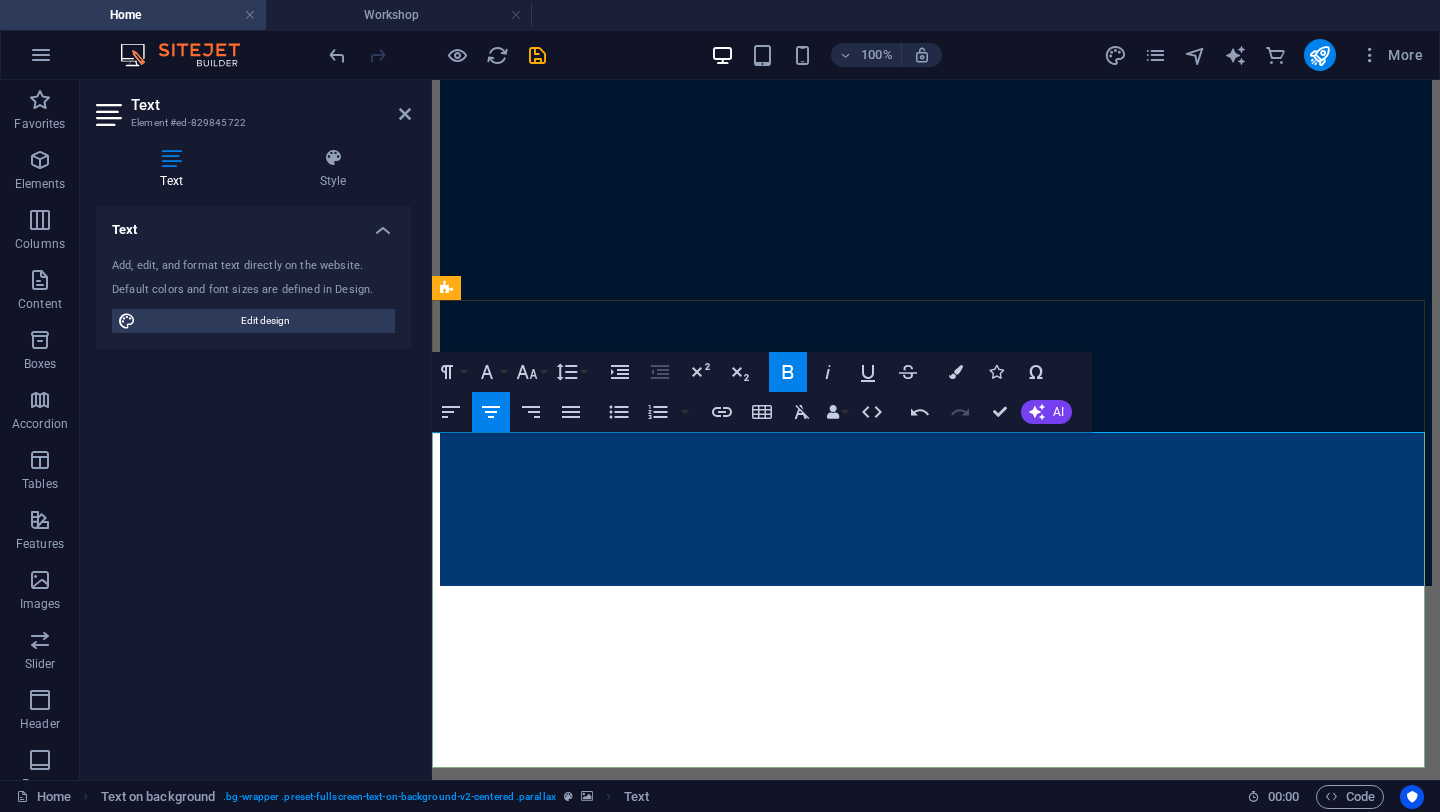 click on "T o empower every engineering team" at bounding box center (936, 1294) 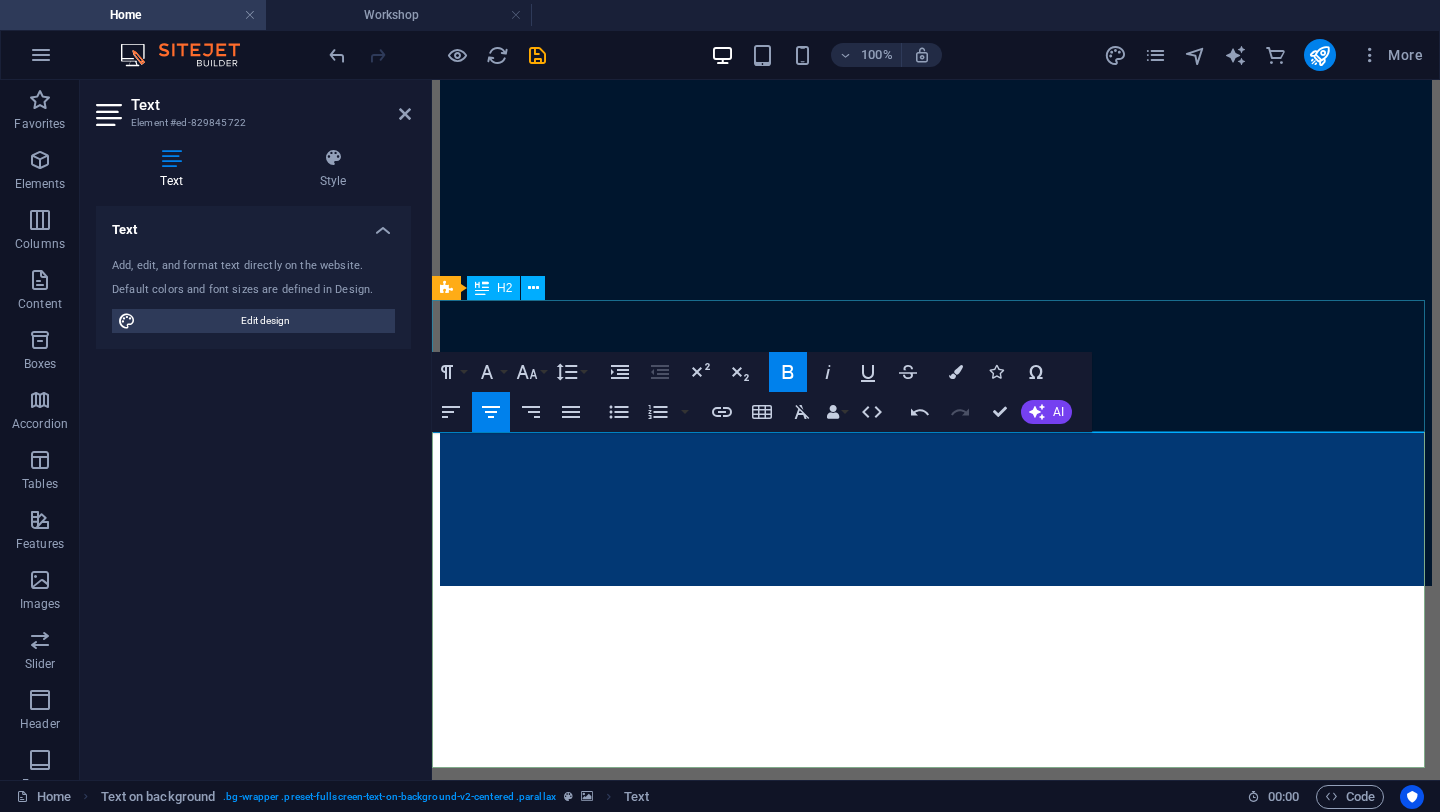 click on "Our Vision" at bounding box center [936, 1217] 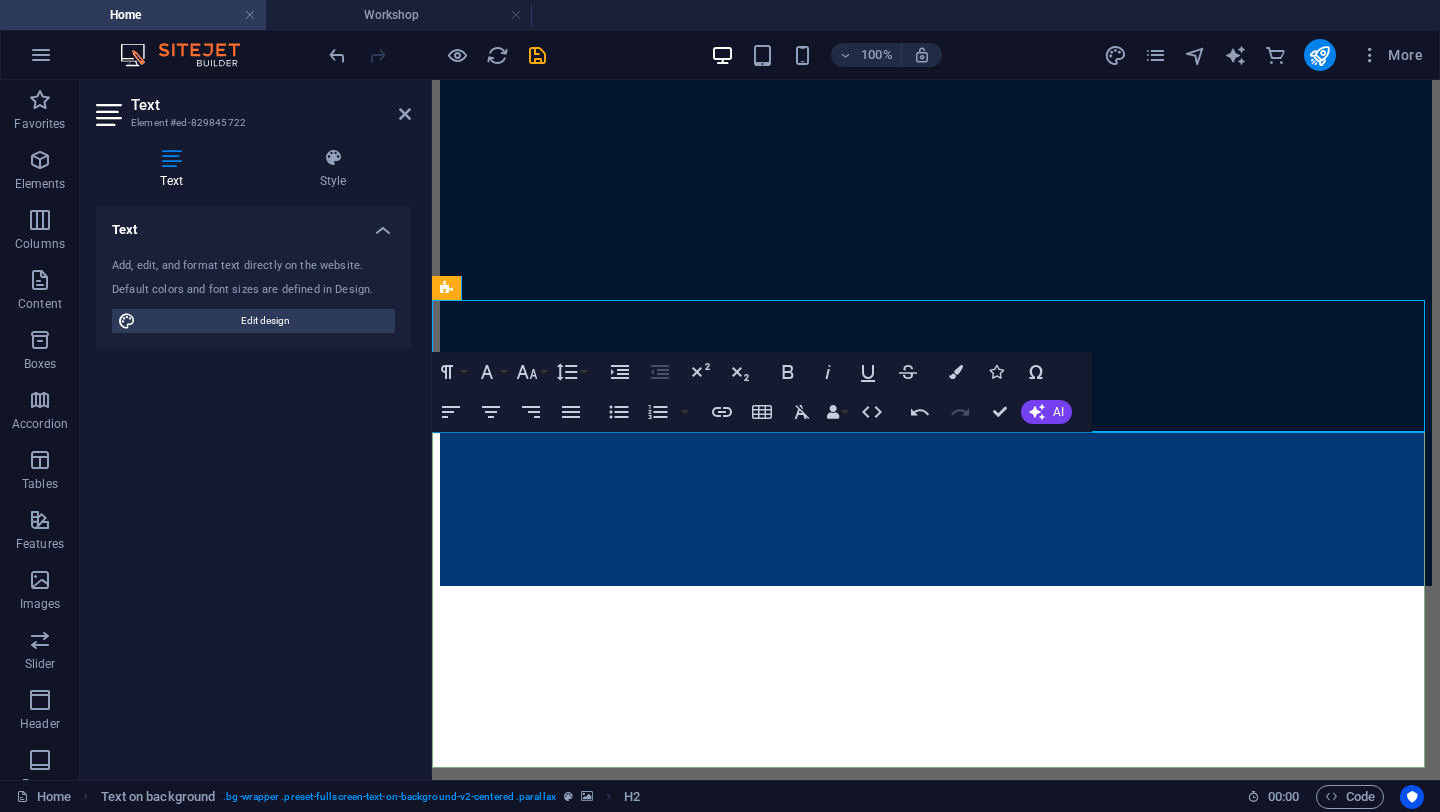 scroll, scrollTop: 629, scrollLeft: 0, axis: vertical 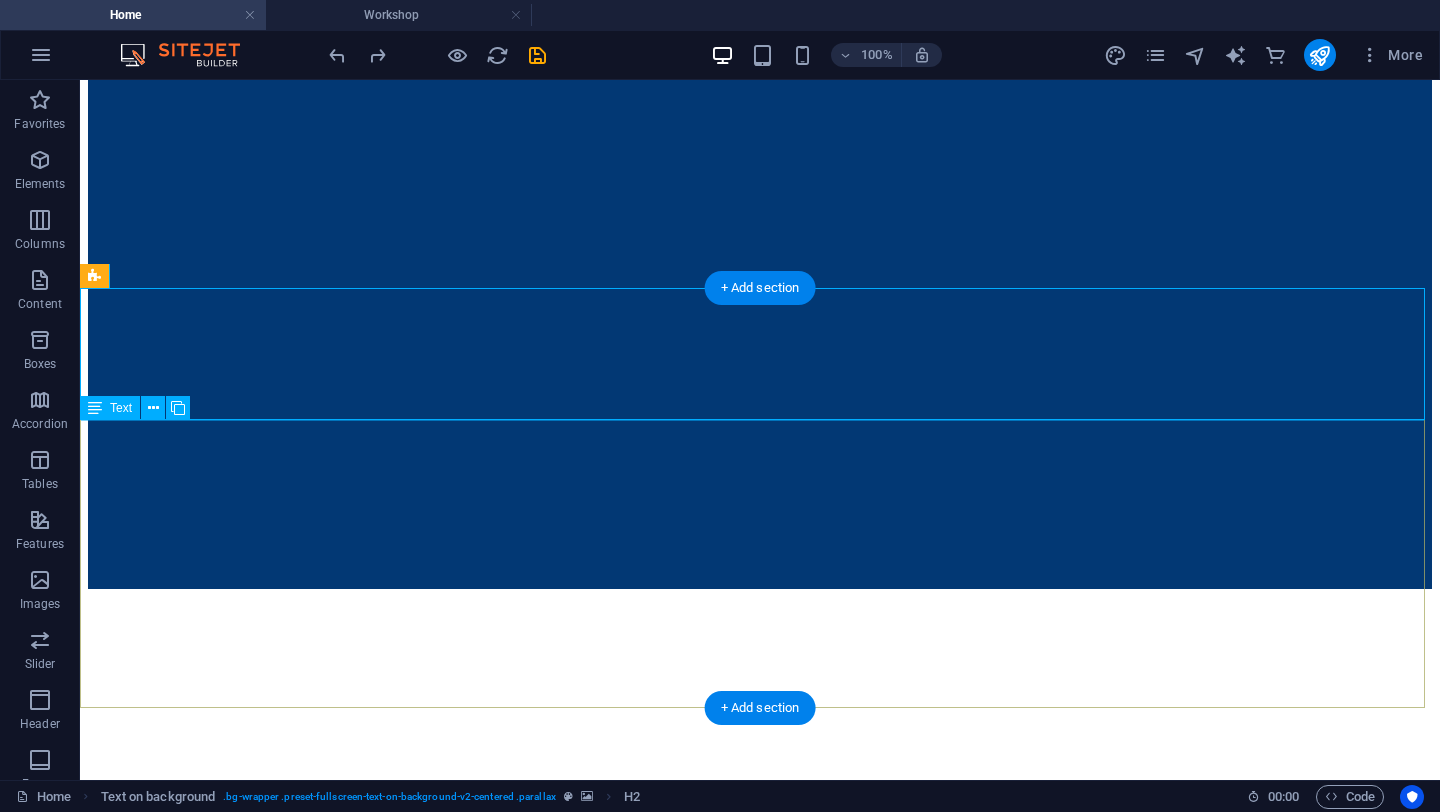 click on "To empower every engineering team  regardless of scale or tool preference   with the expertise and technology to  innovate faster, smarter, and more affordably." at bounding box center (760, 1431) 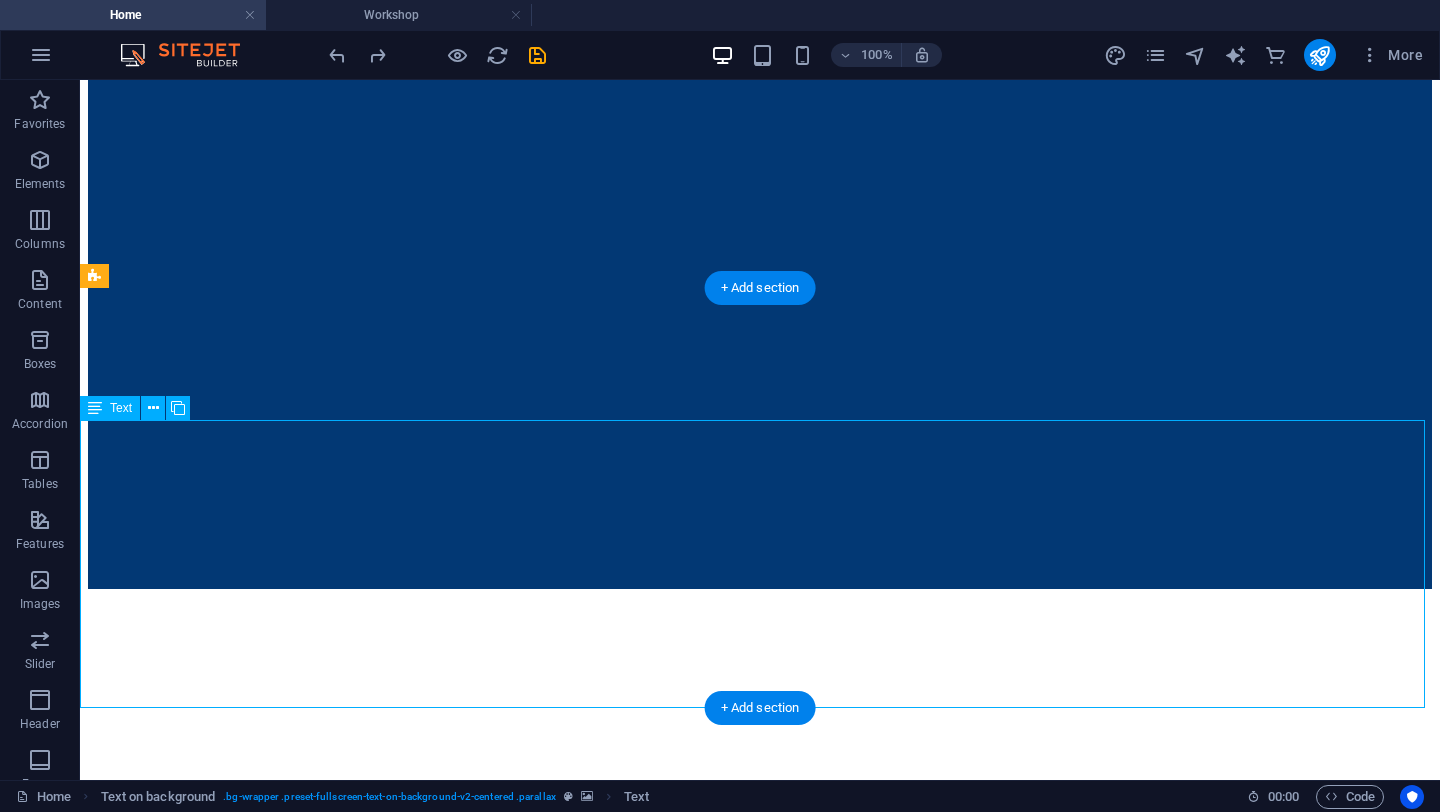 click on "To empower every engineering team  regardless of scale or tool preference   with the expertise and technology to  innovate faster, smarter, and more affordably." at bounding box center [760, 1431] 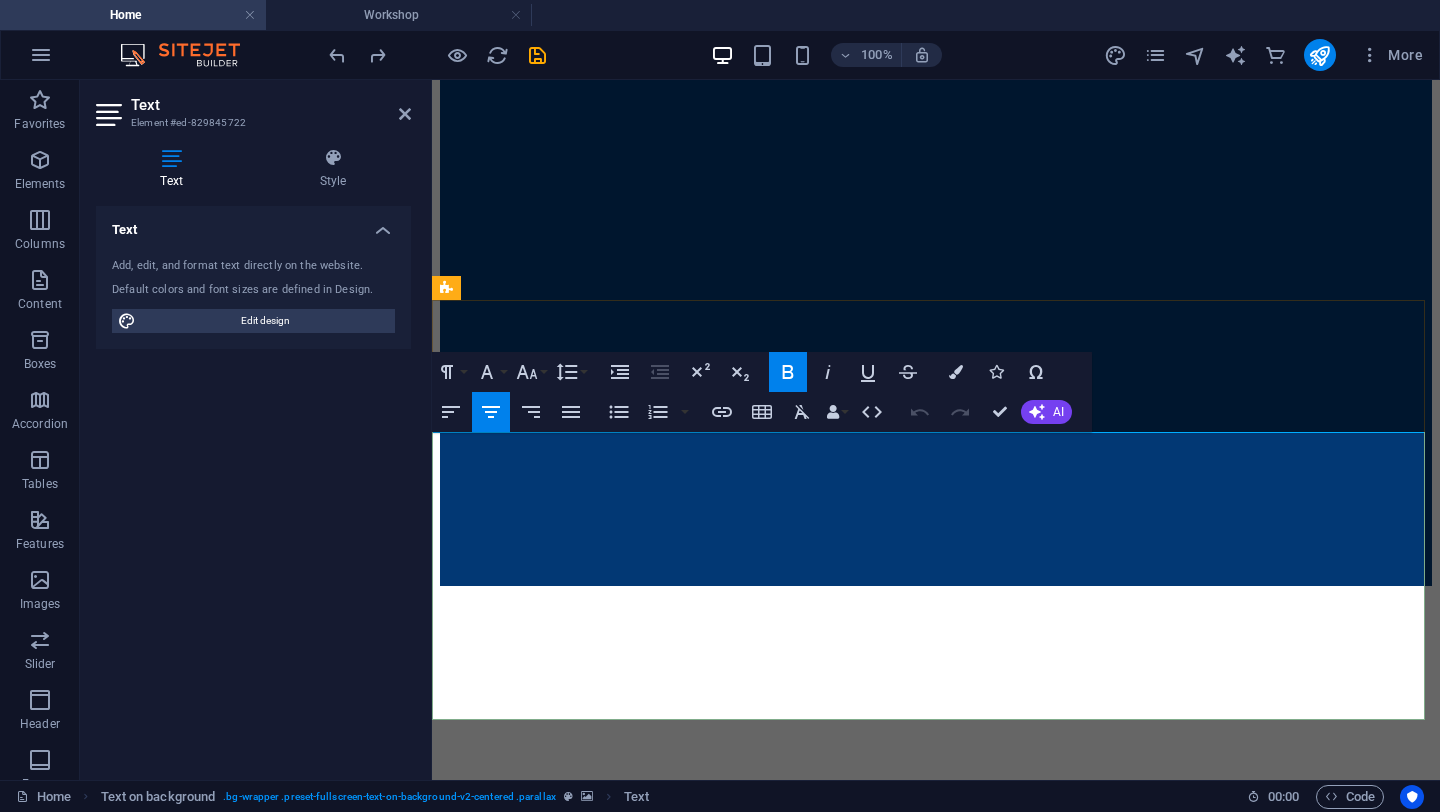 click on "innovate faster, smarter, and more affordably." at bounding box center [936, 1312] 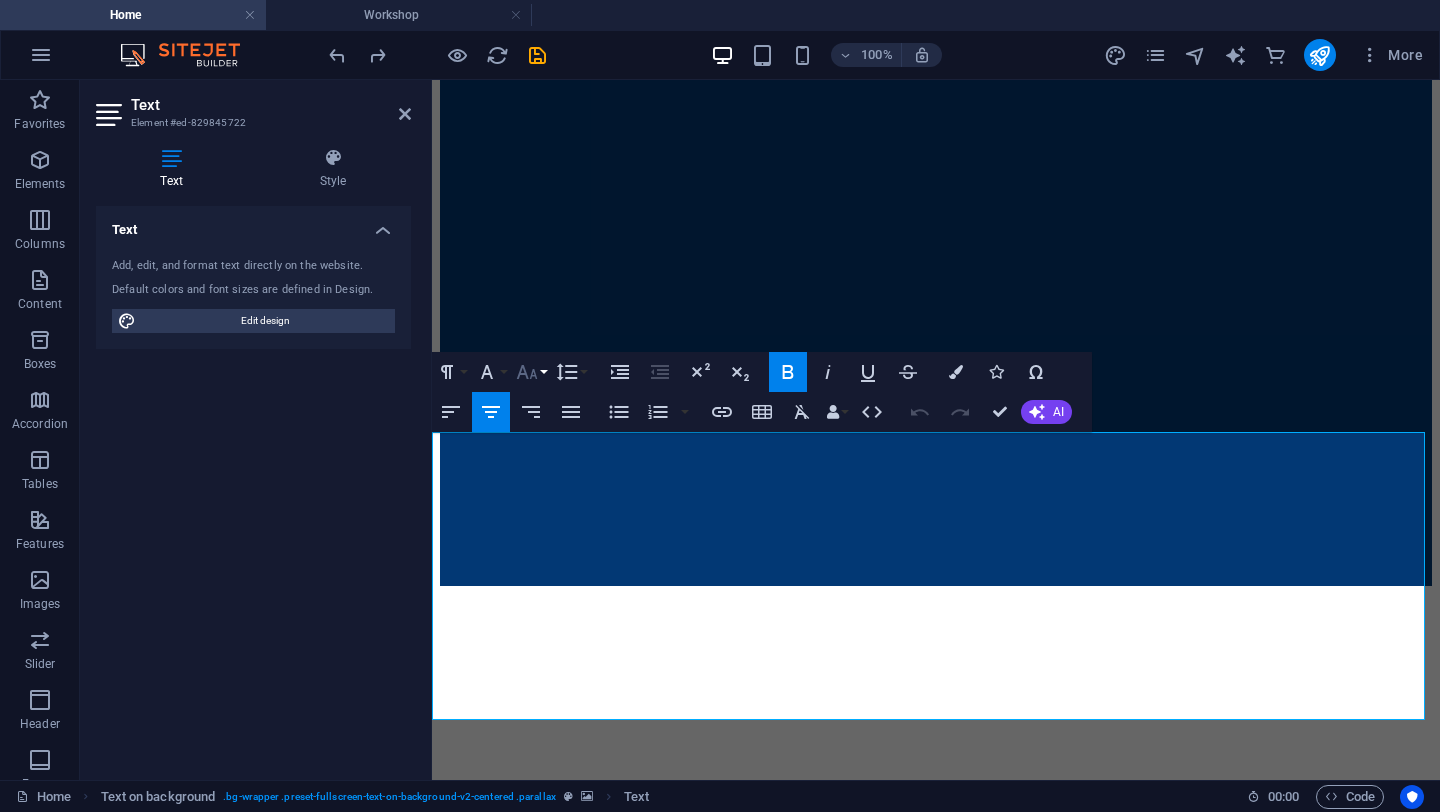 click 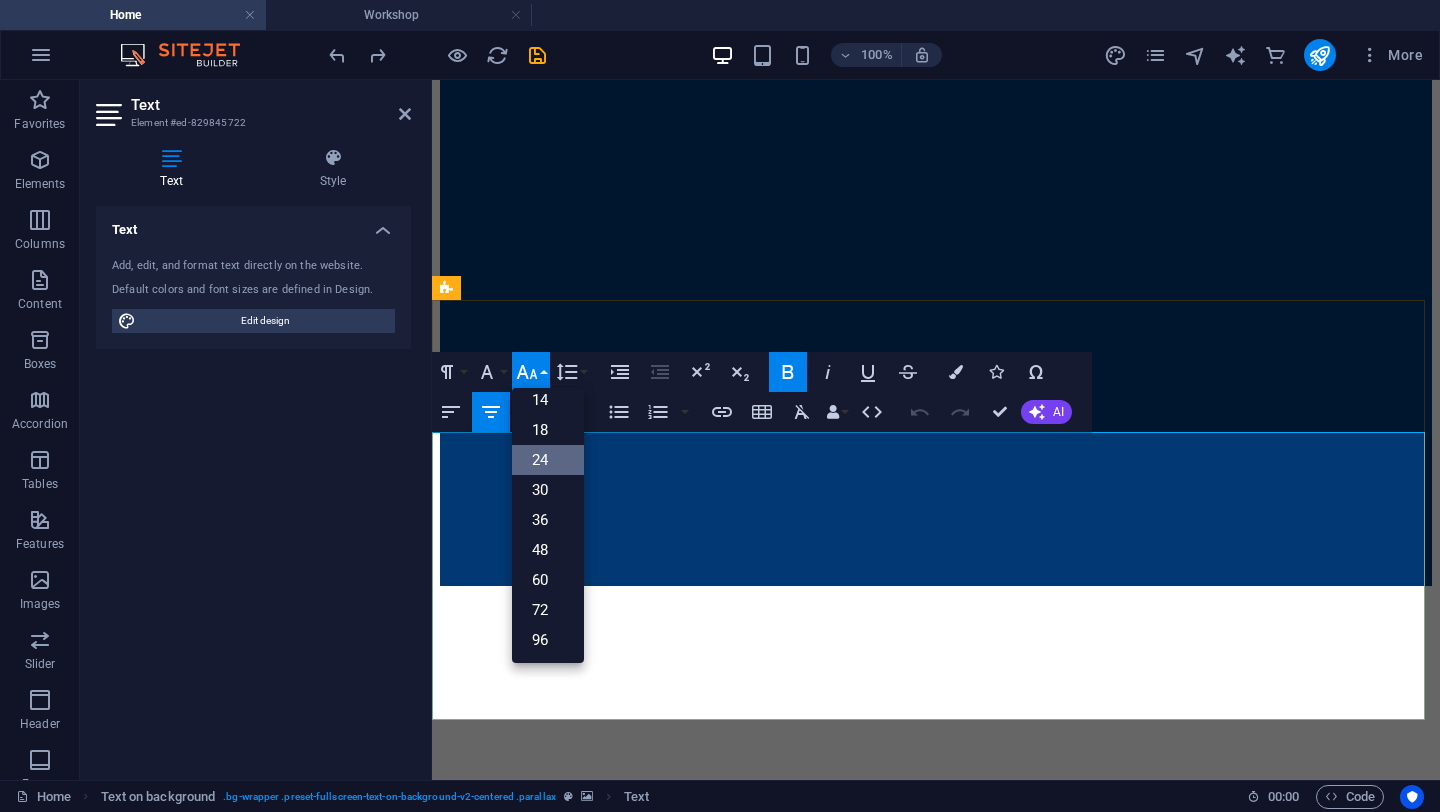 scroll, scrollTop: 161, scrollLeft: 0, axis: vertical 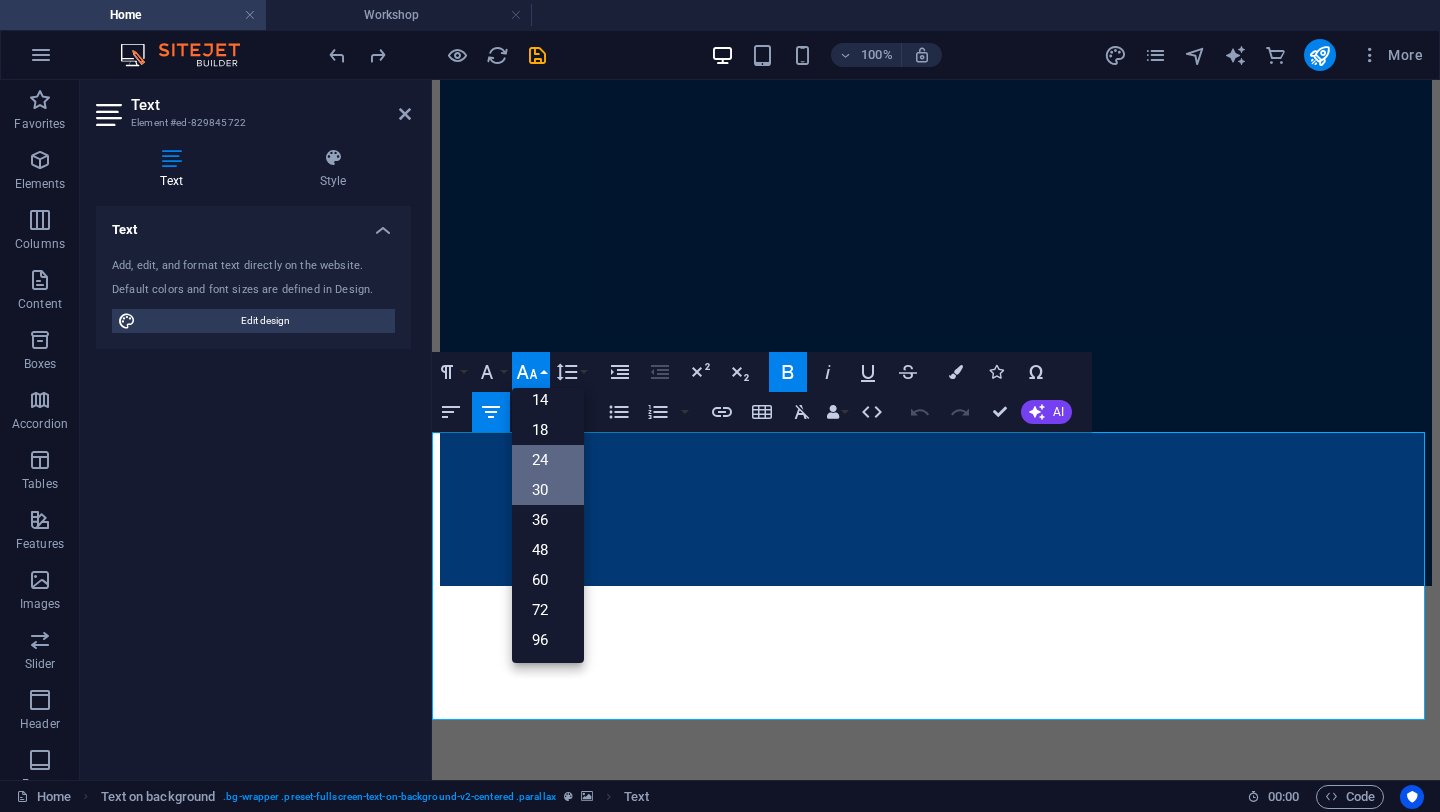 click on "30" at bounding box center [548, 490] 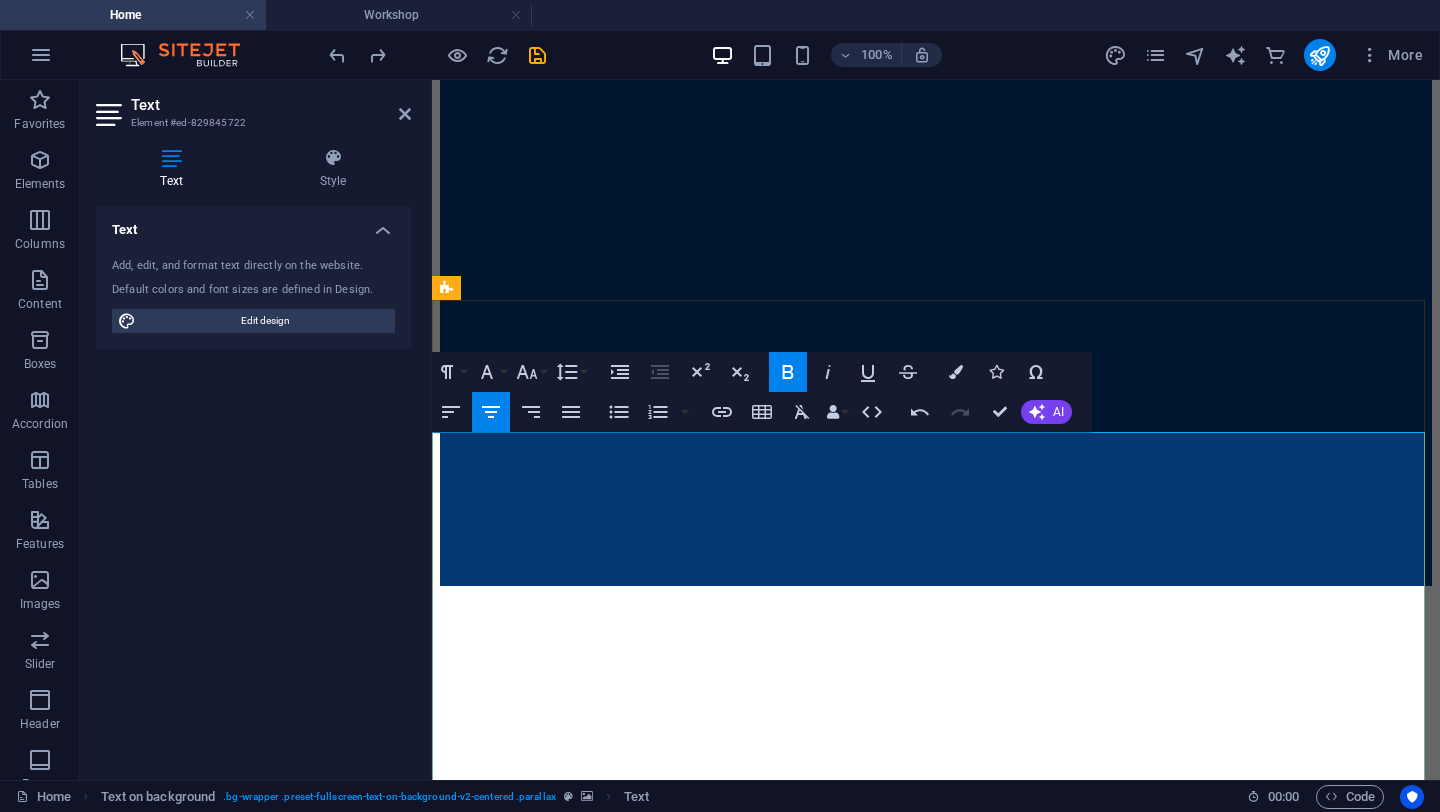 click on "To empower every engineering team" at bounding box center (936, 1326) 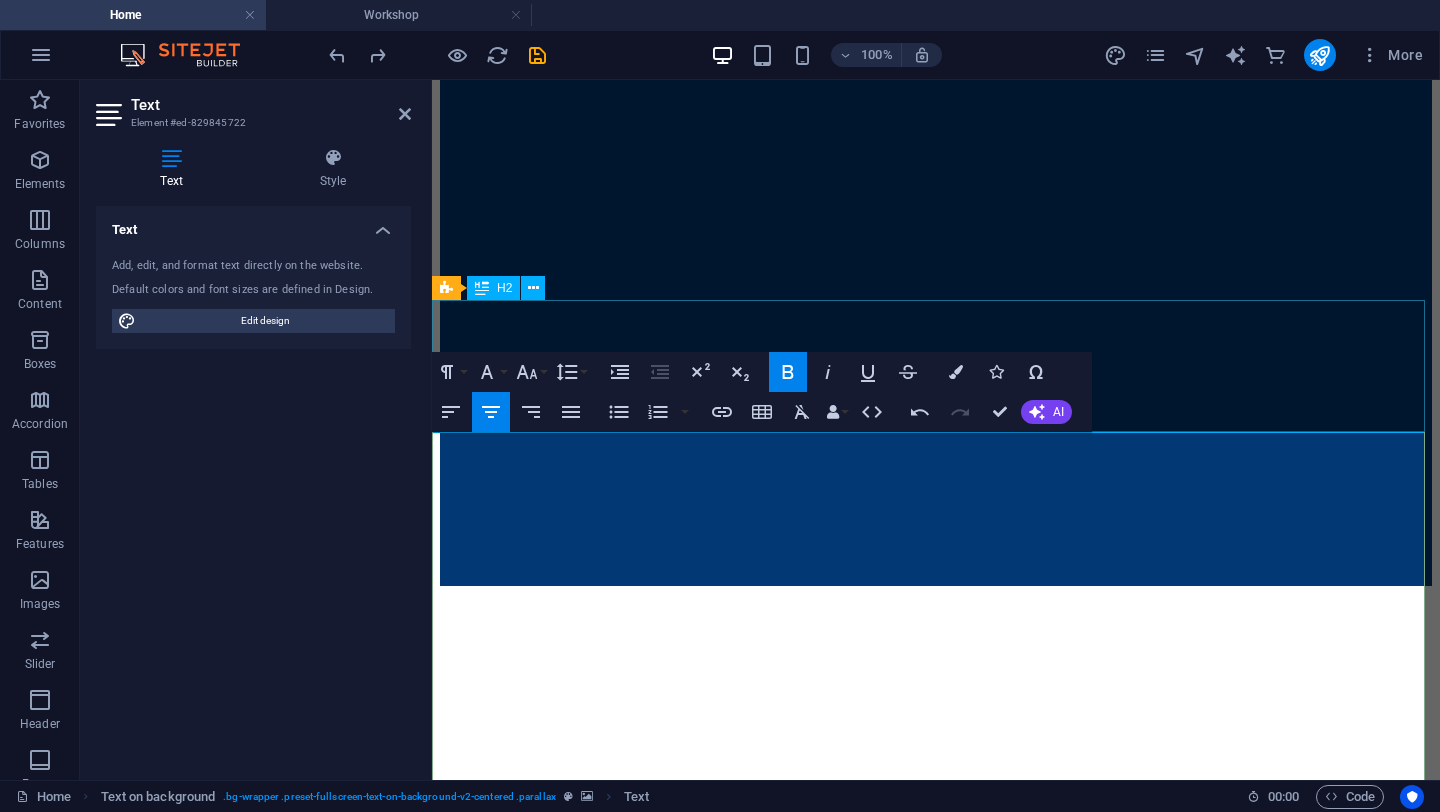 click on "Our Vision" at bounding box center [936, 1249] 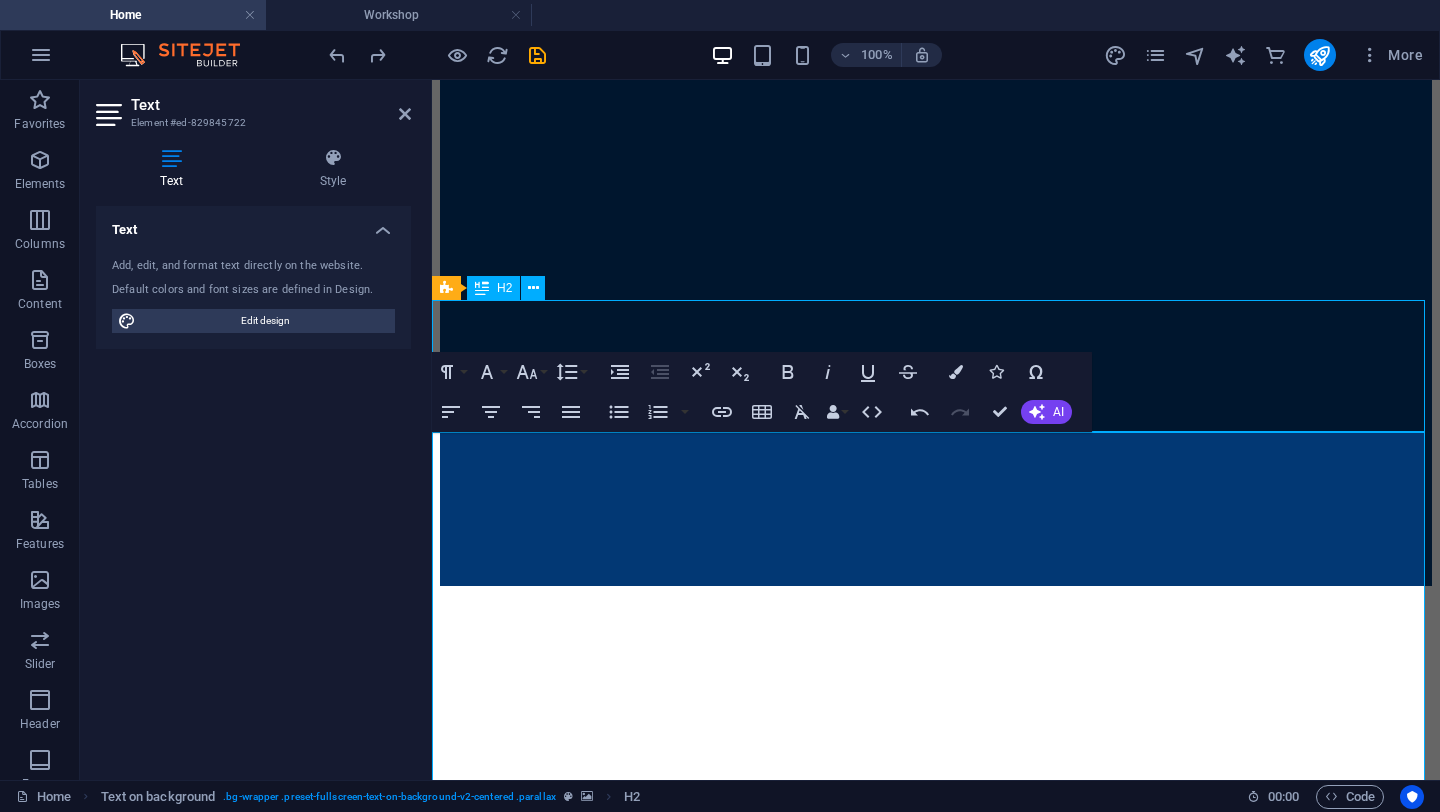 scroll, scrollTop: 629, scrollLeft: 0, axis: vertical 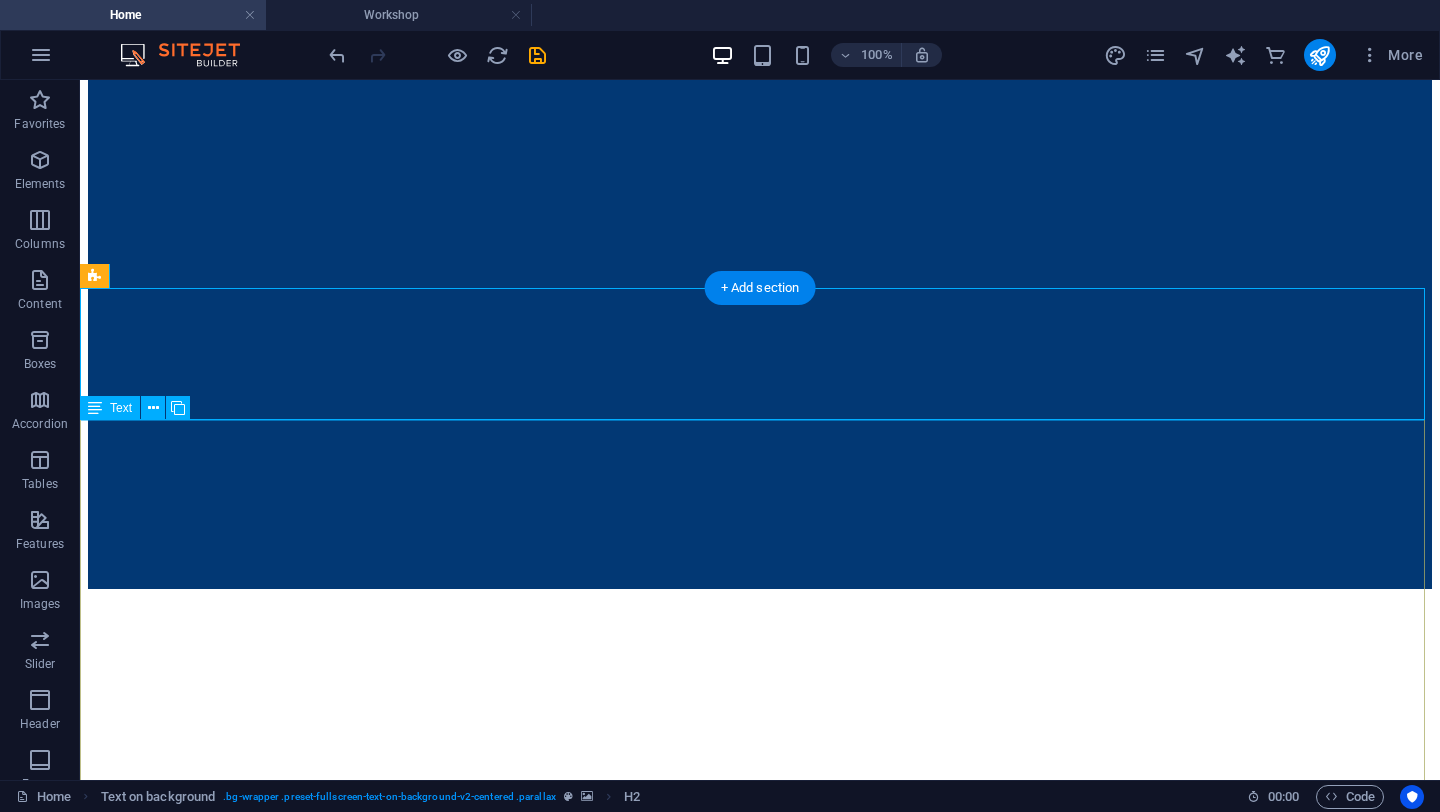 click on "To empower every engineering team  regardless of scale or tool preference   with the expertise and technology to  innovate faster, smarter, and more affordably." at bounding box center (760, 1535) 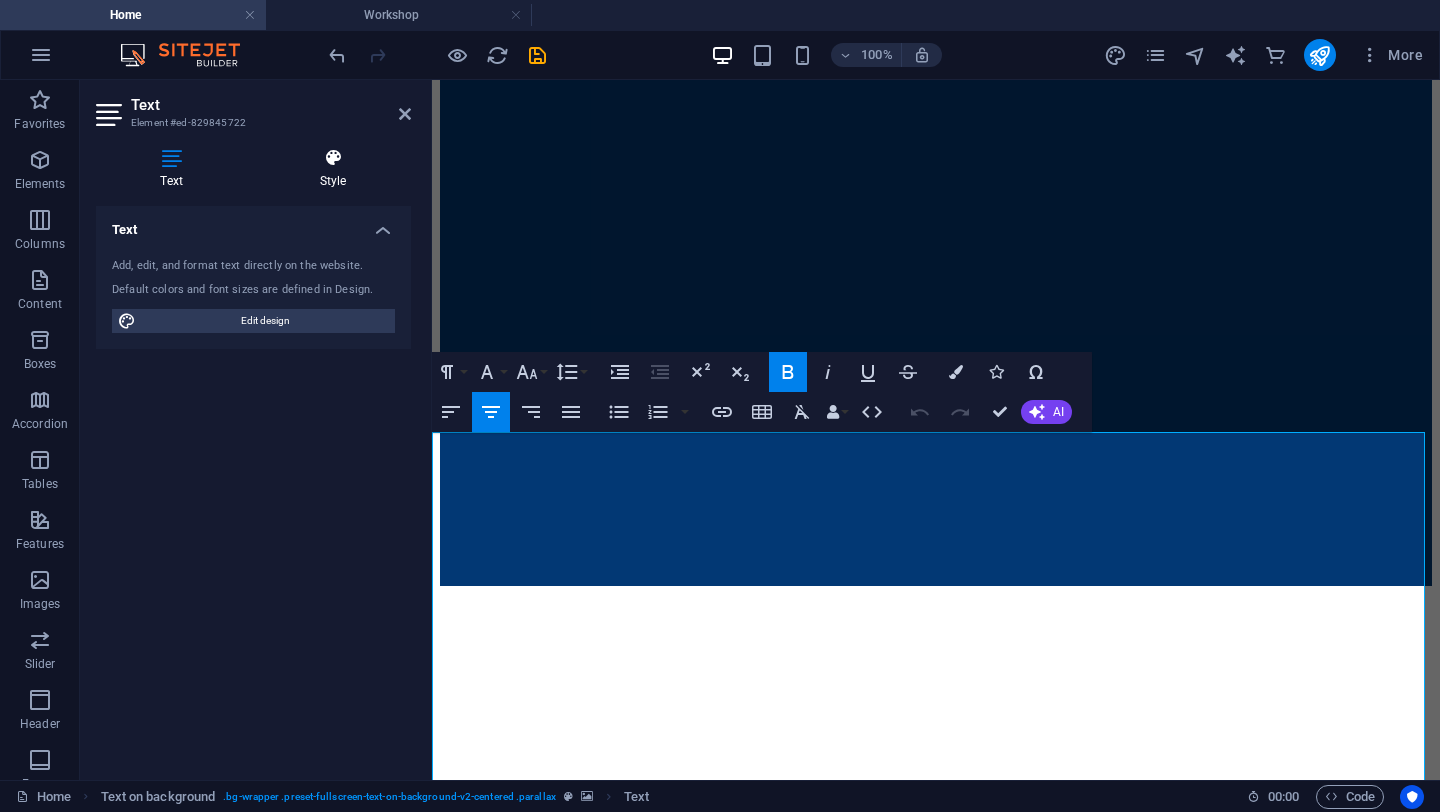 click at bounding box center [333, 158] 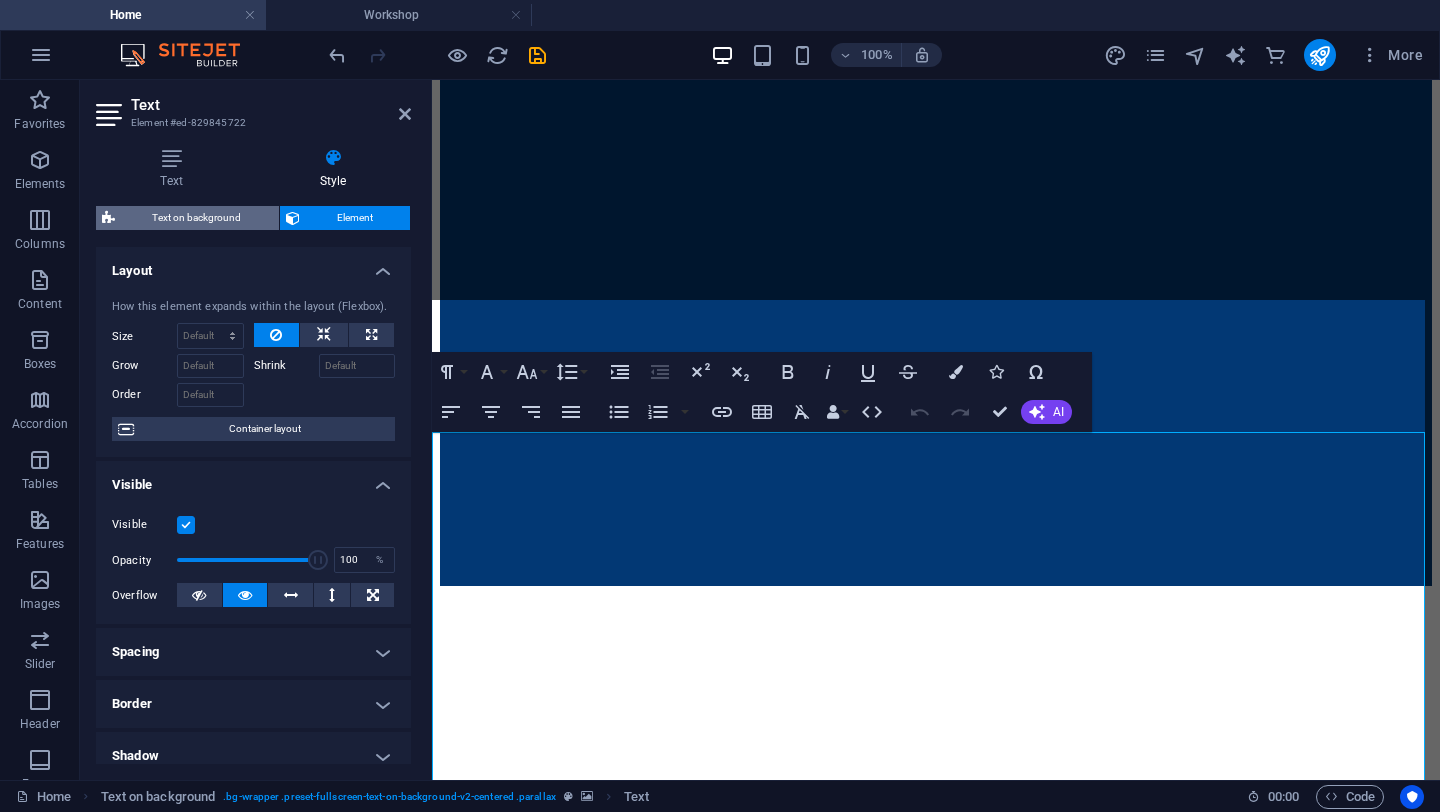 click on "Text on background" at bounding box center [197, 218] 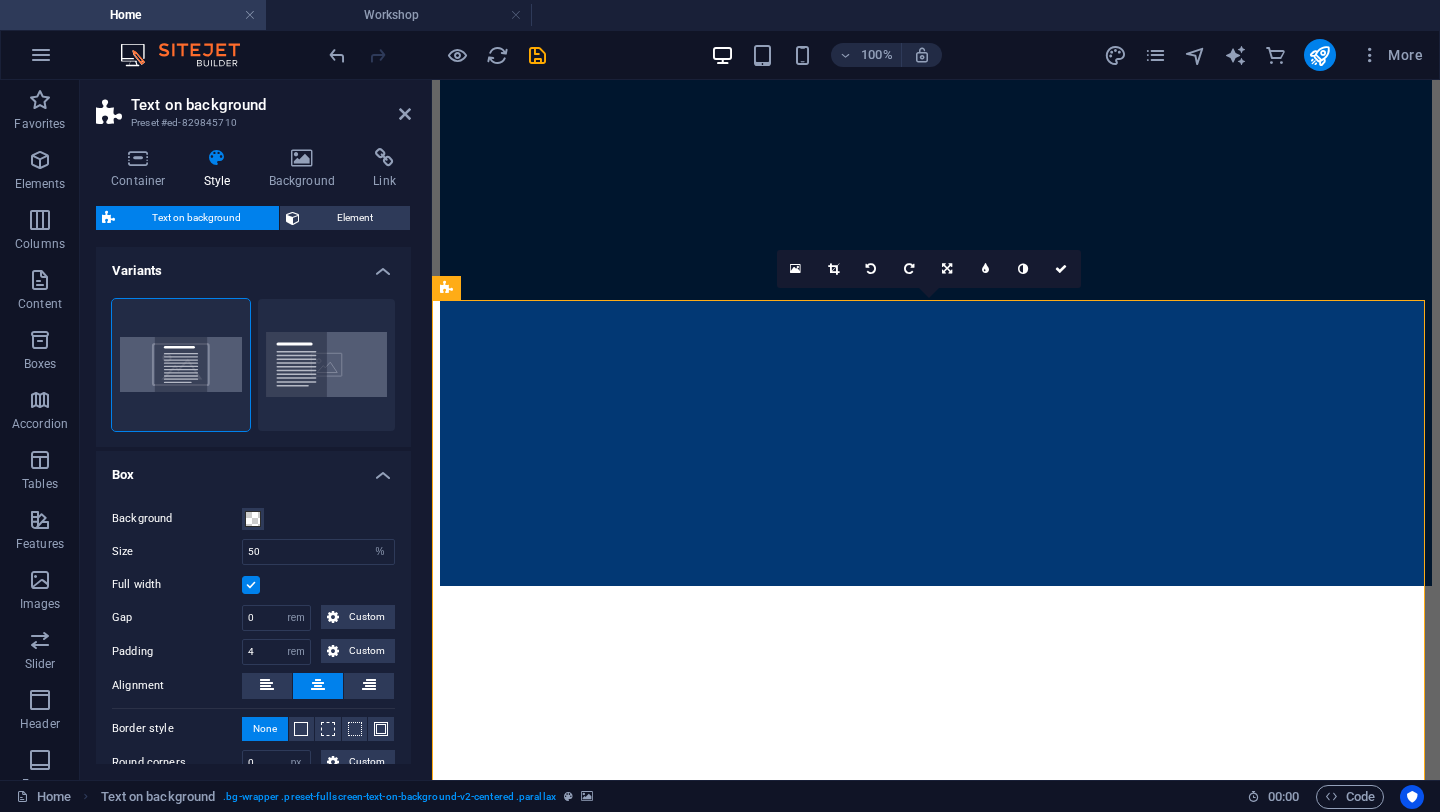 drag, startPoint x: 322, startPoint y: 169, endPoint x: 327, endPoint y: 189, distance: 20.615528 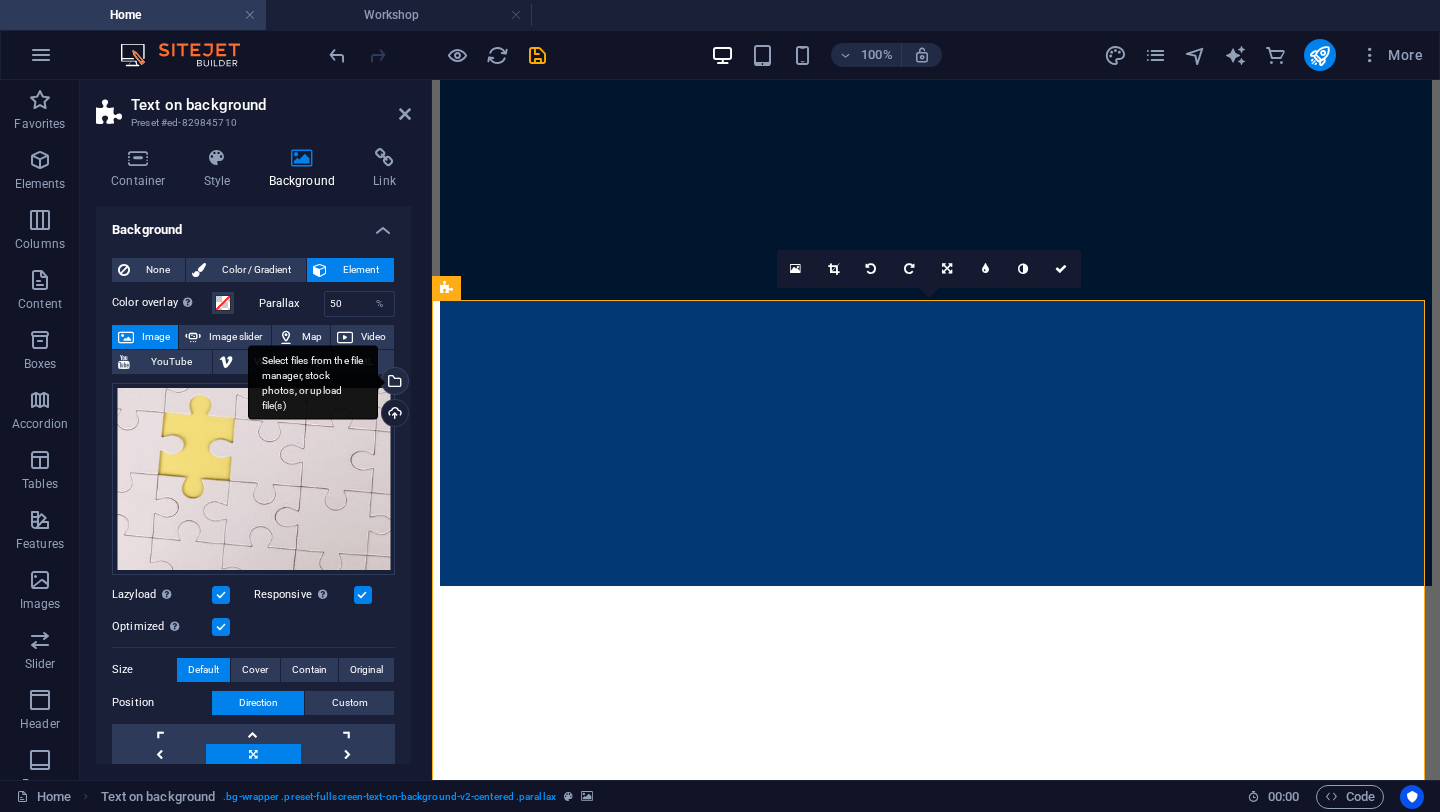 click on "Select files from the file manager, stock photos, or upload file(s)" at bounding box center (393, 383) 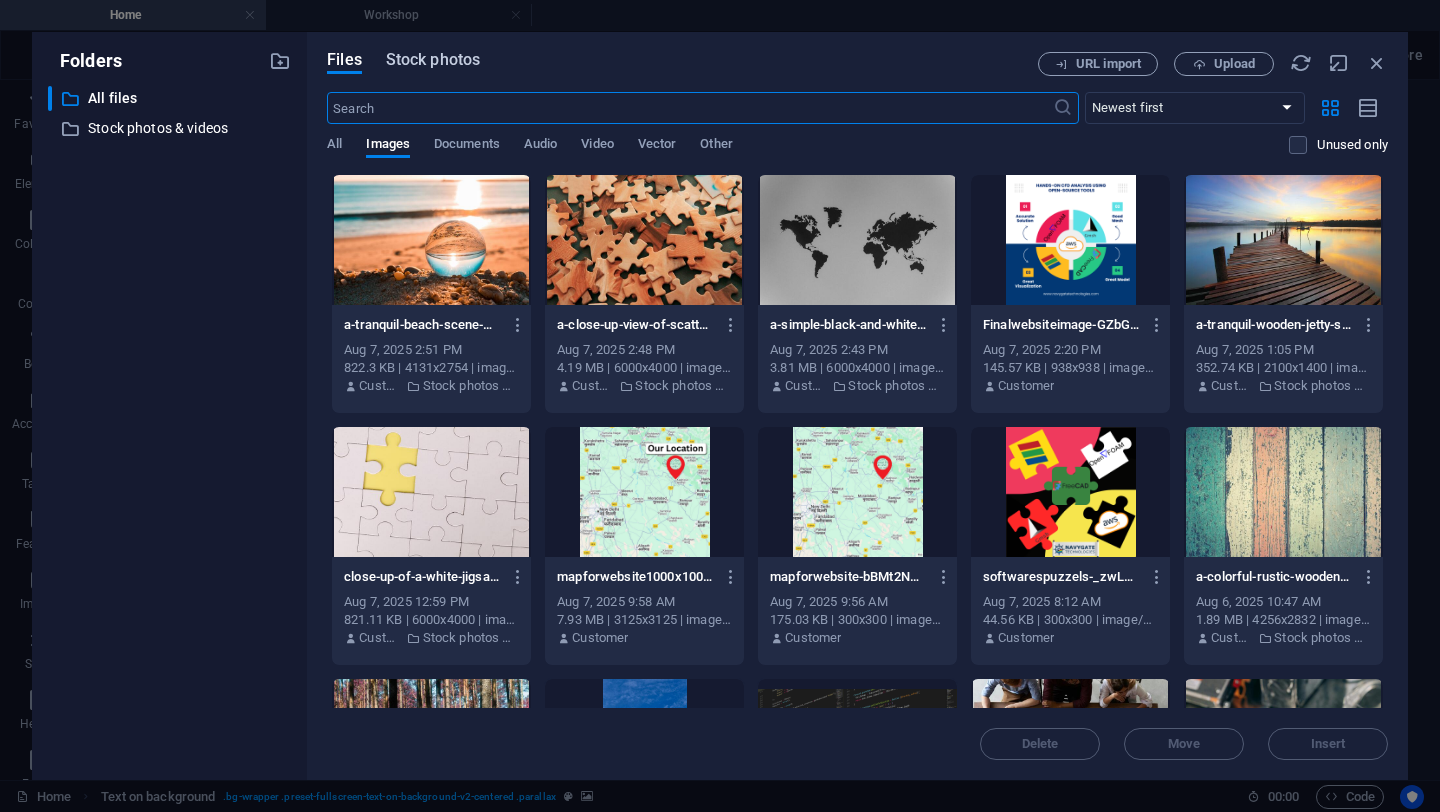 click on "Stock photos" at bounding box center [433, 60] 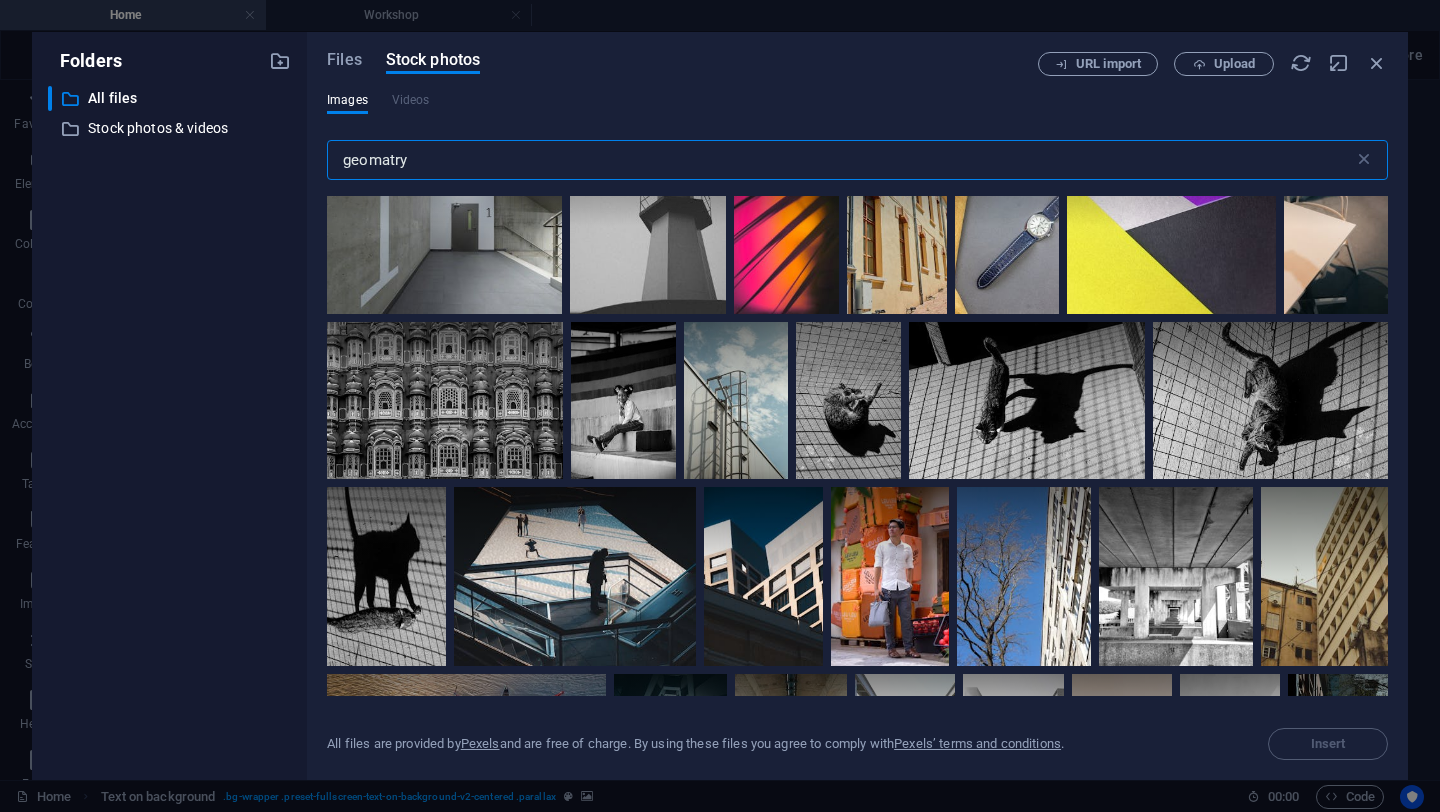 scroll, scrollTop: 1944, scrollLeft: 0, axis: vertical 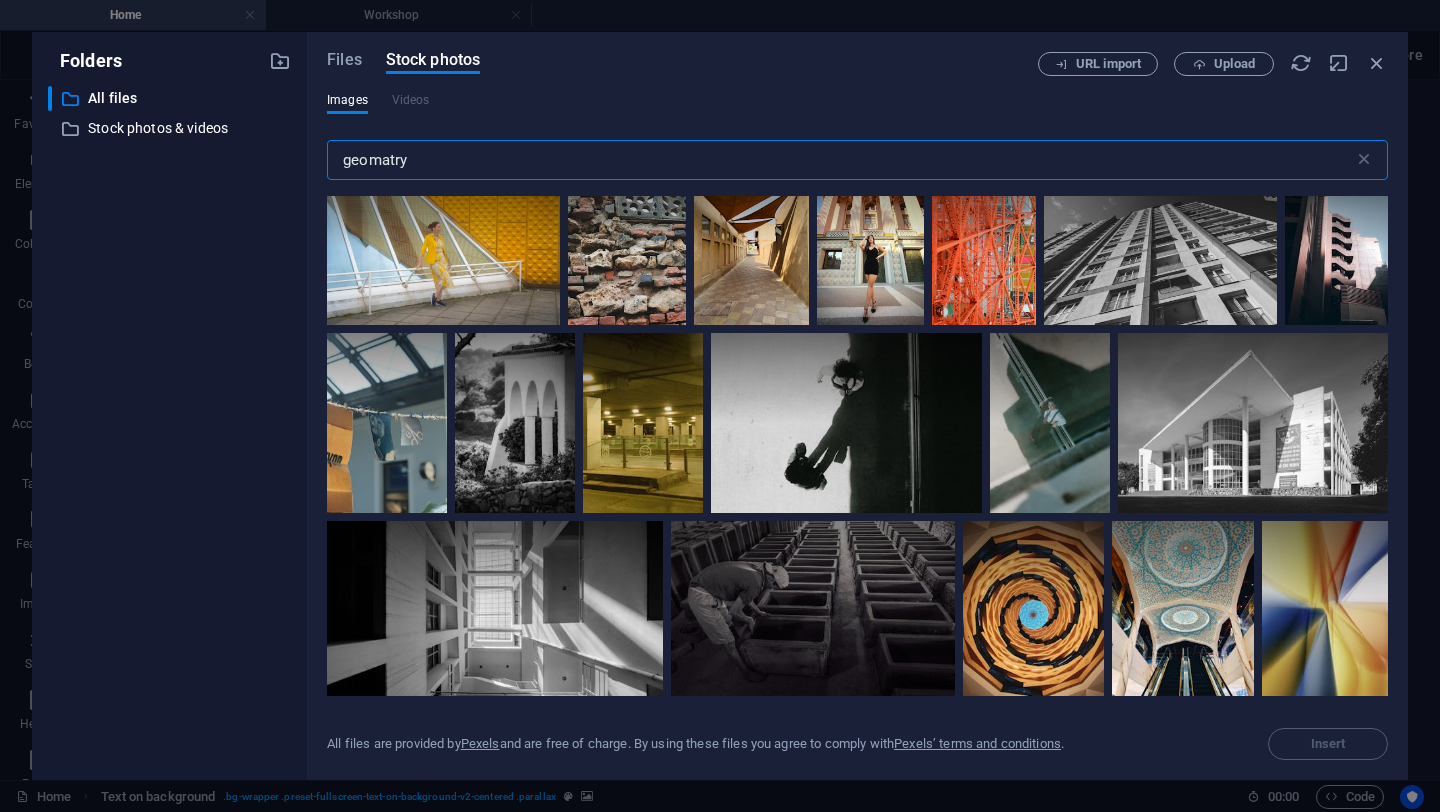 drag, startPoint x: 431, startPoint y: 164, endPoint x: 40, endPoint y: 78, distance: 400.3461 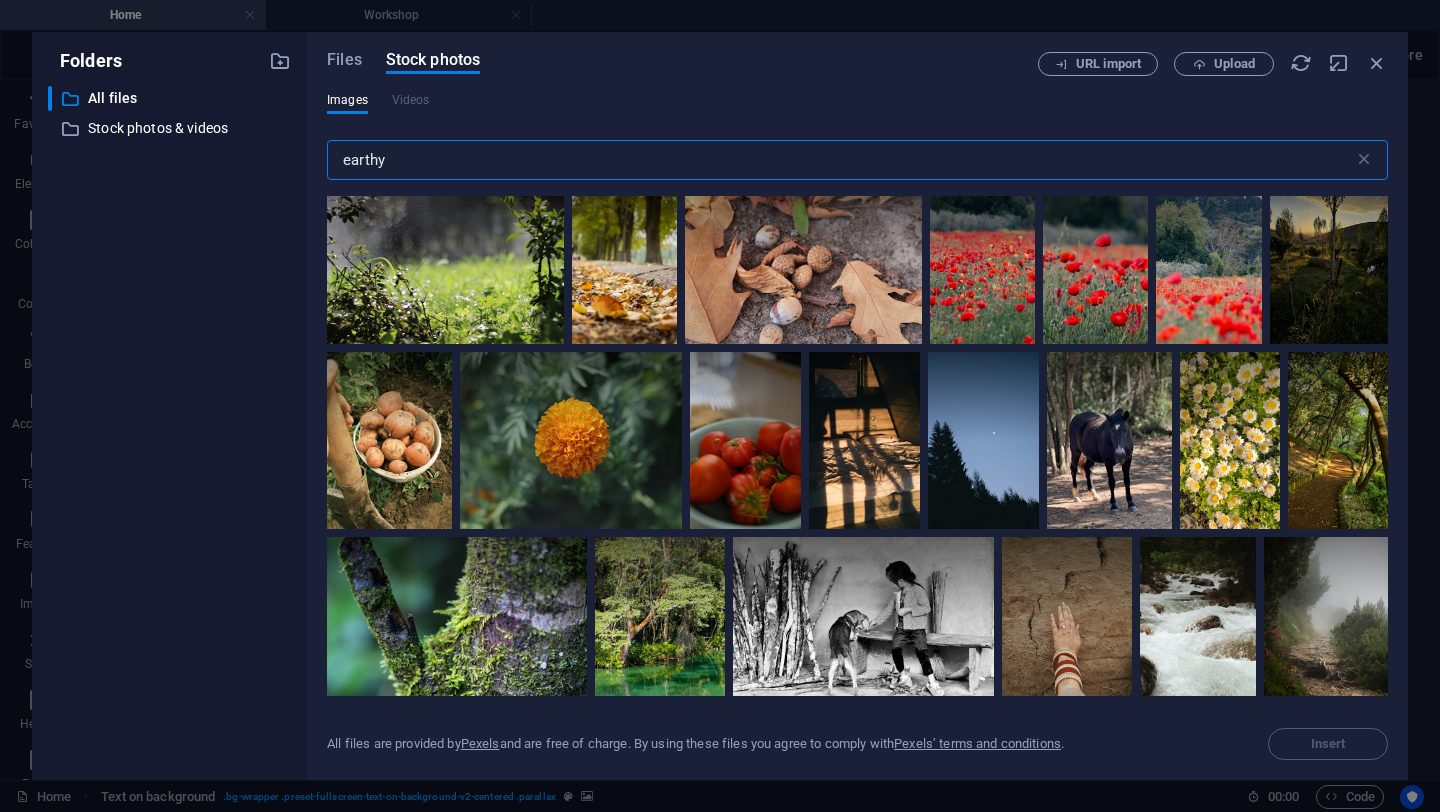 scroll, scrollTop: 1220, scrollLeft: 0, axis: vertical 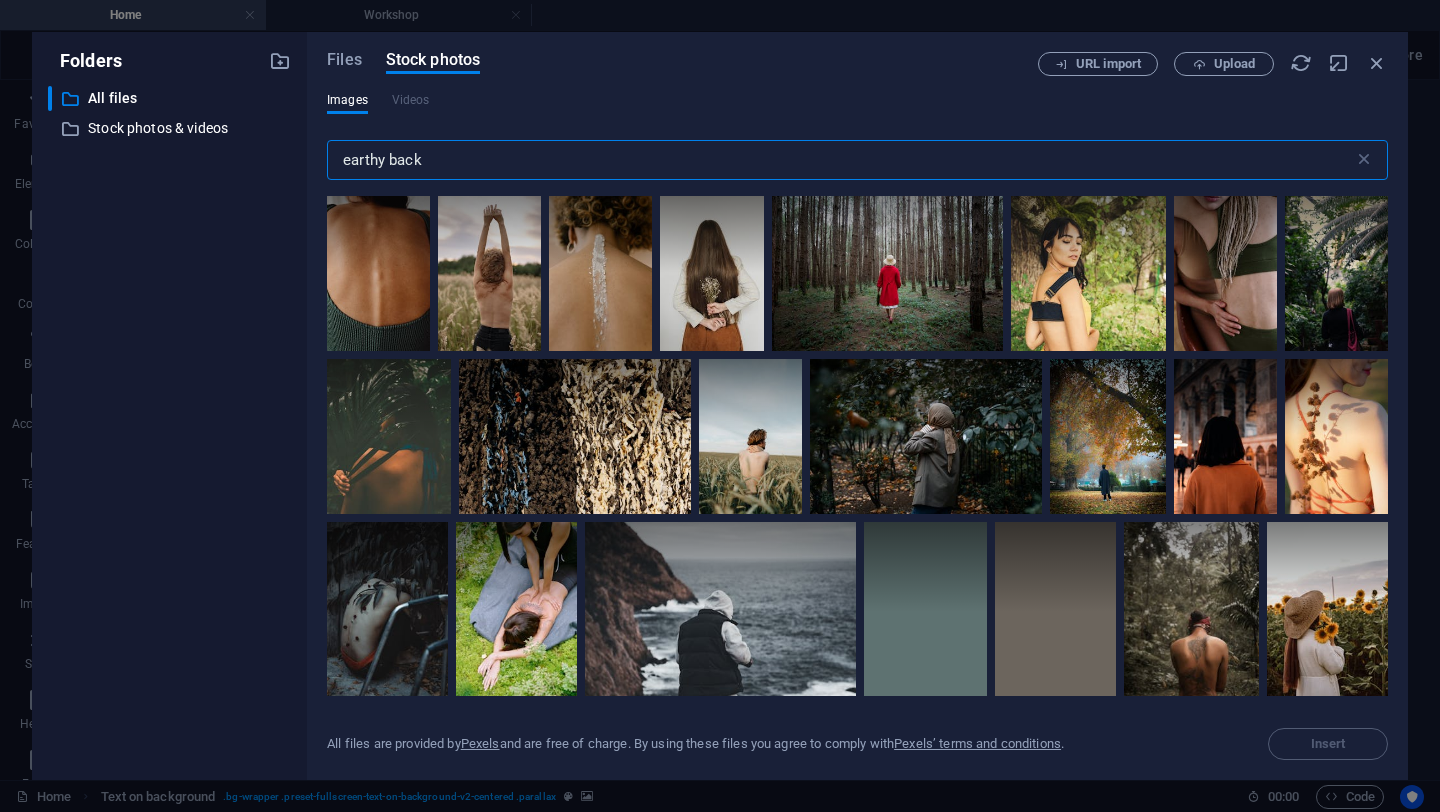 drag, startPoint x: 383, startPoint y: 155, endPoint x: 400, endPoint y: 157, distance: 17.117243 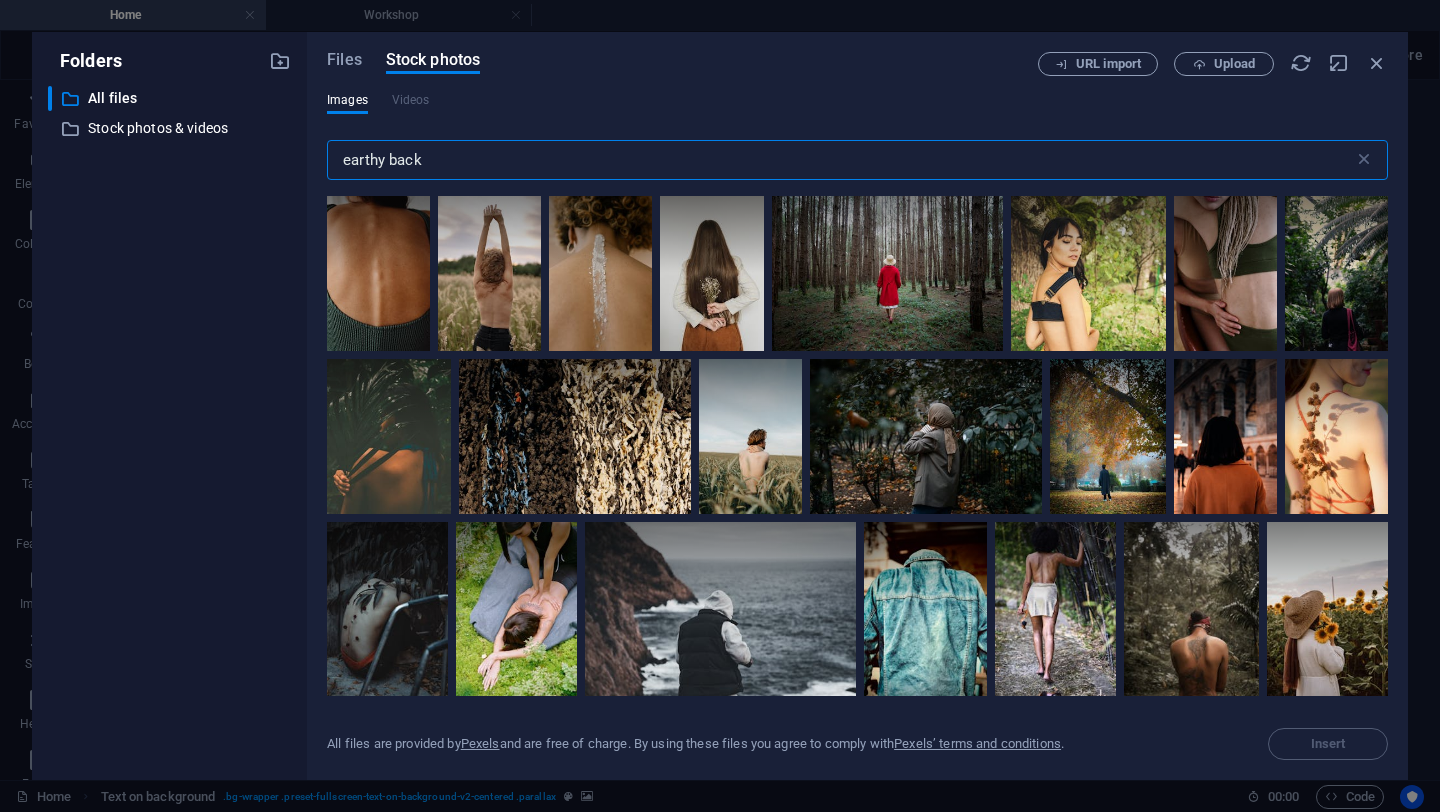 click on "earthy back" at bounding box center [840, 160] 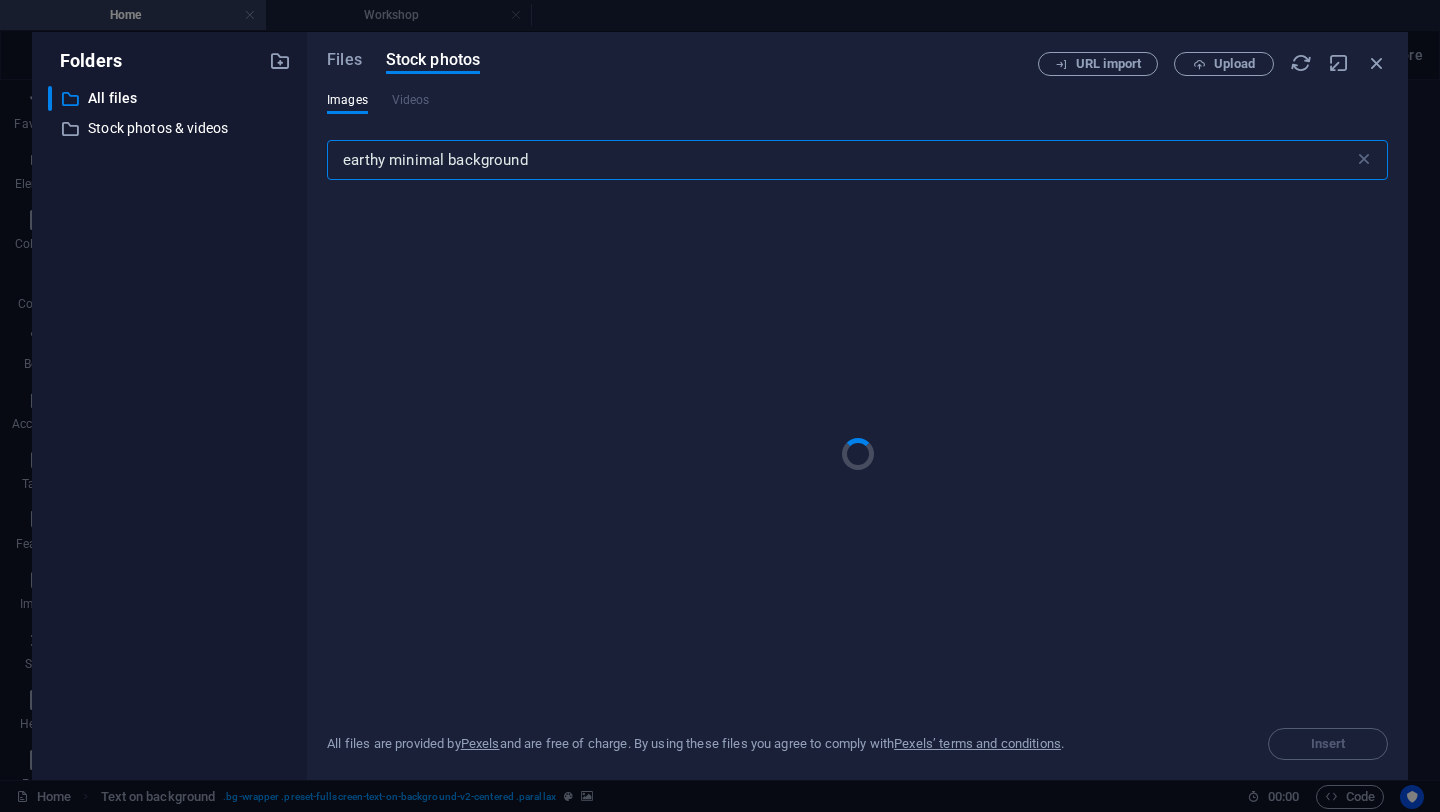 type on "earthy minimal background" 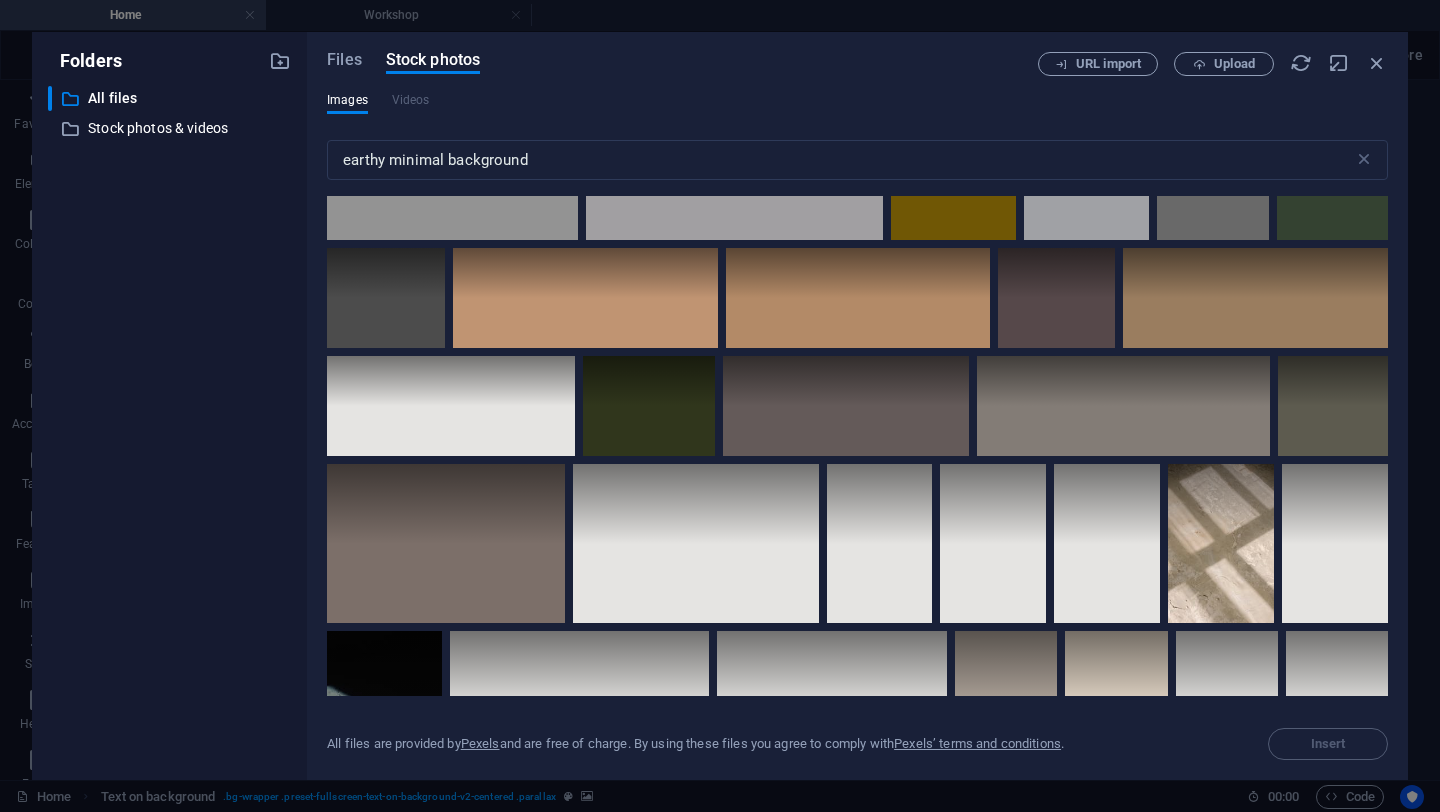 scroll, scrollTop: 2215, scrollLeft: 0, axis: vertical 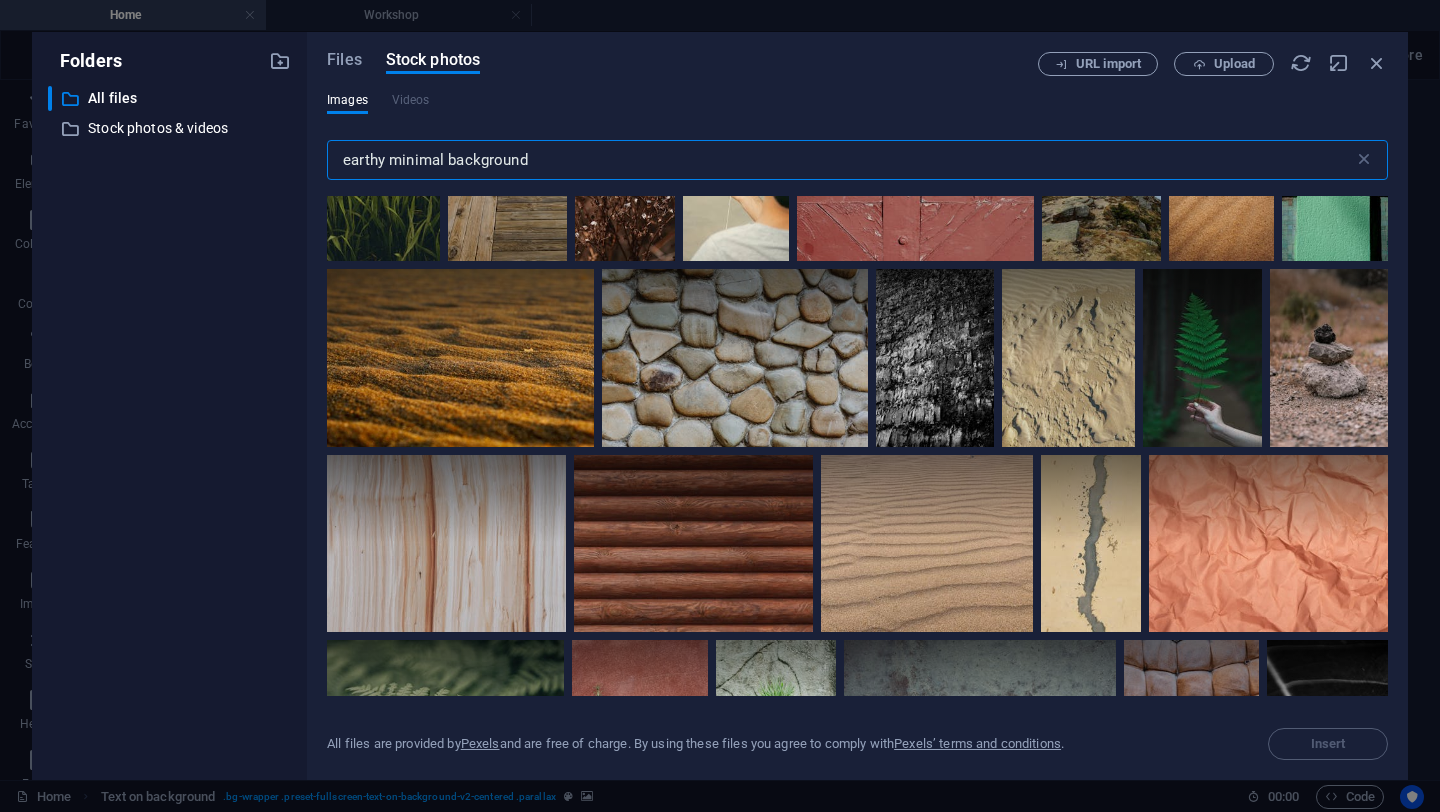drag, startPoint x: 532, startPoint y: 160, endPoint x: 0, endPoint y: 137, distance: 532.49695 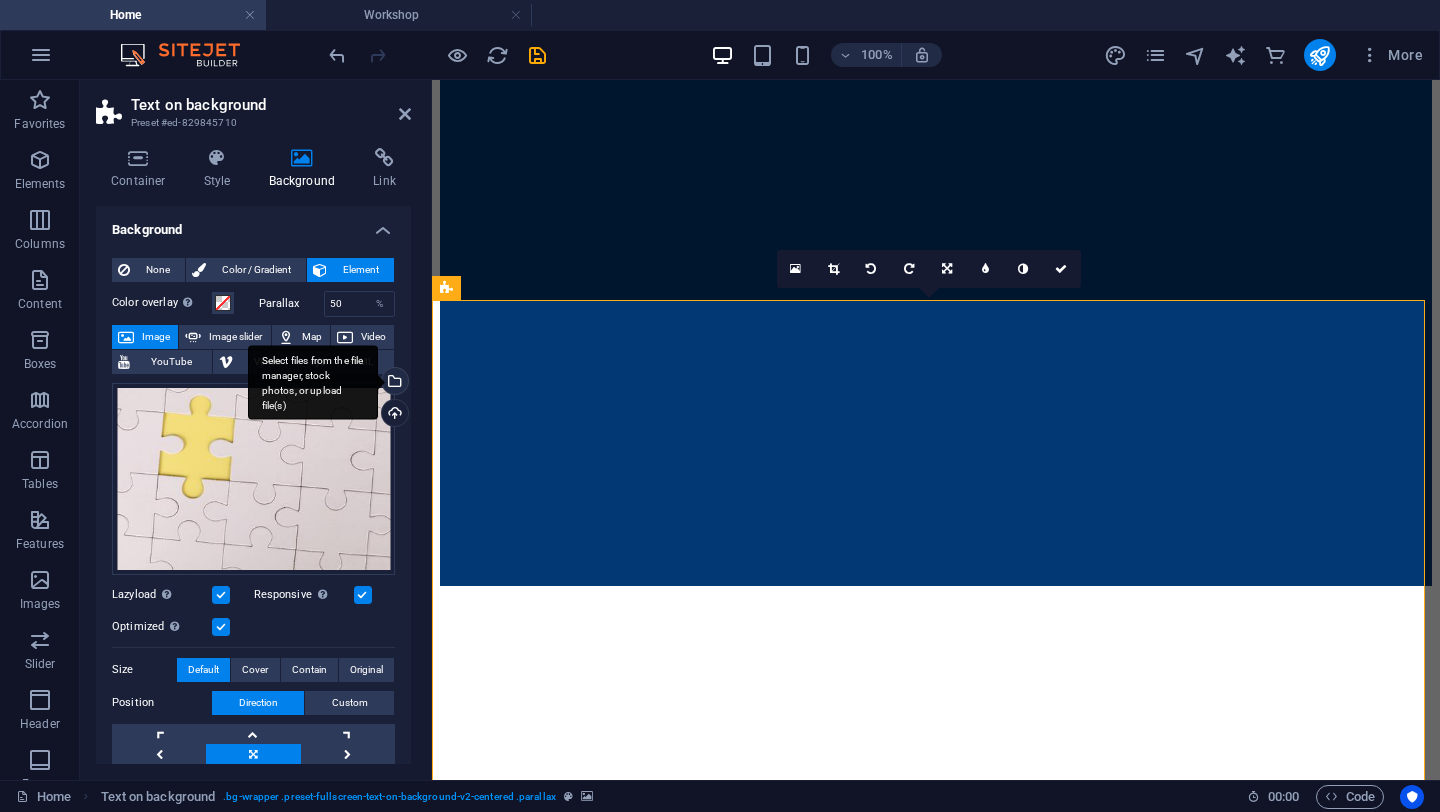 click on "Select files from the file manager, stock photos, or upload file(s)" at bounding box center (393, 383) 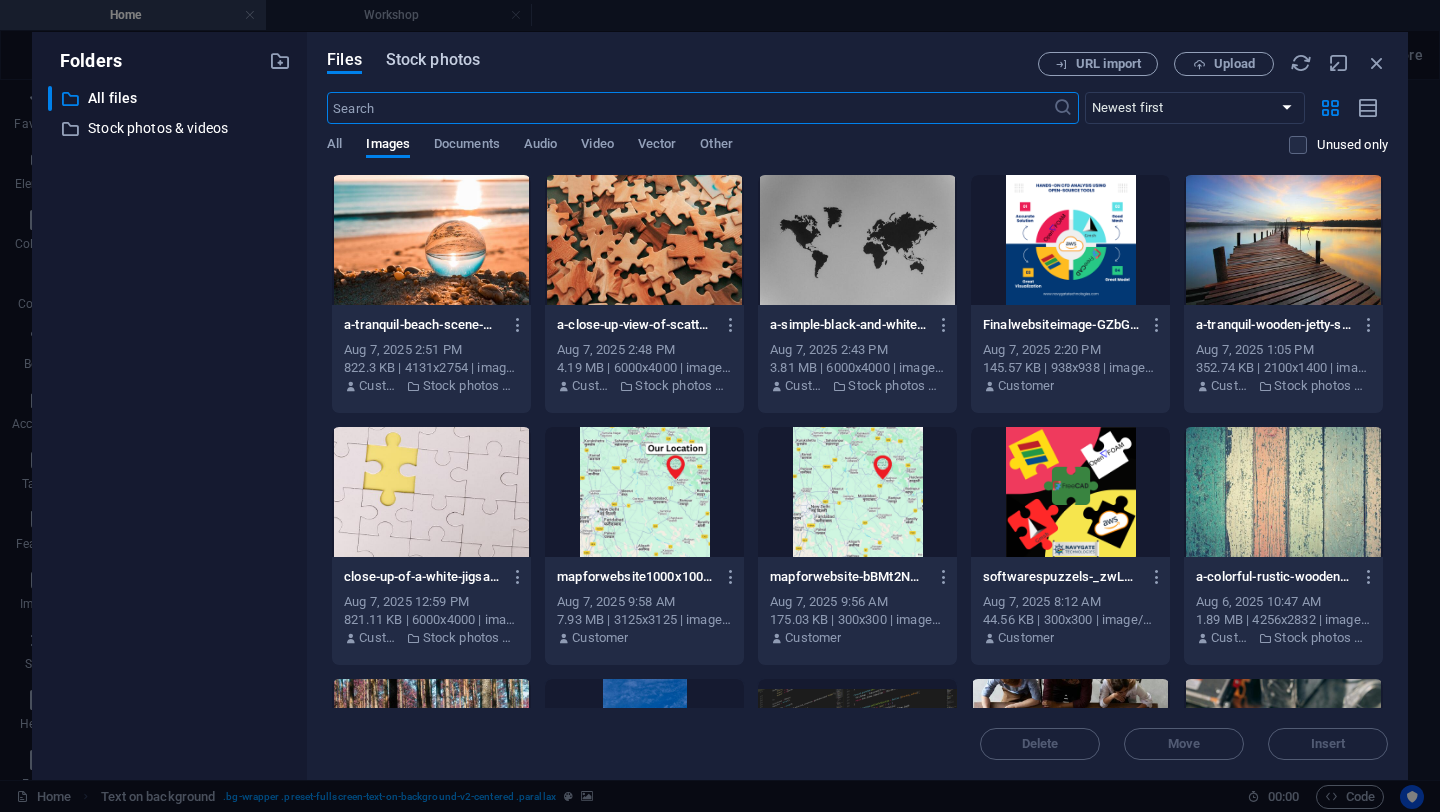 click on "Stock photos" at bounding box center [433, 60] 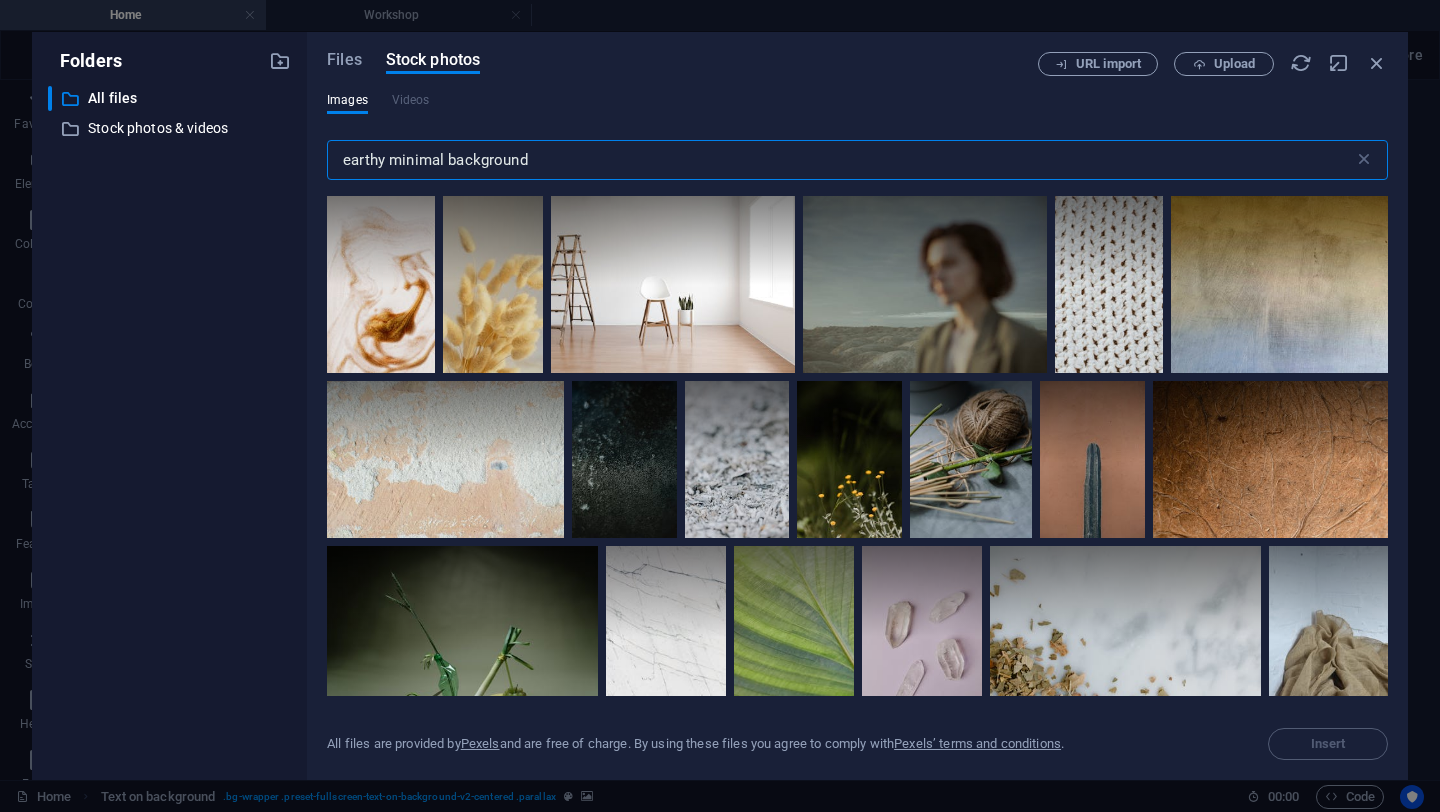 click on "earthy minimal background" at bounding box center (840, 160) 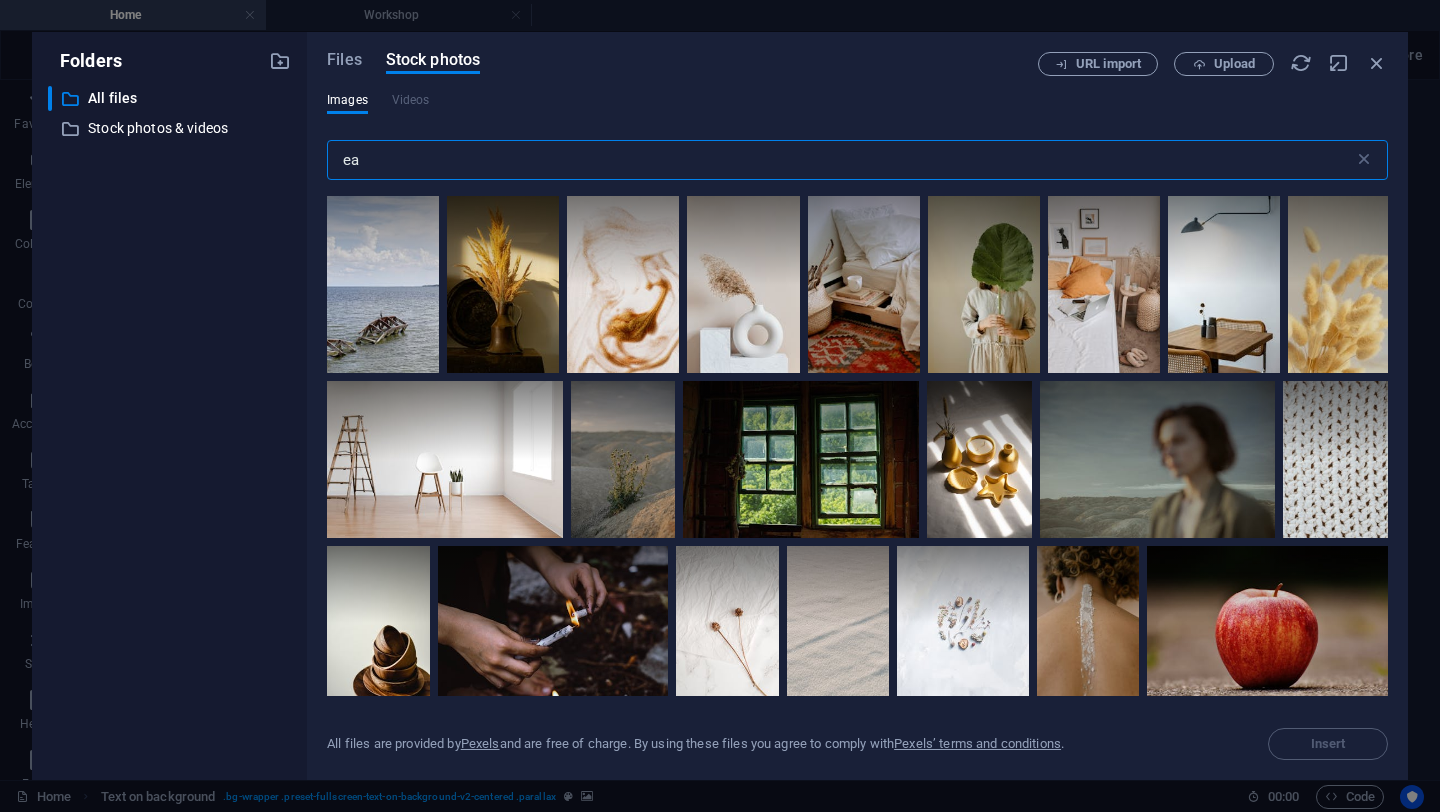 type on "e" 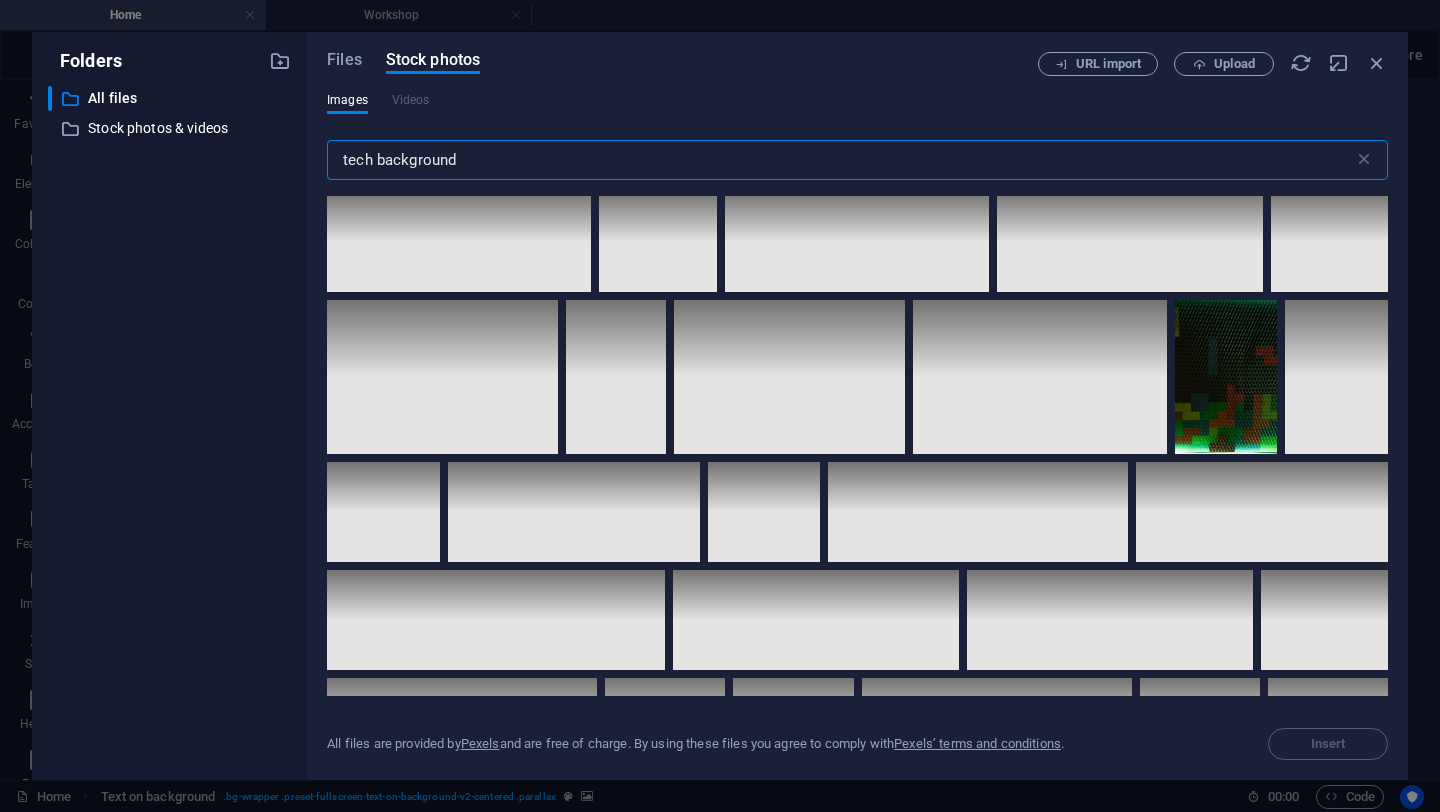 scroll, scrollTop: 7816, scrollLeft: 0, axis: vertical 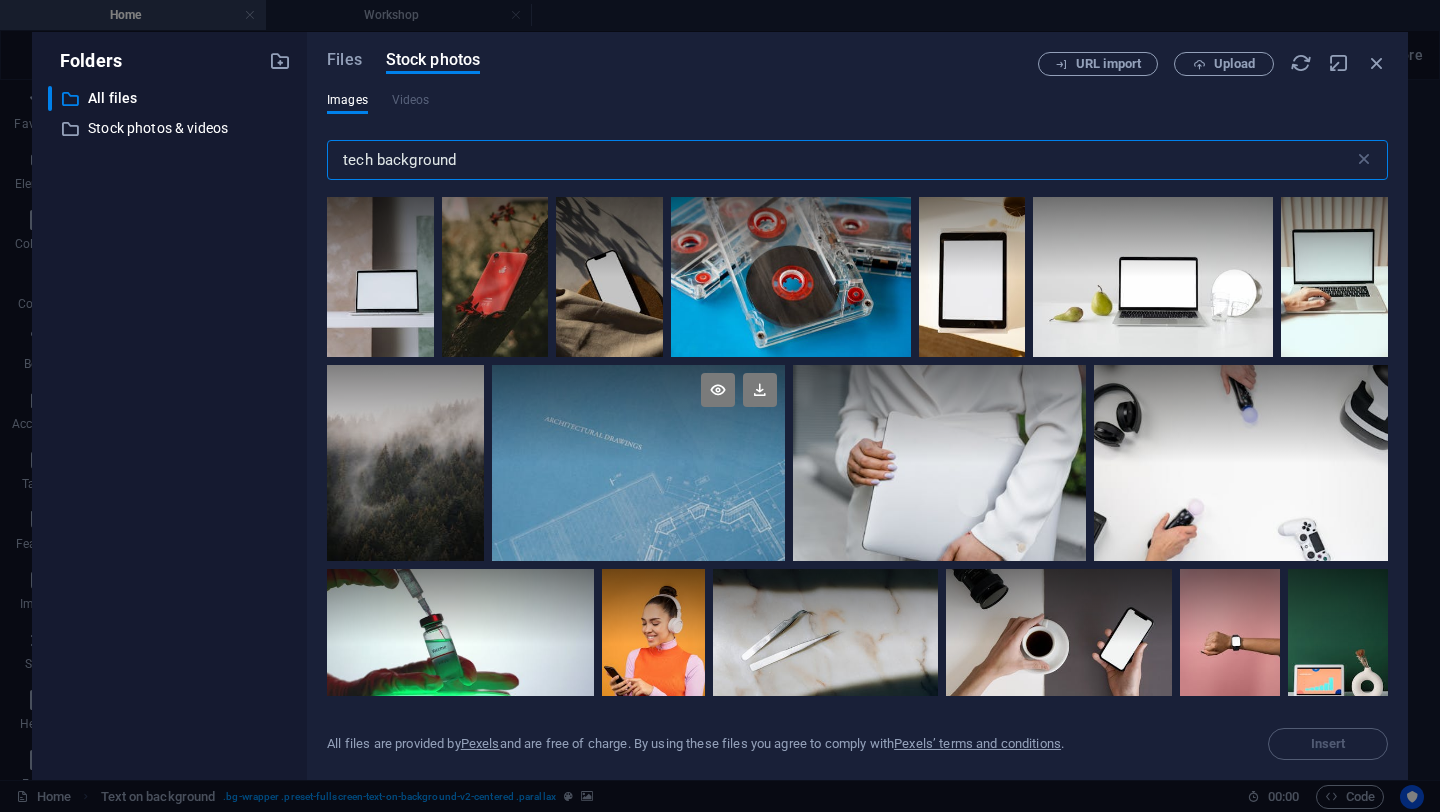 type on "tech background" 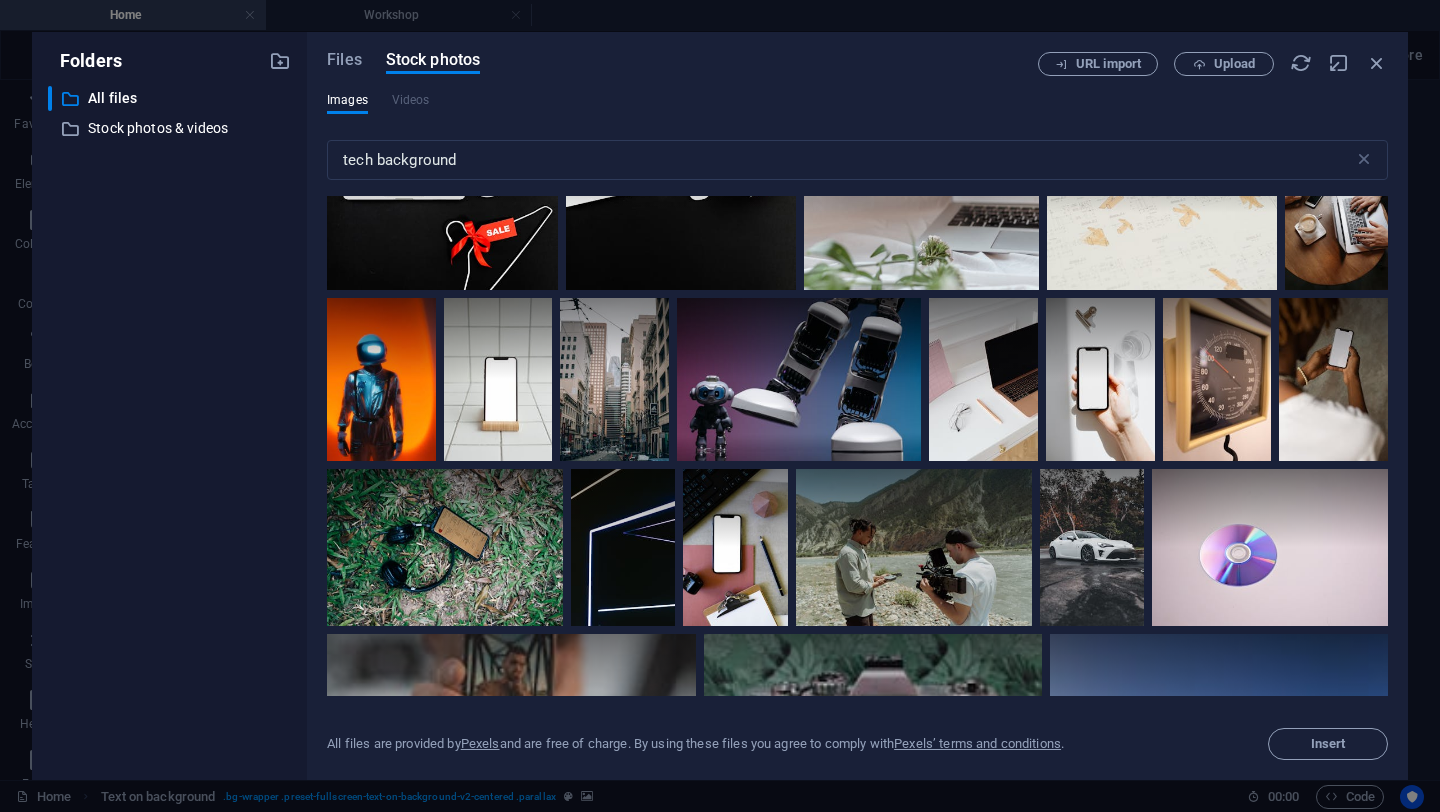 scroll, scrollTop: 16422, scrollLeft: 0, axis: vertical 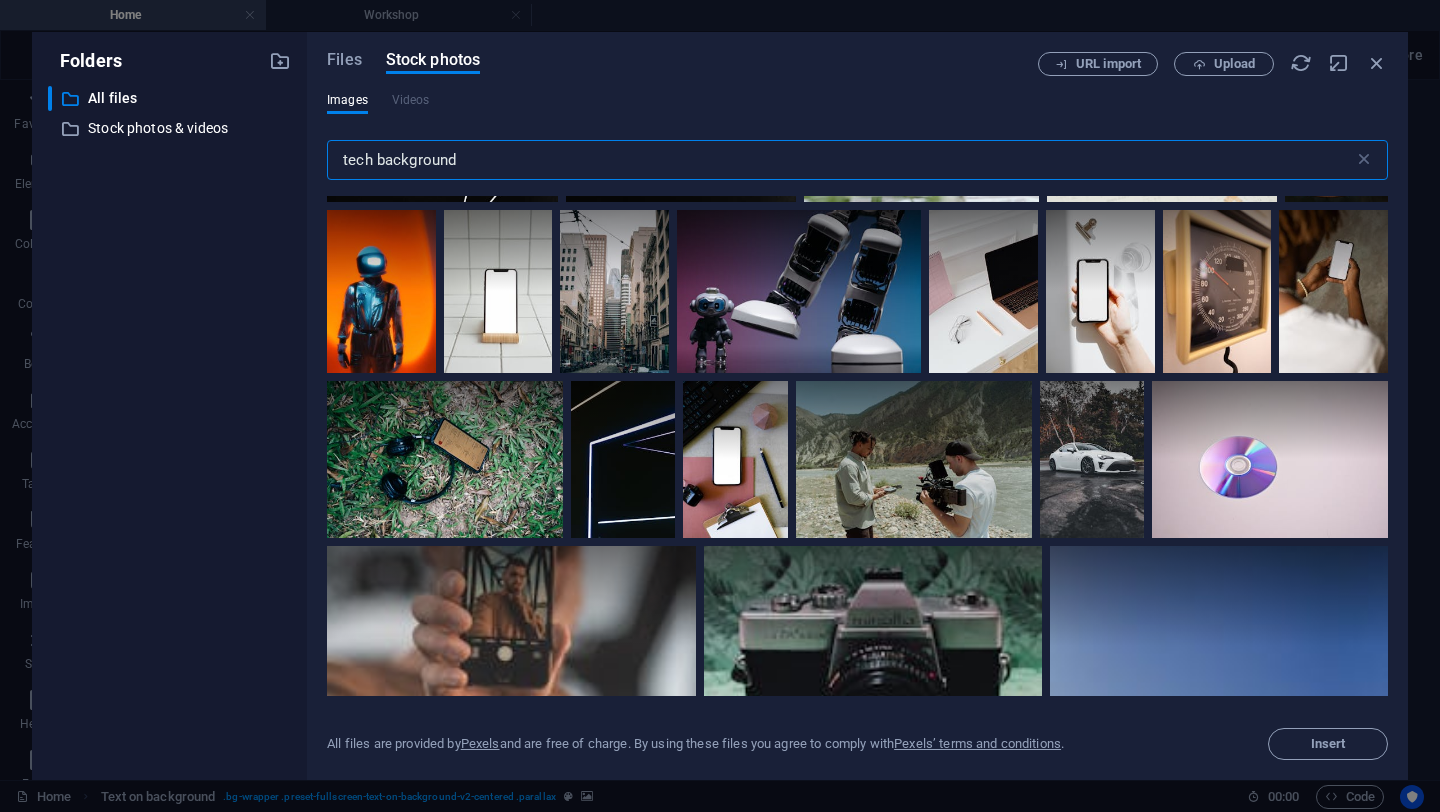 drag, startPoint x: 513, startPoint y: 171, endPoint x: 235, endPoint y: 145, distance: 279.21317 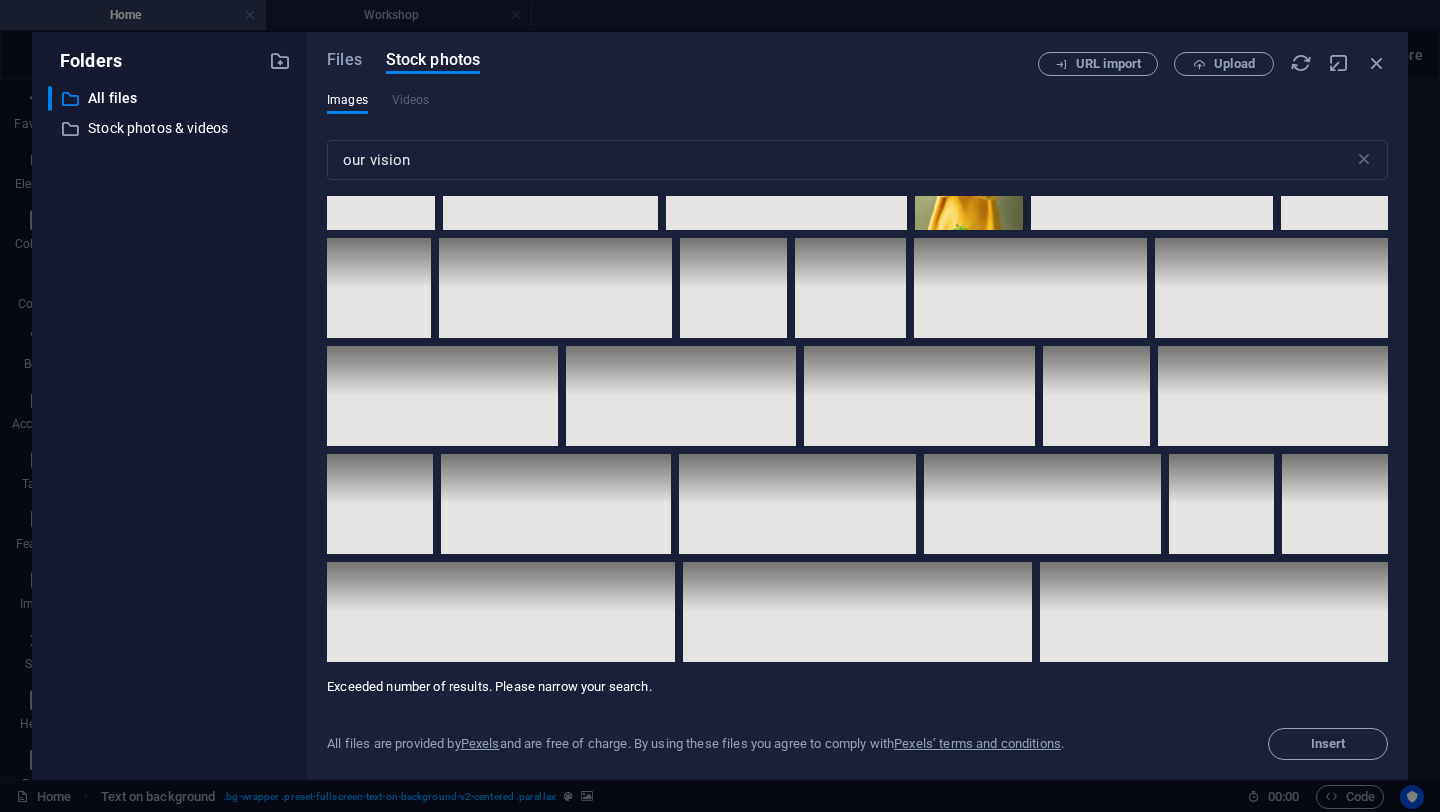 scroll, scrollTop: 12908, scrollLeft: 0, axis: vertical 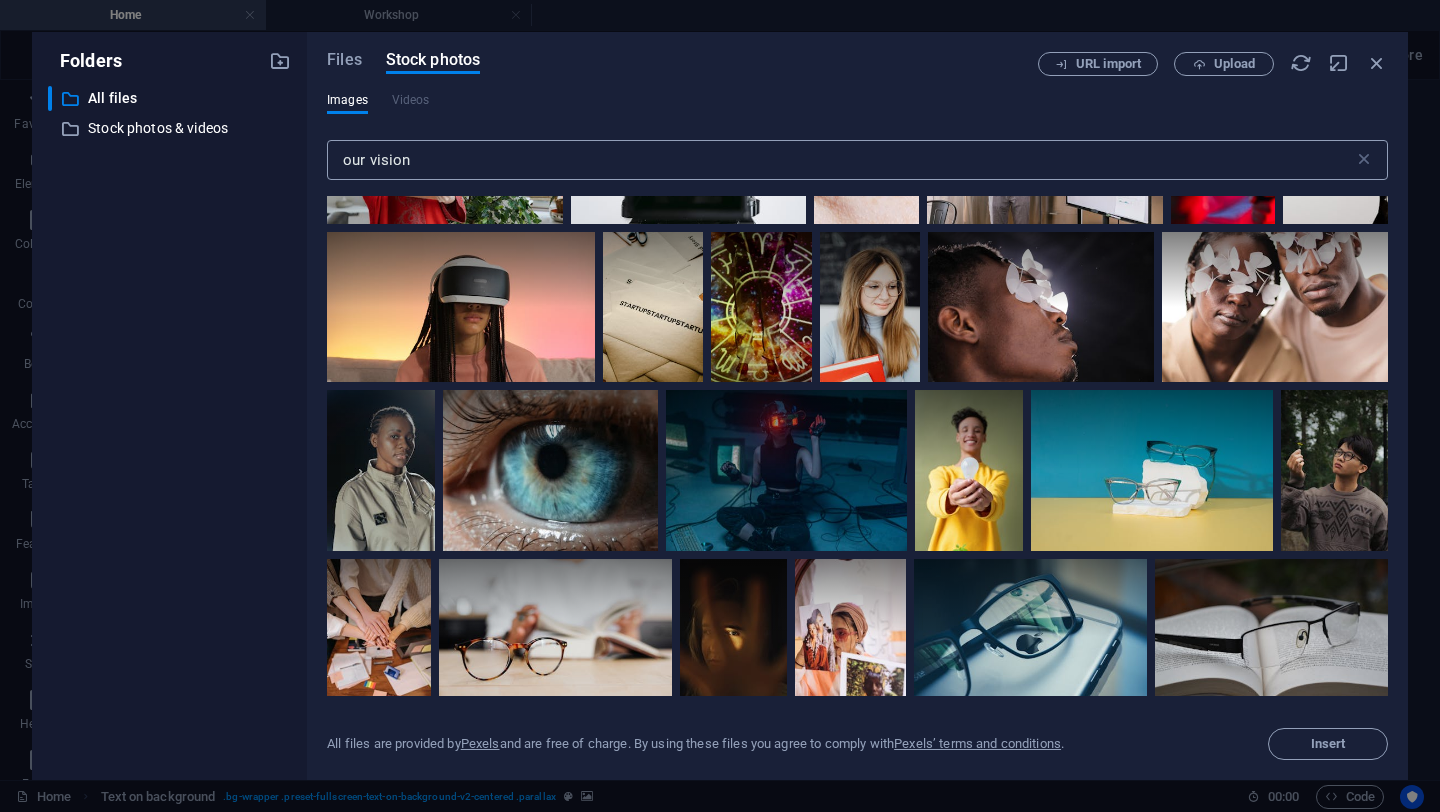 click on "our vision" at bounding box center (840, 160) 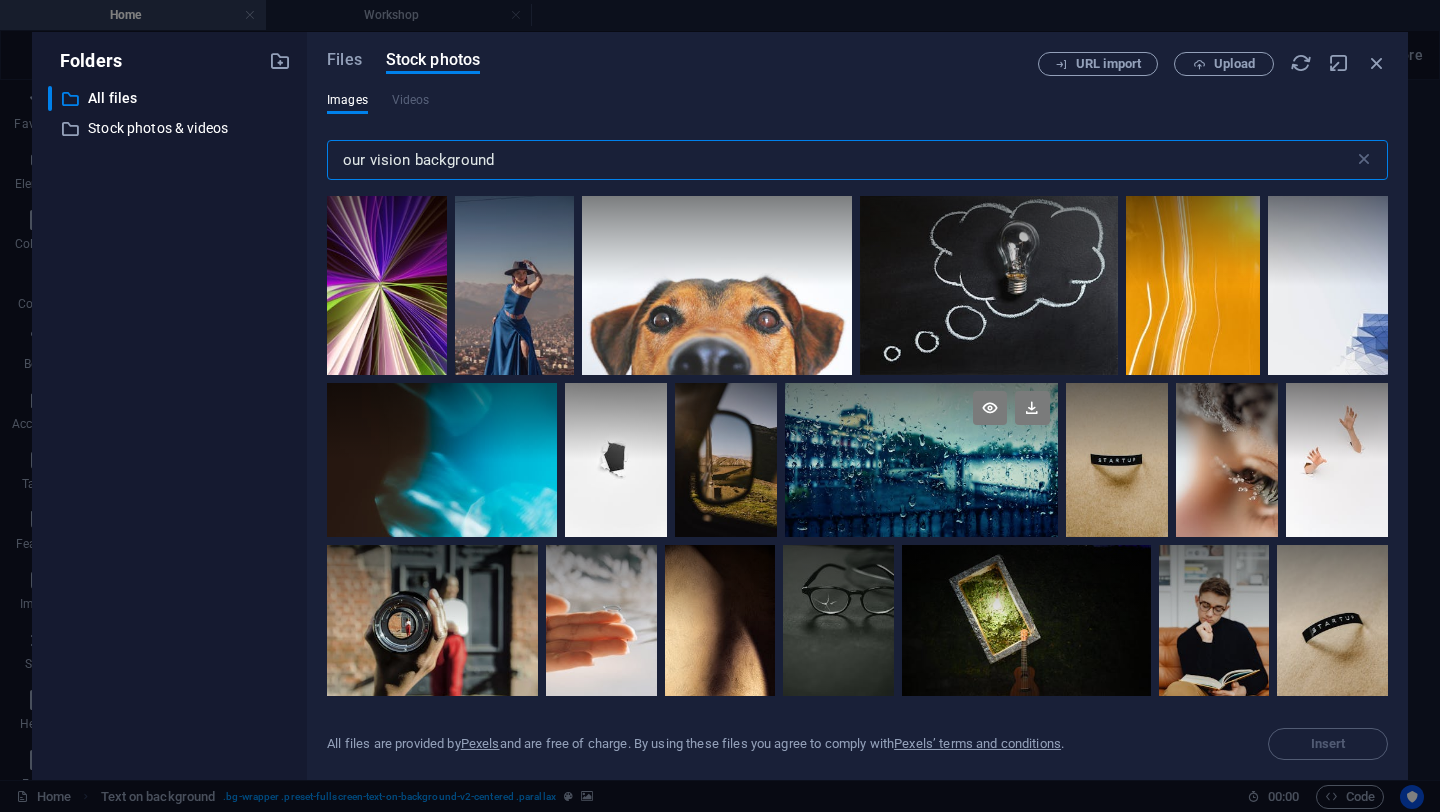 scroll, scrollTop: 385, scrollLeft: 0, axis: vertical 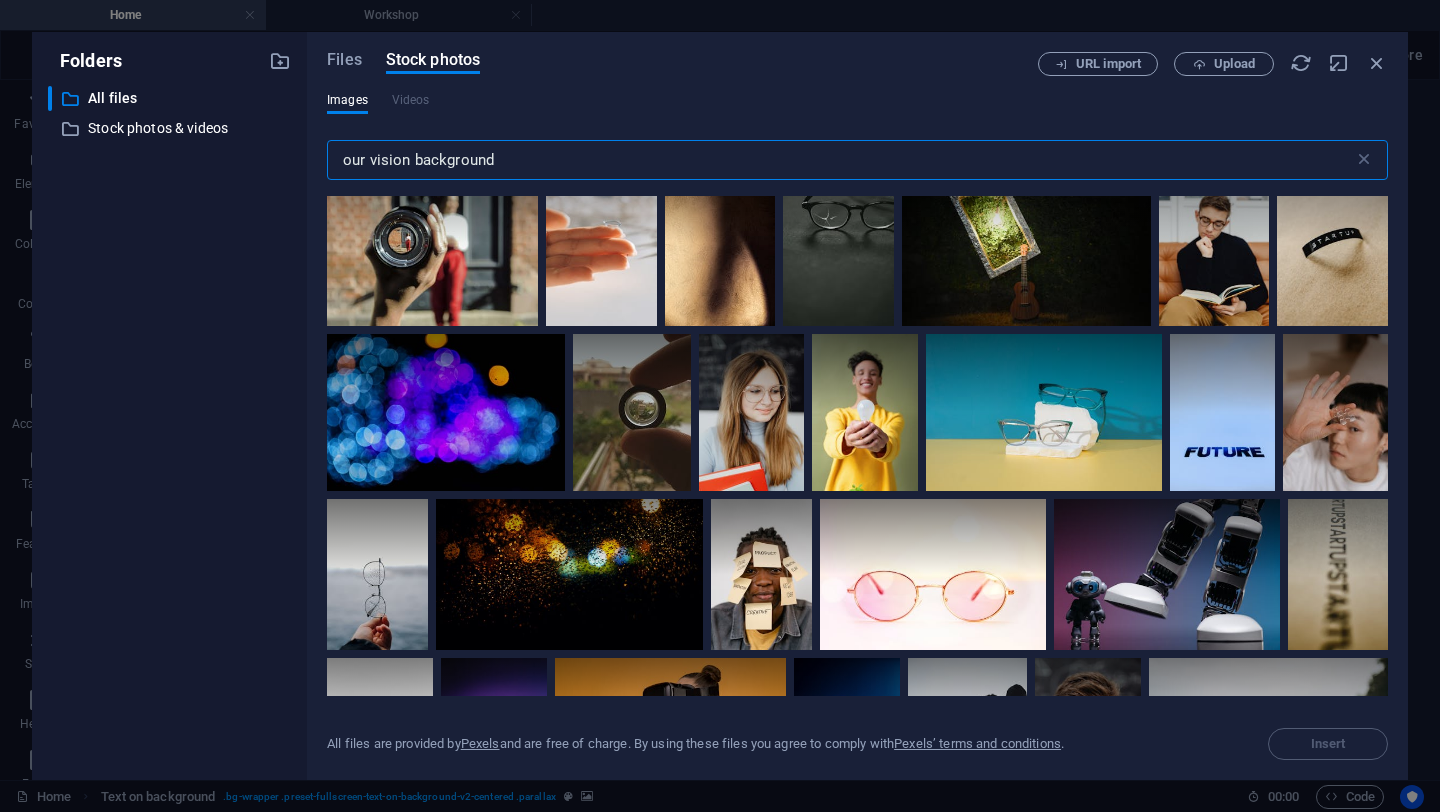 drag, startPoint x: 522, startPoint y: 156, endPoint x: 427, endPoint y: 156, distance: 95 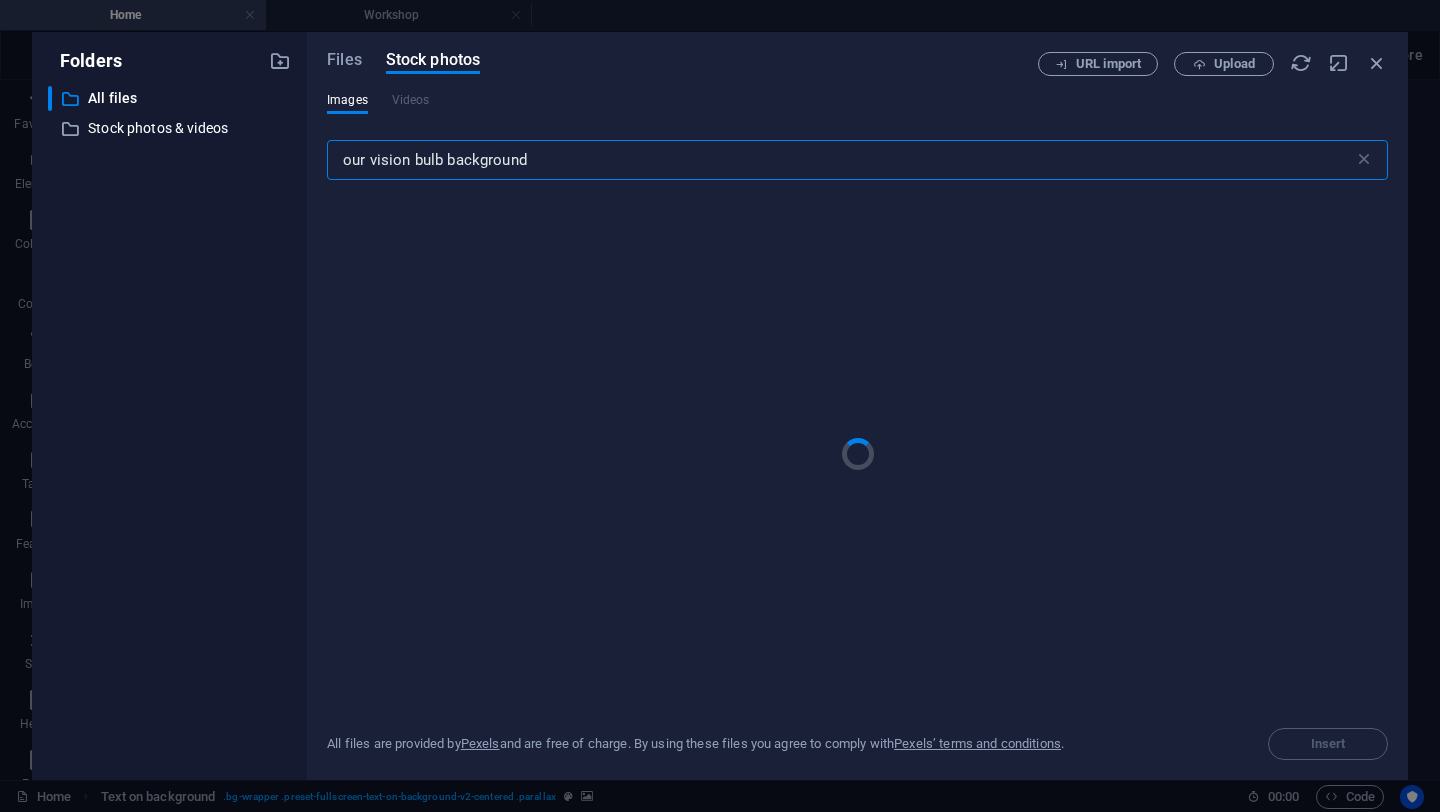 type on "our vision bulb background" 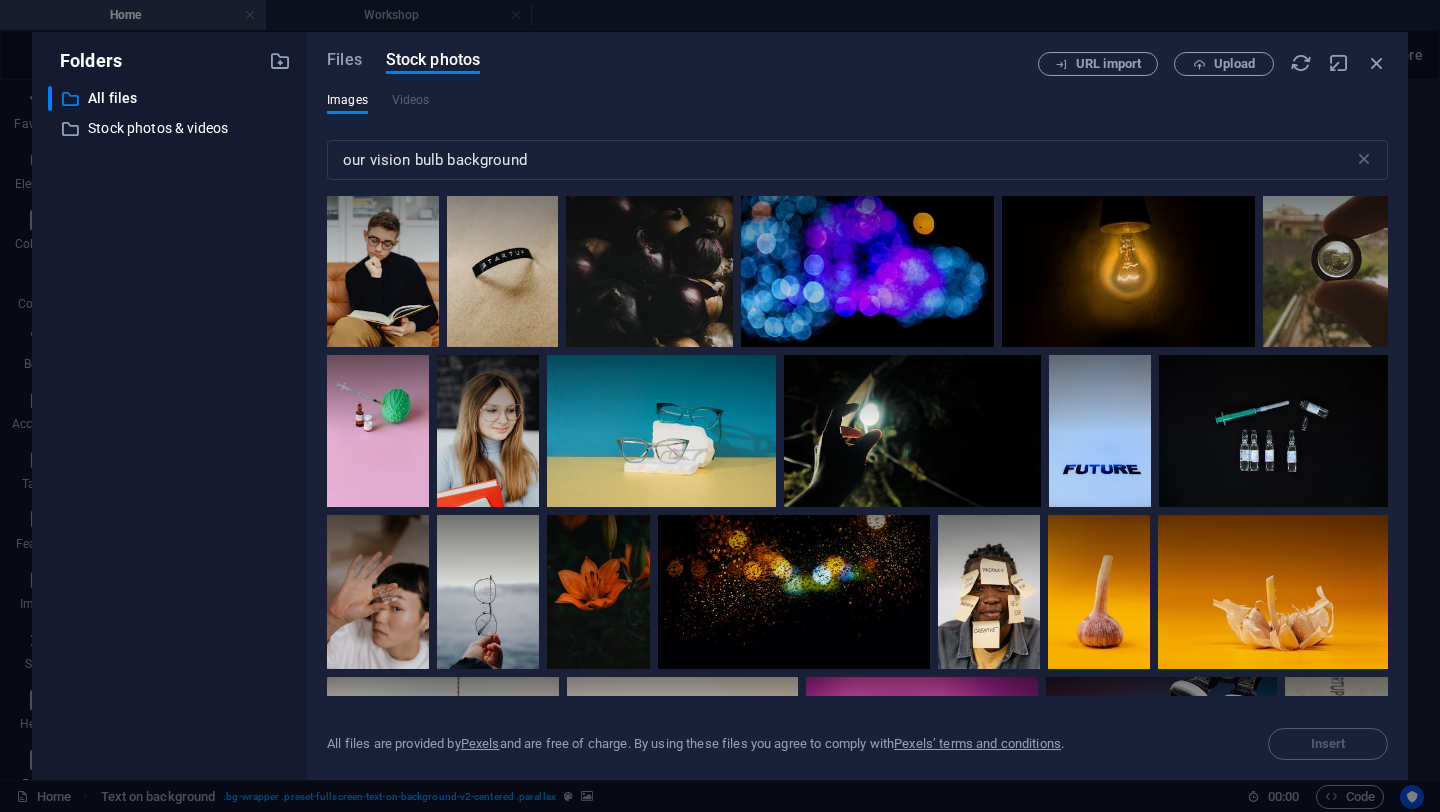 scroll, scrollTop: 0, scrollLeft: 0, axis: both 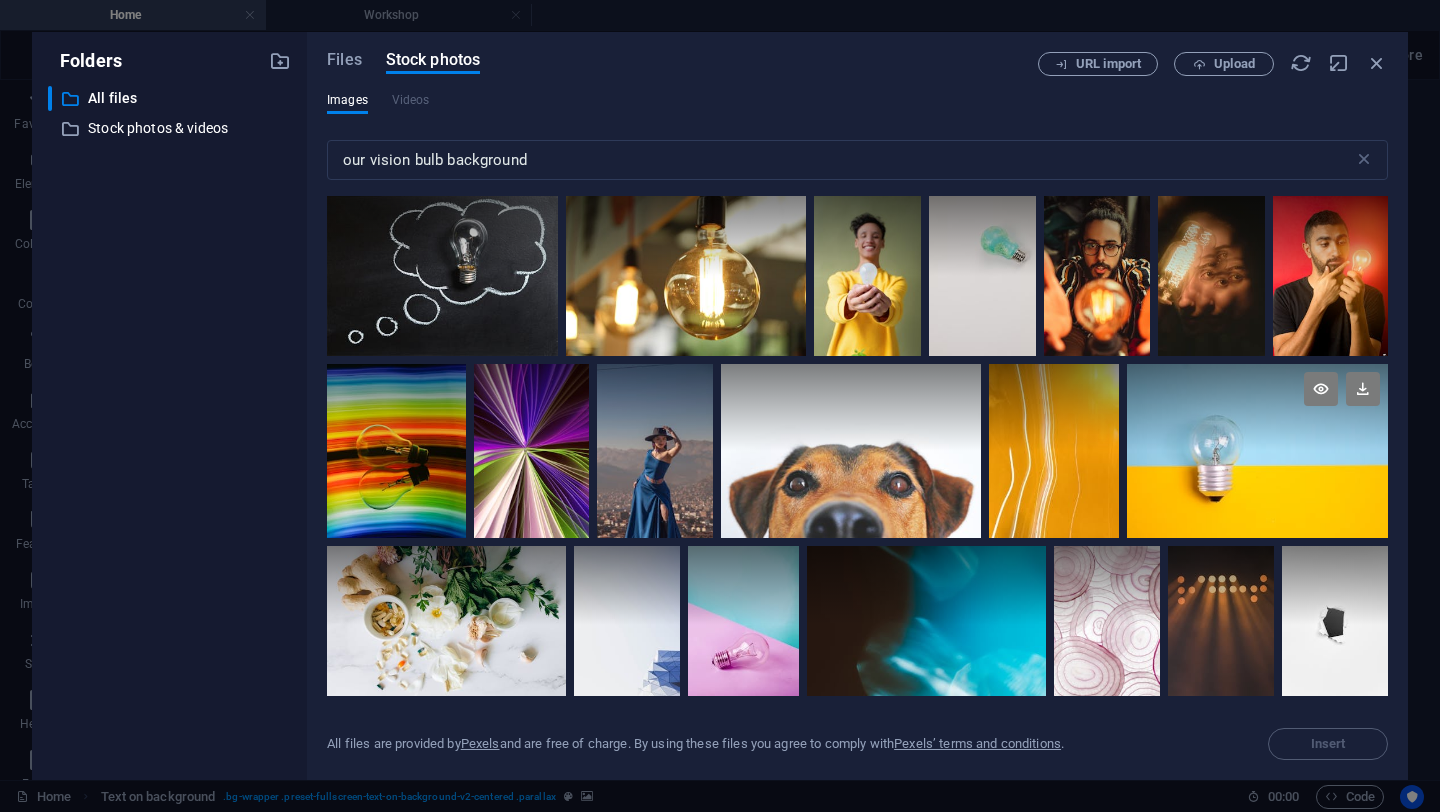 click at bounding box center [1257, 451] 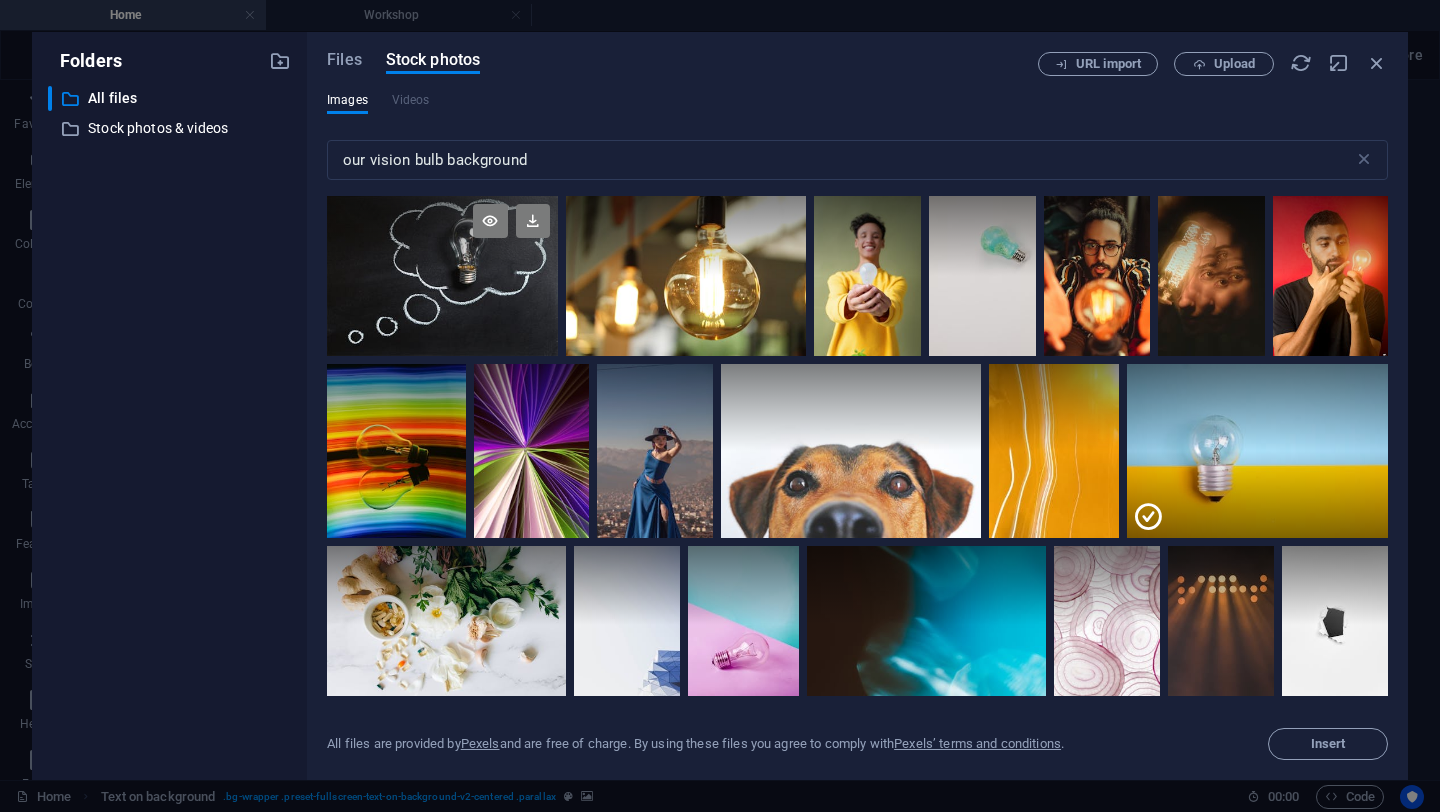 click at bounding box center (442, 276) 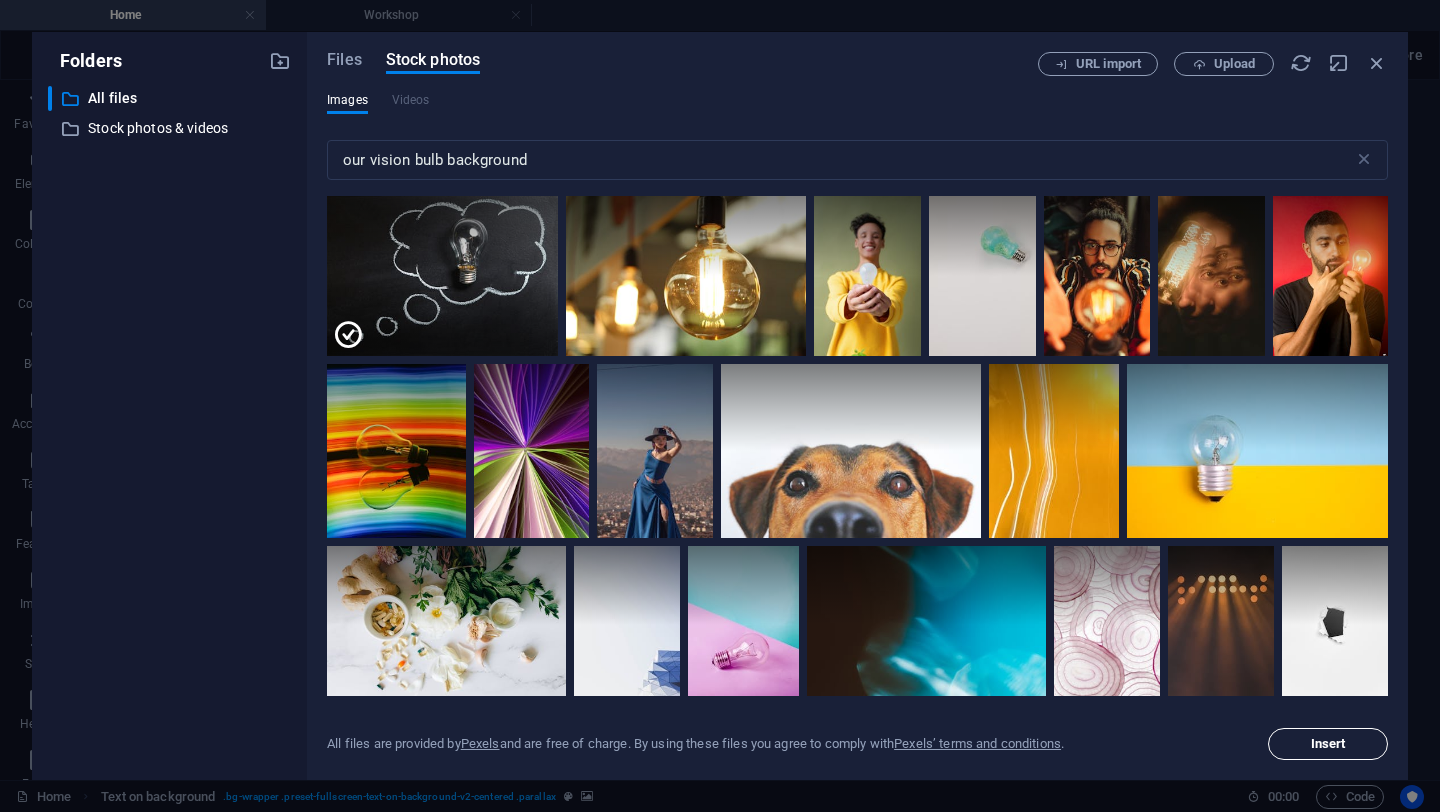 click on "Insert" at bounding box center [1328, 744] 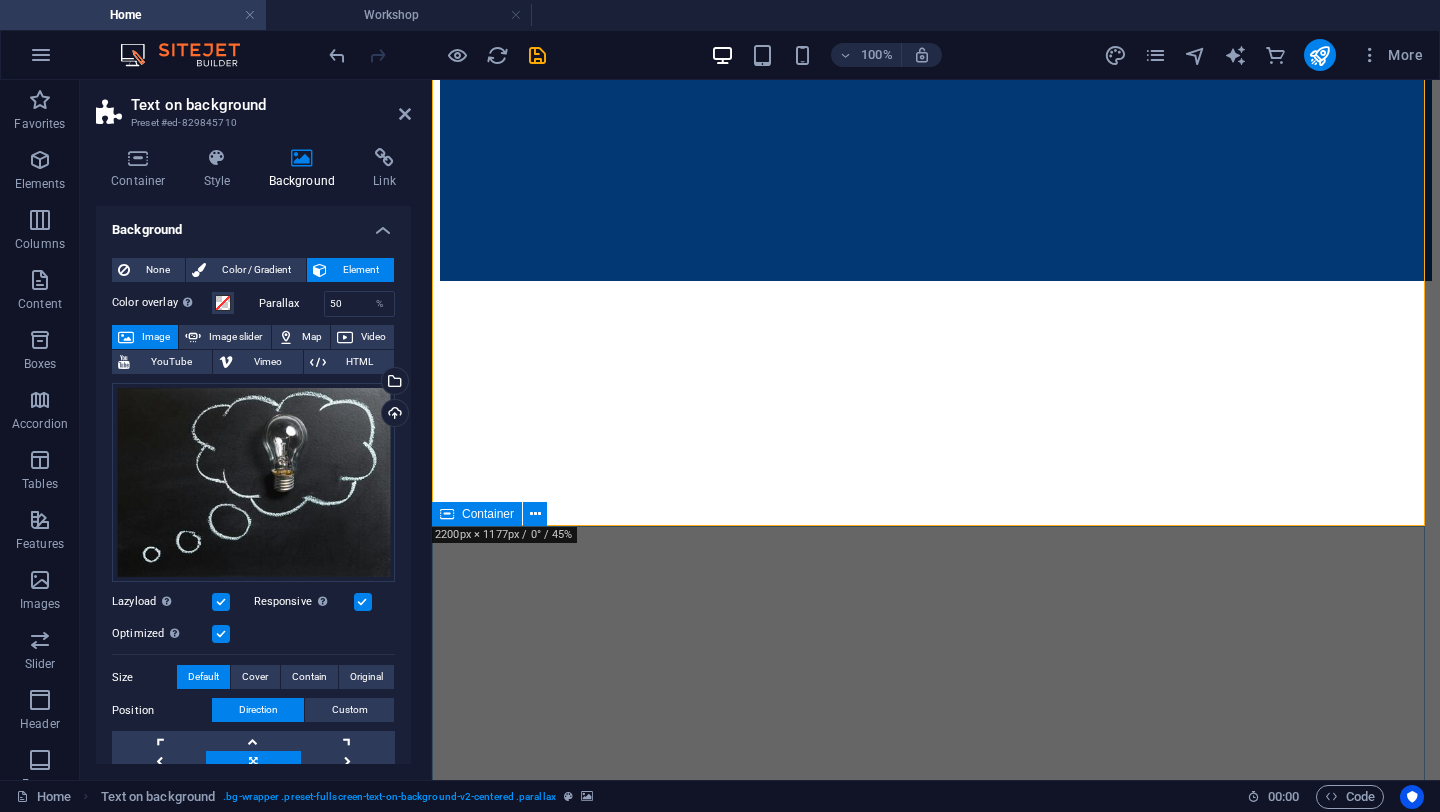 scroll, scrollTop: 945, scrollLeft: 0, axis: vertical 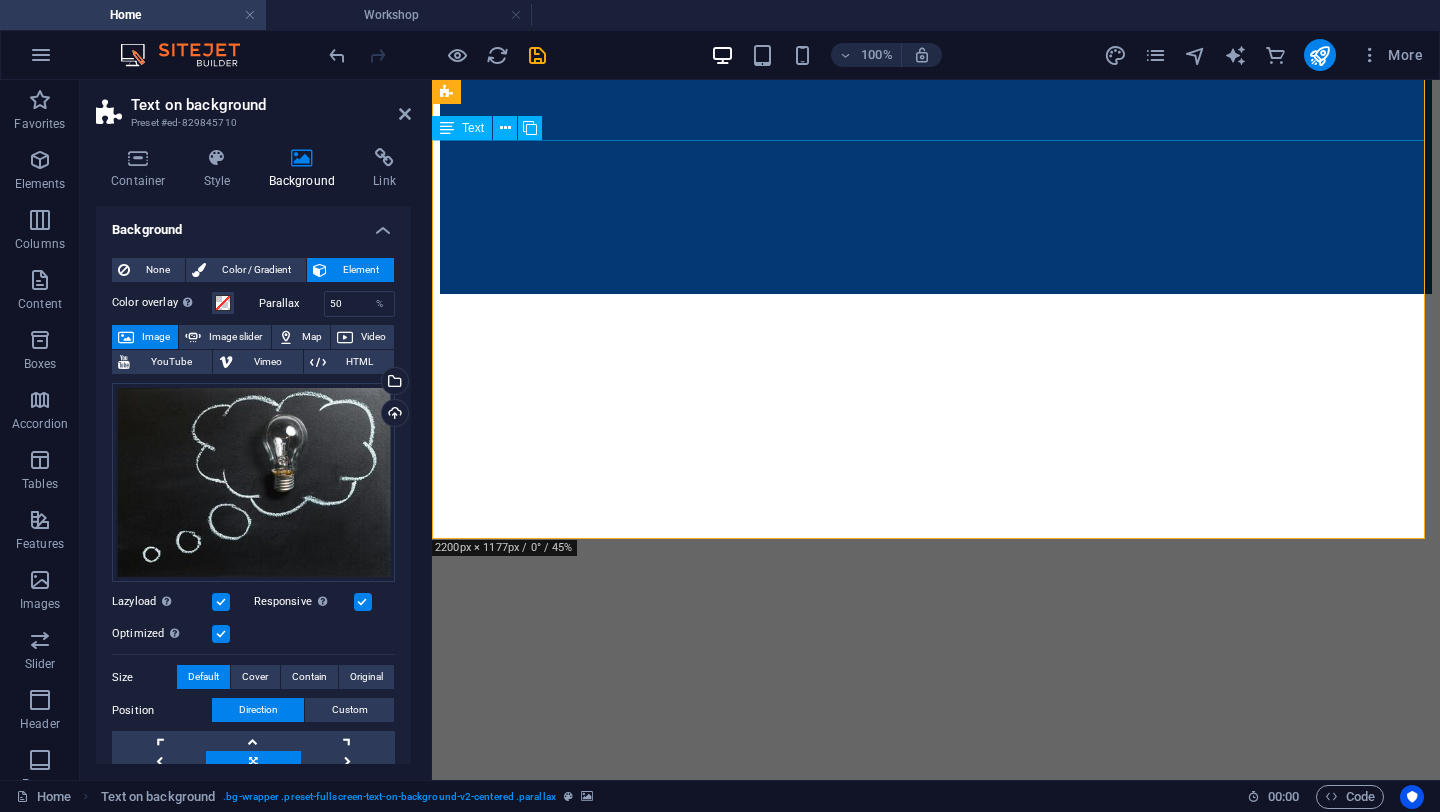 click on "To empower every engineering team  regardless of scale or tool preference   with the expertise and technology to  innovate faster, smarter, and more affordably." at bounding box center (936, 1240) 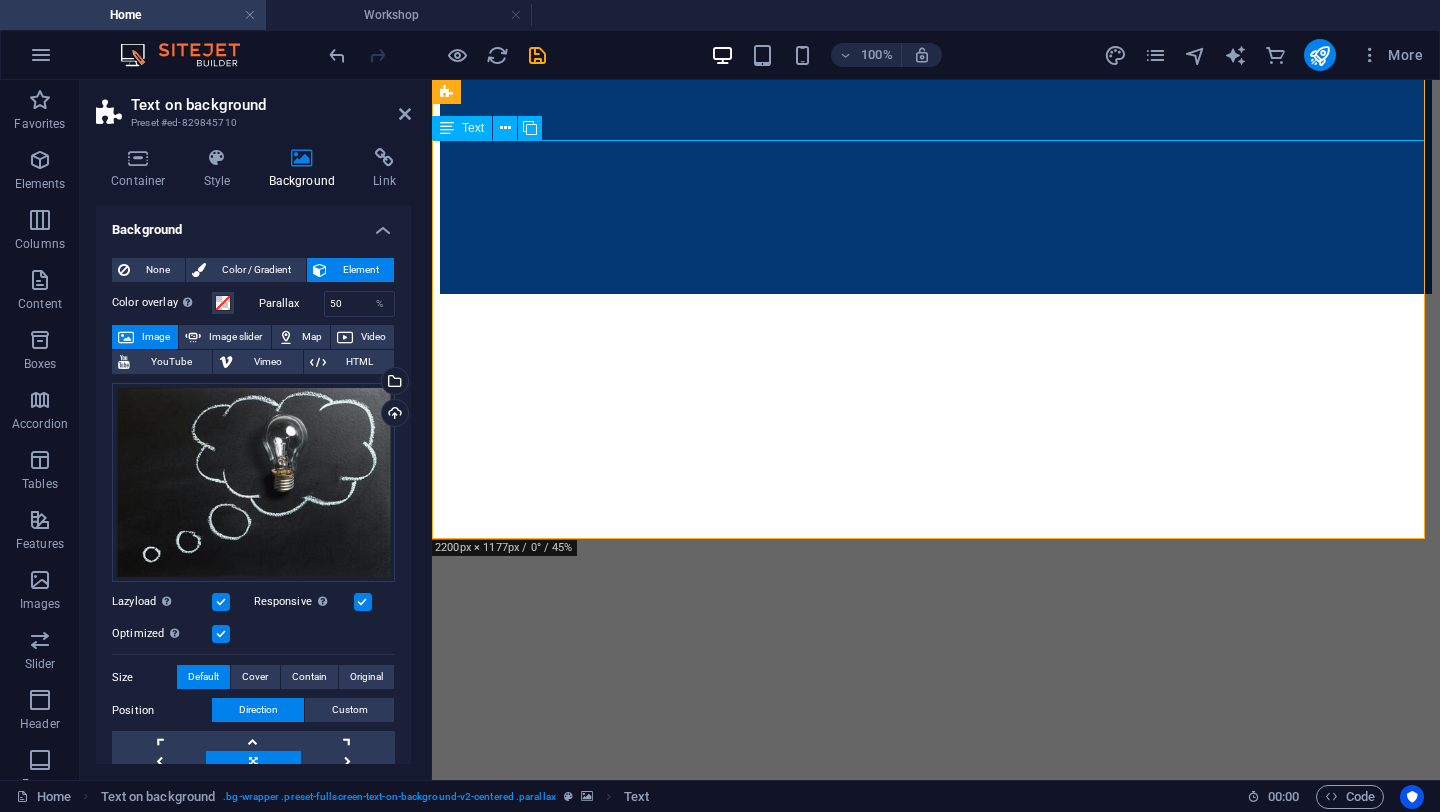 click on "To empower every engineering team  regardless of scale or tool preference   with the expertise and technology to  innovate faster, smarter, and more affordably." at bounding box center (936, 1240) 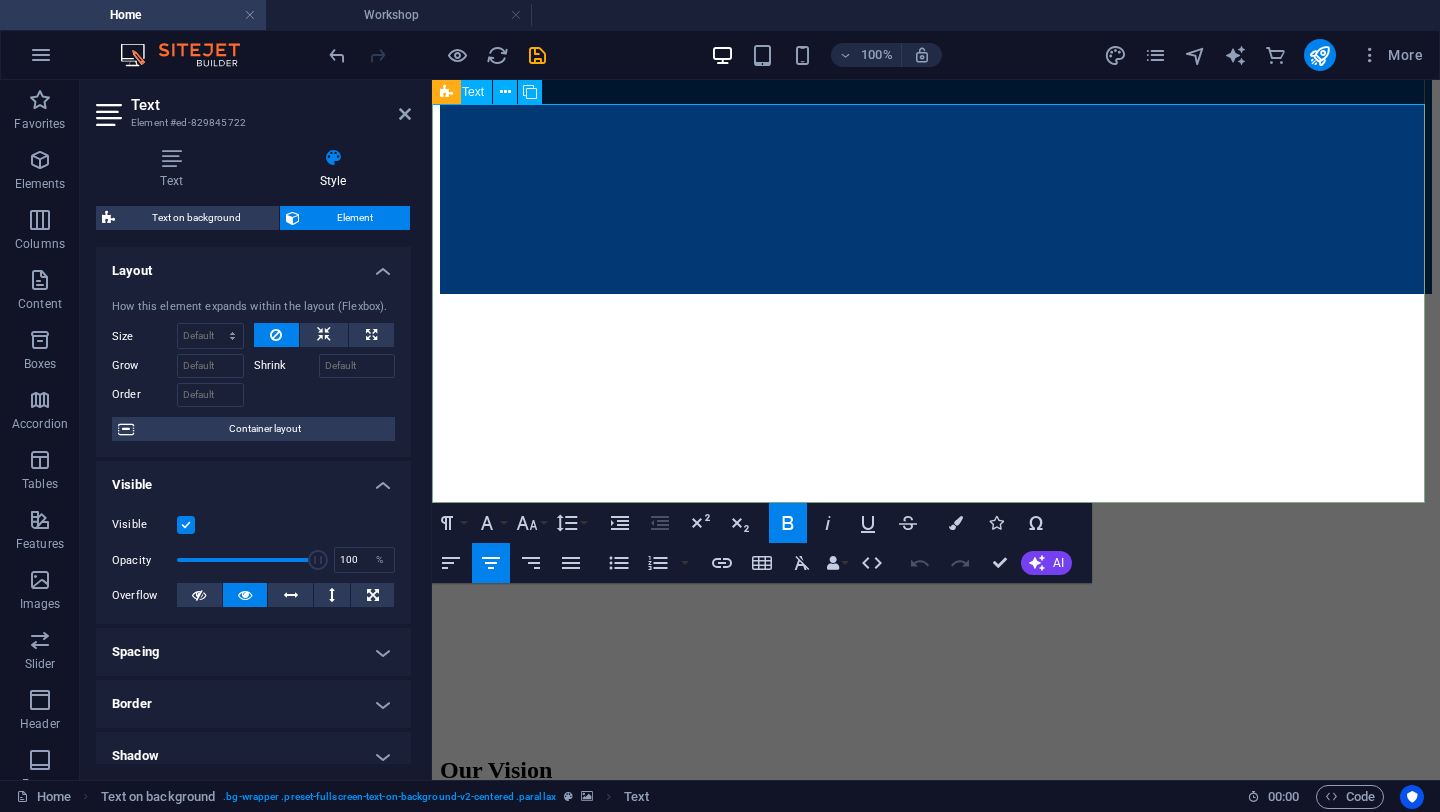 scroll, scrollTop: 981, scrollLeft: 0, axis: vertical 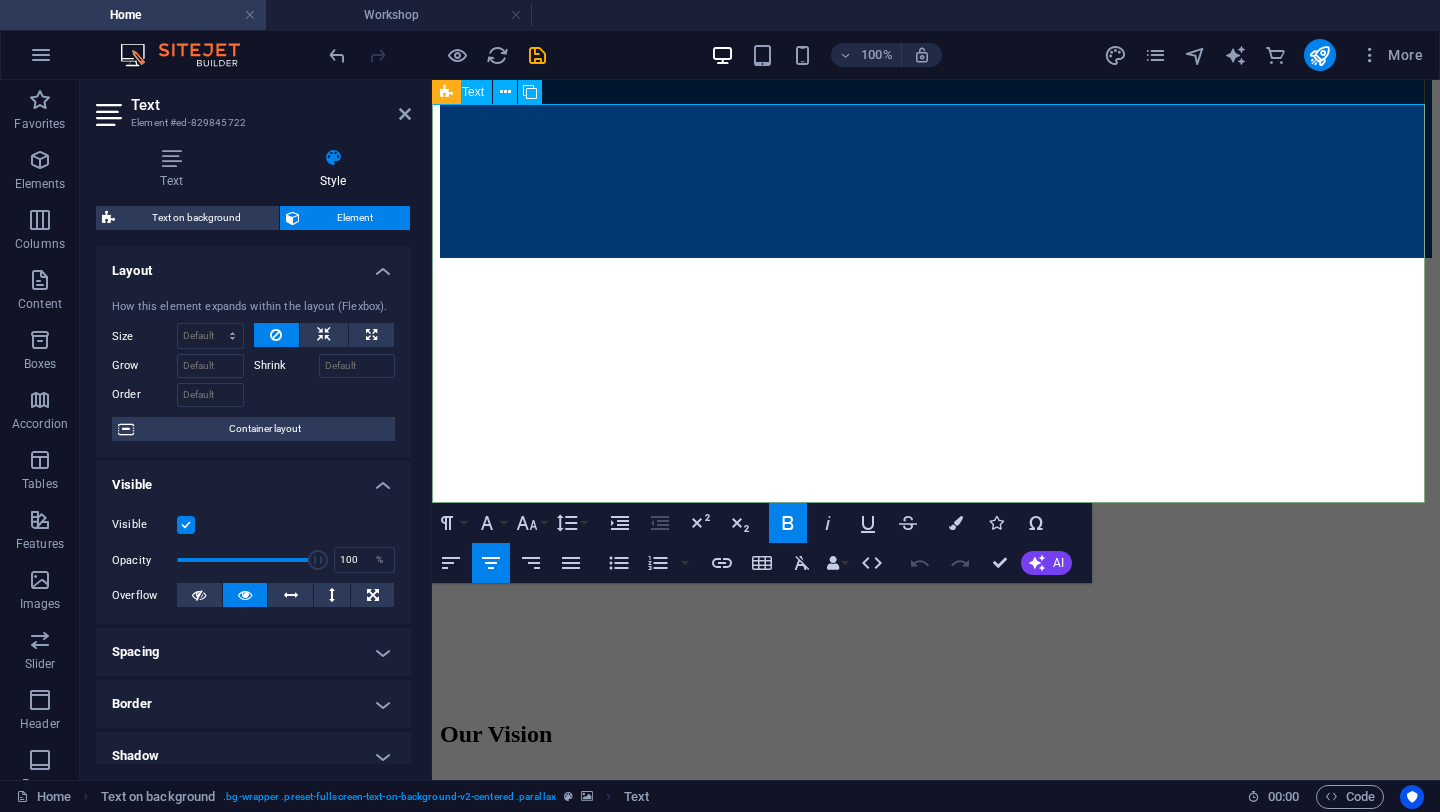 click on "with the expertise and technology to" at bounding box center (936, 949) 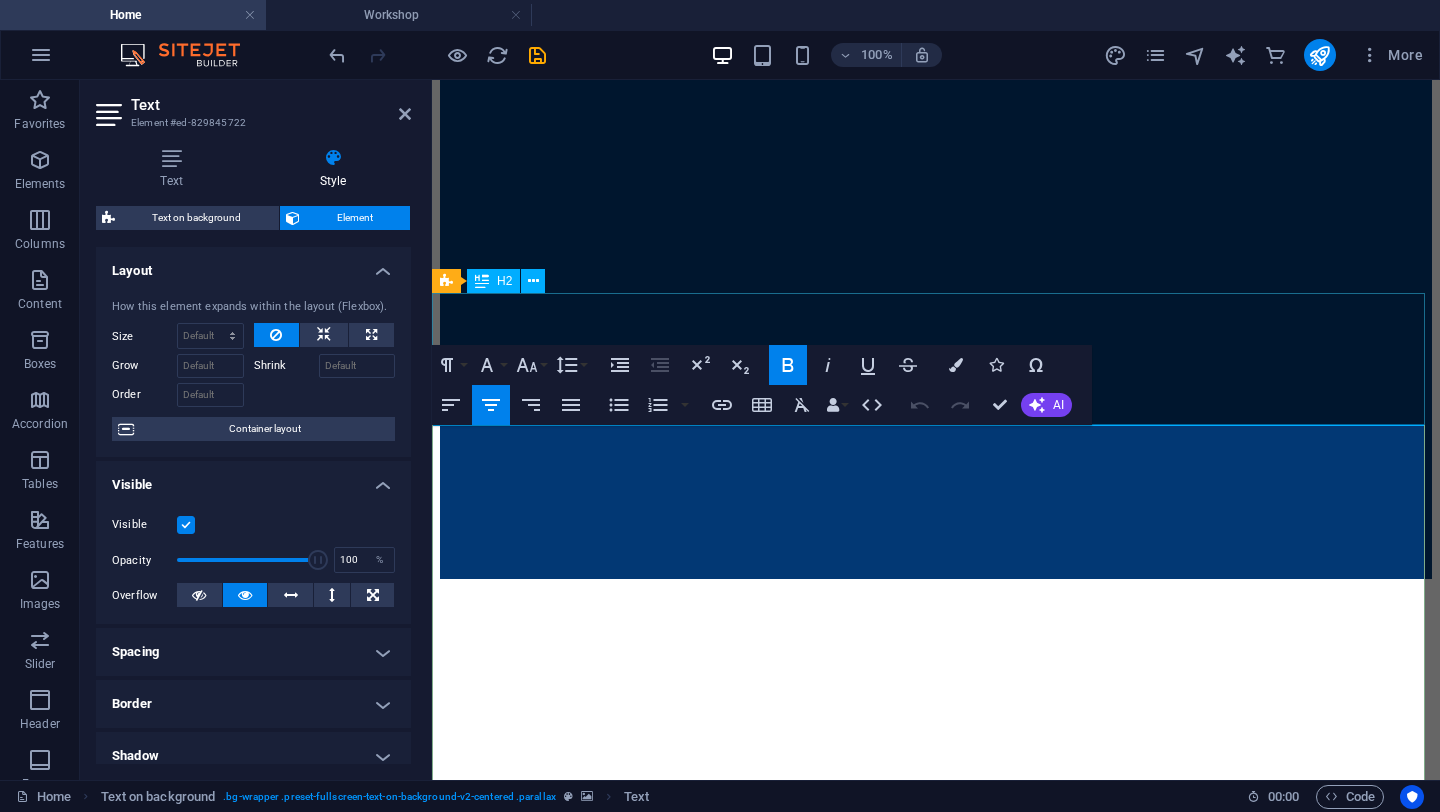 scroll, scrollTop: 746, scrollLeft: 0, axis: vertical 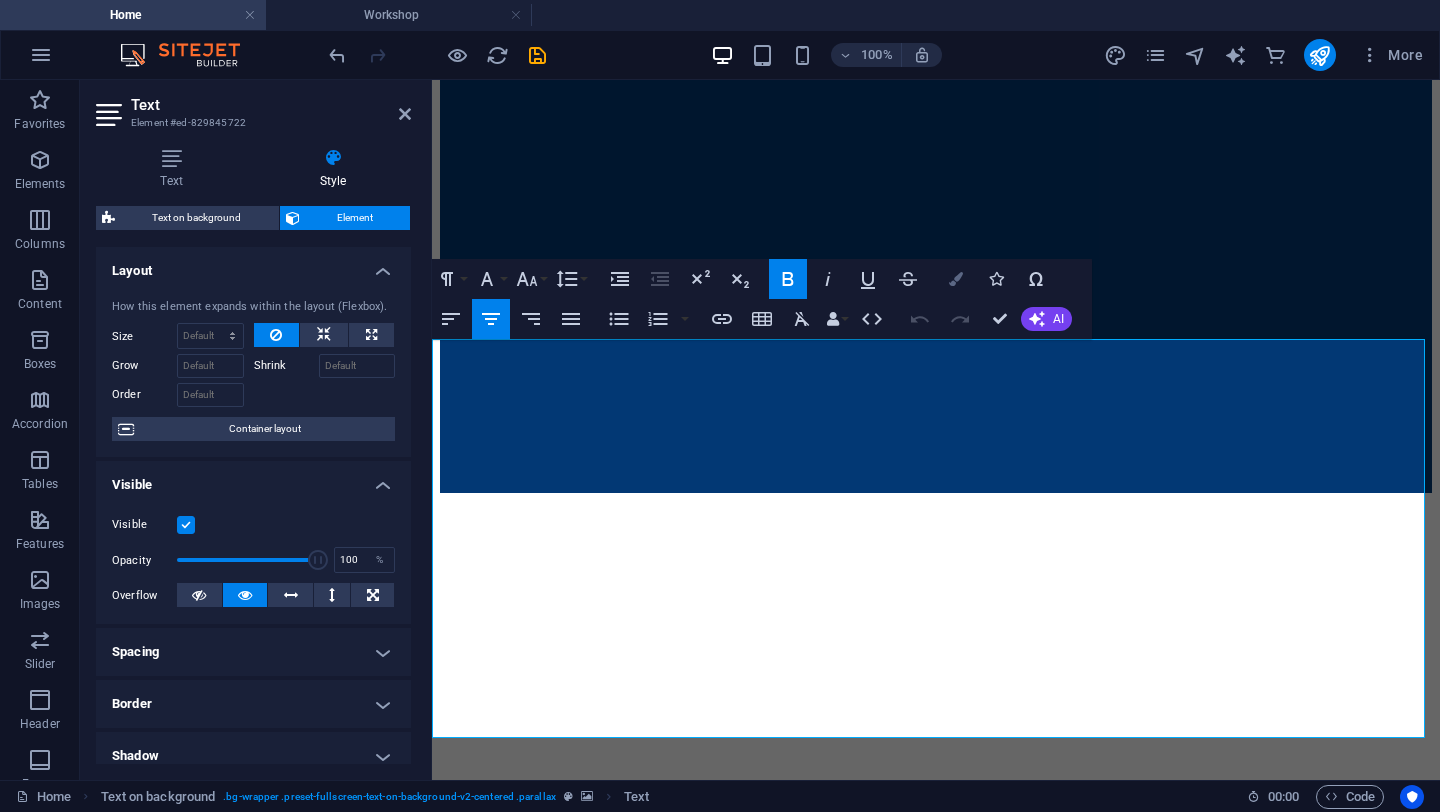 click at bounding box center (956, 279) 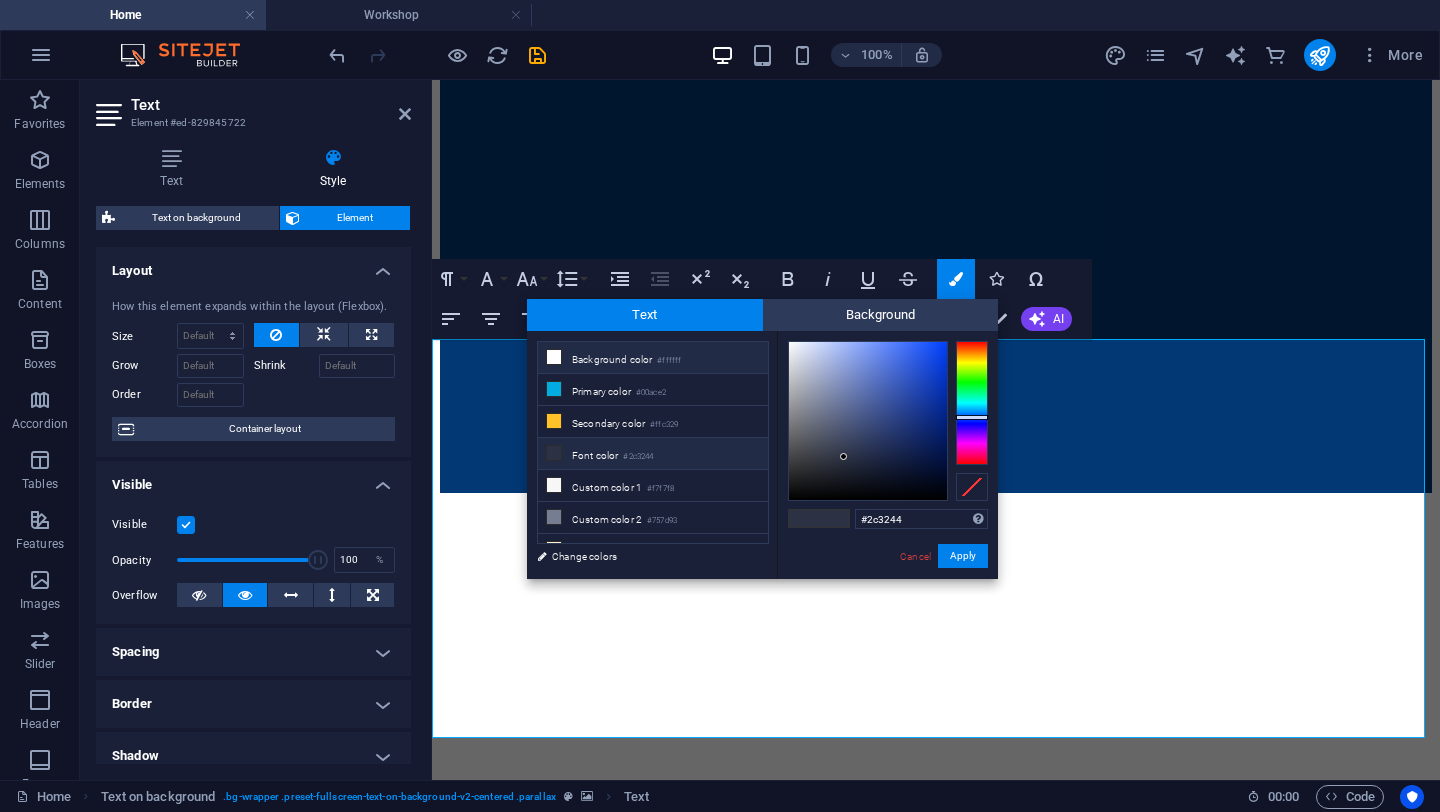 click on "Background color
#ffffff" at bounding box center (653, 358) 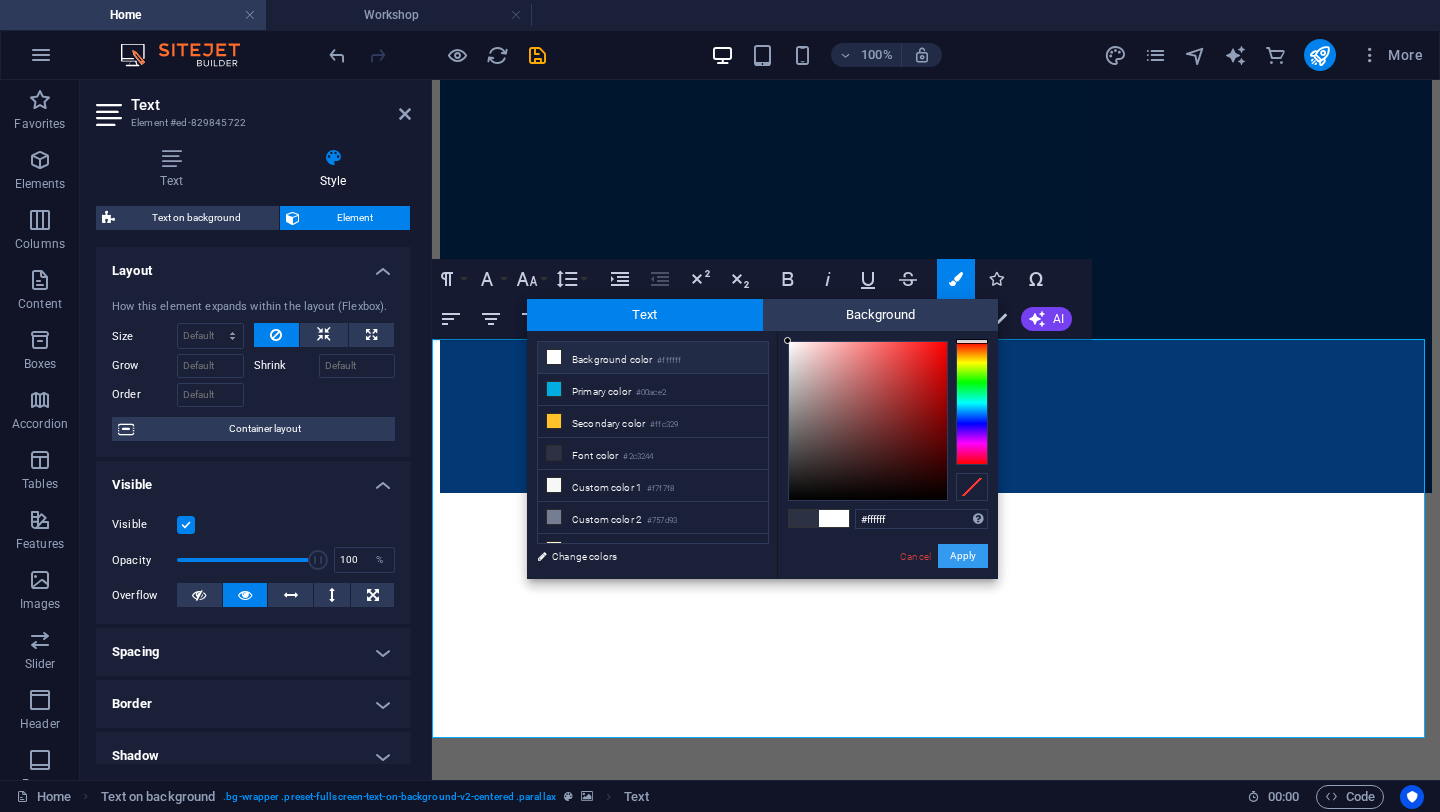 click on "Apply" at bounding box center [963, 556] 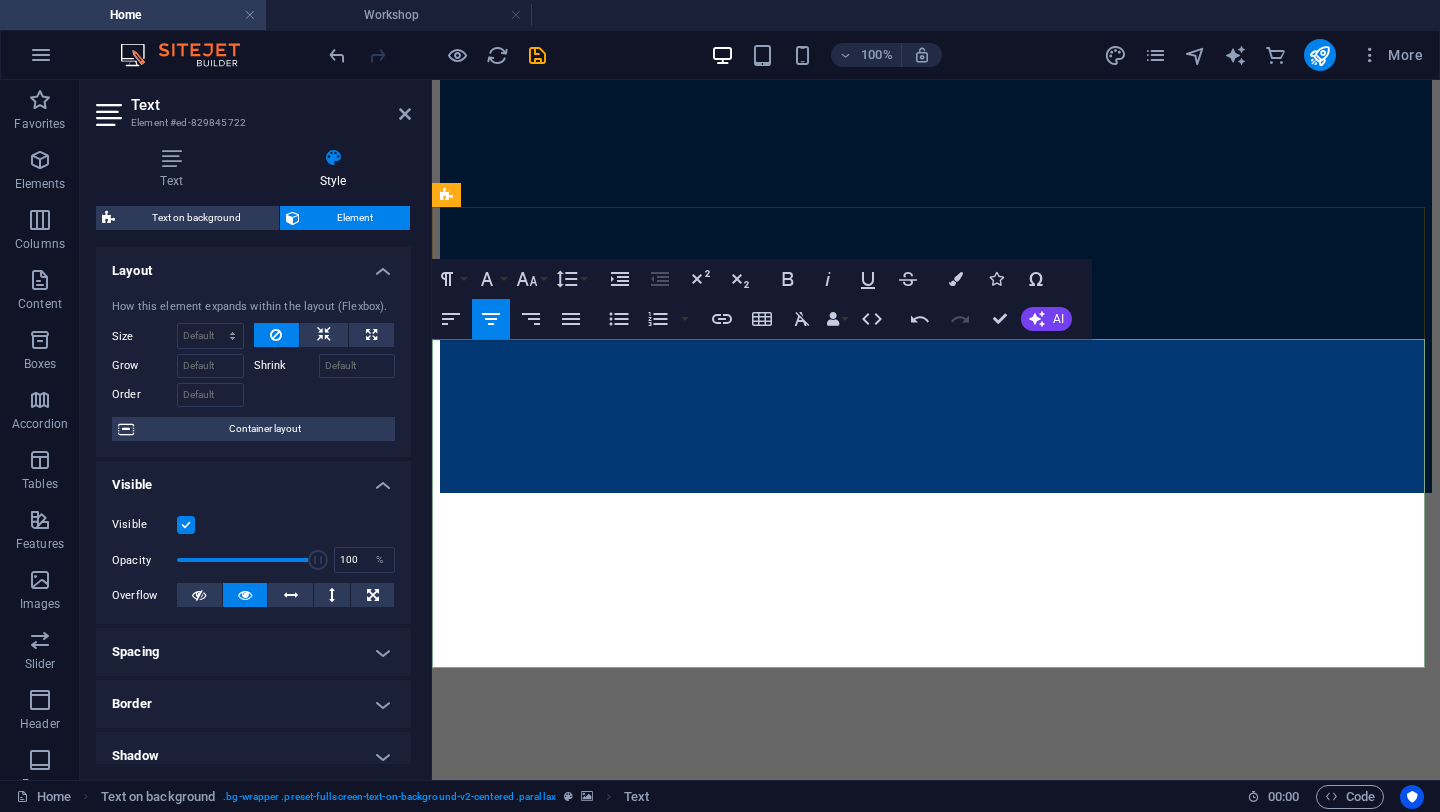 click at bounding box center [936, 1383] 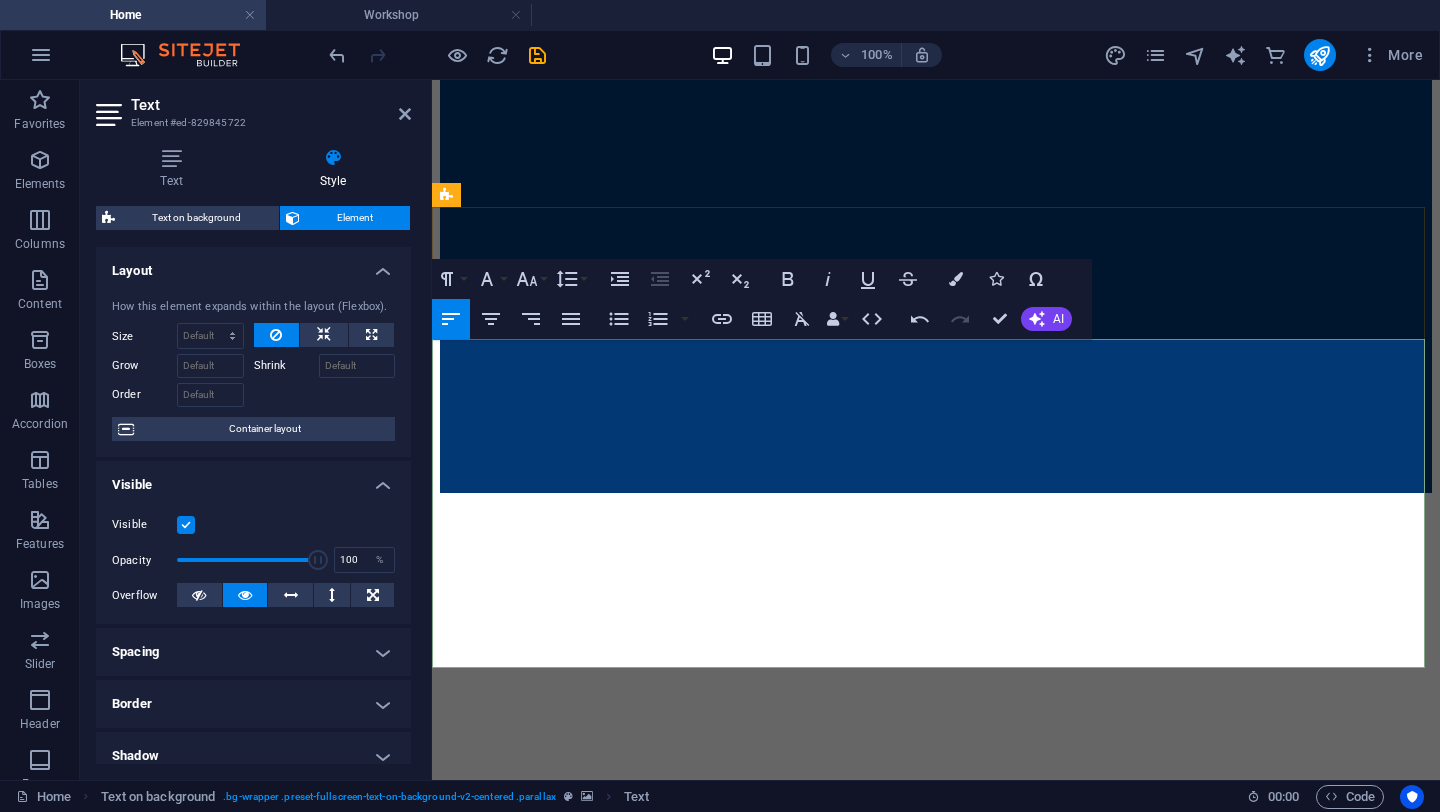 click on "regardless of scale or tool preference" at bounding box center (673, 1232) 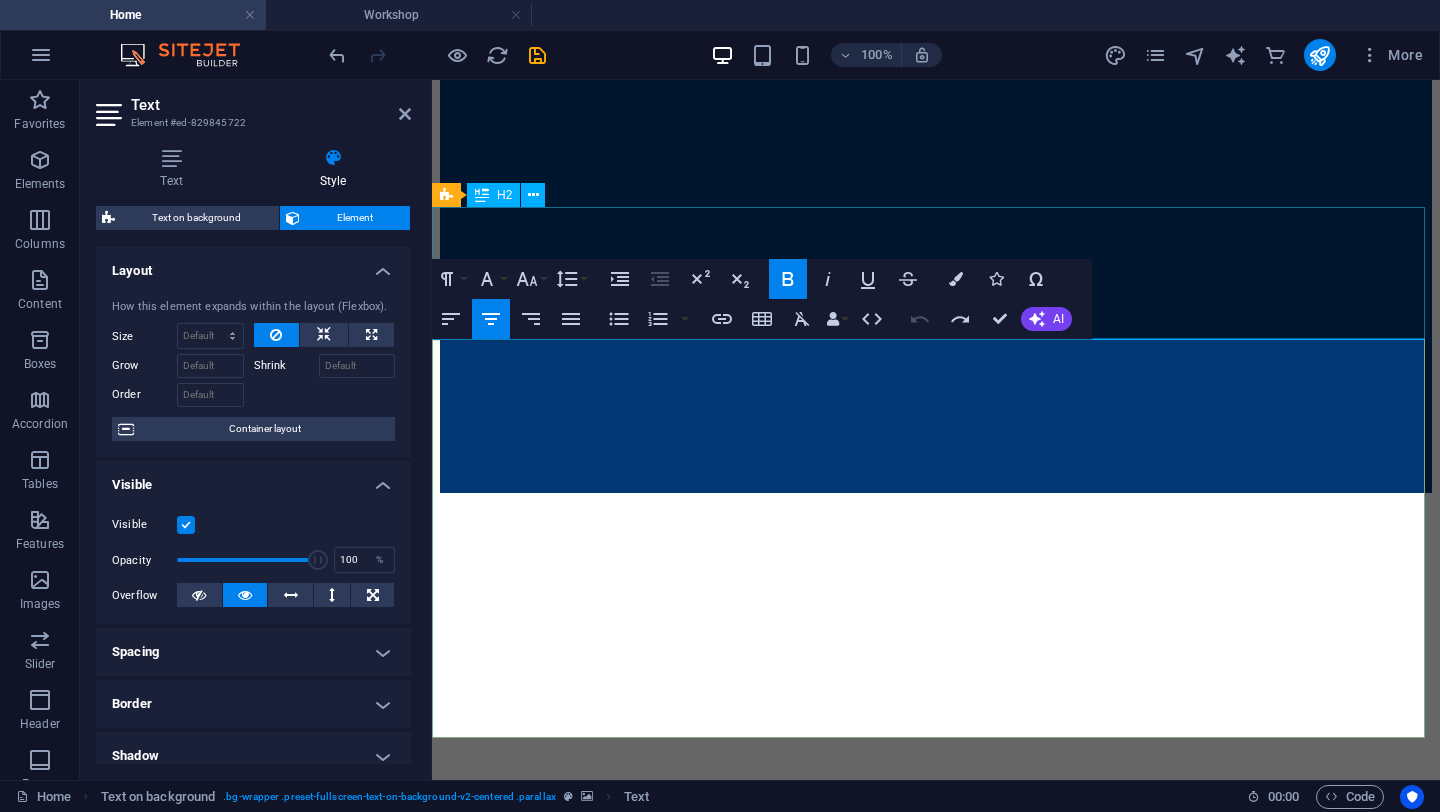 drag, startPoint x: 1278, startPoint y: 559, endPoint x: 526, endPoint y: 327, distance: 786.97394 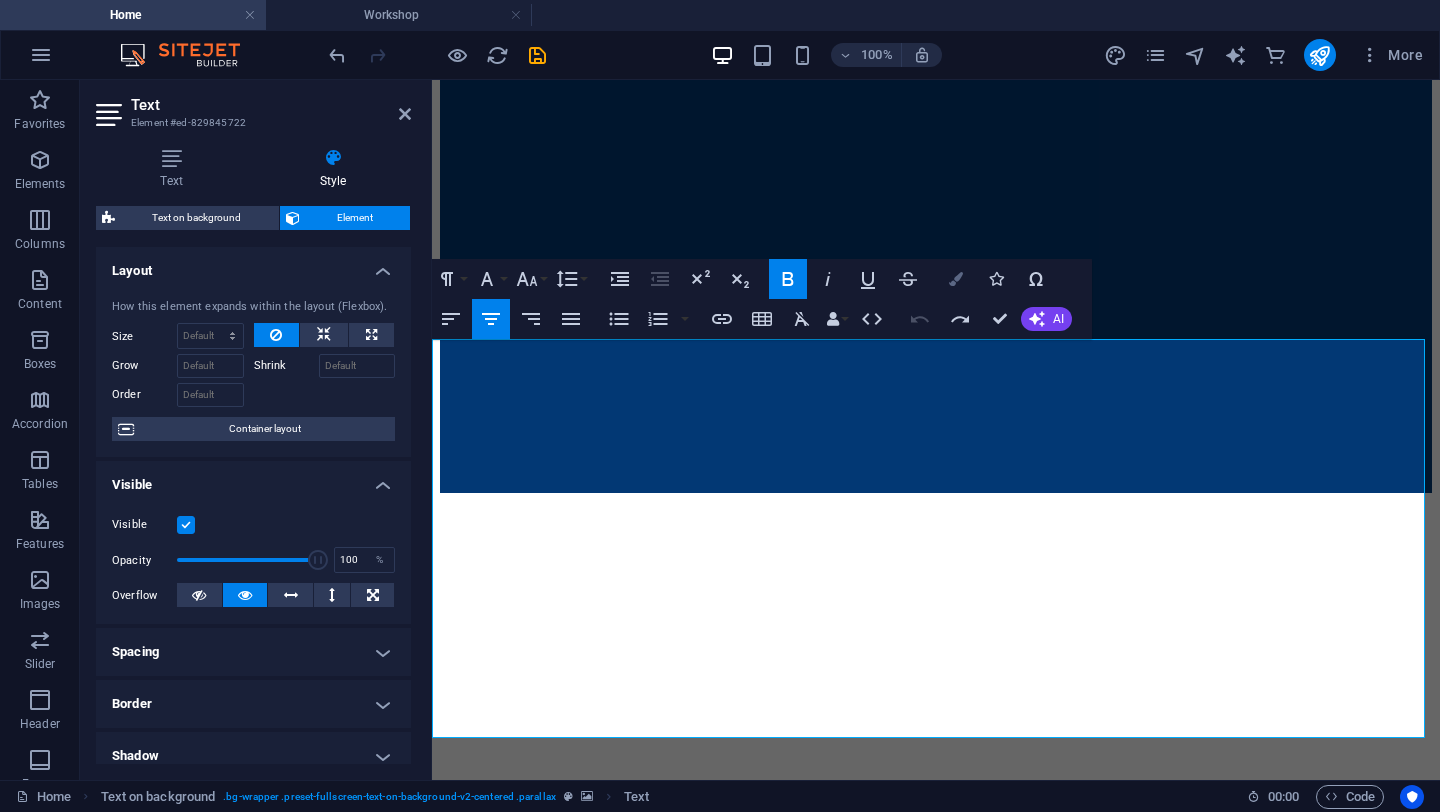 click at bounding box center [956, 279] 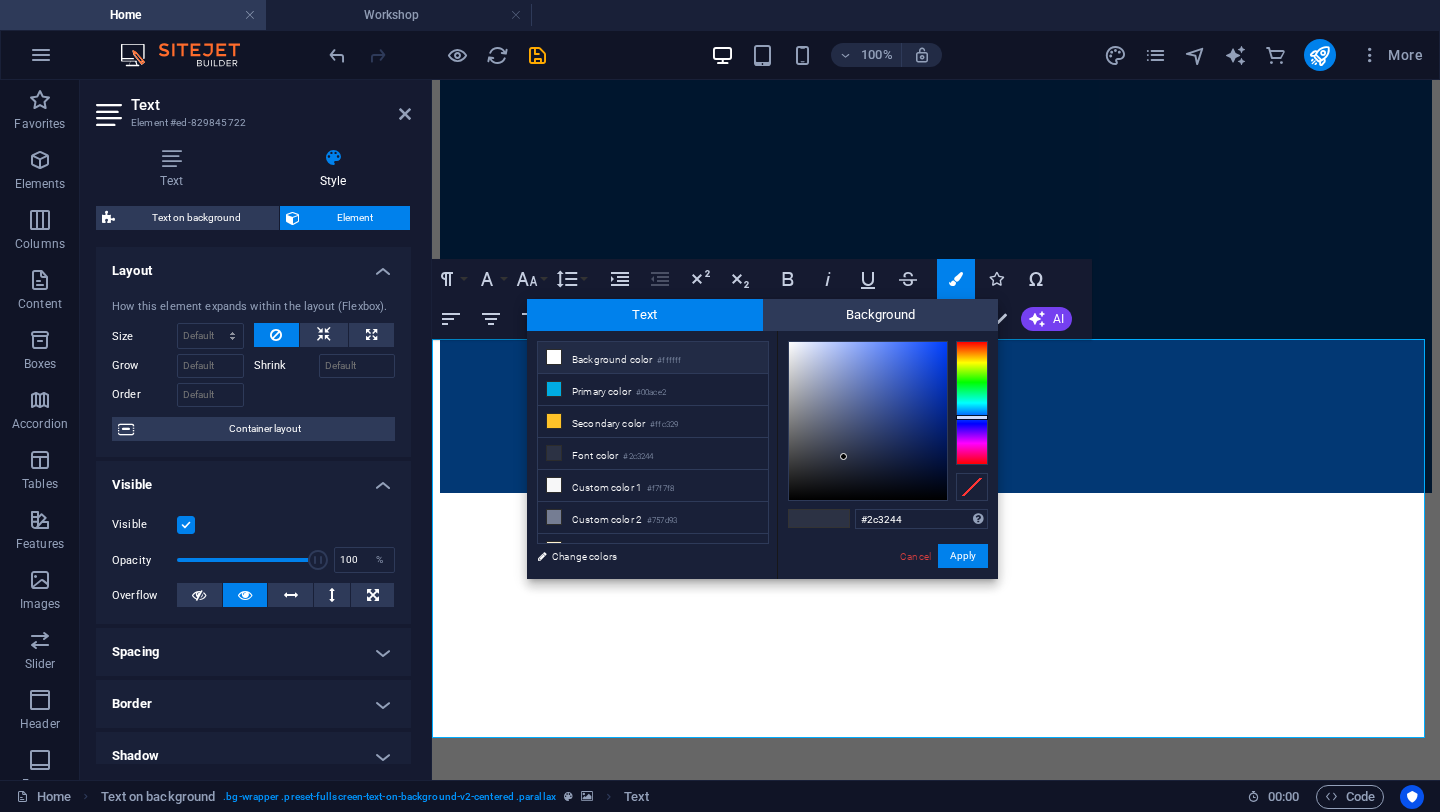 click on "Background color
#ffffff" at bounding box center (653, 358) 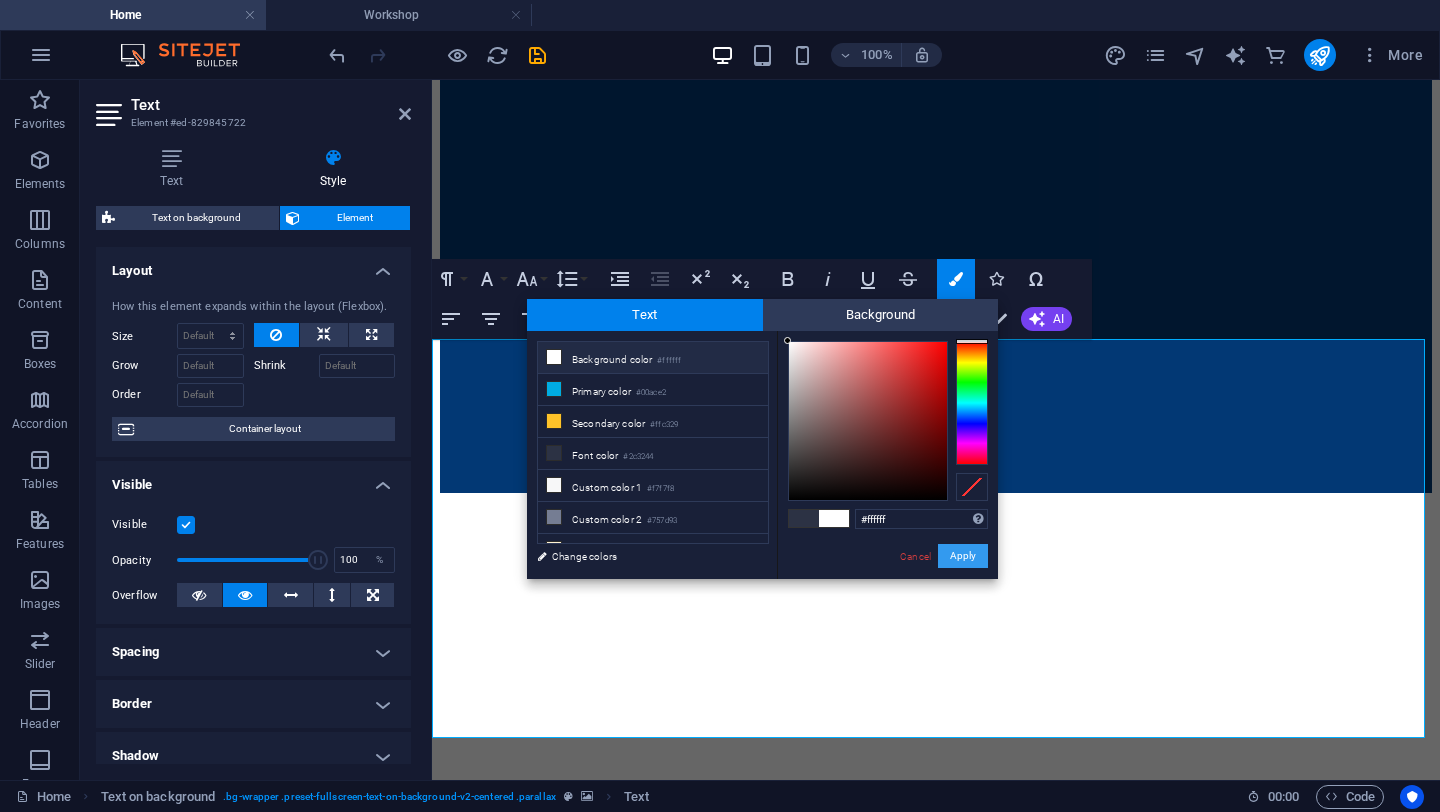 click on "Apply" at bounding box center [963, 556] 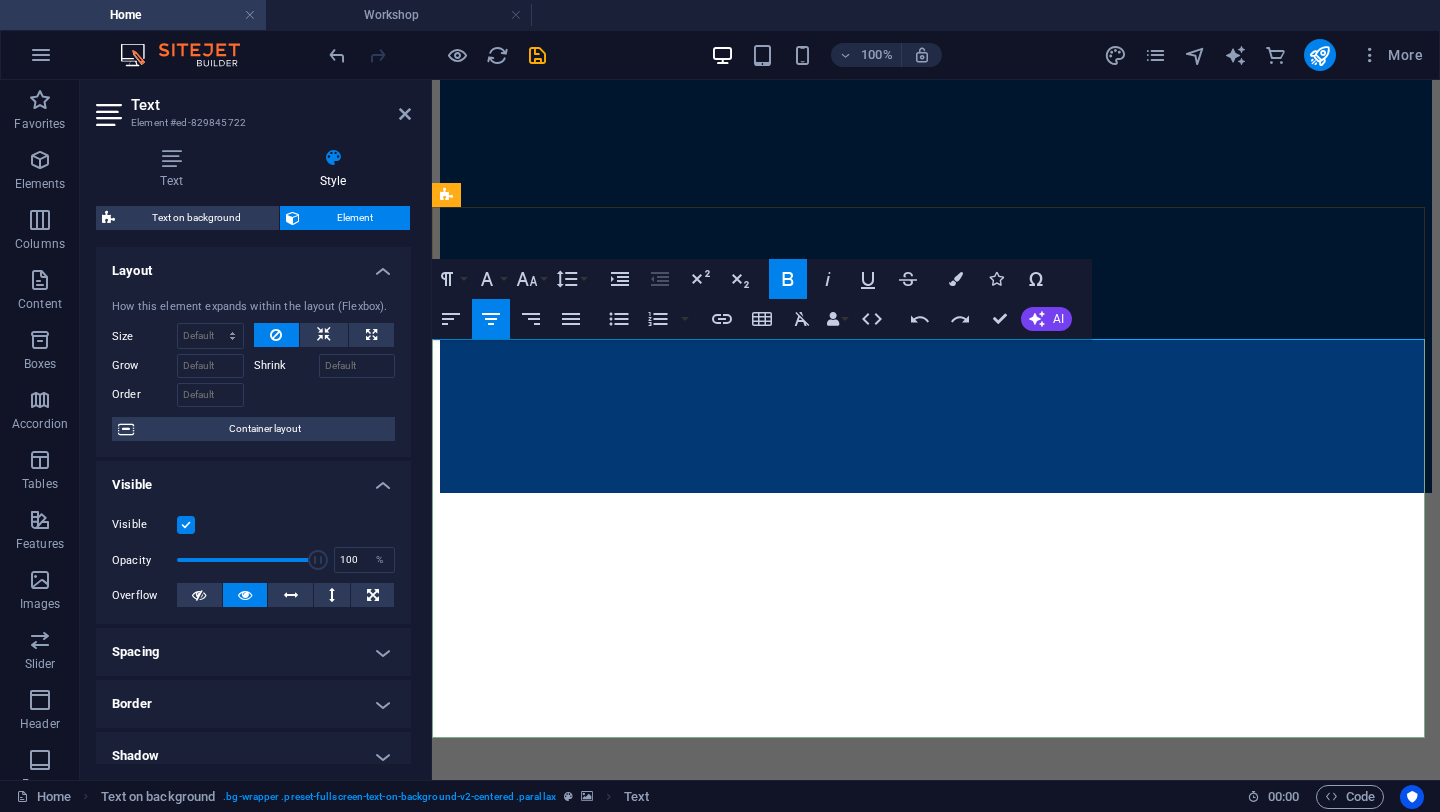 drag, startPoint x: 651, startPoint y: 365, endPoint x: 1201, endPoint y: 529, distance: 573.9303 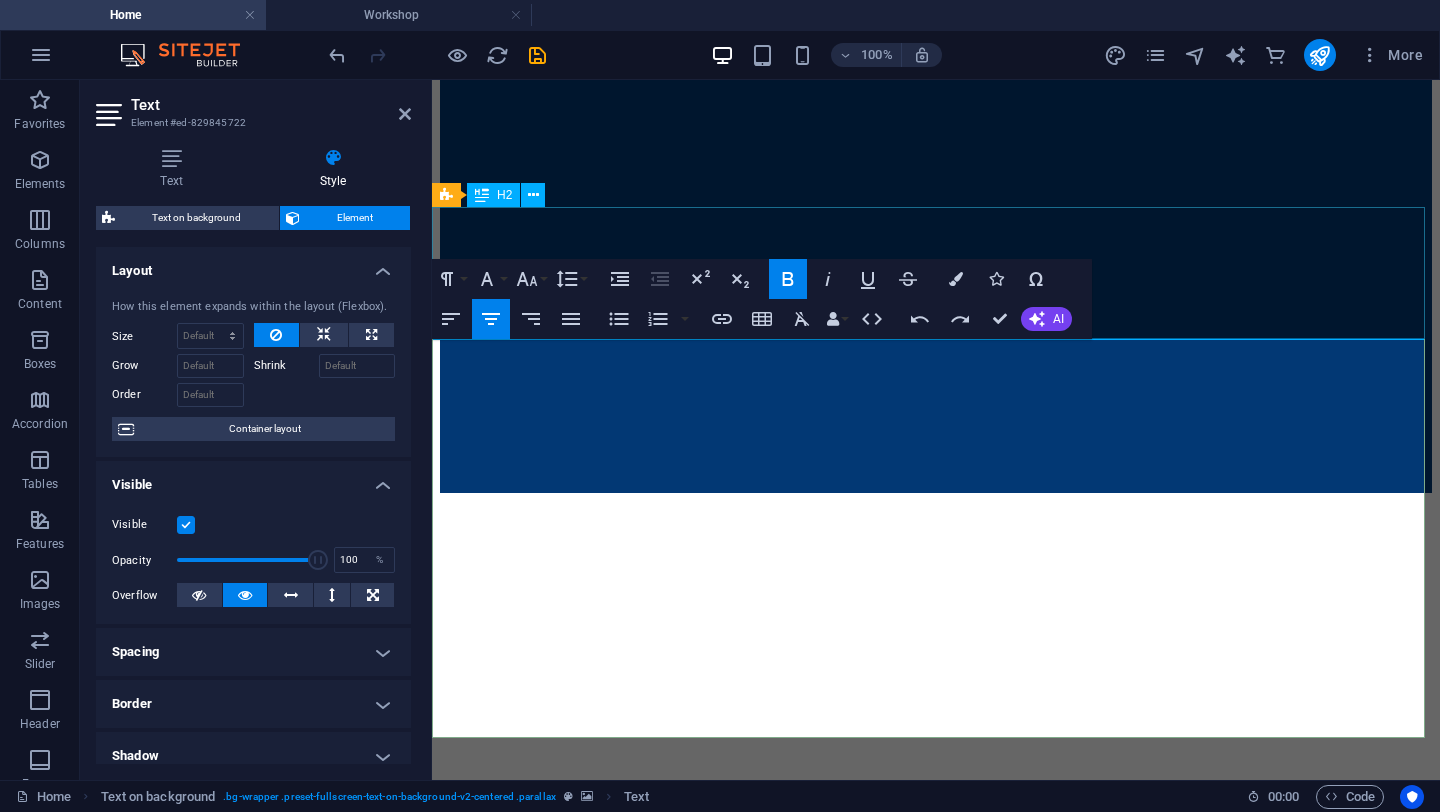 drag, startPoint x: 1287, startPoint y: 554, endPoint x: 475, endPoint y: 281, distance: 856.6639 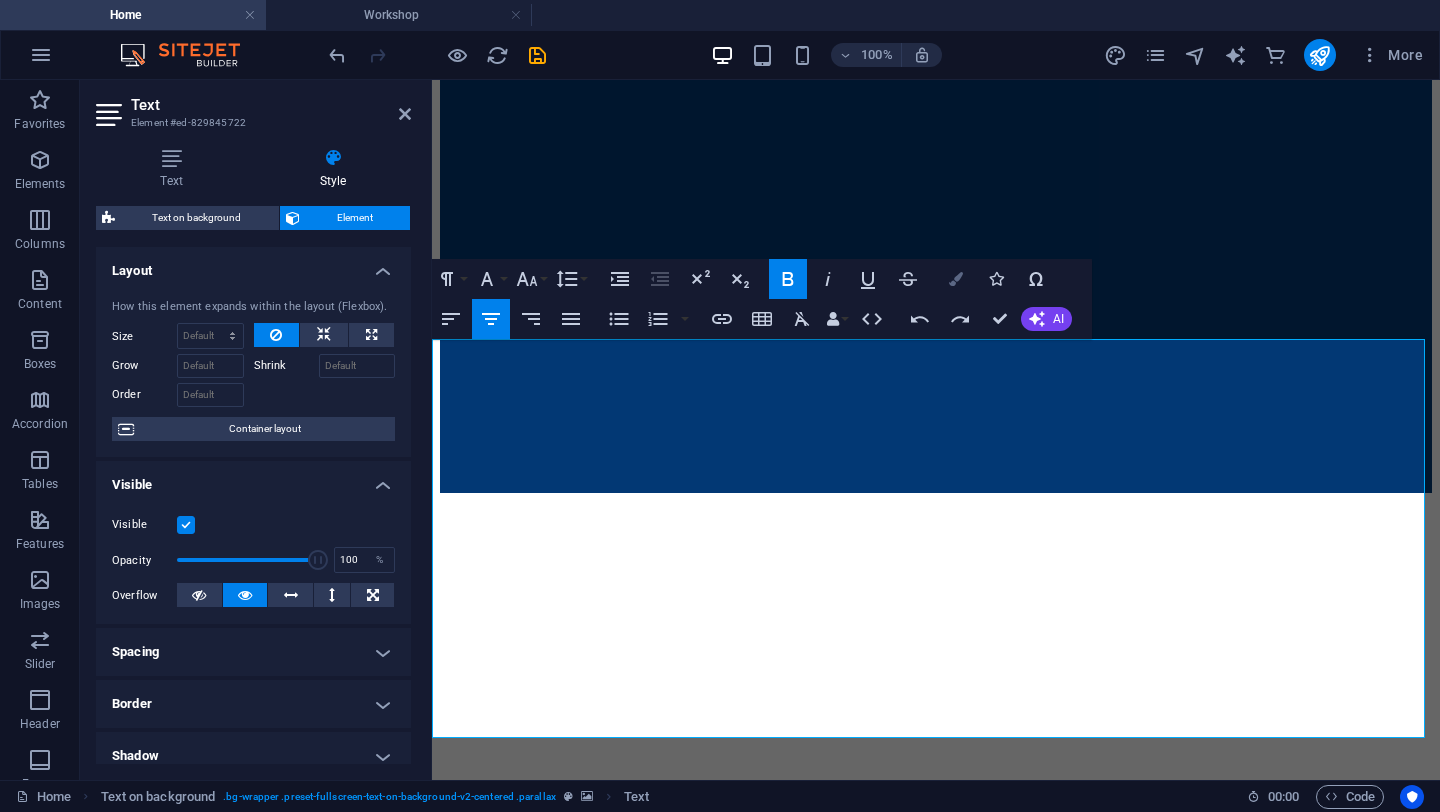 click on "Colors" at bounding box center (956, 279) 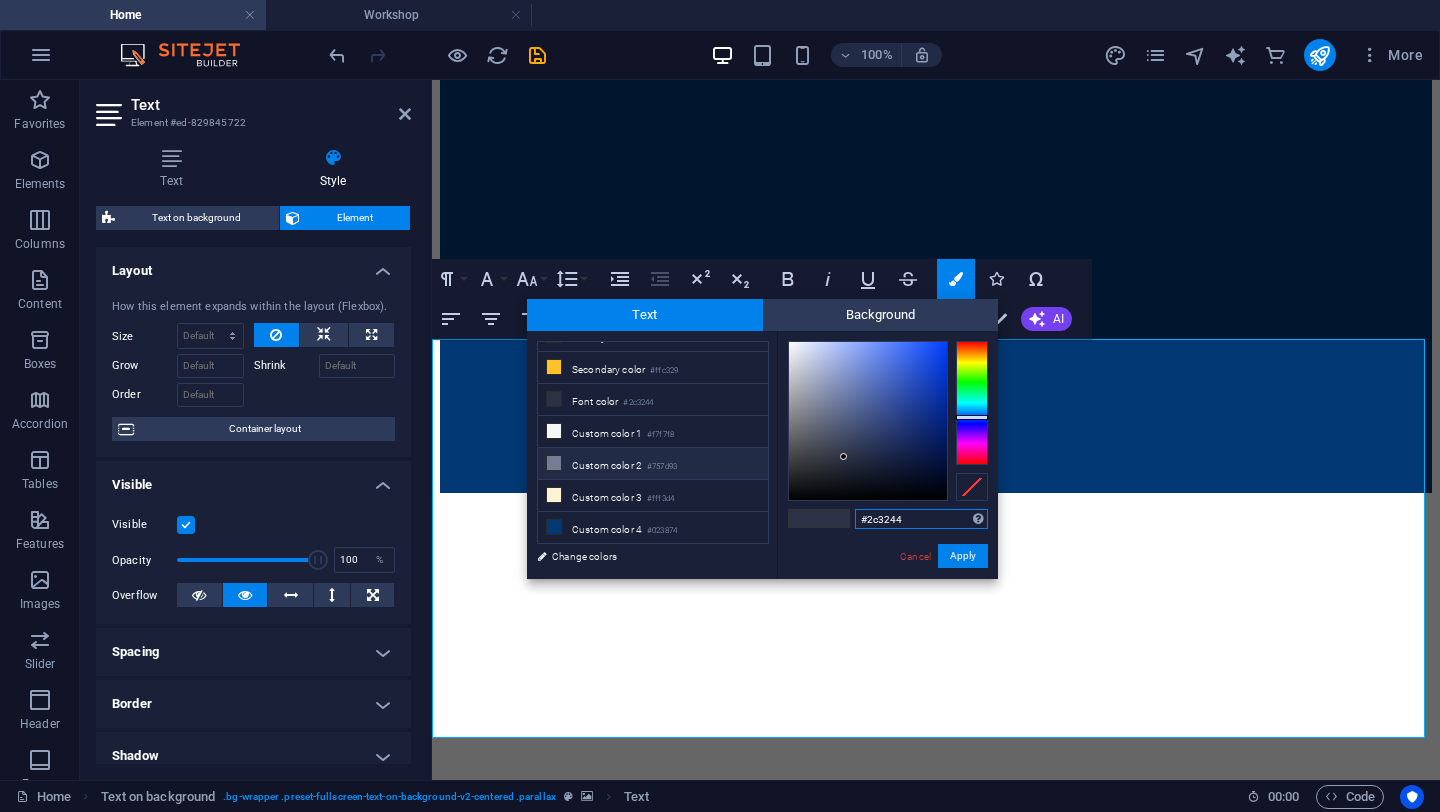 scroll, scrollTop: 55, scrollLeft: 0, axis: vertical 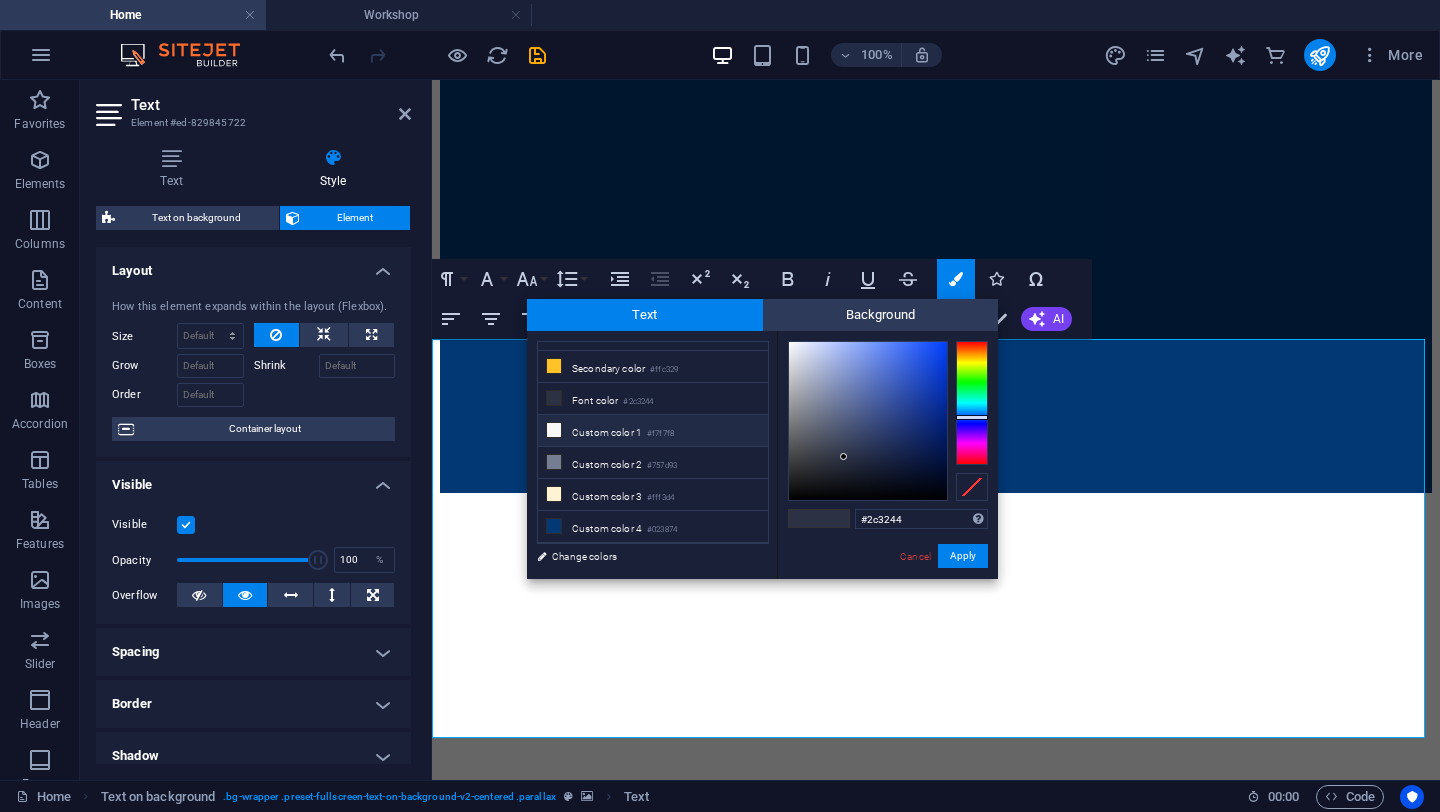 click on "Custom color 1
#f7f7f8" at bounding box center (653, 431) 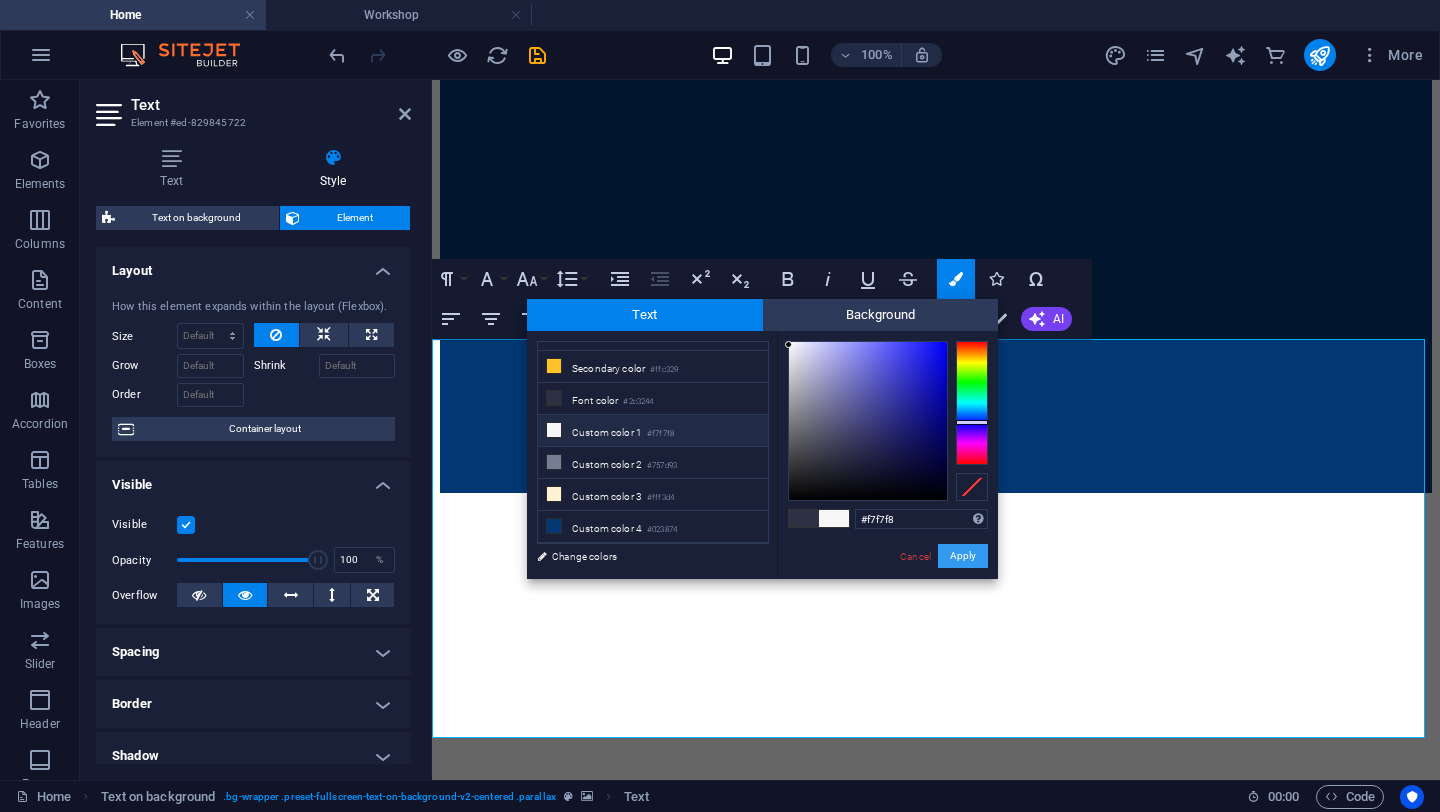 drag, startPoint x: 968, startPoint y: 557, endPoint x: 536, endPoint y: 477, distance: 439.34497 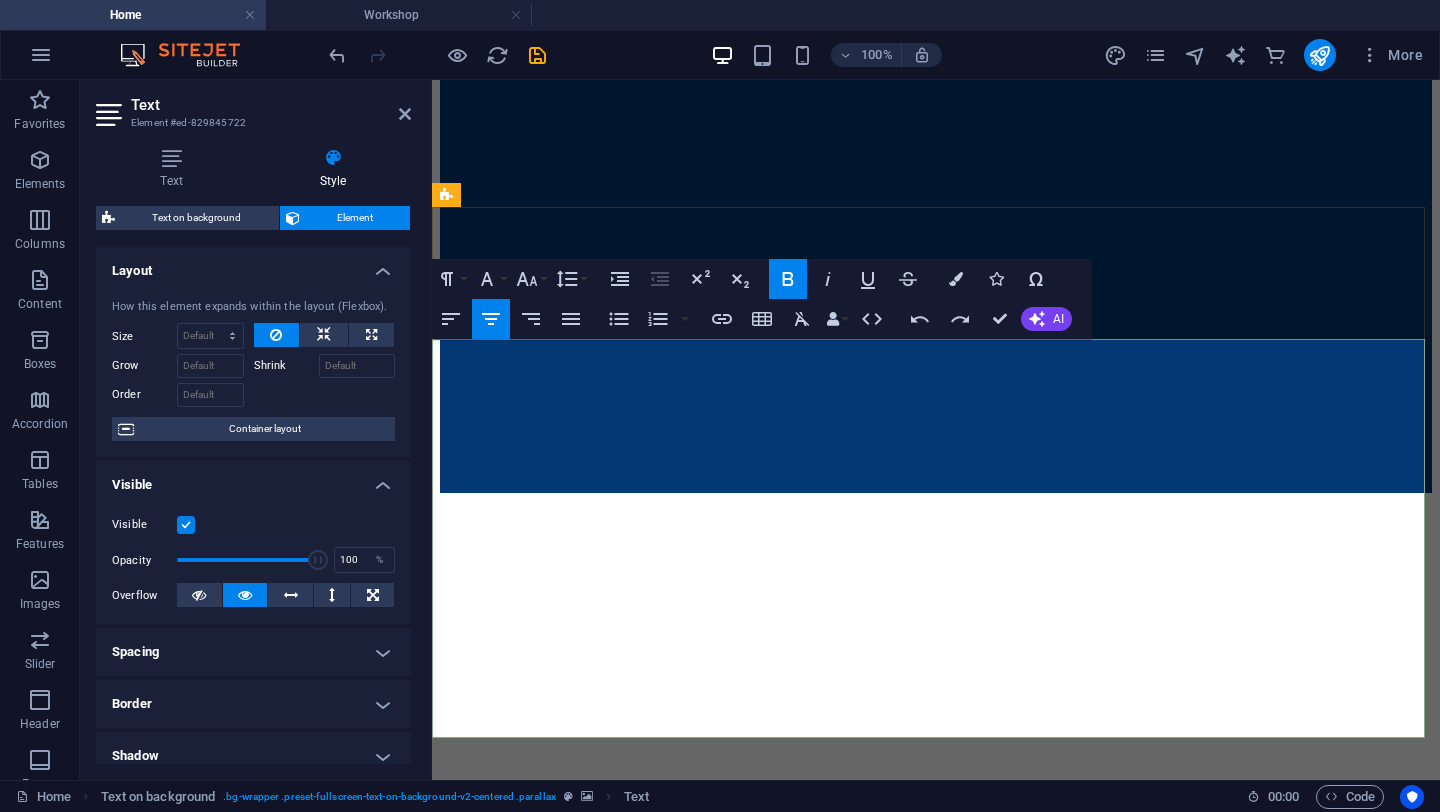click on "regardless of scale or tool preference" at bounding box center (936, 1309) 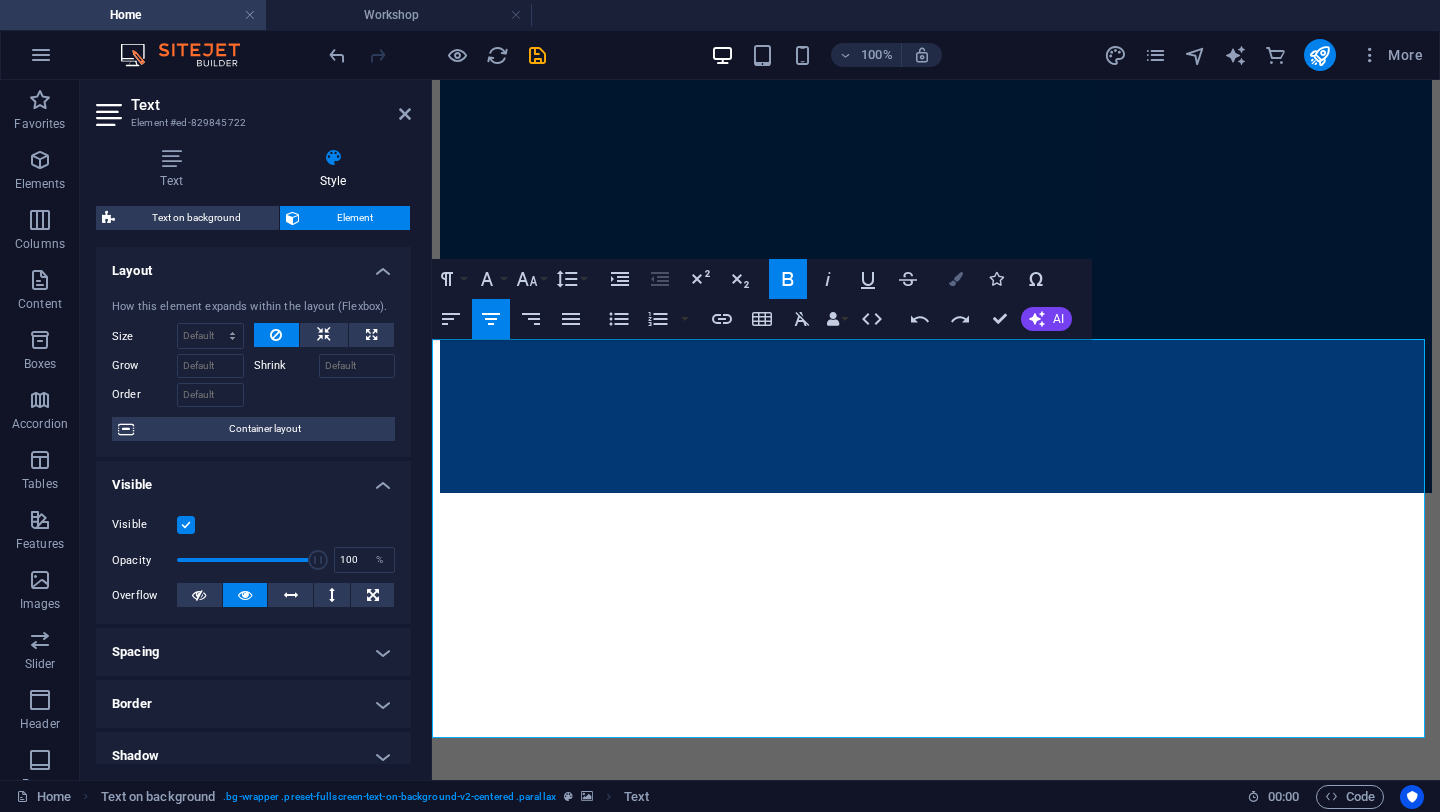click on "Colors" at bounding box center [956, 279] 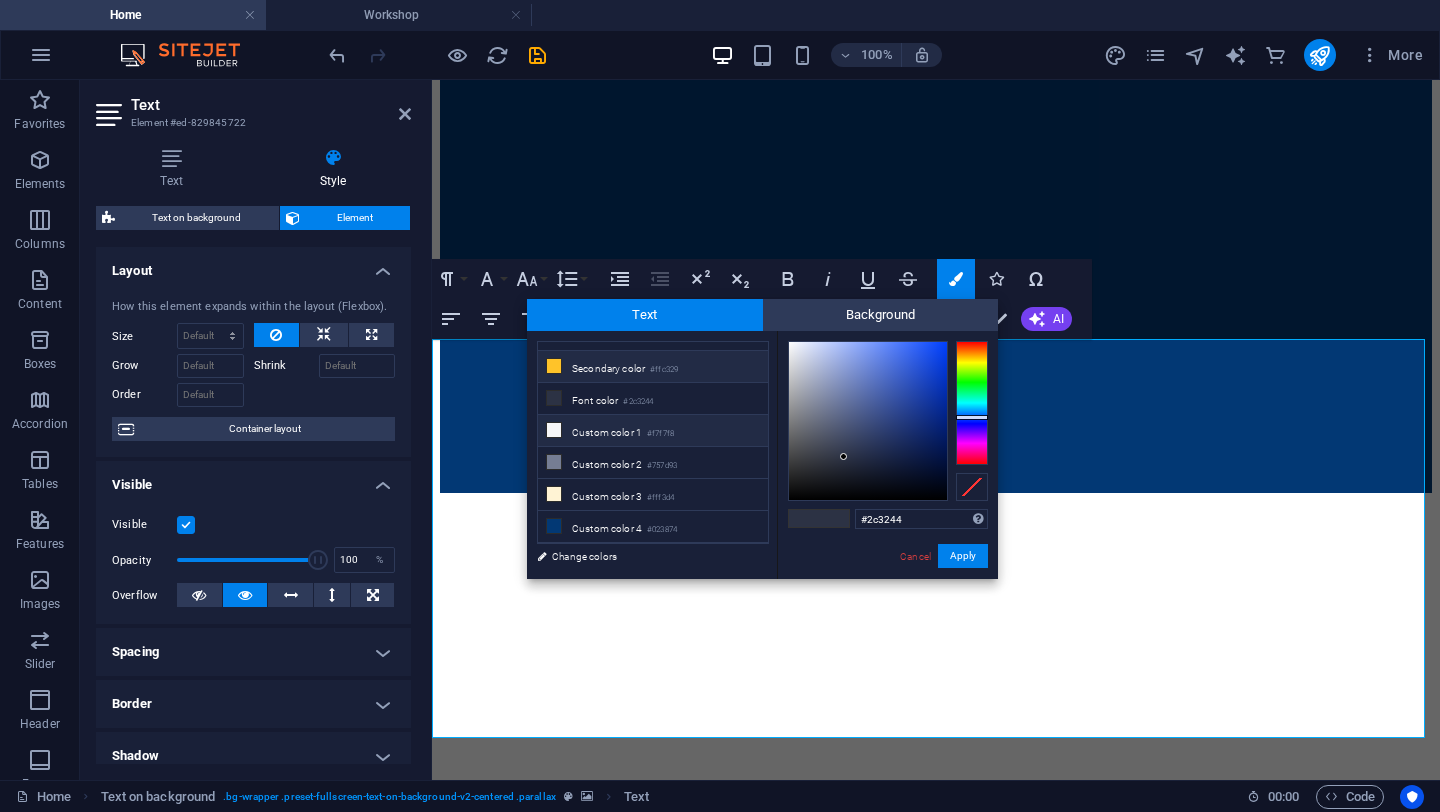 click on "Secondary color
[COLOR]" at bounding box center [653, 367] 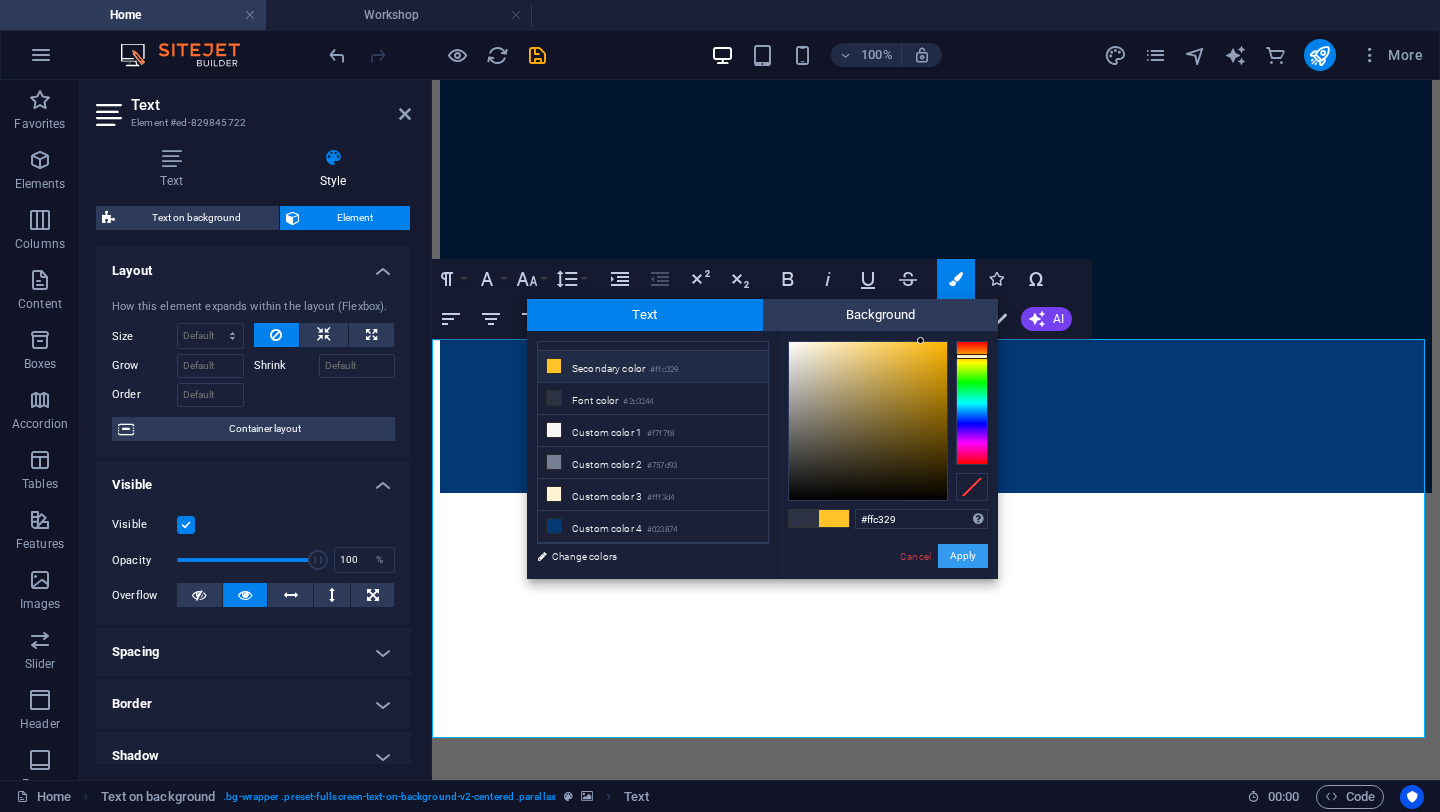 click on "Apply" at bounding box center [963, 556] 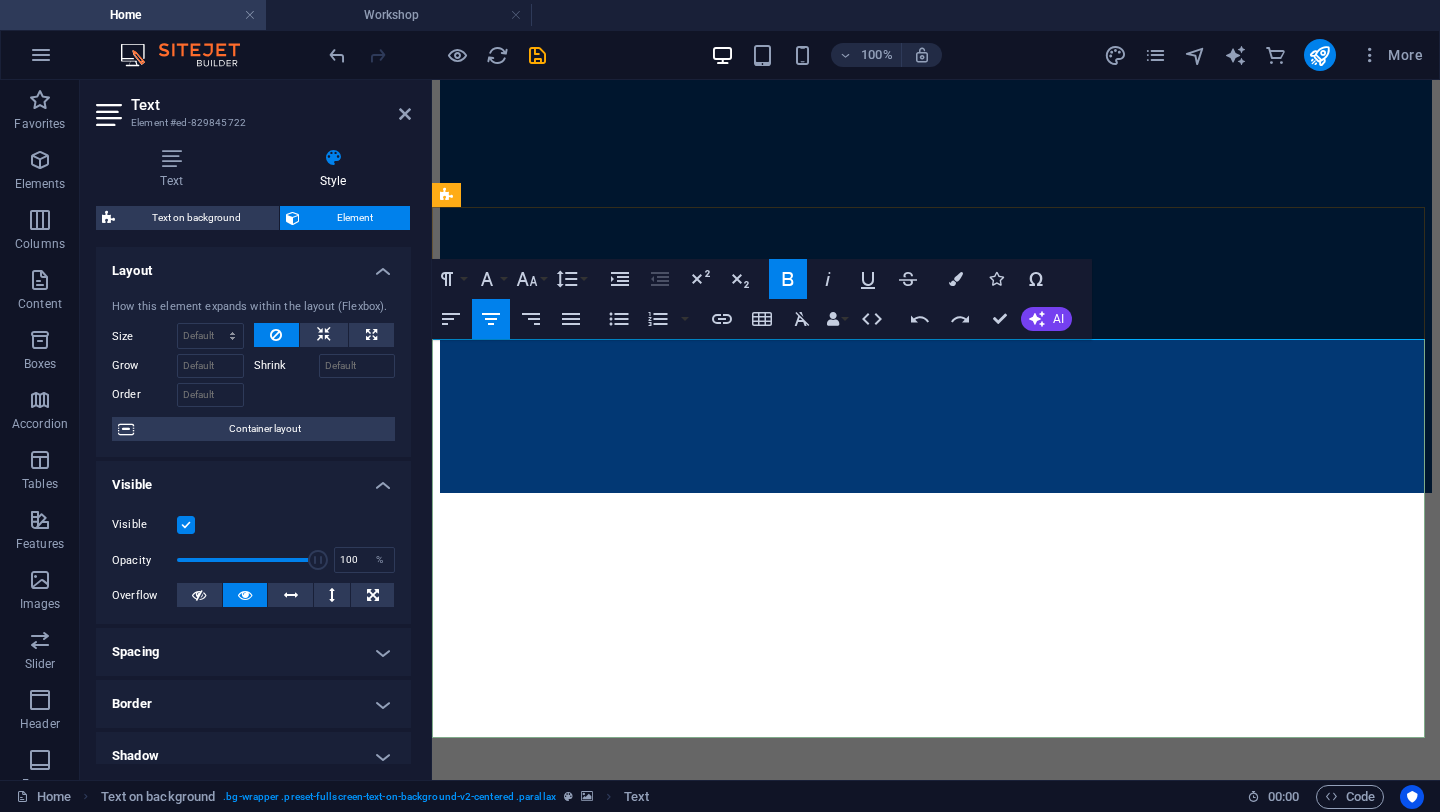 click at bounding box center [936, 1574] 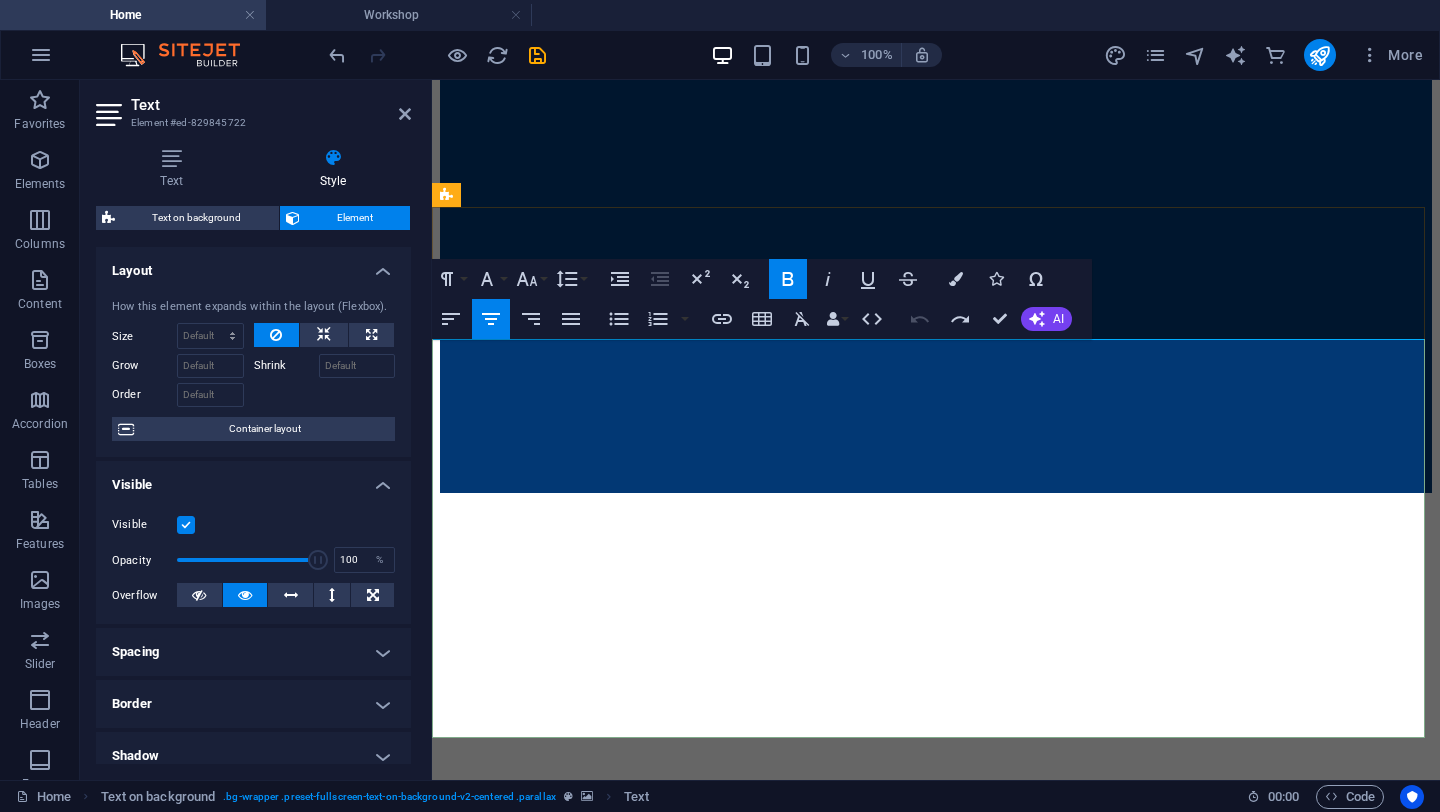 click on "regardless of scale or tool preference" at bounding box center [936, 1309] 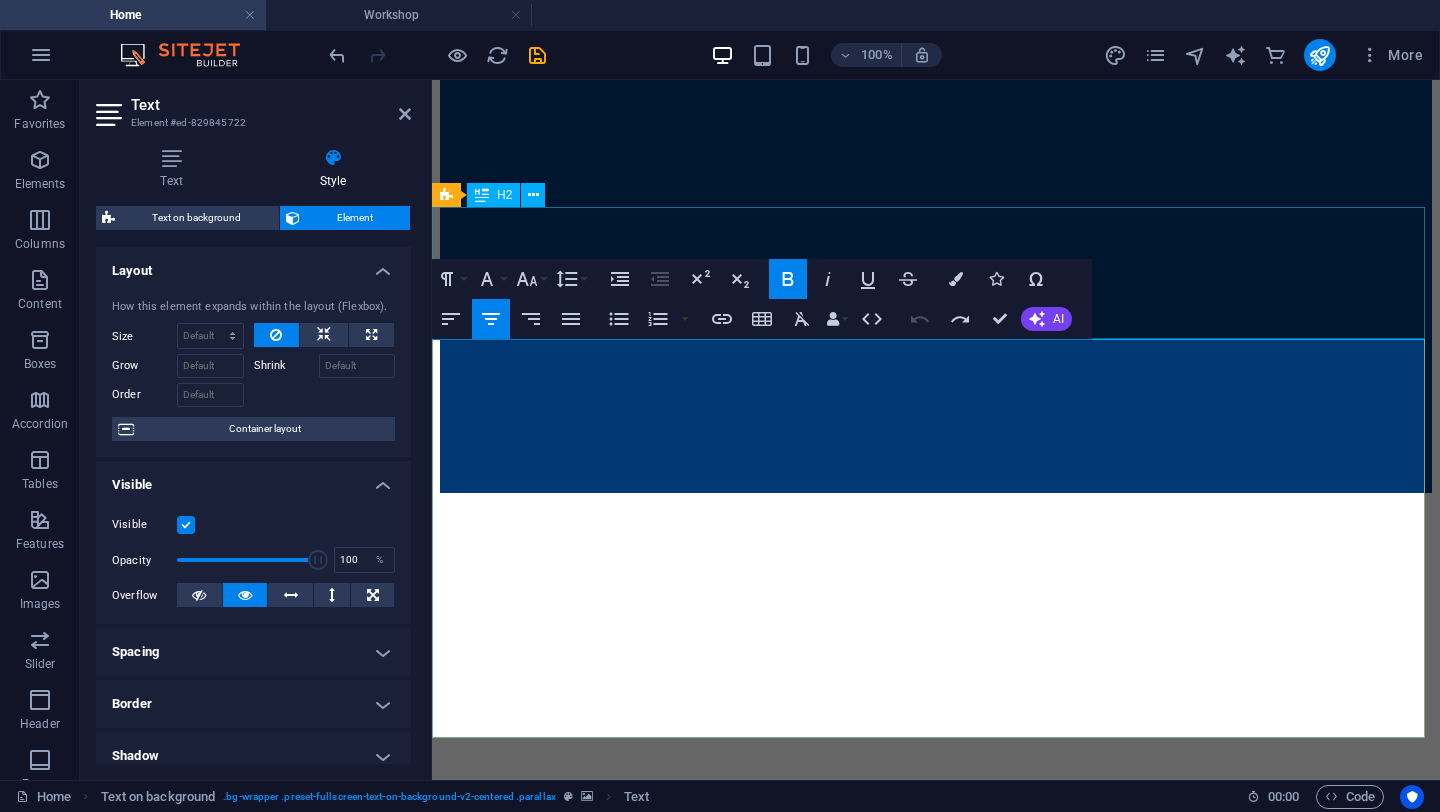 click on "ABOUT US SERVICES WORKSHOPS CONTACT We are Navygate  Technologies Making high-performance engineering accessible through open-source simulations designed for intelligent, cost-effective innovation. We specialise in Computational Fluid Dynamics, Finite Element Analysis,  multi-physics simulations, design optimisation, and data-driven engineering solutions. From startups to research institutions and established industries, we deliver practical, high-quality, and cost-effective results tailored to your design and analysis challenges. KNOW MORE Our Vision To empower every engineering team  regardless of scale or tool preference   with the expertise and technology to  innovate faster, smarter, and more affordably.   Upcoming   Workshops Hands-On CFD Analysis Using Open-Source Tools Accelerate Your Research Workflow by Integrating FreeCAD, Gmsh, OpenFOAM, ParaView, and Cloud Computing Just @ ₹499   ₹1749 (Including GST) REGISTER NOW Our   Expertise Finite Element Analysis .fa-secondary{opacity:.4} Flu A" at bounding box center (936, 7286) 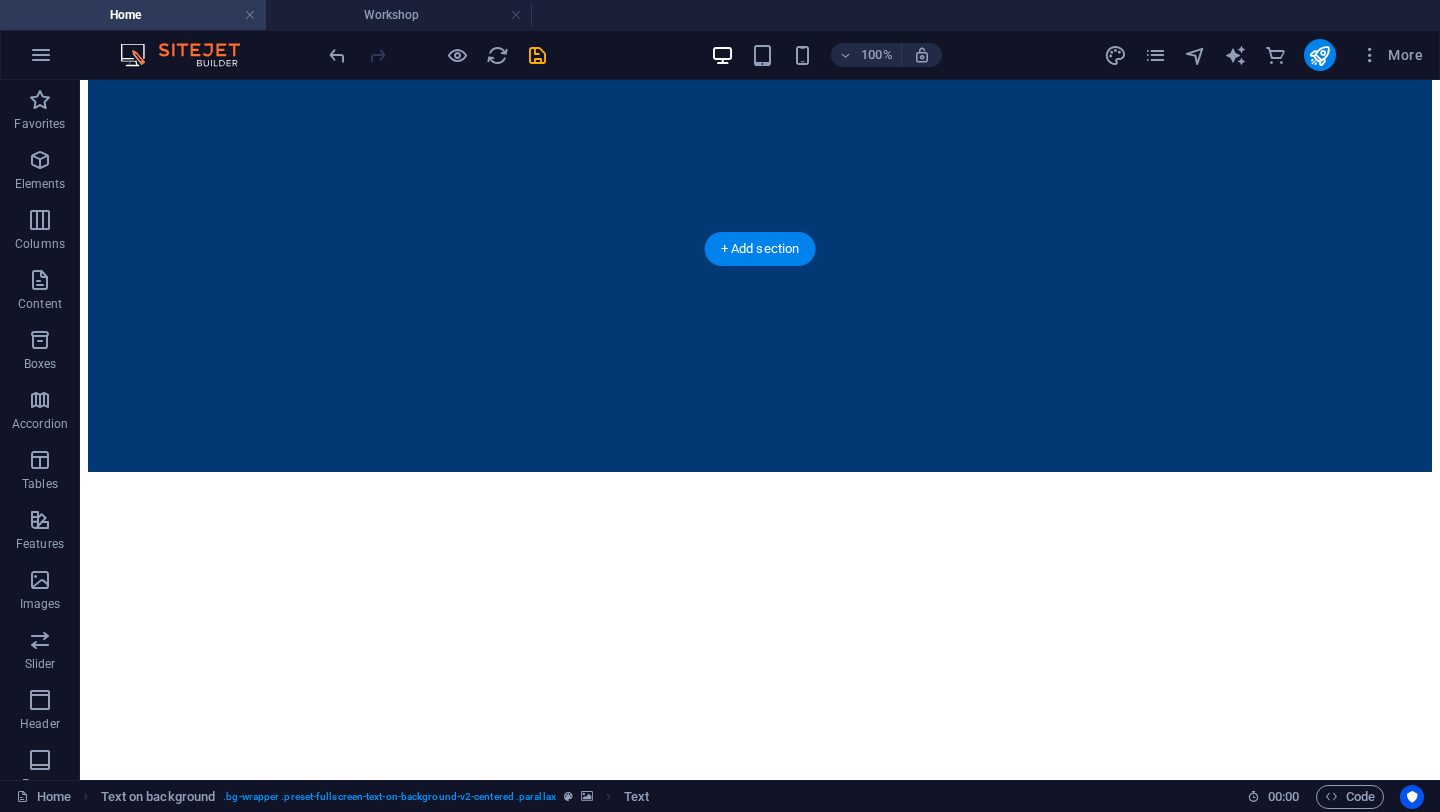 scroll, scrollTop: 668, scrollLeft: 0, axis: vertical 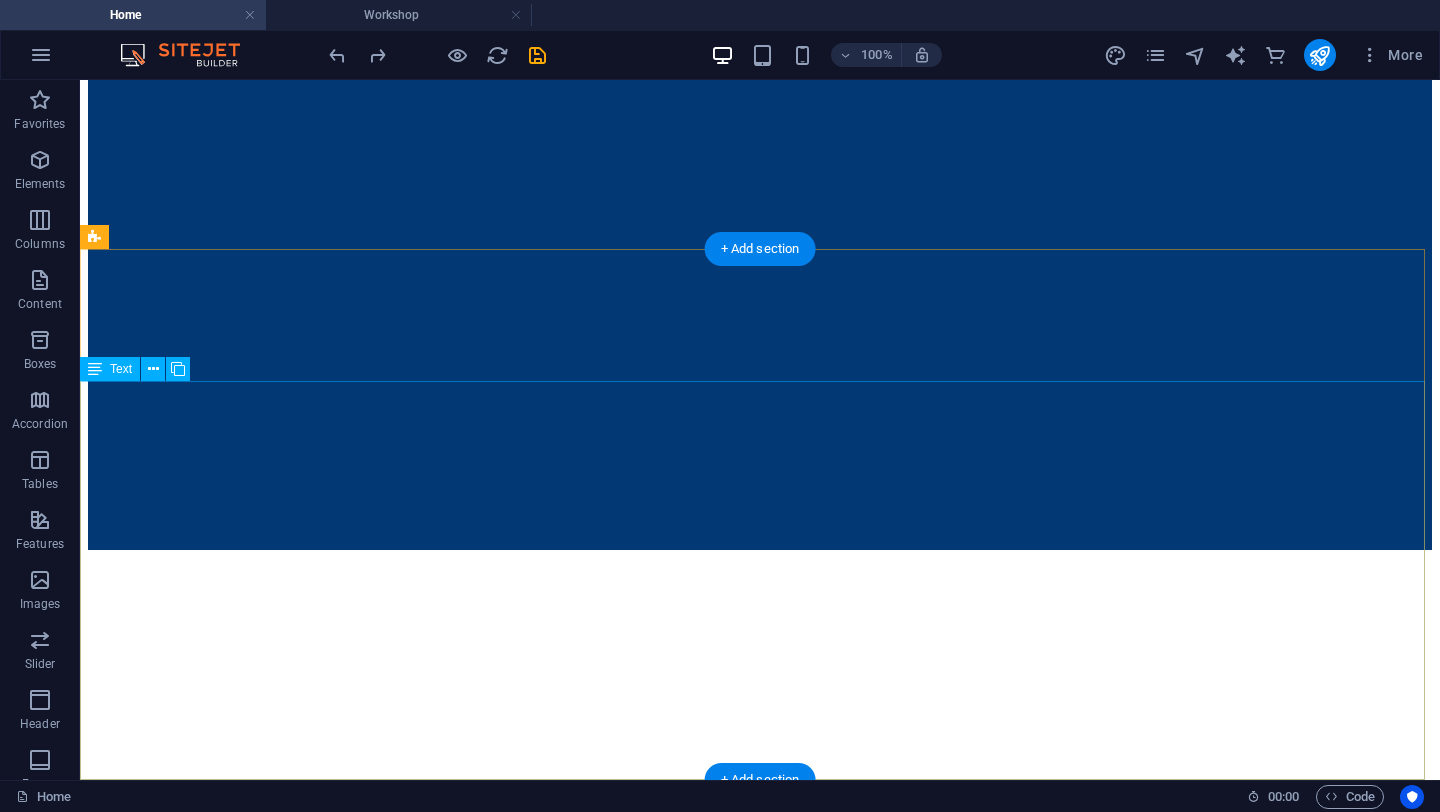 click on "To empower every engineering team  regardless of scale or tool preference   with the expertise and technology to  innovate faster, smarter, and more affordably." at bounding box center [760, 1496] 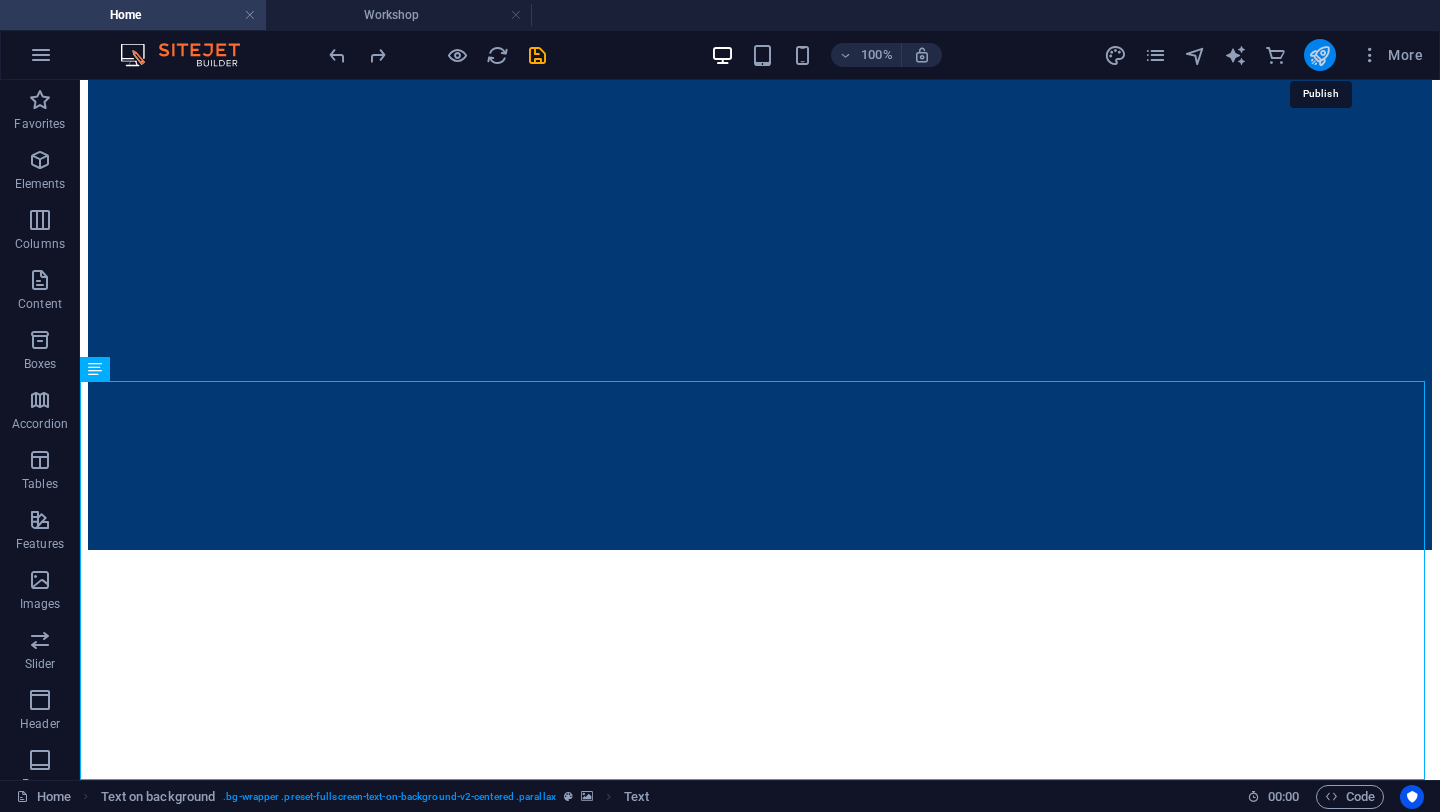 click at bounding box center (1319, 55) 